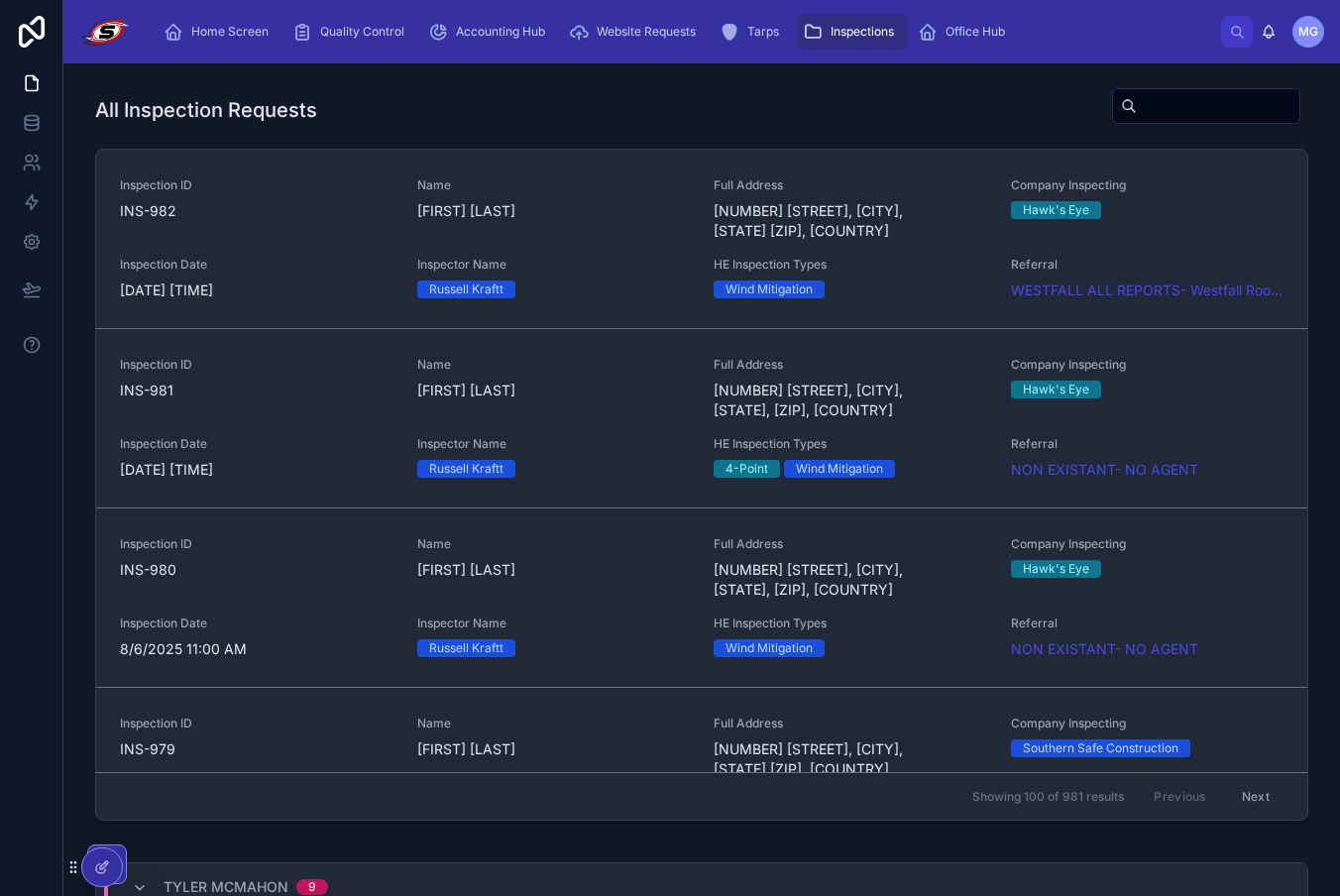 scroll, scrollTop: 0, scrollLeft: 0, axis: both 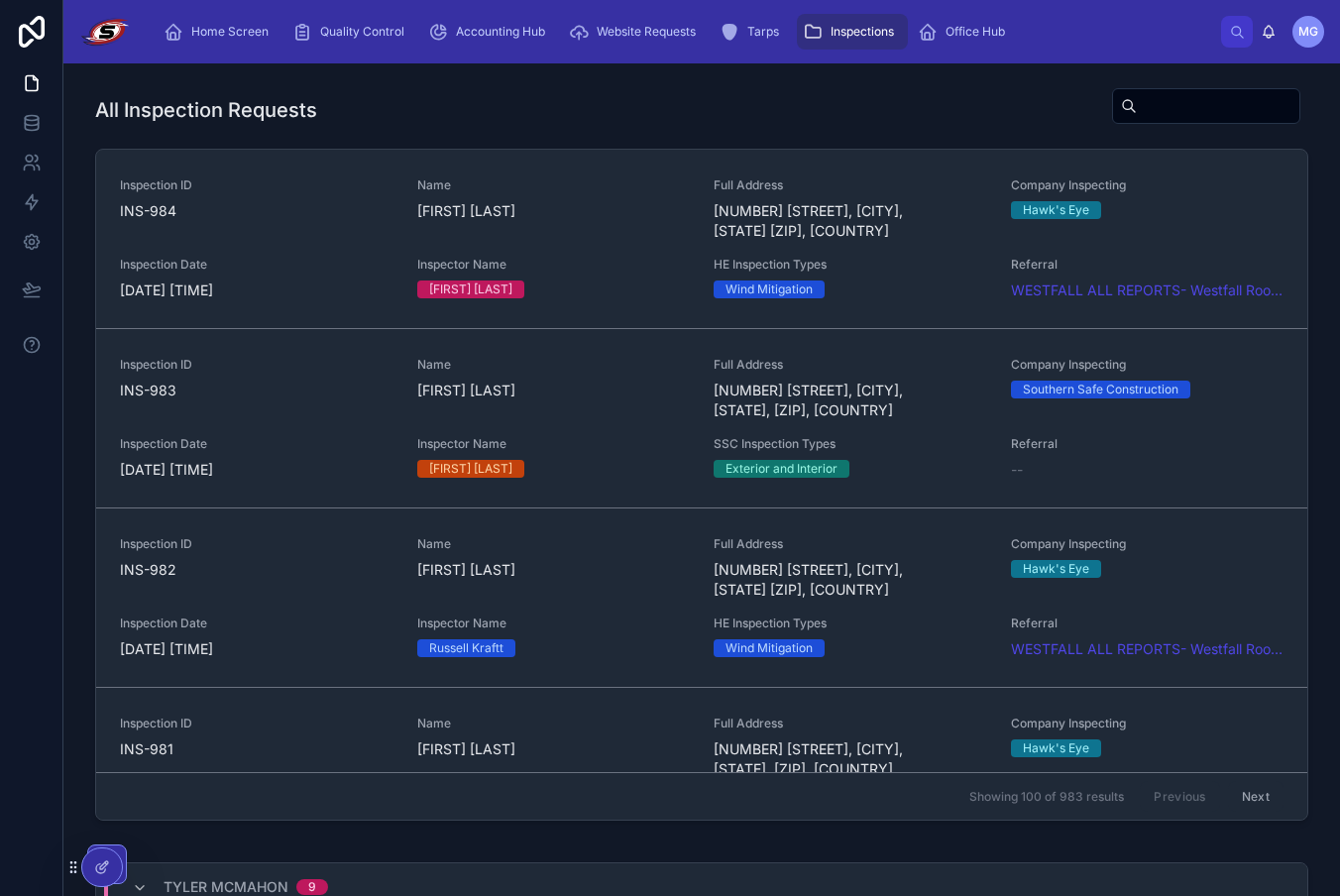 click on "Home Screen Quality Control Accounting Hub Website Requests Tarps Inspections Office Hub" at bounding box center [684, 32] 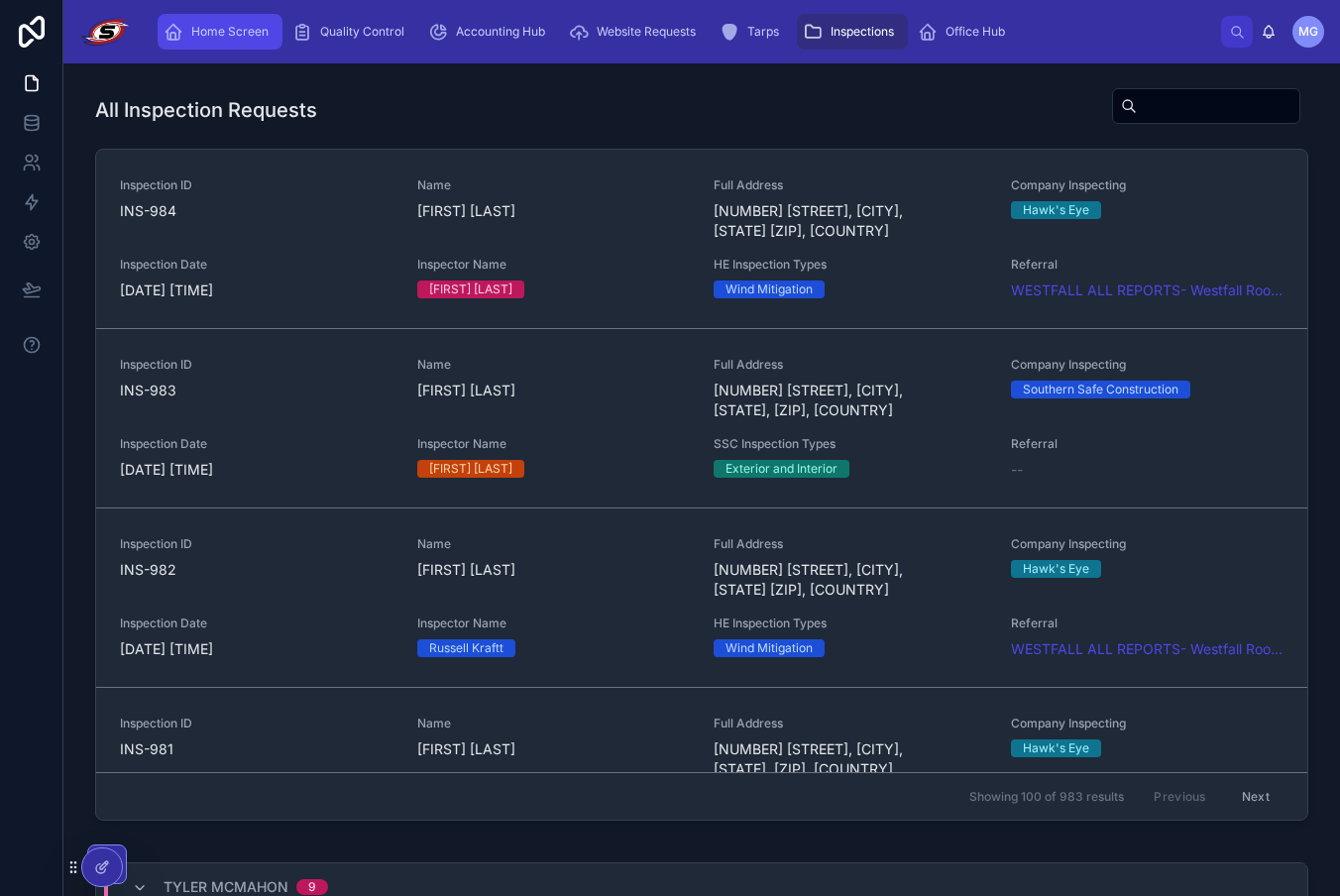 click on "Home Screen" at bounding box center [220, 32] 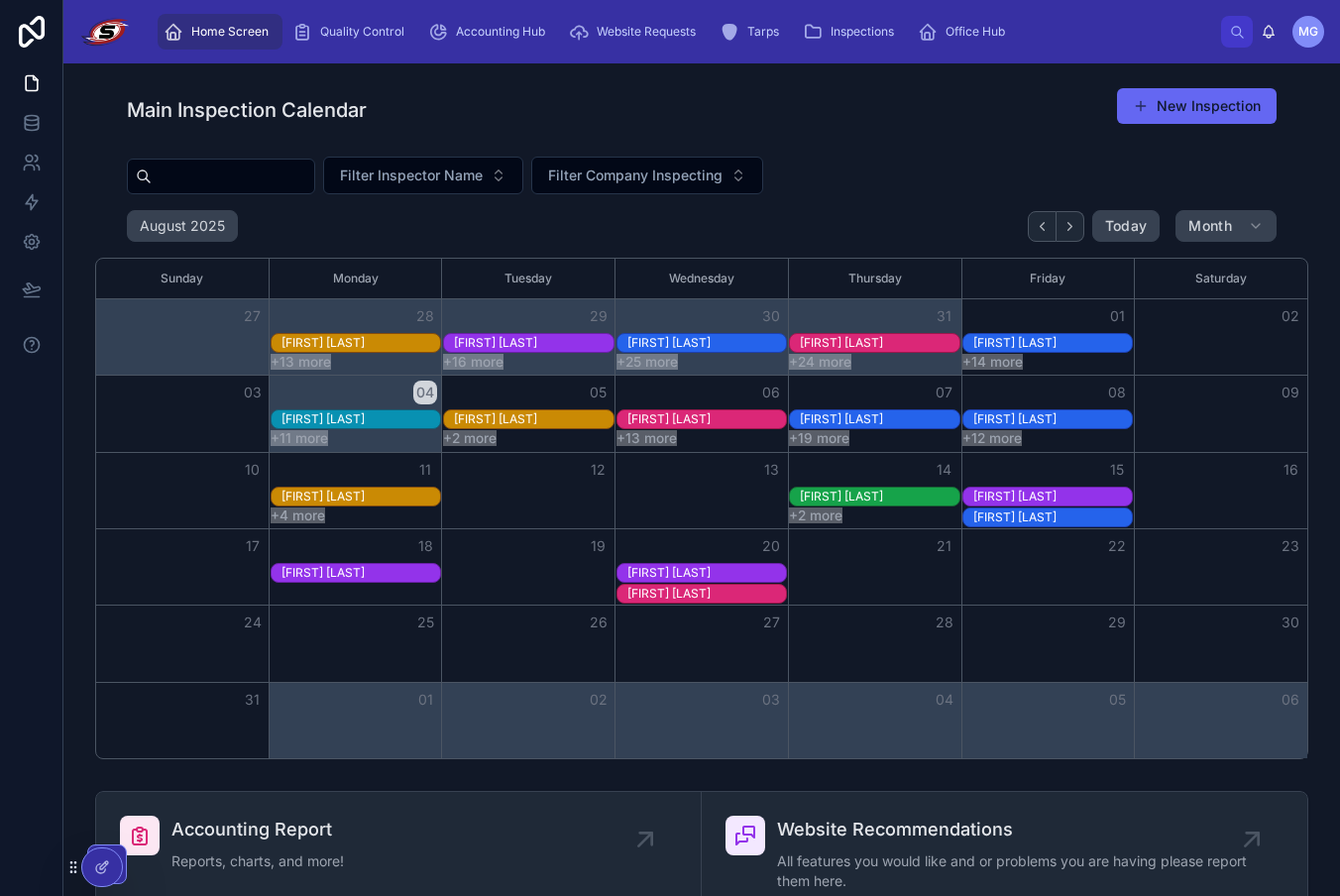 click on "Home Screen Quality Control Accounting Hub Website Requests Tarps Inspections Office Hub" at bounding box center [684, 32] 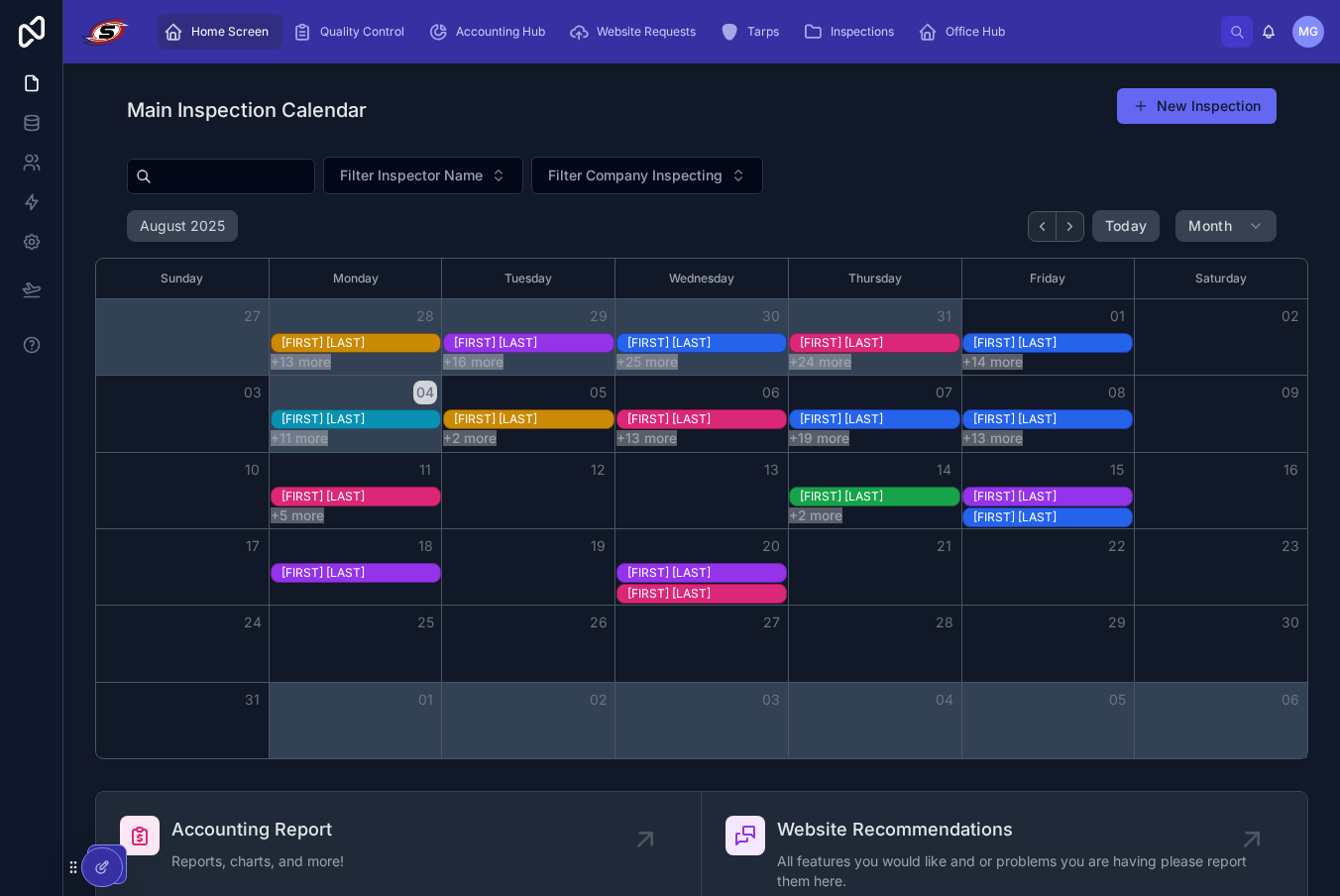 click on "Home Screen Quality Control Accounting Hub Website Requests Tarps Inspections Office Hub" at bounding box center (684, 32) 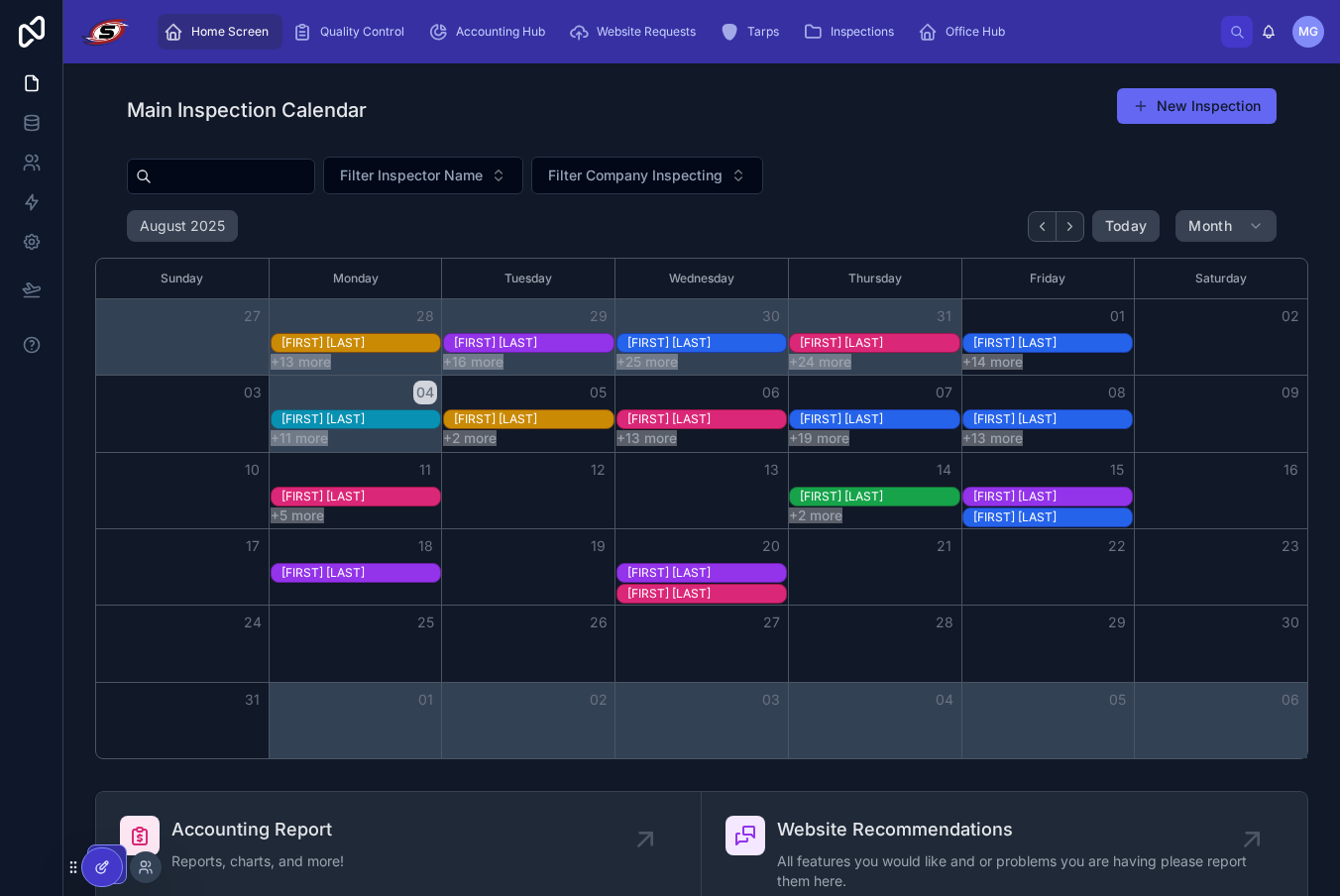 drag, startPoint x: 75, startPoint y: 858, endPoint x: 108, endPoint y: 867, distance: 34.20526 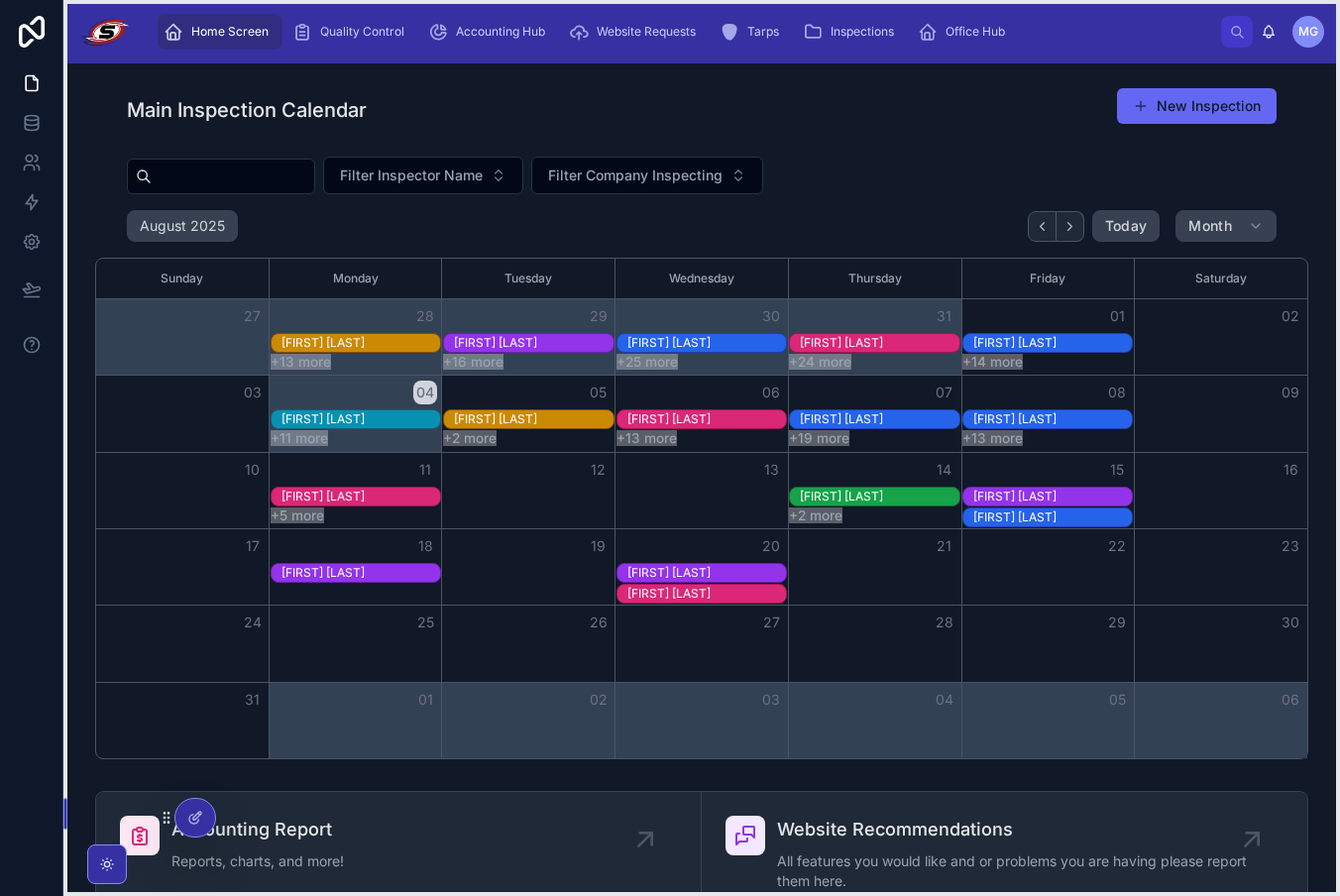 drag, startPoint x: 73, startPoint y: 867, endPoint x: 167, endPoint y: 817, distance: 106.47065 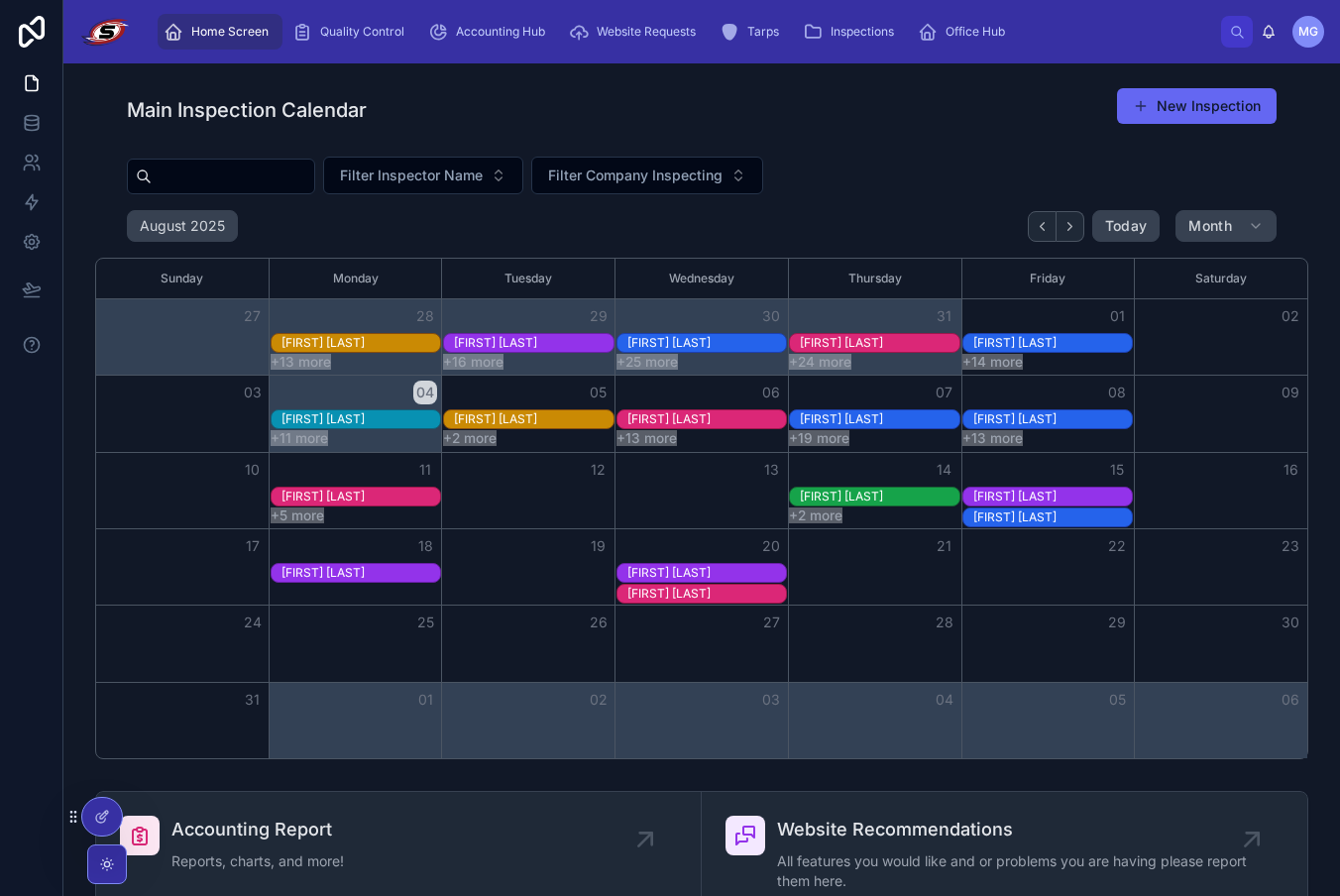click on "Main Inspection Calendar New Inspection" at bounding box center (702, 110) 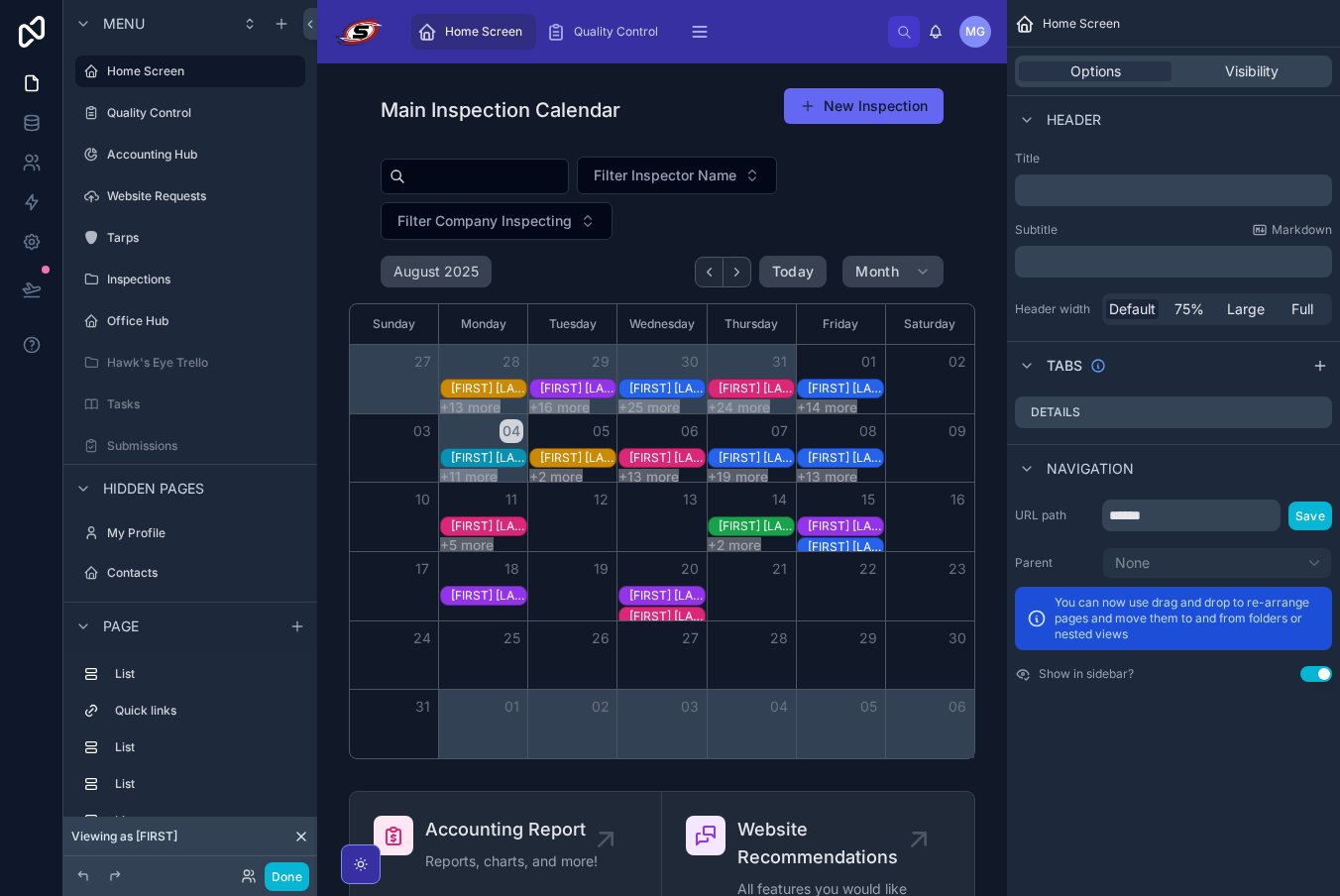 click 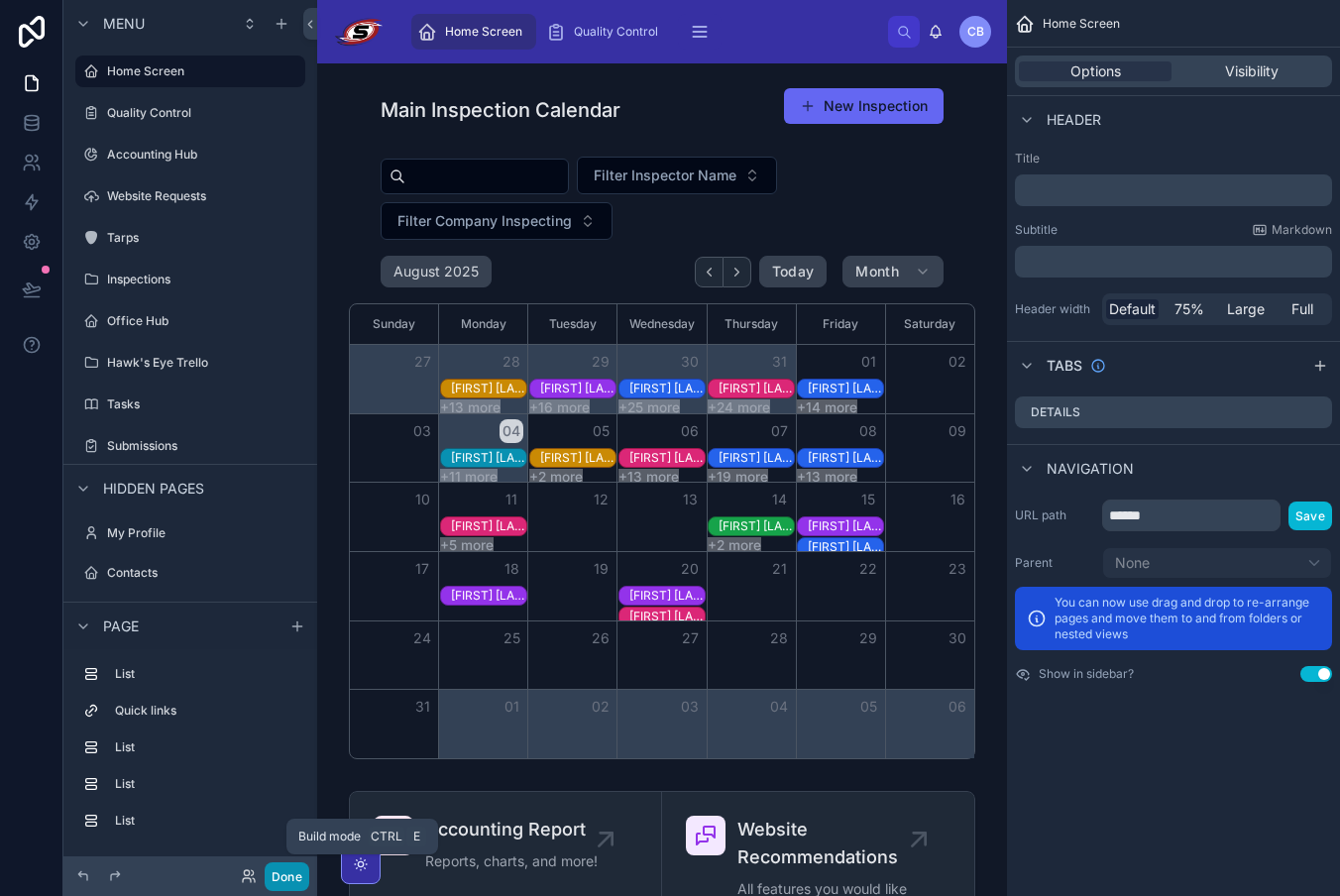 click on "Done" at bounding box center [286, 876] 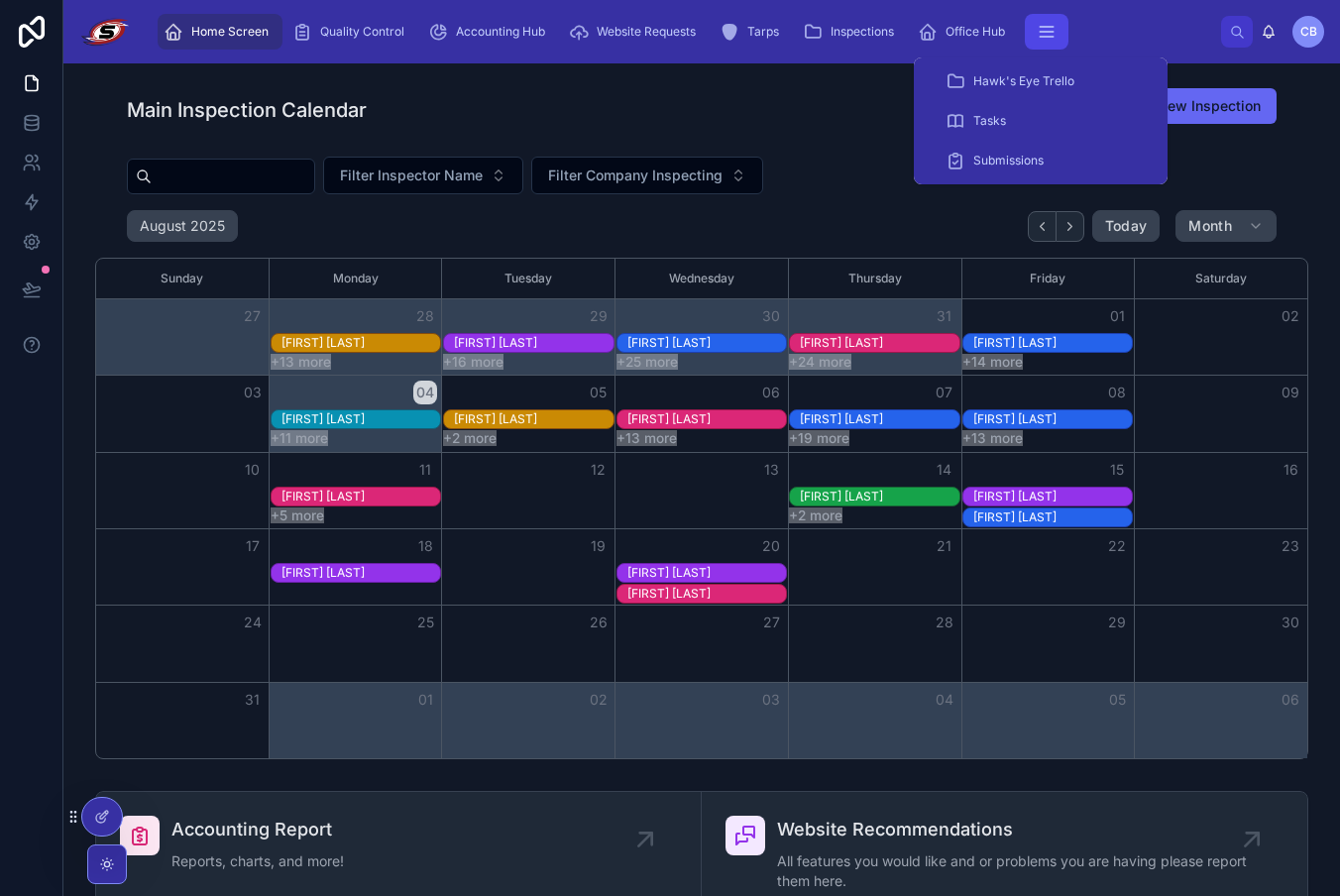 click 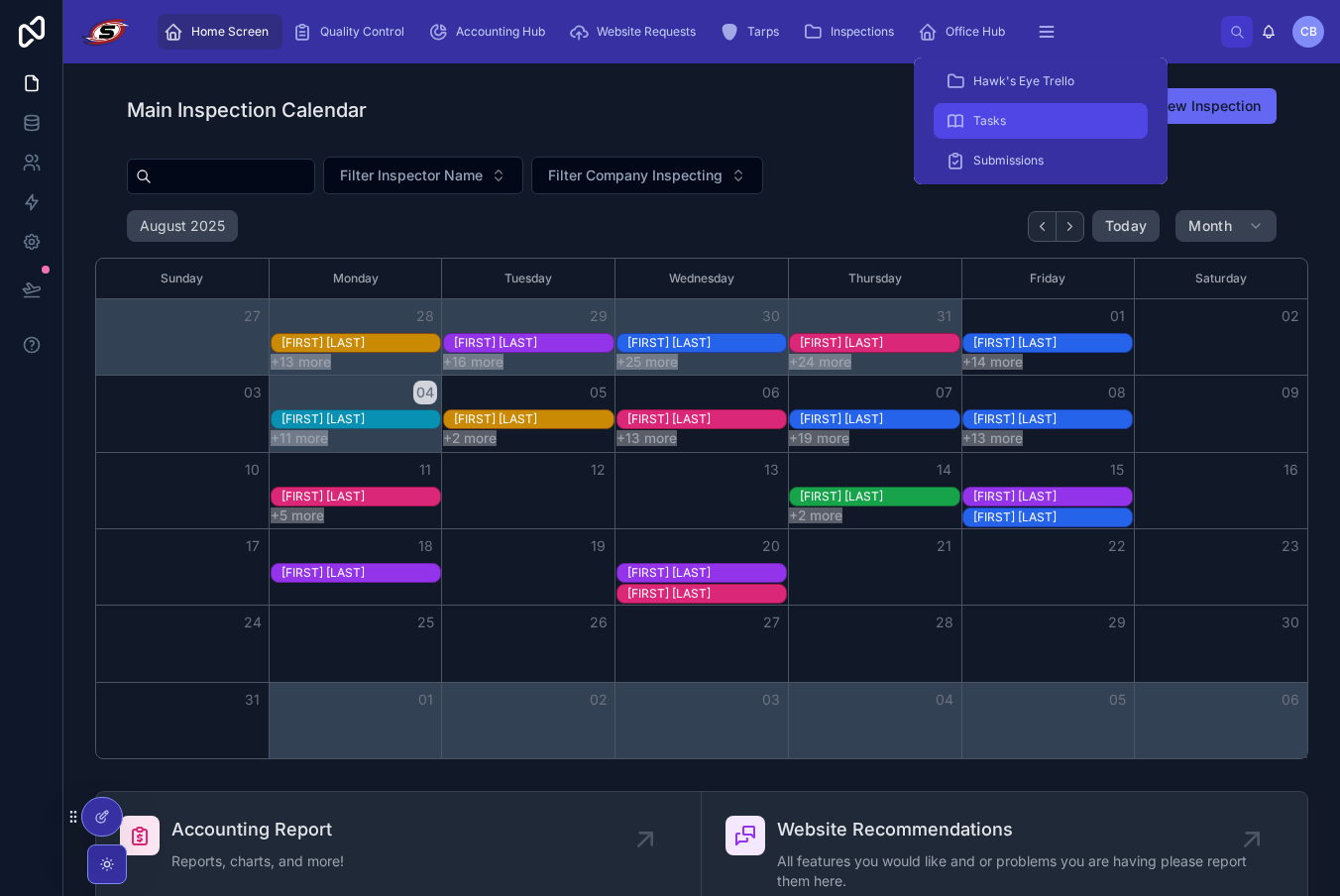 click on "Tasks" at bounding box center [1041, 121] 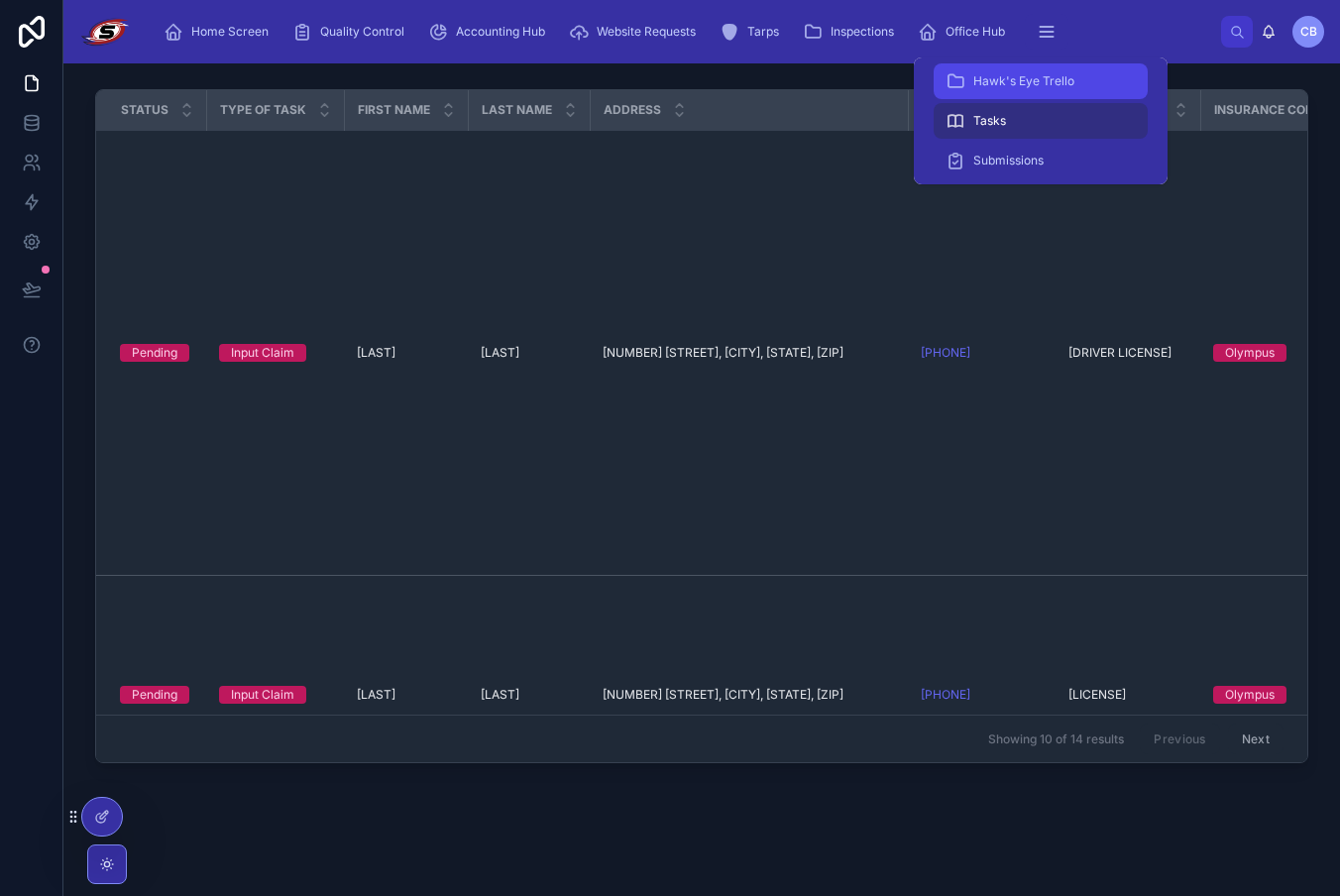 click on "Hawk's Eye Trello" at bounding box center [1024, 81] 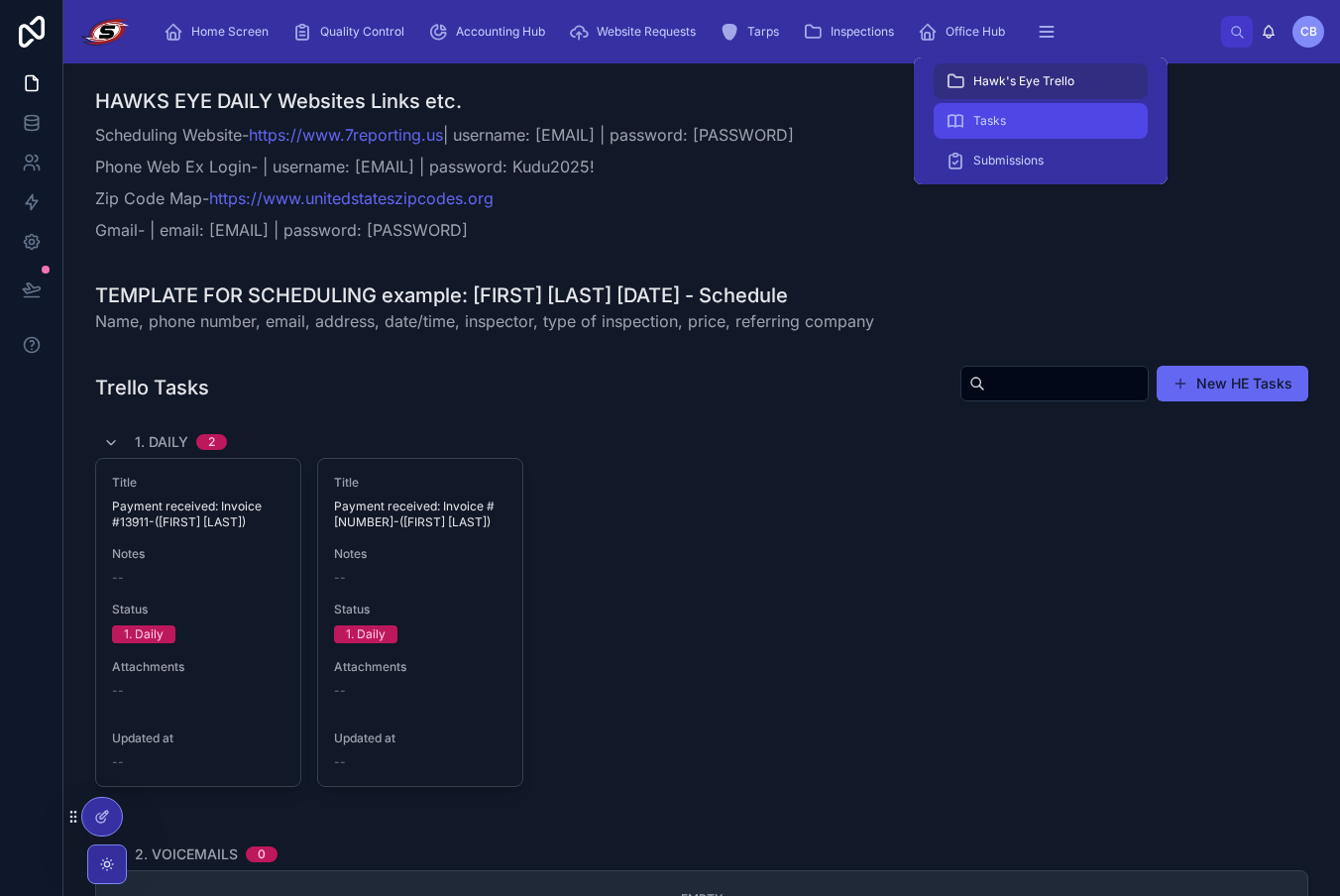 click on "Tasks" at bounding box center (1041, 121) 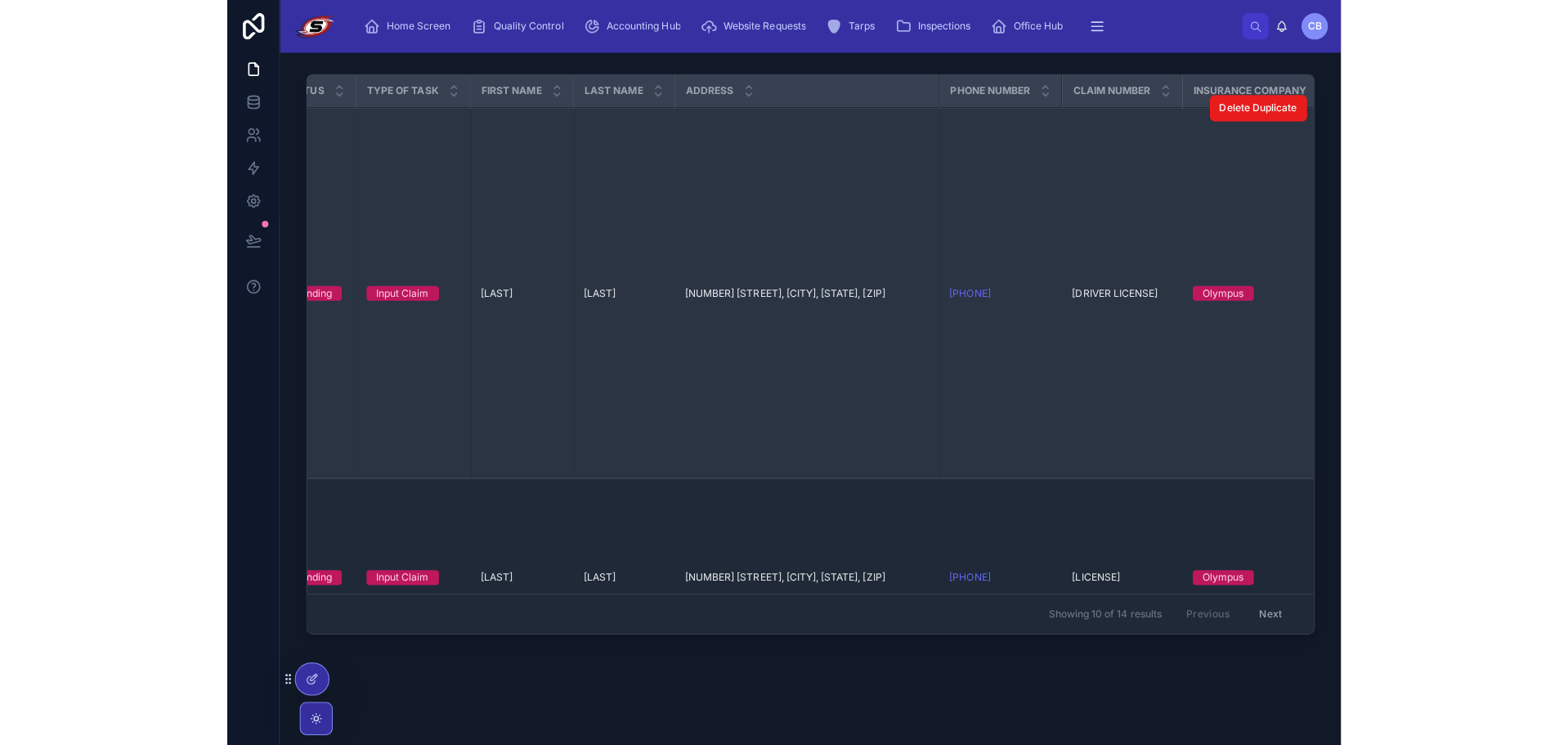 scroll, scrollTop: 0, scrollLeft: 0, axis: both 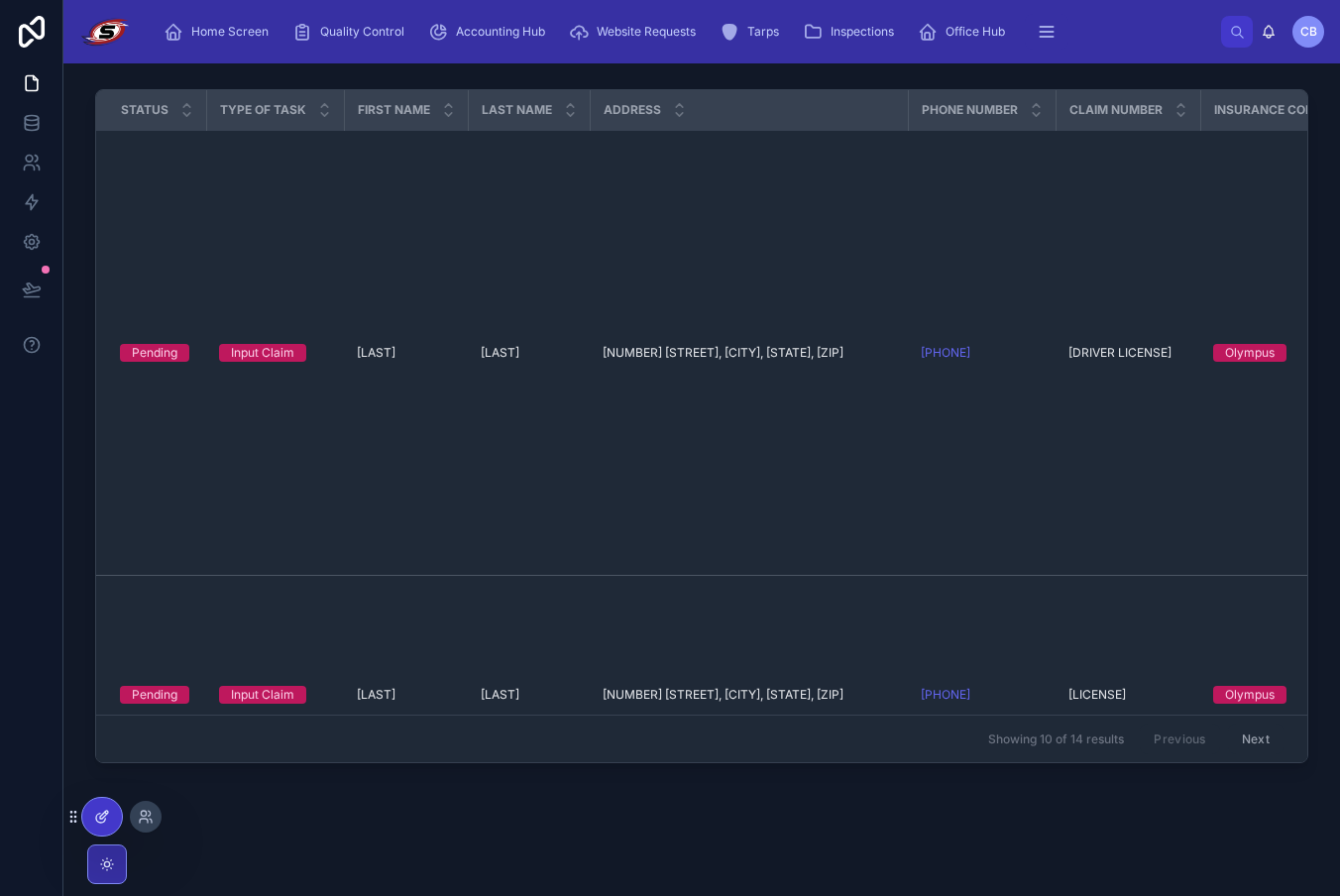 click at bounding box center [102, 817] 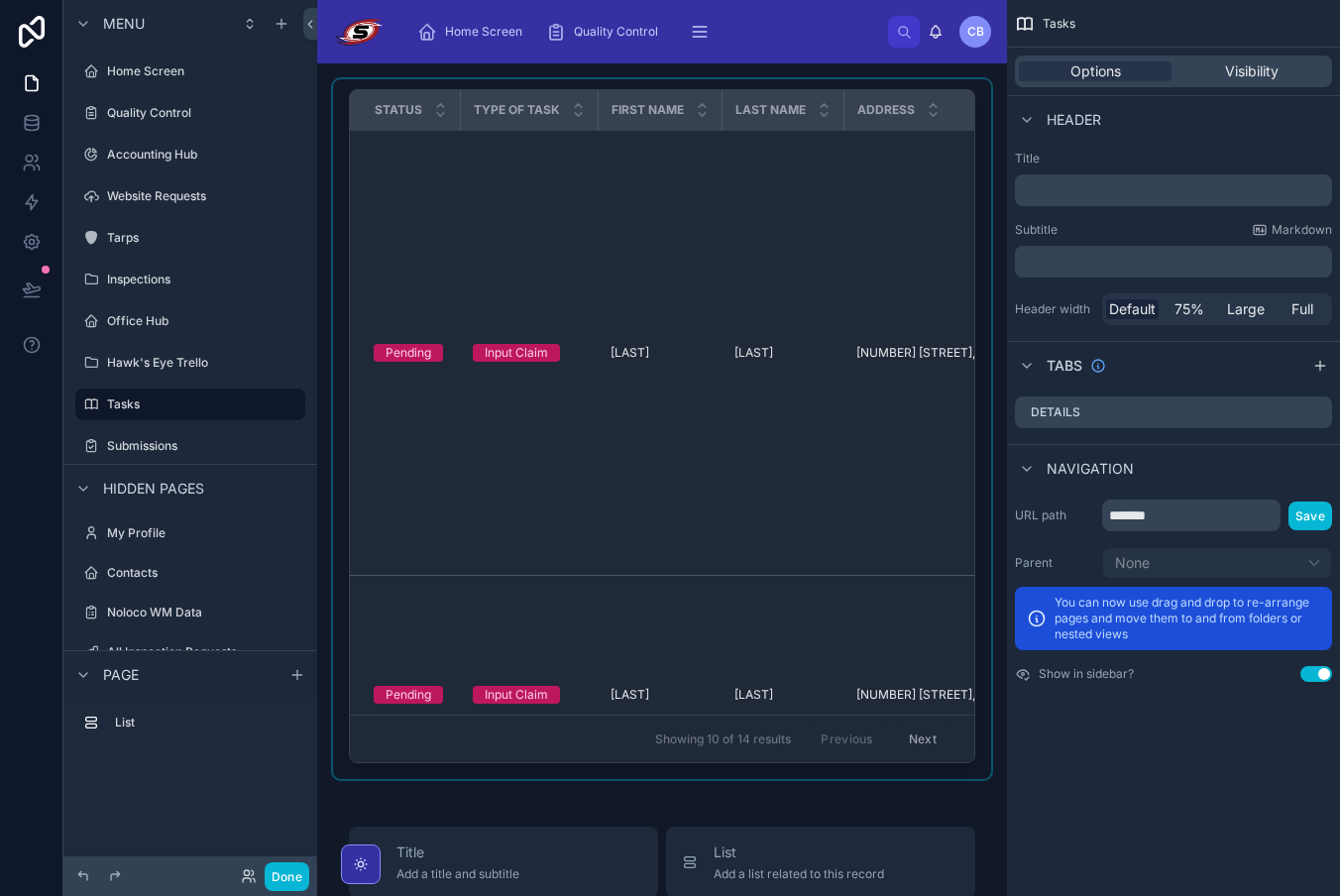 click at bounding box center [662, 429] 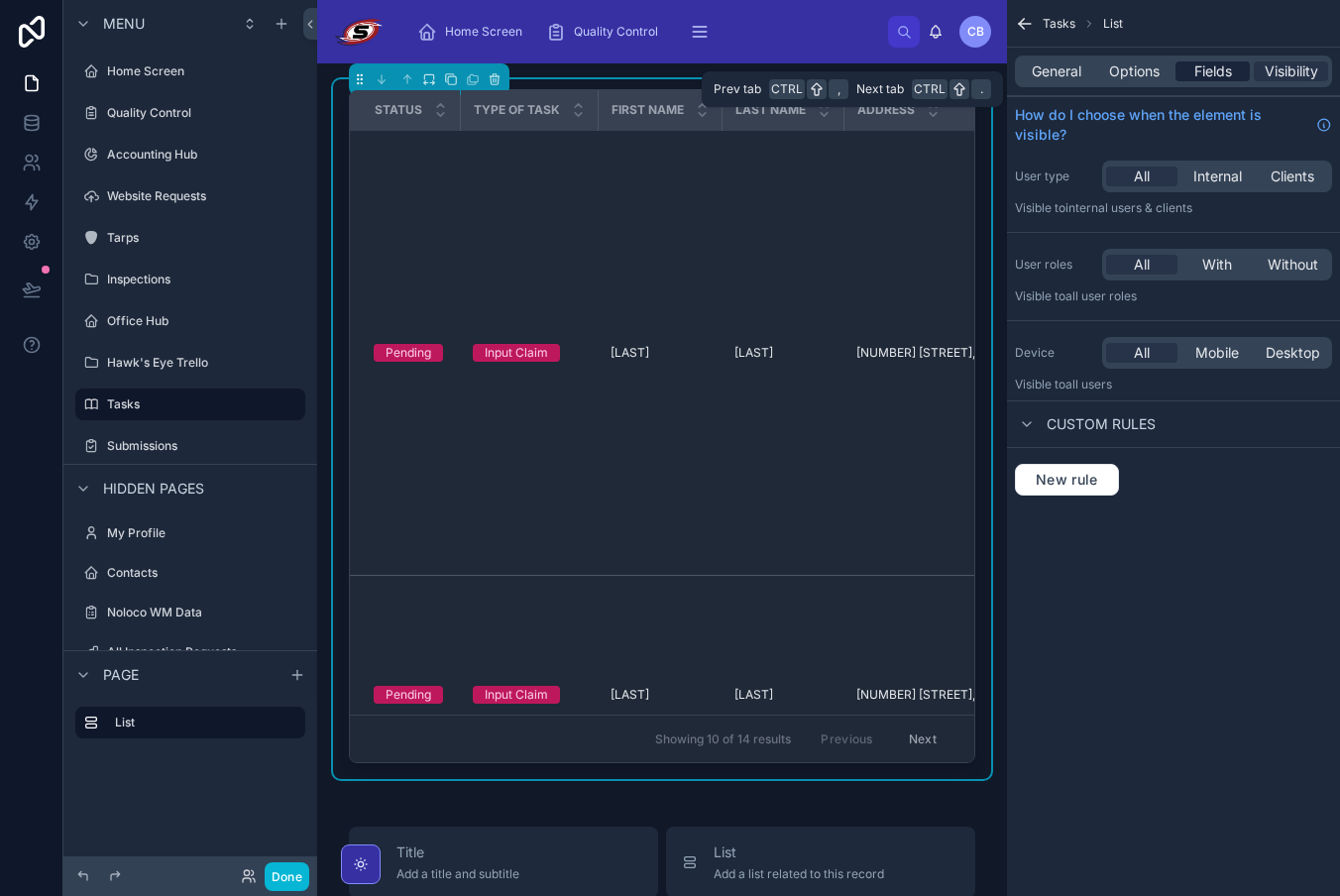 click on "Fields" at bounding box center (1213, 71) 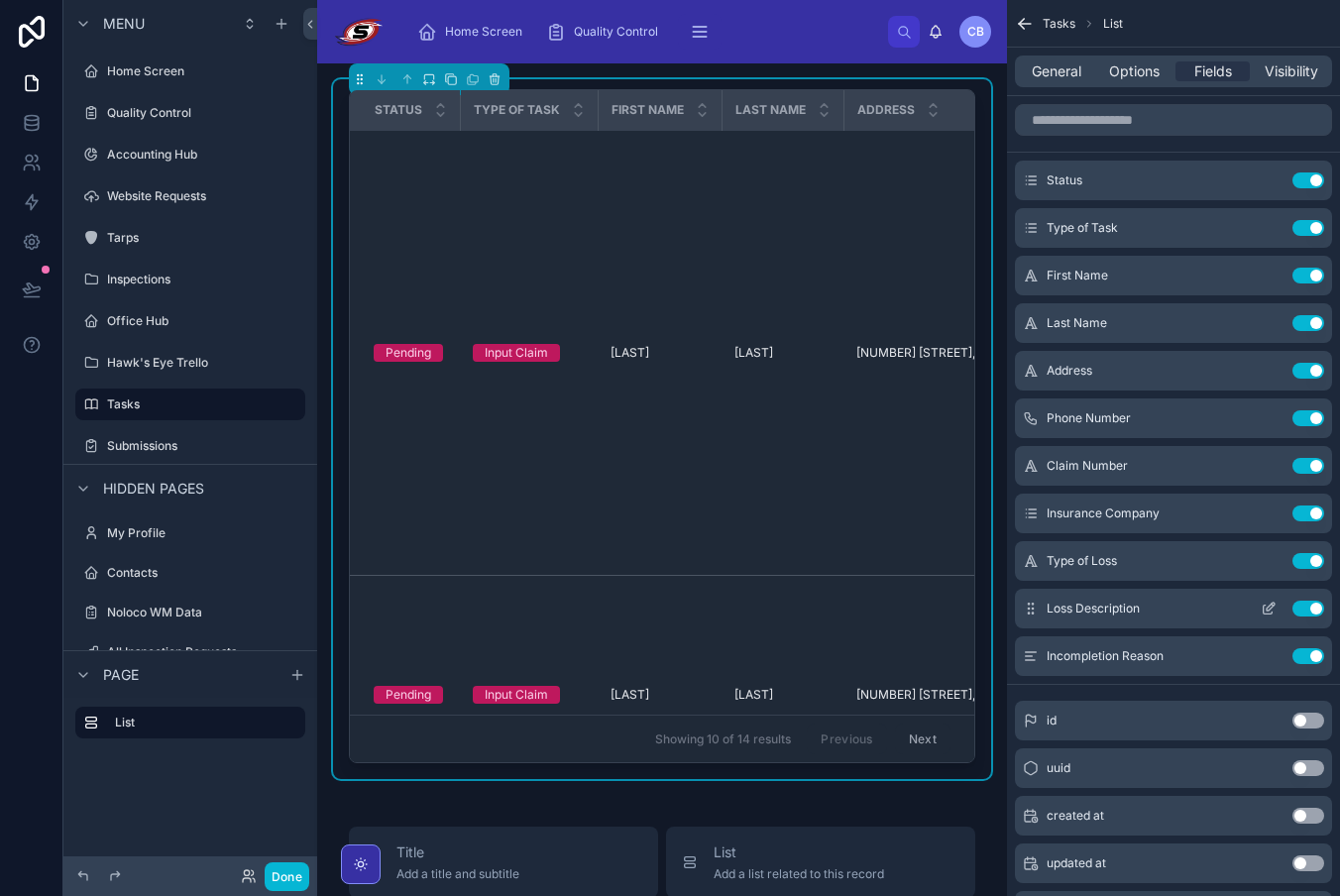 click on "Use setting" at bounding box center (1308, 609) 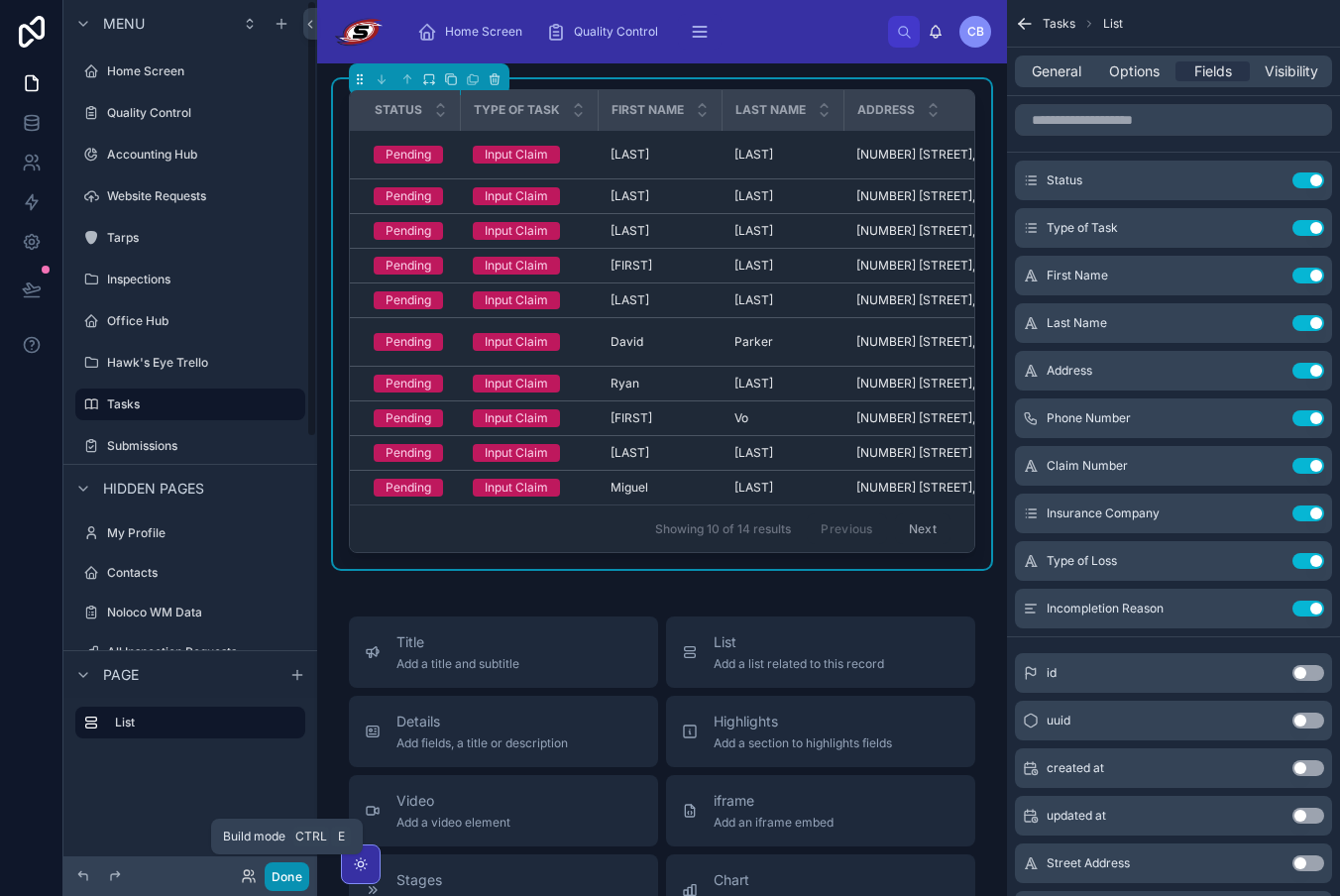 click on "Done" at bounding box center [286, 876] 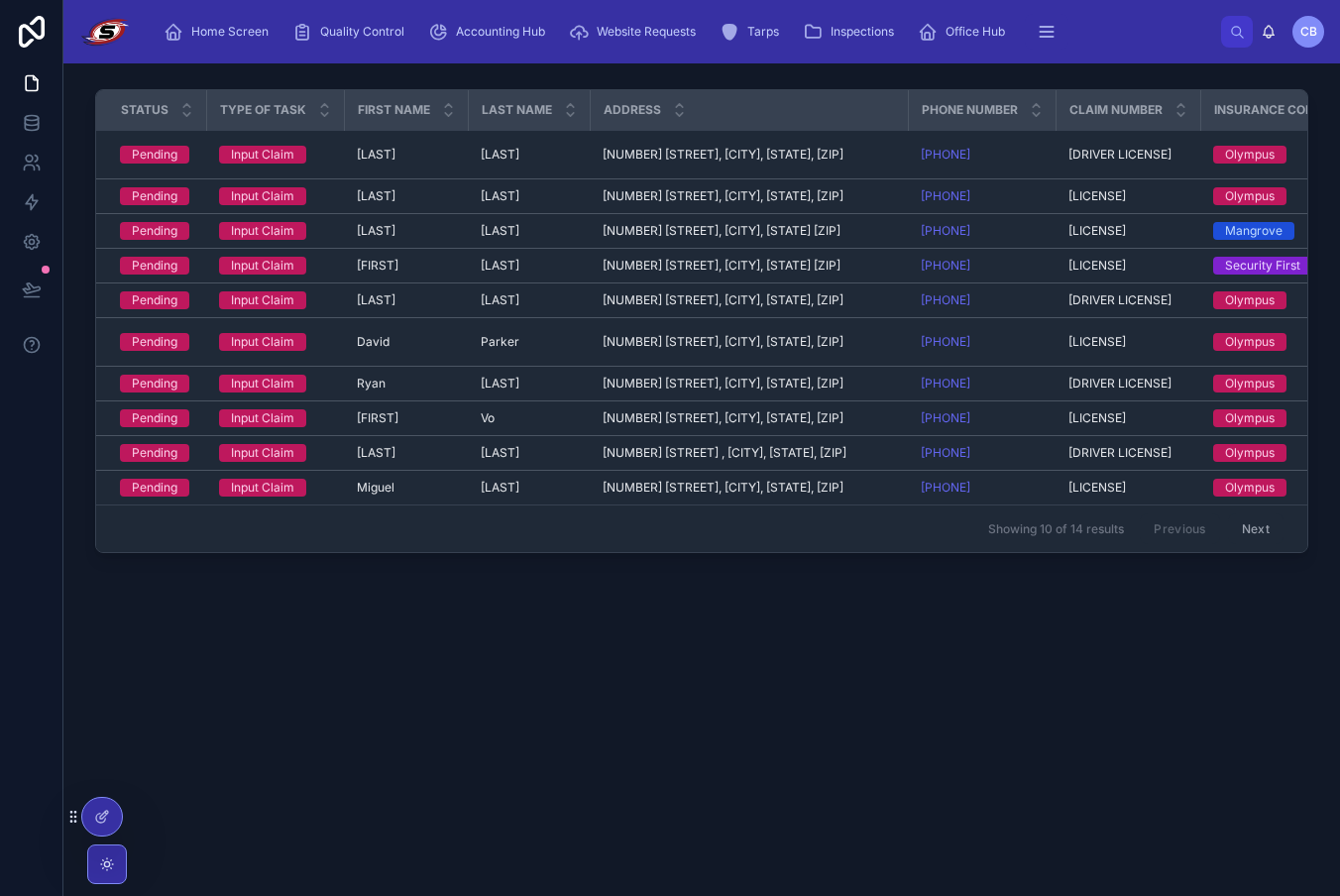 click on "Status Type of Task First Name Last Name Address Phone Number Claim Number Insurance Company Type of Loss Incompletion Reason Pending Input Claim Zhanna Zhanna Saks Saks 16911 Charles River Dr, Delray Beach, FL, 33446-0008 16911 Charles River Dr, Delray Beach, FL, 33446-0008 (210) 310-2605 25FLHOV0019936 25FLHOV0019936 Olympus Water Damage-All Other Water Damage-All Other -- Delete Duplicate Pending Input Claim Bonita Bonita Stamper Stamper 1424 Vivaldi Pl, Longwood, FL, 32779-5878 1424 Vivaldi Pl, Longwood, FL, 32779-5878 (407) 658-0722 24FLHOV0019948 24FLHOV0019948 Olympus Wind Wind -- Delete Duplicate Pending Input Claim Stanton Stanton Olsen Olsen 7640 Rockville Court, New Port Ritchy, FL 34654 7640 Rockville Court, New Port Ritchy, FL 34654 (504) 250-7258 MCH3FL2500254 MCH3FL2500254 Mangrove Hail Damage Hail Damage -- Delete Duplicate Pending Input Claim Rosanna Rosanna Nanni Nanni 61 Dogwood Trl, Debary, FL 32713 61 Dogwood Trl, Debary, FL 32713 (386) 717-1161 CLM-00001681 CLM-00001681 Security First --" at bounding box center [702, 395] 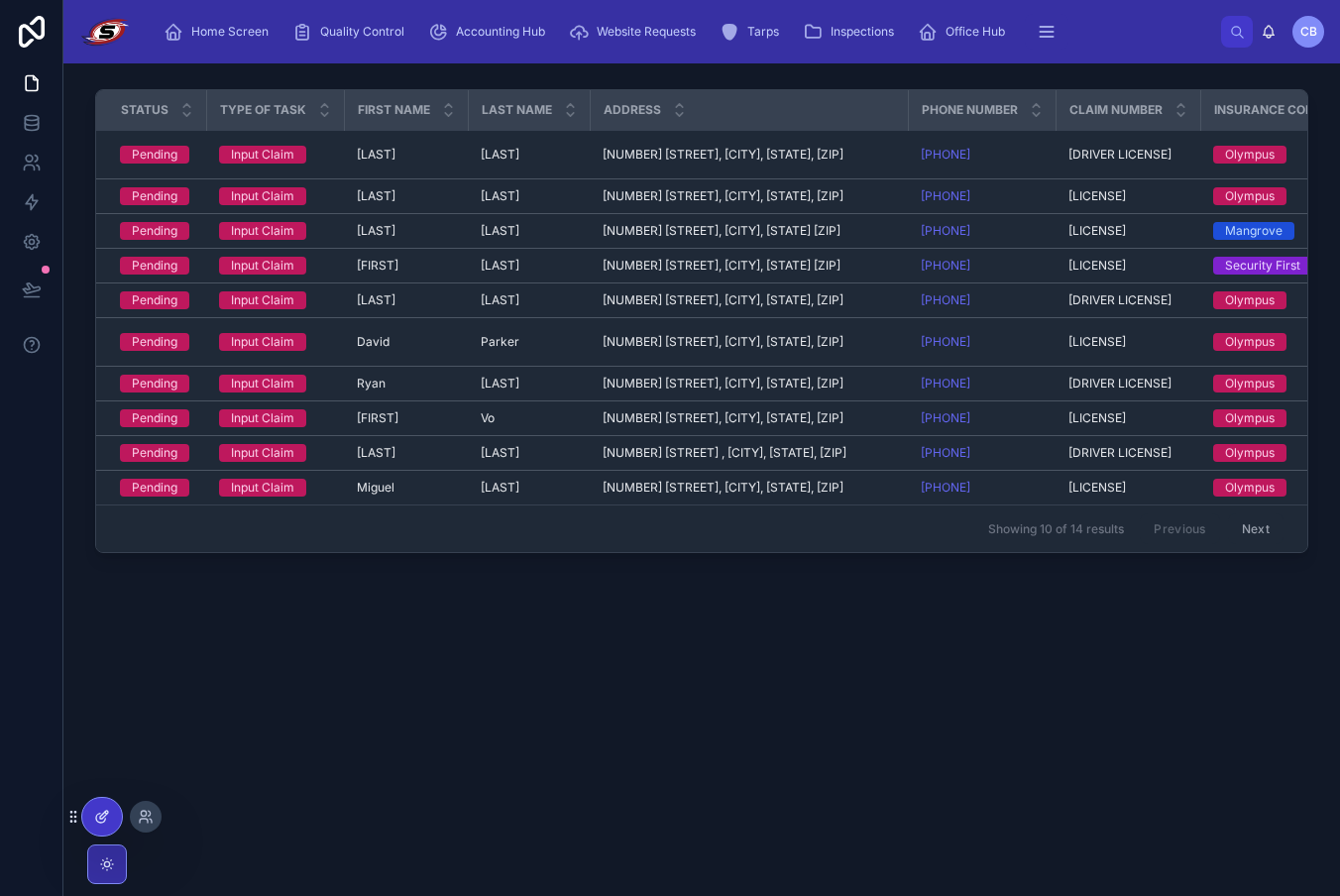 click at bounding box center (102, 817) 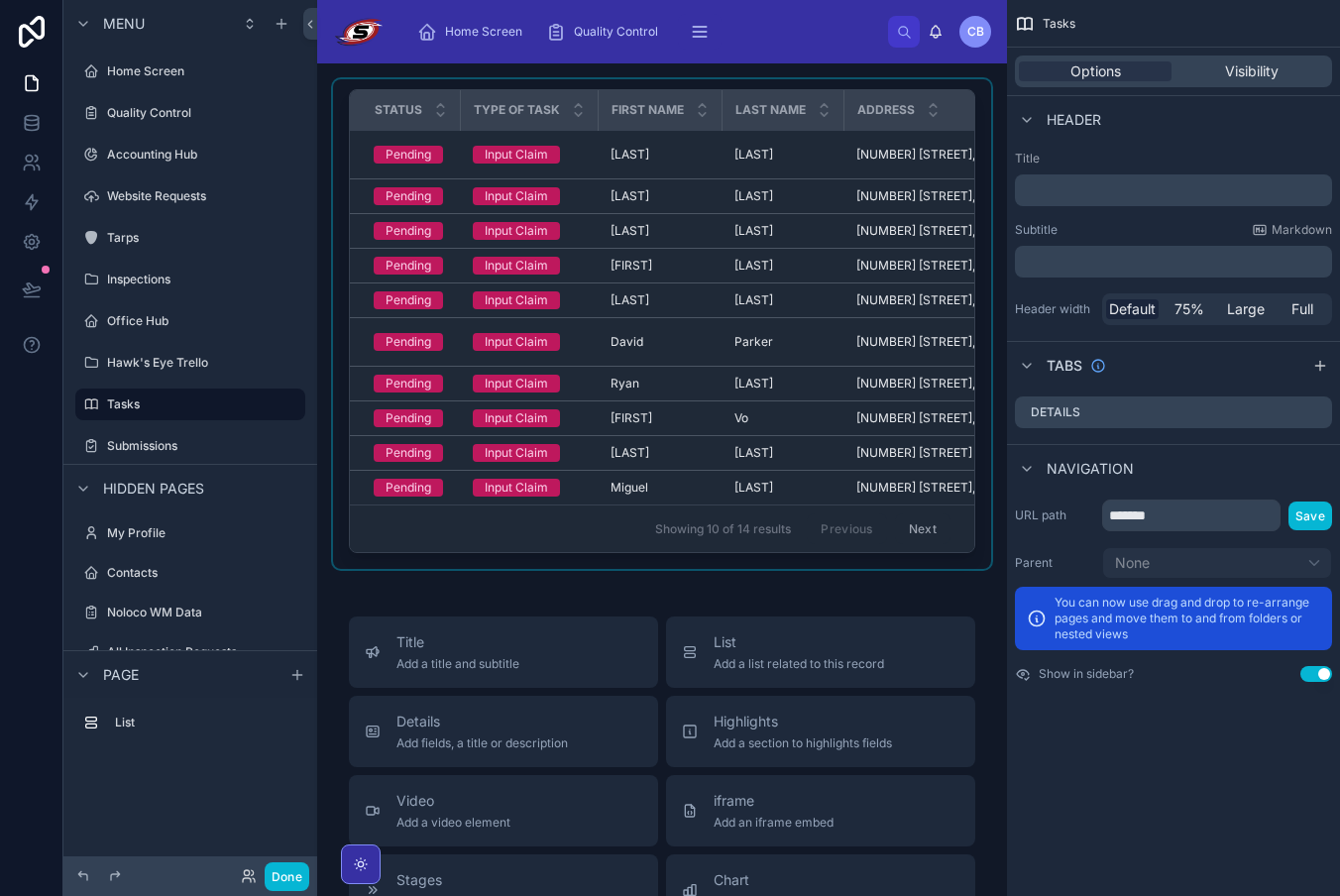 click at bounding box center [662, 324] 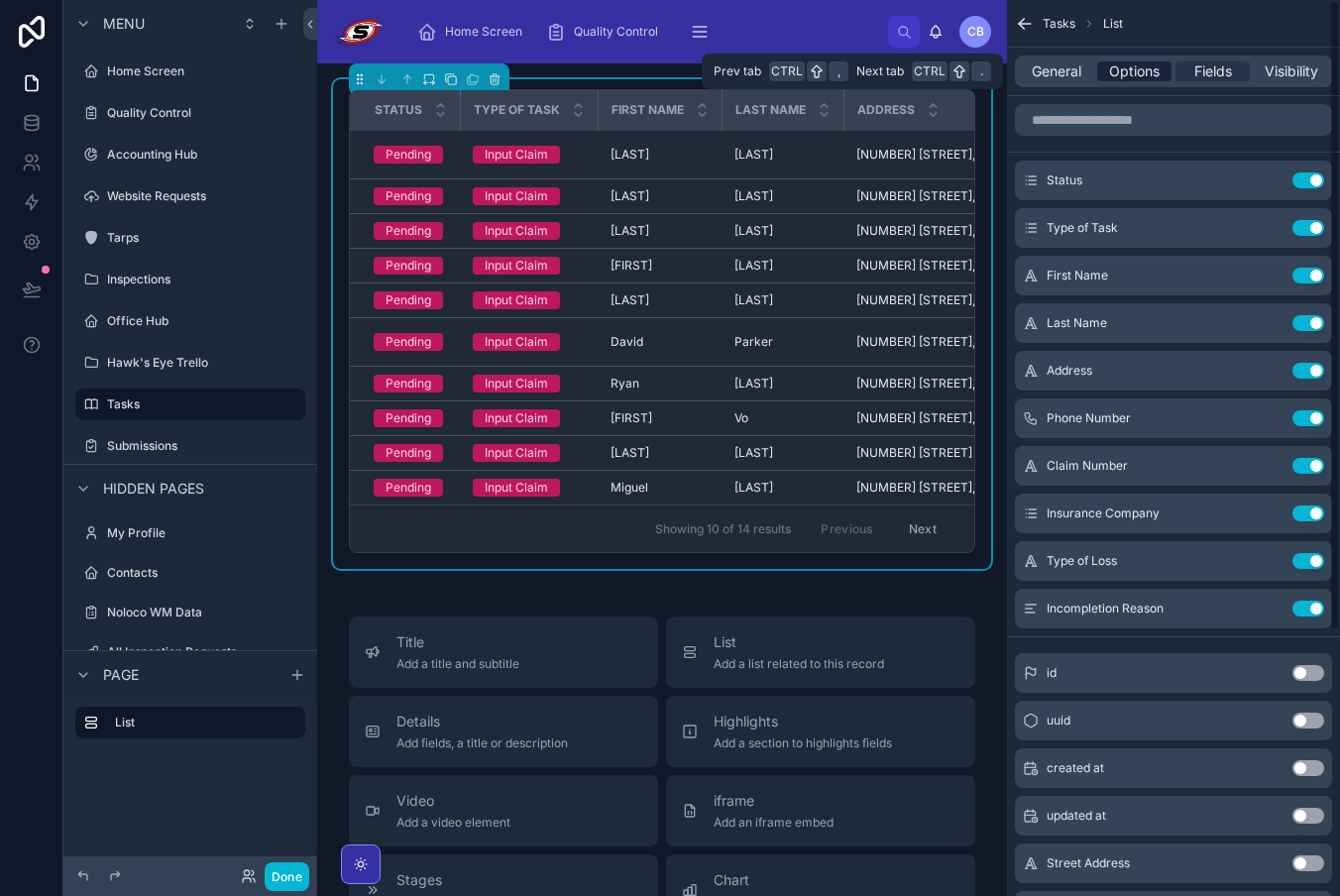 click on "Options" at bounding box center (1134, 71) 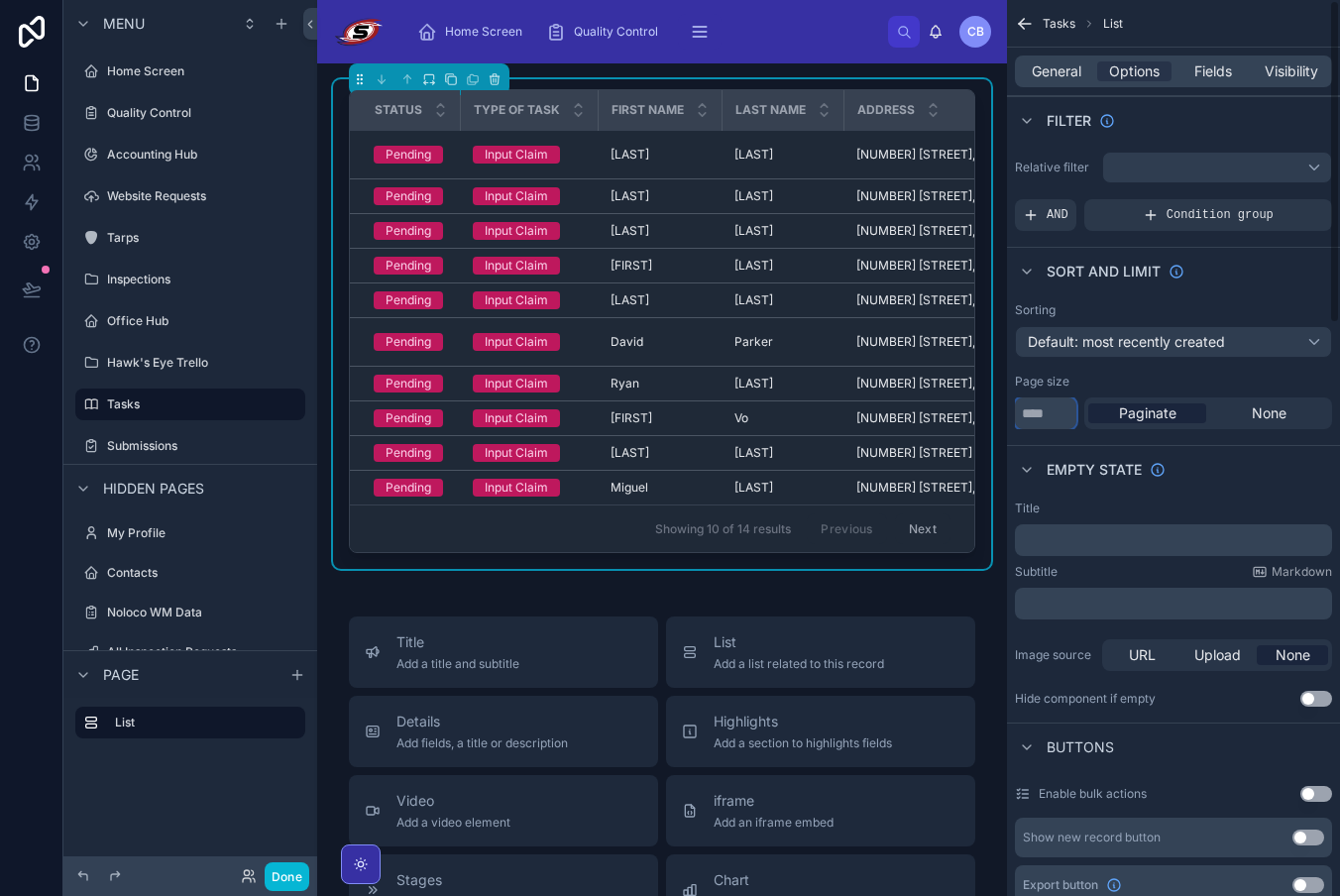 click on "**" at bounding box center [1046, 413] 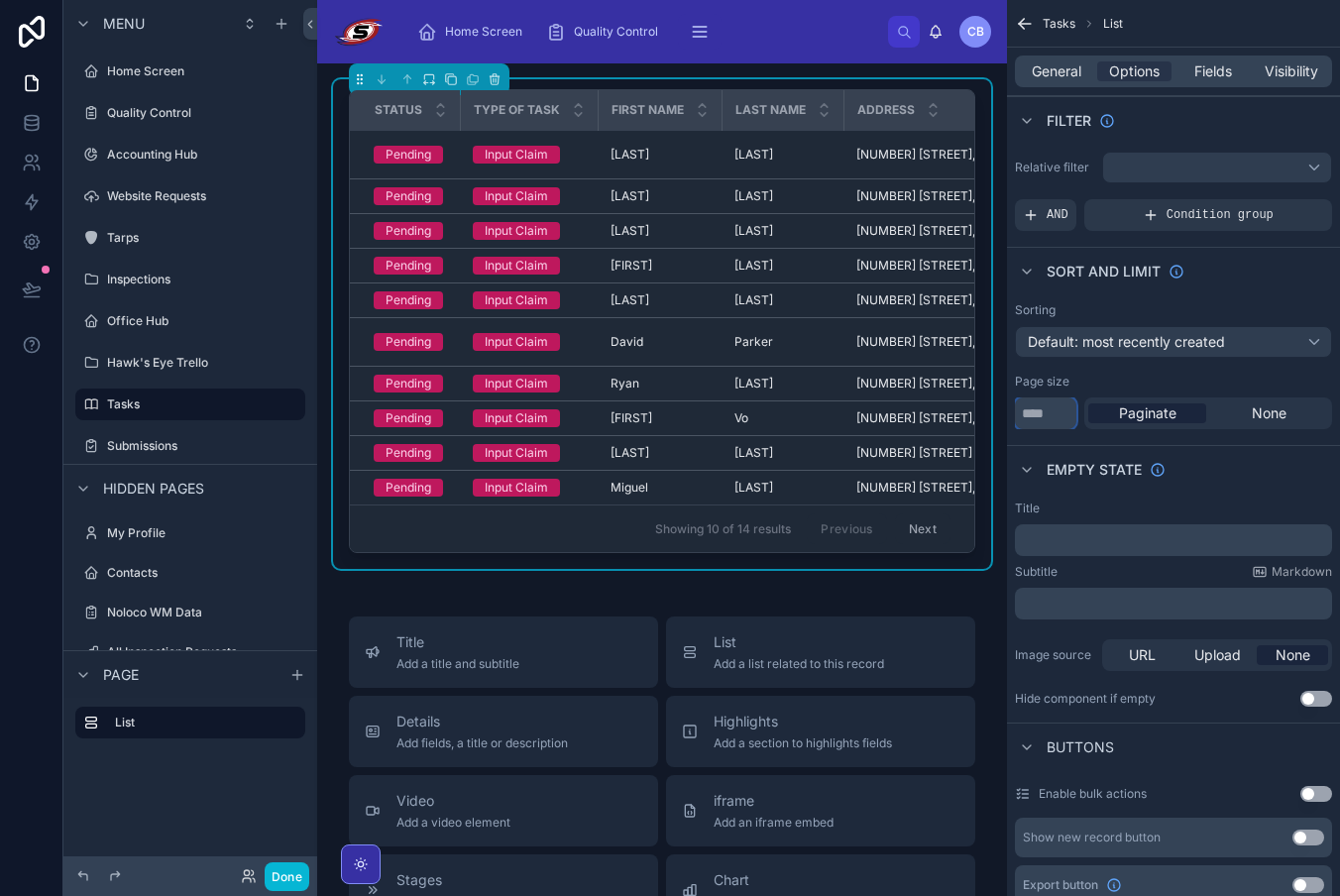 type on "*" 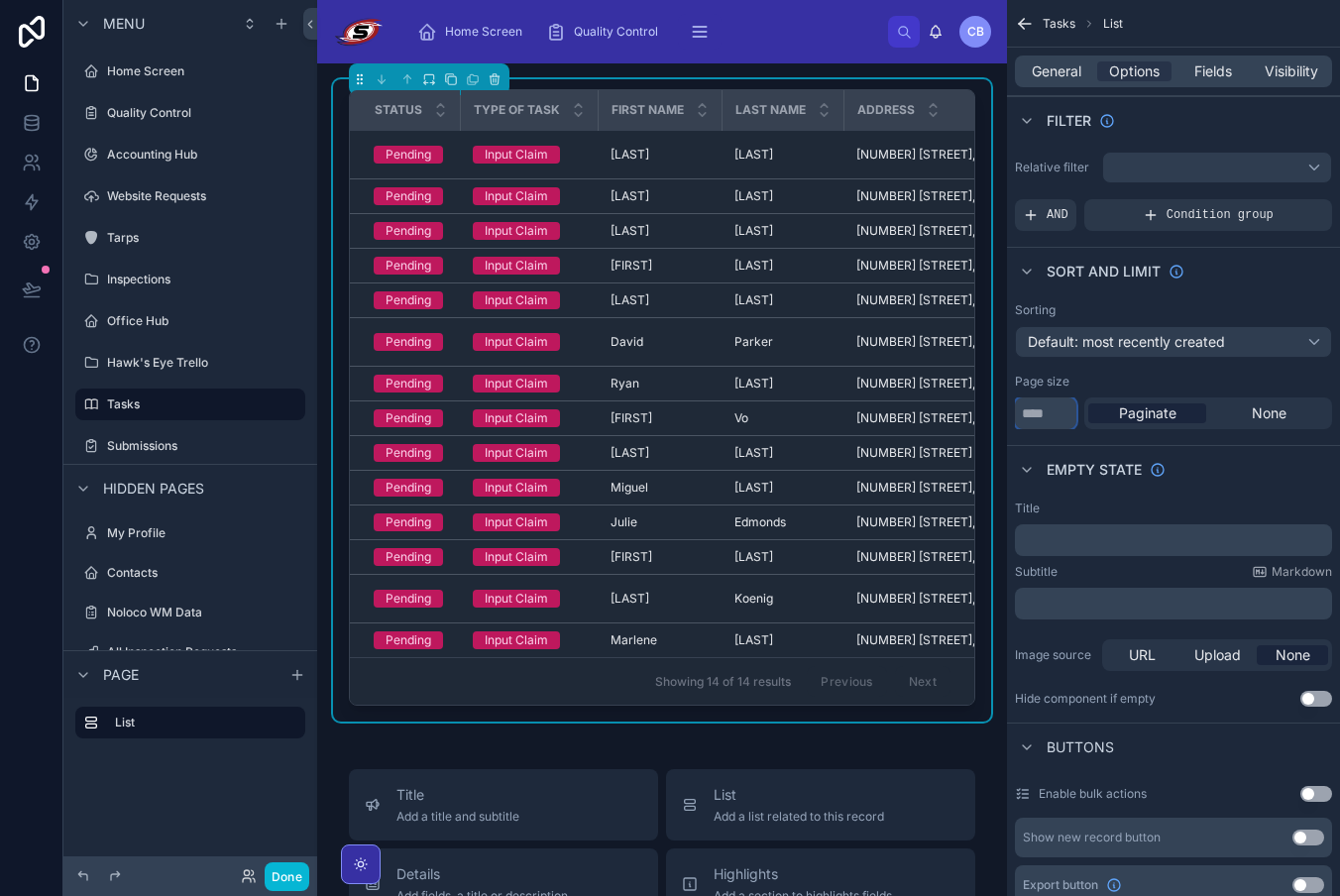 type on "**" 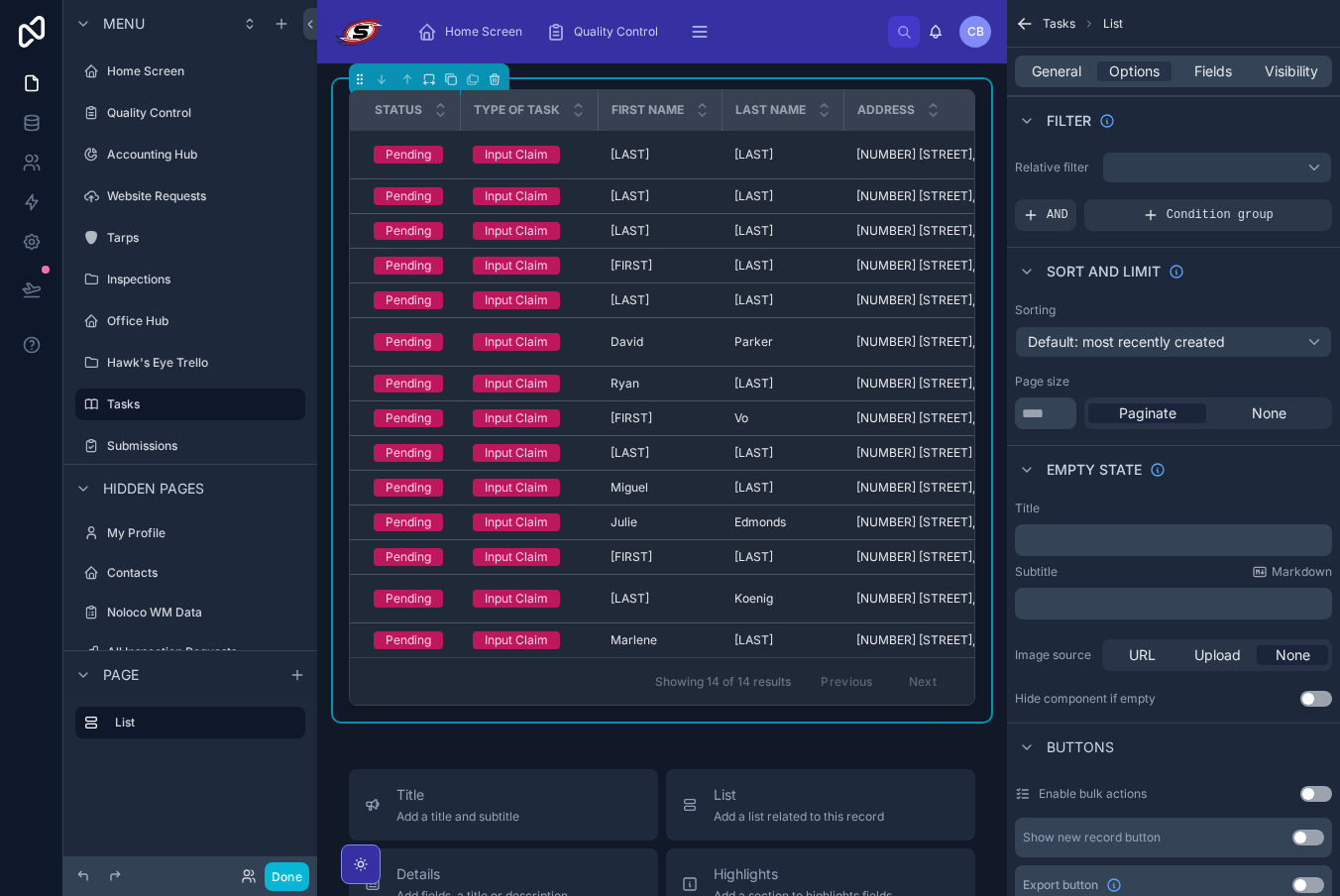 click on "Status Type of Task First Name Last Name Address Phone Number Claim Number Insurance Company Type of Loss Incompletion Reason Pending Input Claim Zhanna Zhanna Saks Saks 16911 Charles River Dr, Delray Beach, FL, 33446-0008 16911 Charles River Dr, Delray Beach, FL, 33446-0008 (210) 310-2605 25FLHOV0019936 25FLHOV0019936 Olympus Water Damage-All Other Water Damage-All Other -- Delete Duplicate Pending Input Claim Bonita Bonita Stamper Stamper 1424 Vivaldi Pl, Longwood, FL, 32779-5878 1424 Vivaldi Pl, Longwood, FL, 32779-5878 (407) 658-0722 24FLHOV0019948 24FLHOV0019948 Olympus Wind Wind -- Delete Duplicate Pending Input Claim Stanton Stanton Olsen Olsen 7640 Rockville Court, New Port Ritchy, FL 34654 7640 Rockville Court, New Port Ritchy, FL 34654 (504) 250-7258 MCH3FL2500254 MCH3FL2500254 Mangrove Hail Damage Hail Damage -- Delete Duplicate Pending Input Claim Rosanna Rosanna Nanni Nanni 61 Dogwood Trl, Debary, FL 32713 61 Dogwood Trl, Debary, FL 32713 (386) 717-1161 CLM-00001681 CLM-00001681 Security First --" at bounding box center [662, 856] 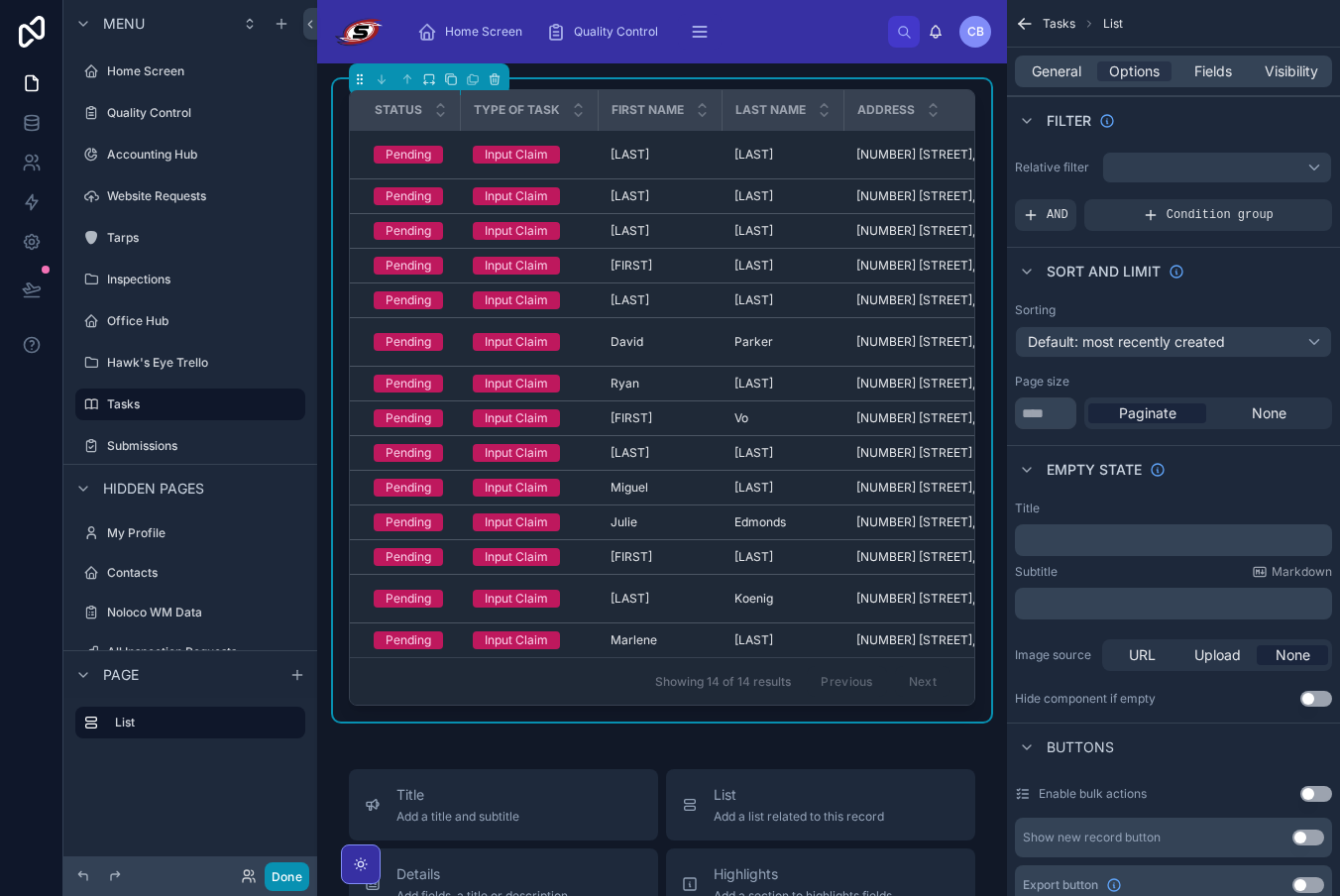 click on "Done" at bounding box center (286, 876) 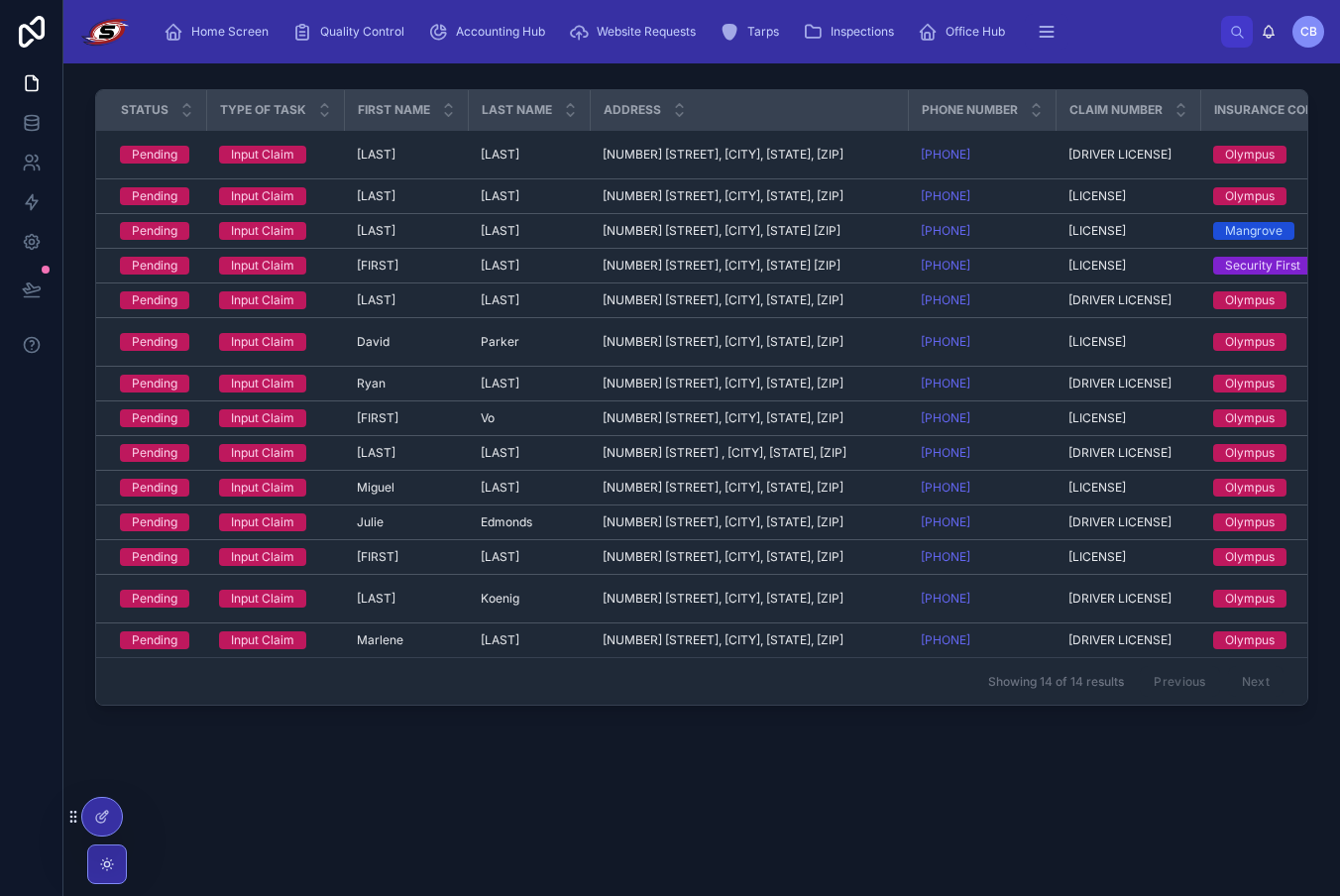 click on "Status Type of Task First Name Last Name Address Phone Number Claim Number Insurance Company Type of Loss Incompletion Reason Pending Input Claim Zhanna Zhanna Saks Saks 16911 Charles River Dr, Delray Beach, FL, 33446-0008 16911 Charles River Dr, Delray Beach, FL, 33446-0008 (210) 310-2605 25FLHOV0019936 25FLHOV0019936 Olympus Water Damage-All Other Water Damage-All Other -- Delete Duplicate Pending Input Claim Bonita Bonita Stamper Stamper 1424 Vivaldi Pl, Longwood, FL, 32779-5878 1424 Vivaldi Pl, Longwood, FL, 32779-5878 (407) 658-0722 24FLHOV0019948 24FLHOV0019948 Olympus Wind Wind -- Delete Duplicate Pending Input Claim Stanton Stanton Olsen Olsen 7640 Rockville Court, New Port Ritchy, FL 34654 7640 Rockville Court, New Port Ritchy, FL 34654 (504) 250-7258 MCH3FL2500254 MCH3FL2500254 Mangrove Hail Damage Hail Damage -- Delete Duplicate Pending Input Claim Rosanna Rosanna Nanni Nanni 61 Dogwood Trl, Debary, FL 32713 61 Dogwood Trl, Debary, FL 32713 (386) 717-1161 CLM-00001681 CLM-00001681 Security First --" at bounding box center (702, 456) 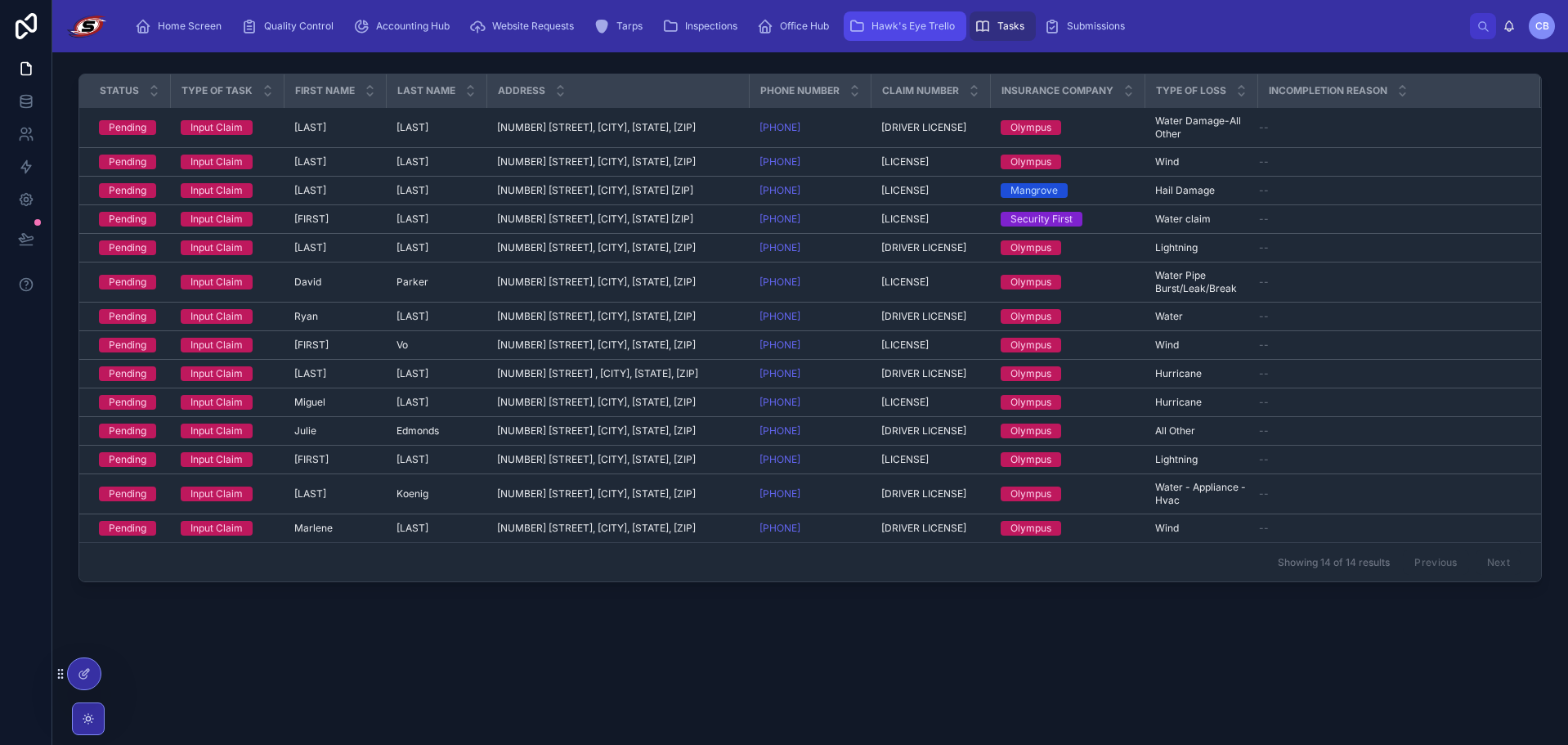 click on "Hawk's Eye Trello" at bounding box center [913, 26] 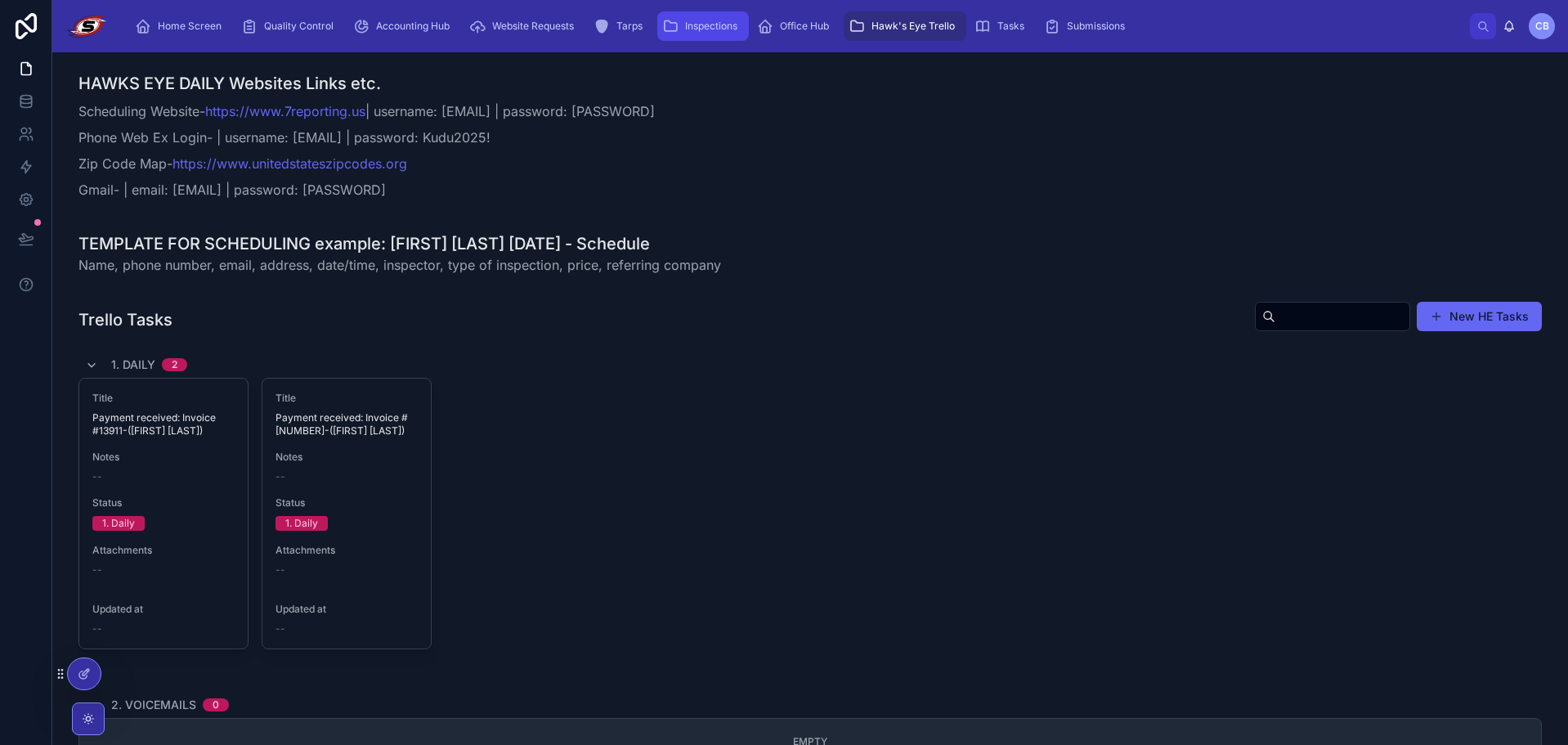 click on "Inspections" at bounding box center [703, 26] 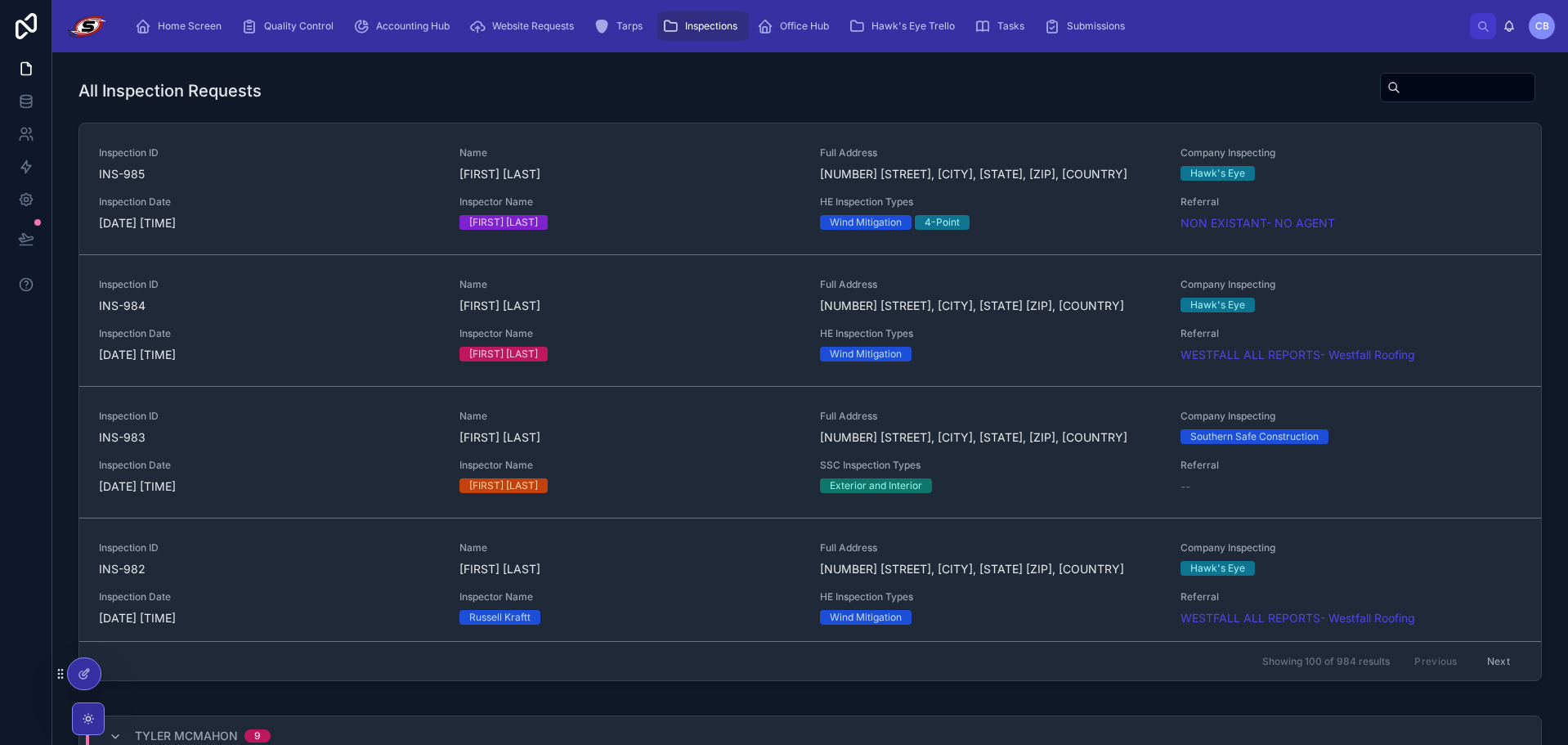 click at bounding box center (1467, 88) 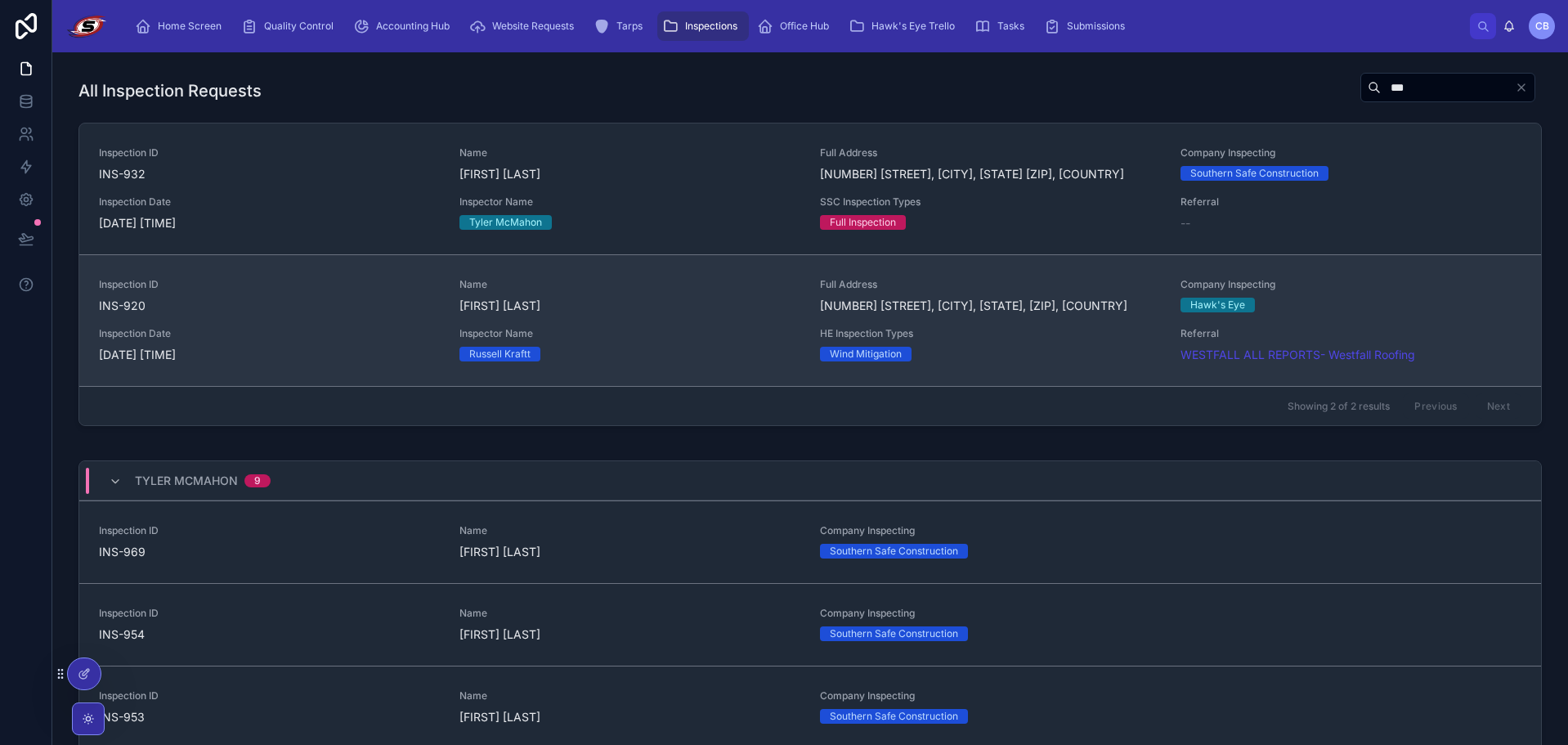 type on "***" 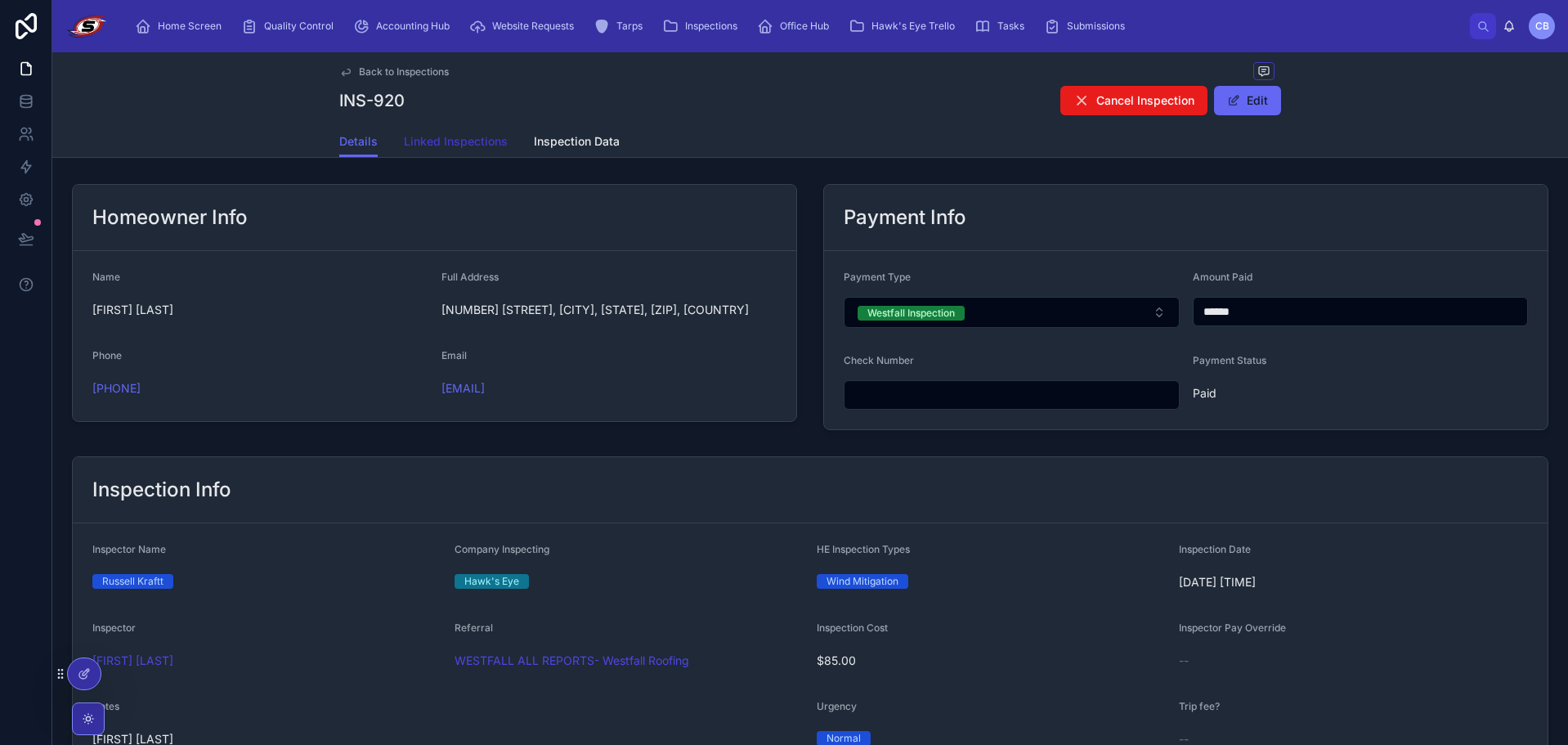 click on "Linked Inspections" at bounding box center (455, 141) 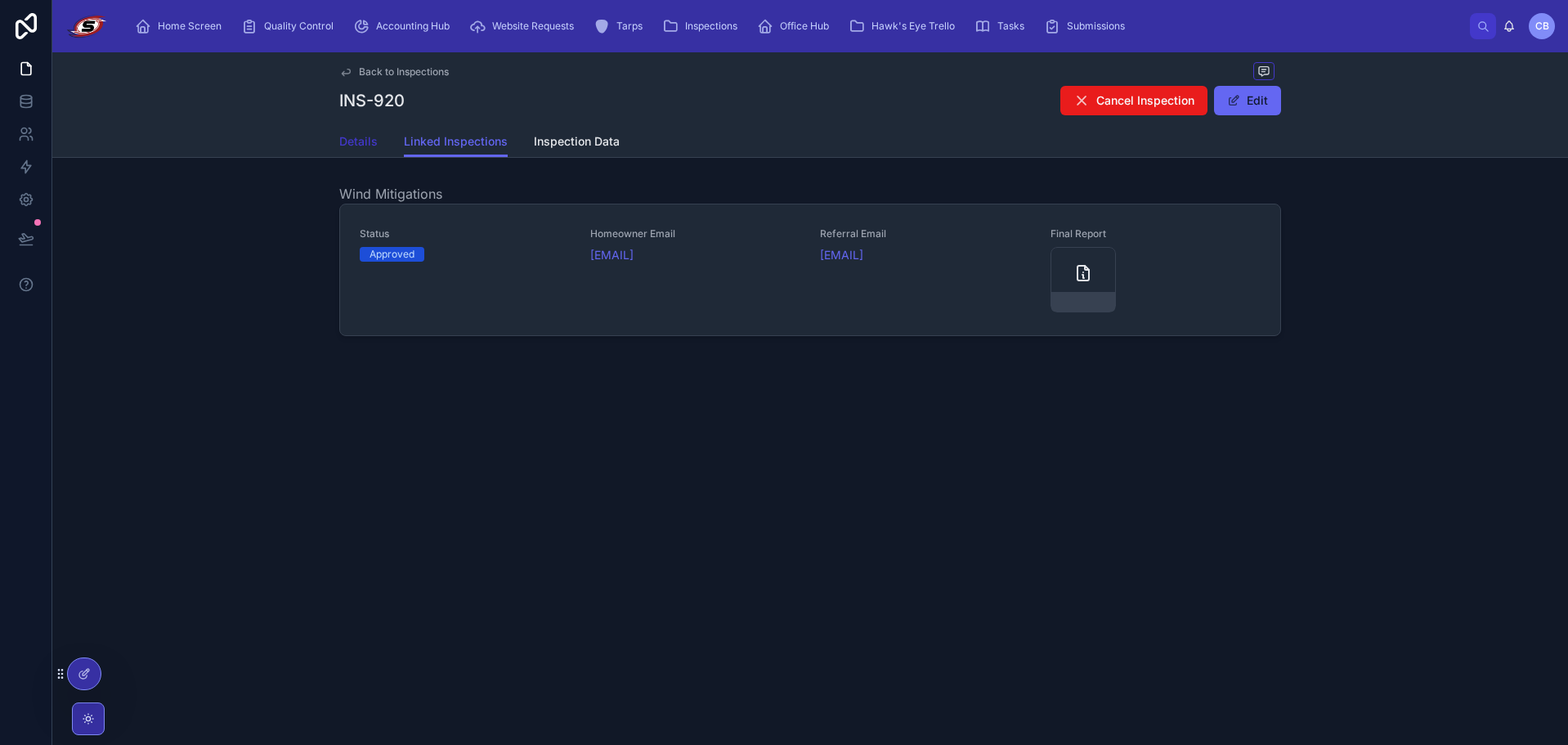 click on "Details" at bounding box center [358, 143] 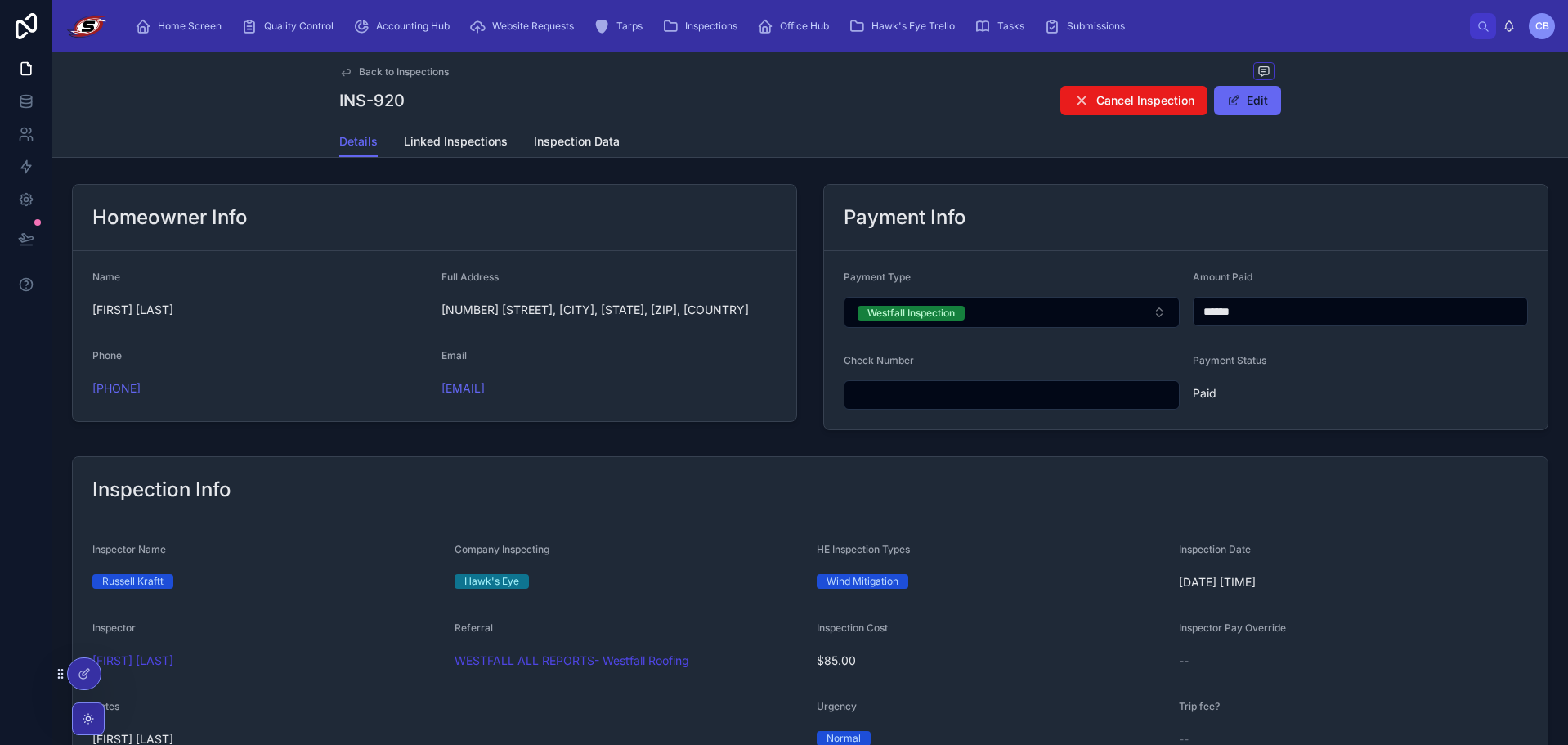 click on "Back to Inspections INS-920 Cancel Inspection Edit" at bounding box center [810, 89] 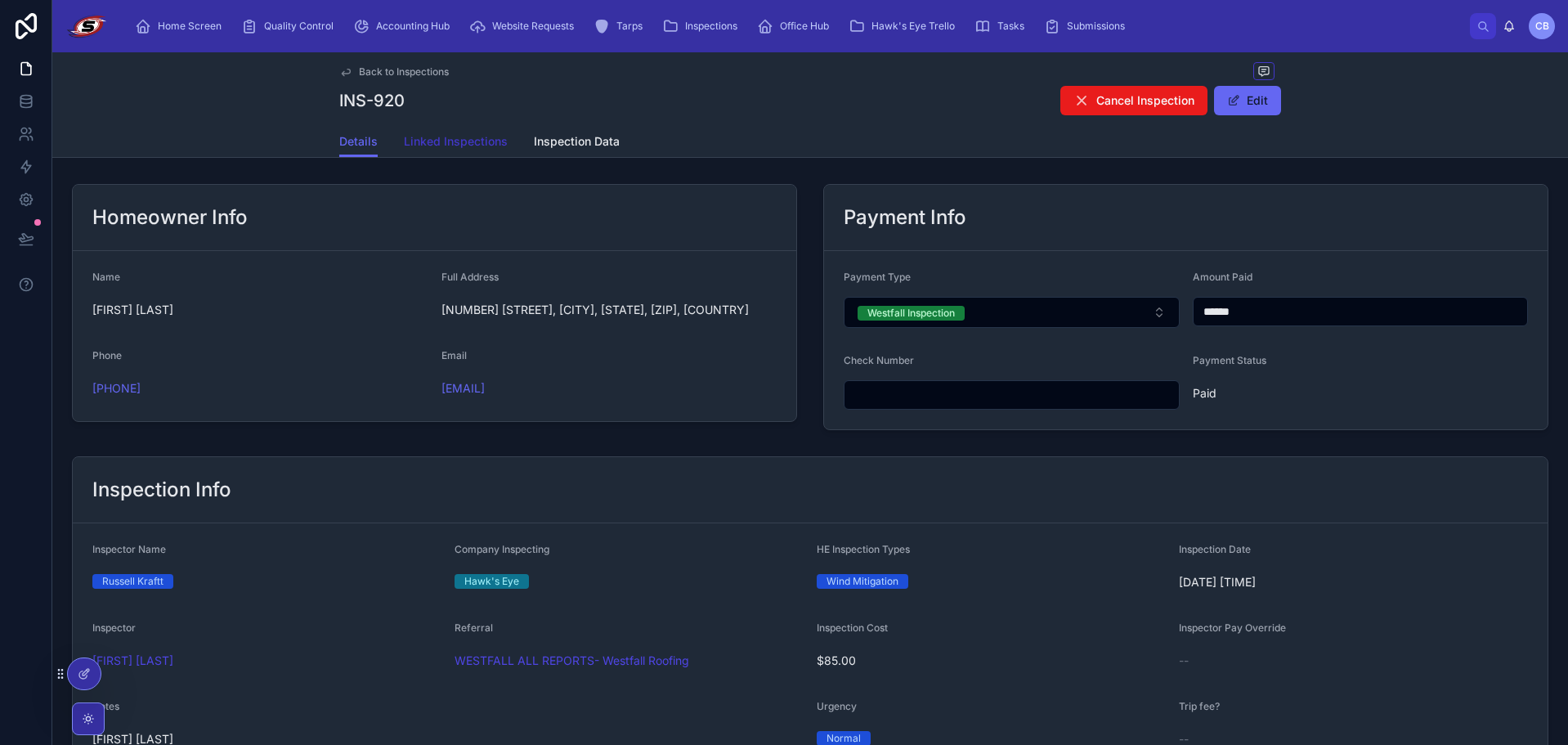 click on "Linked Inspections" at bounding box center (455, 141) 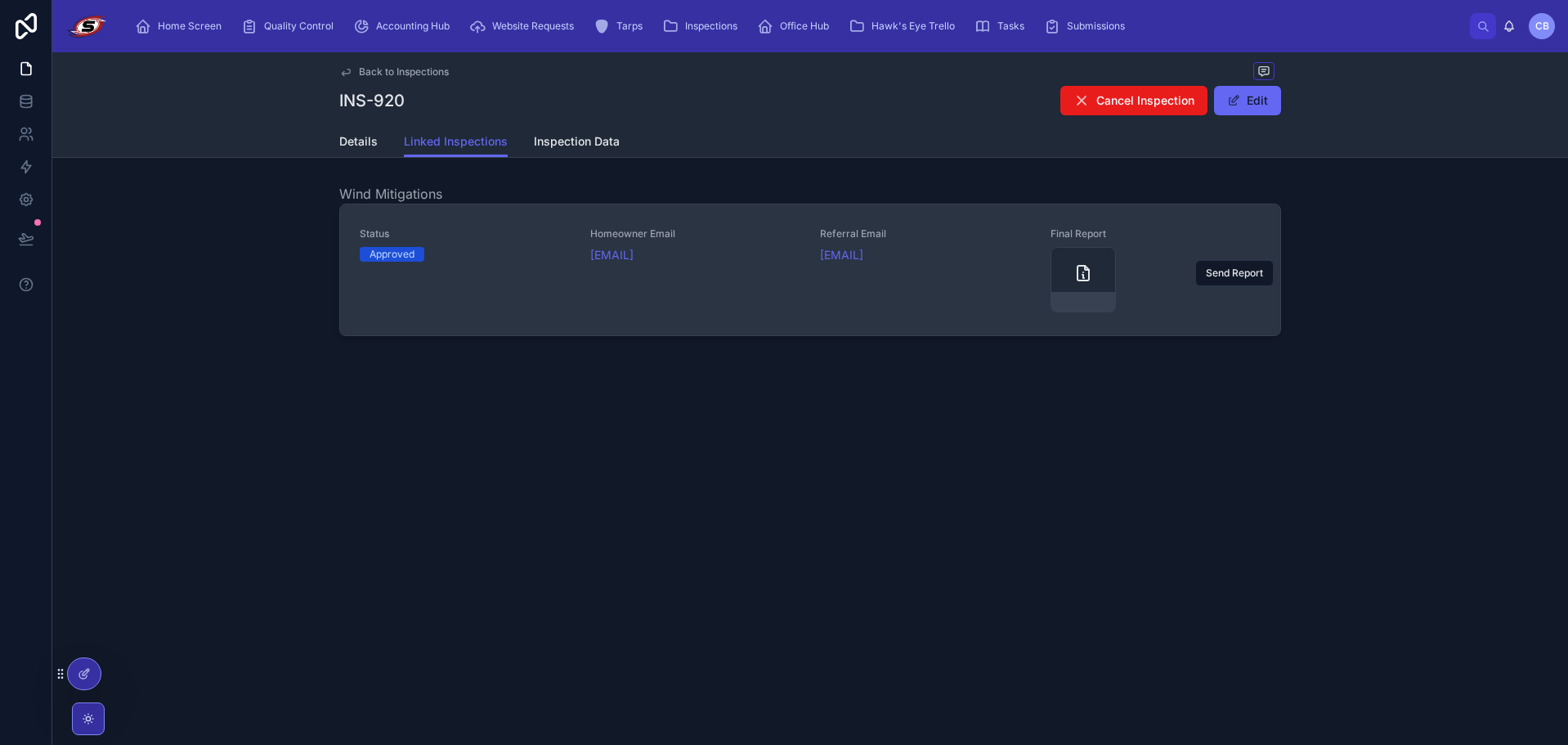 drag, startPoint x: 581, startPoint y: 254, endPoint x: 759, endPoint y: 274, distance: 179.12007 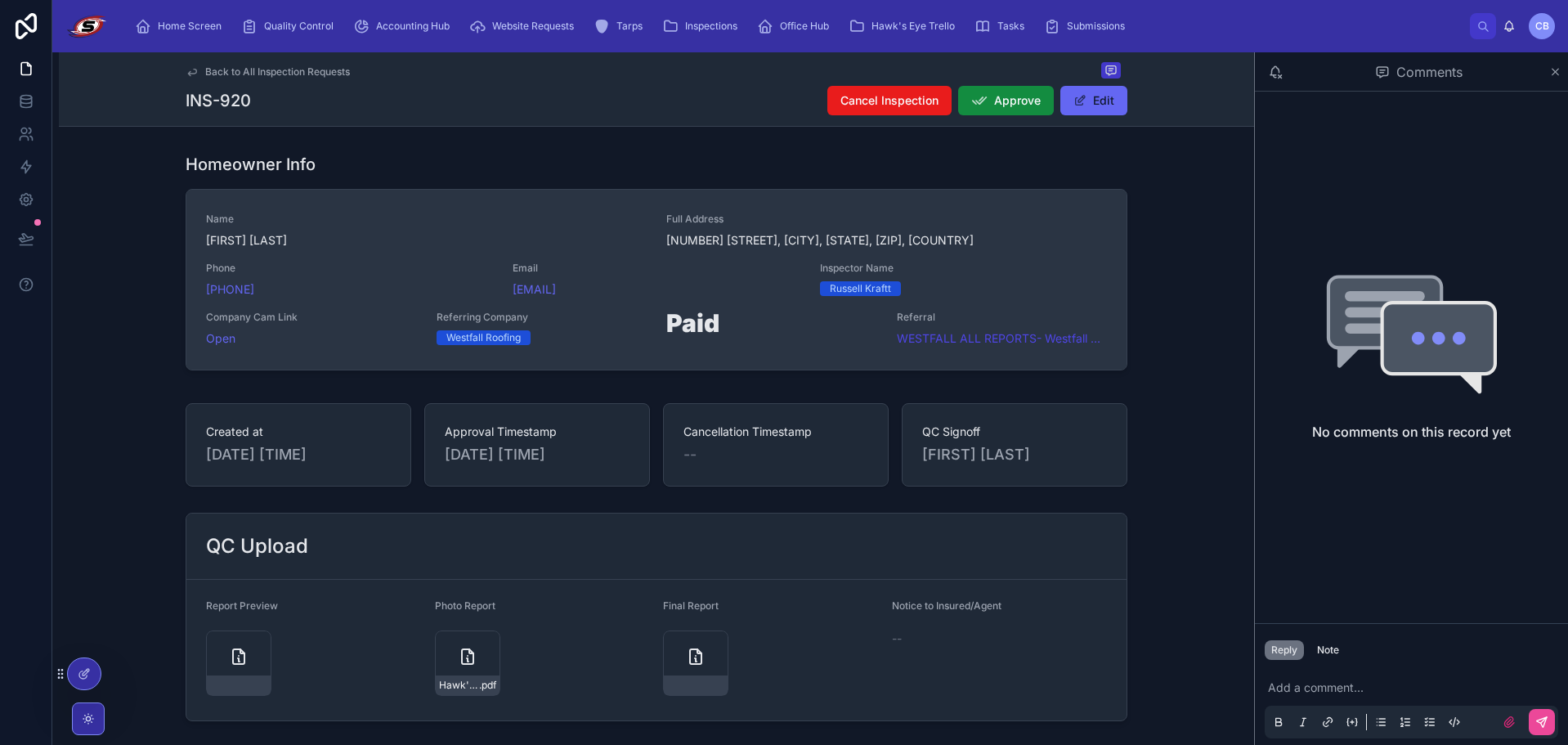 drag, startPoint x: 506, startPoint y: 288, endPoint x: 652, endPoint y: 296, distance: 146.21901 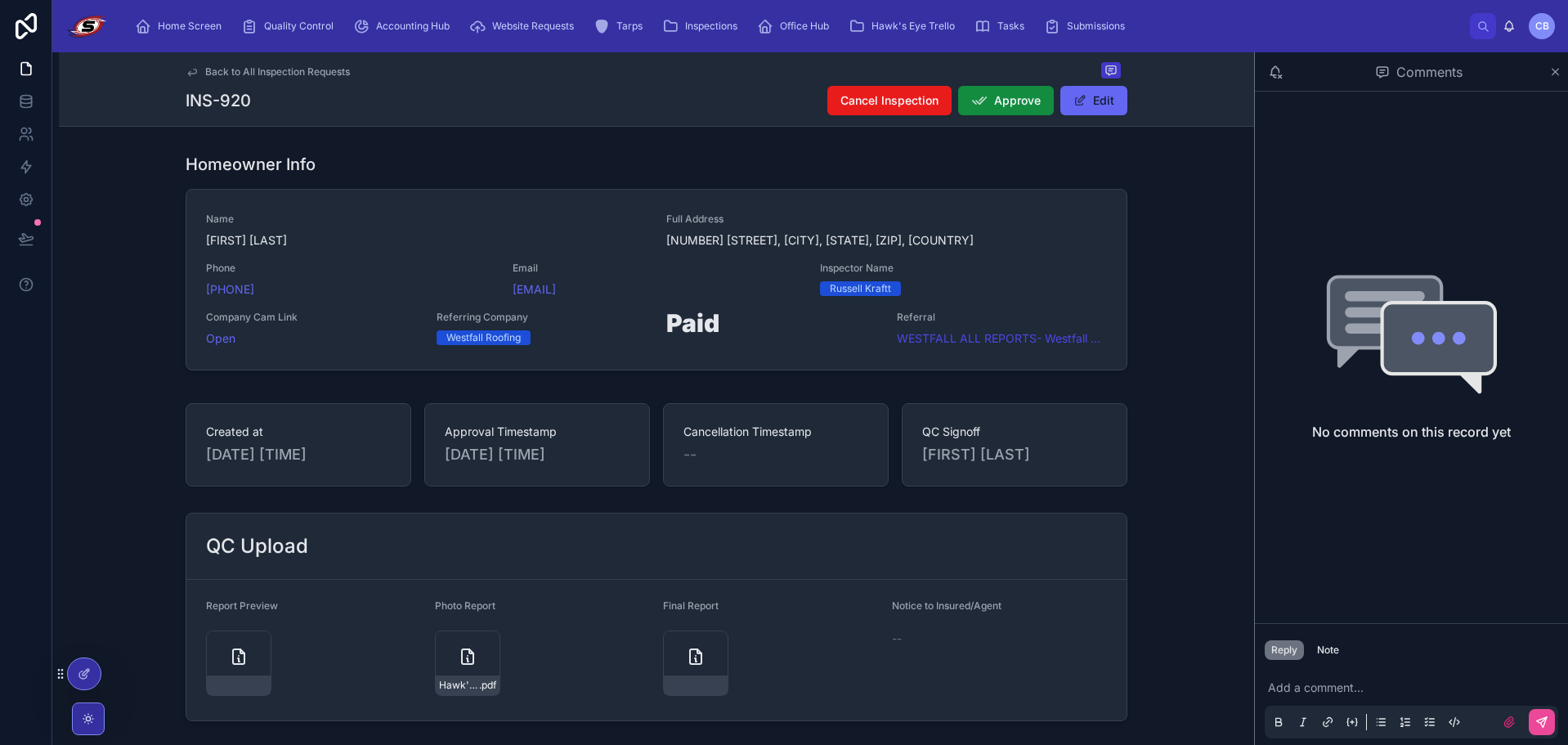 click on "Homeowner Info" at bounding box center (656, 164) 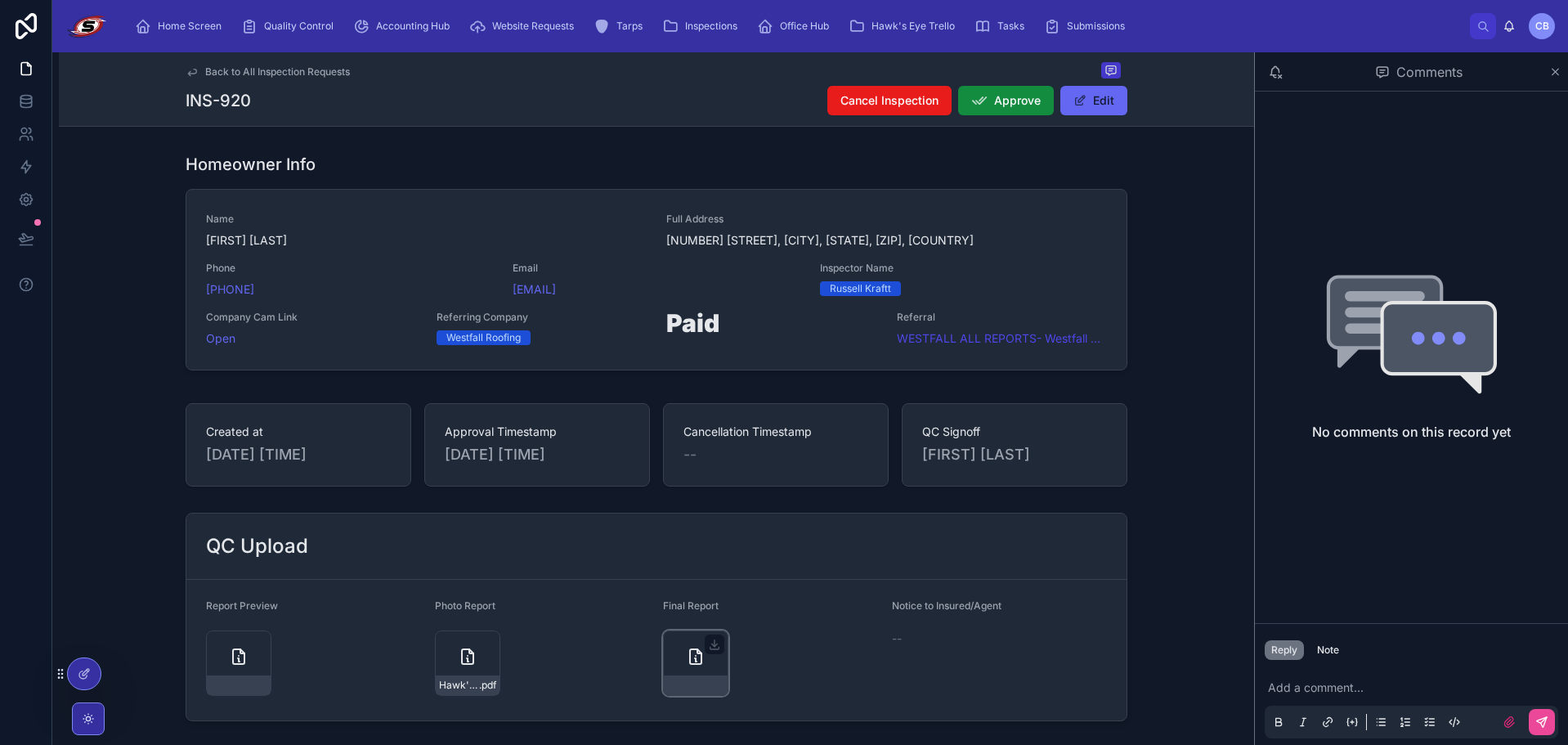 click 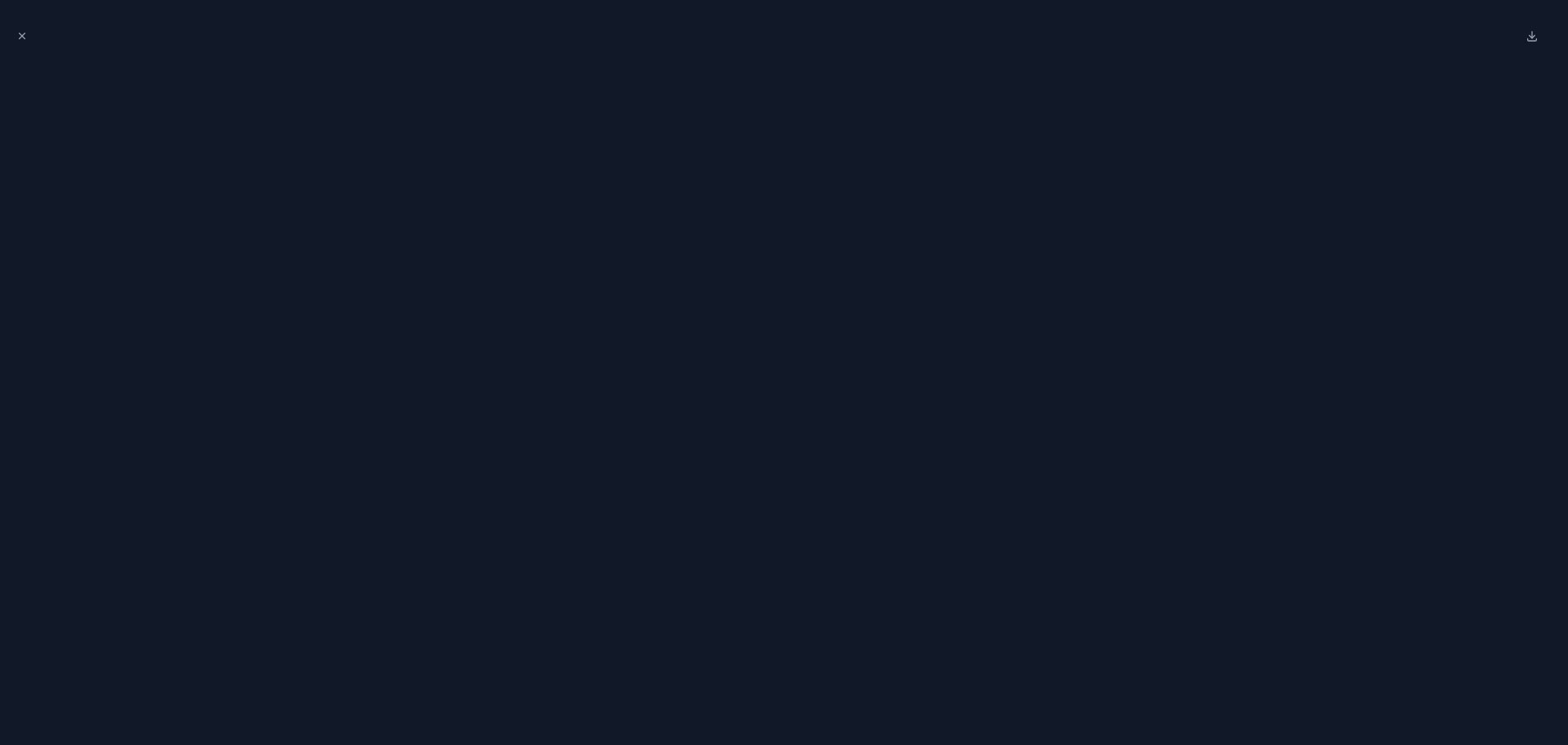click at bounding box center (784, 36) 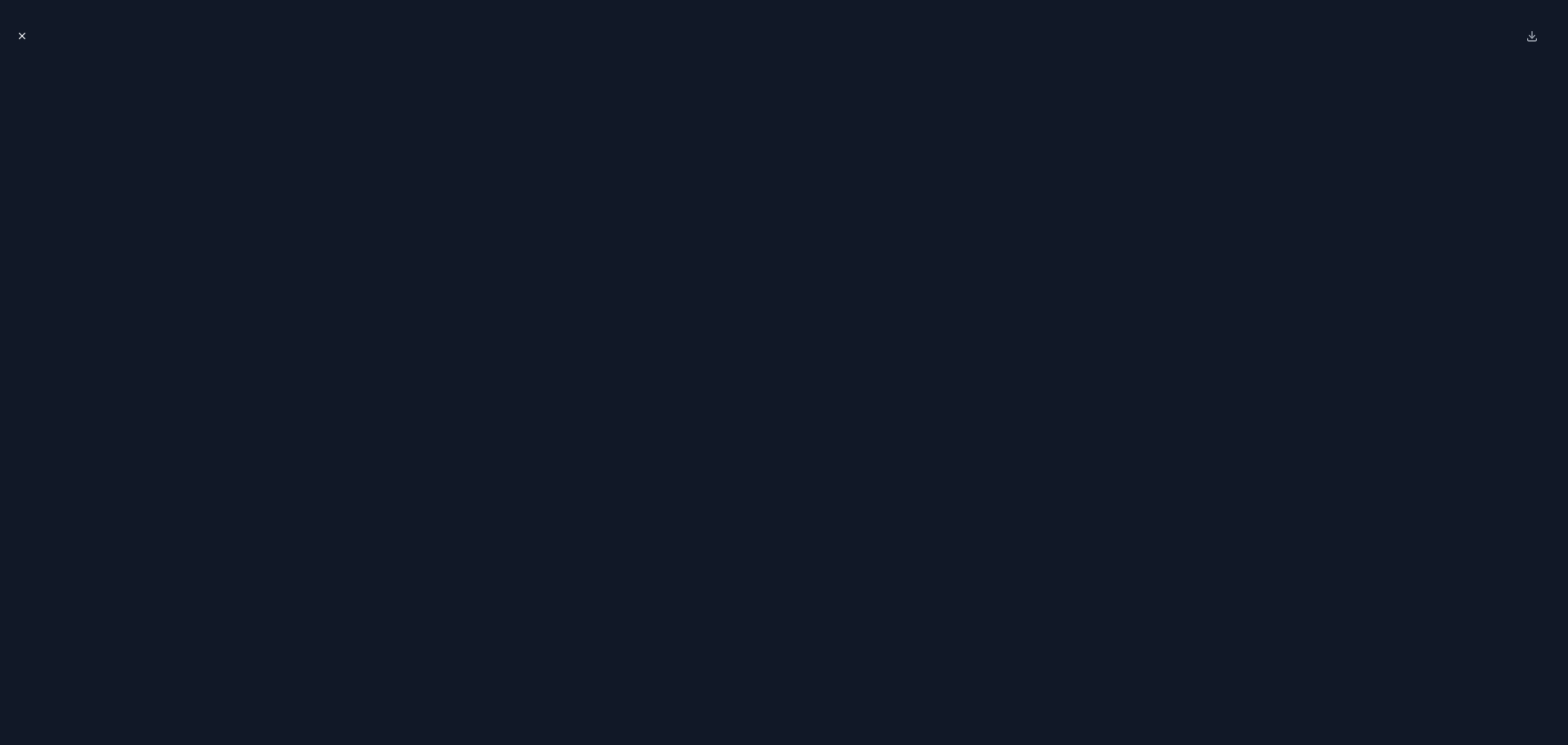 click at bounding box center (22, 36) 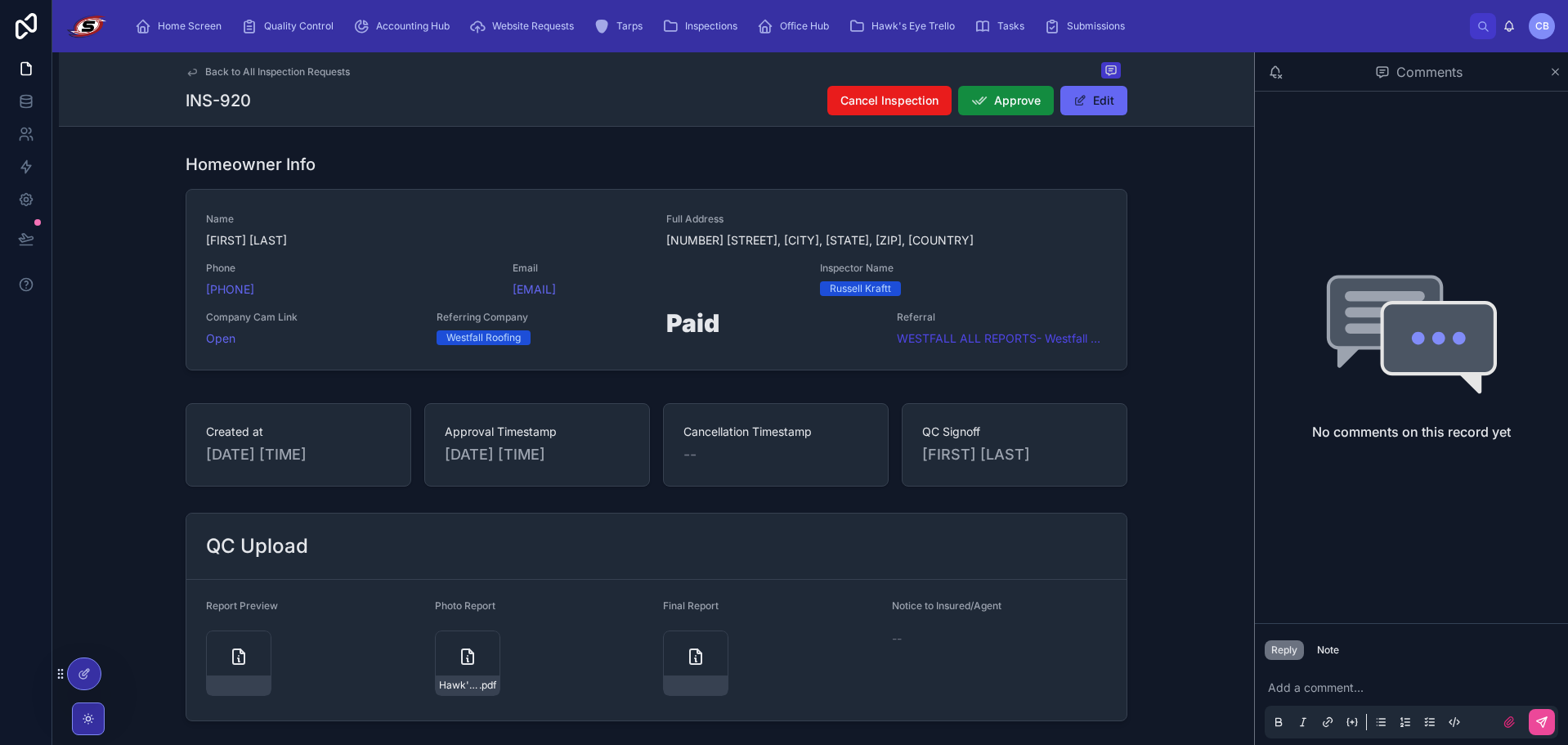 click on "Back to All Inspection Requests" at bounding box center [277, 72] 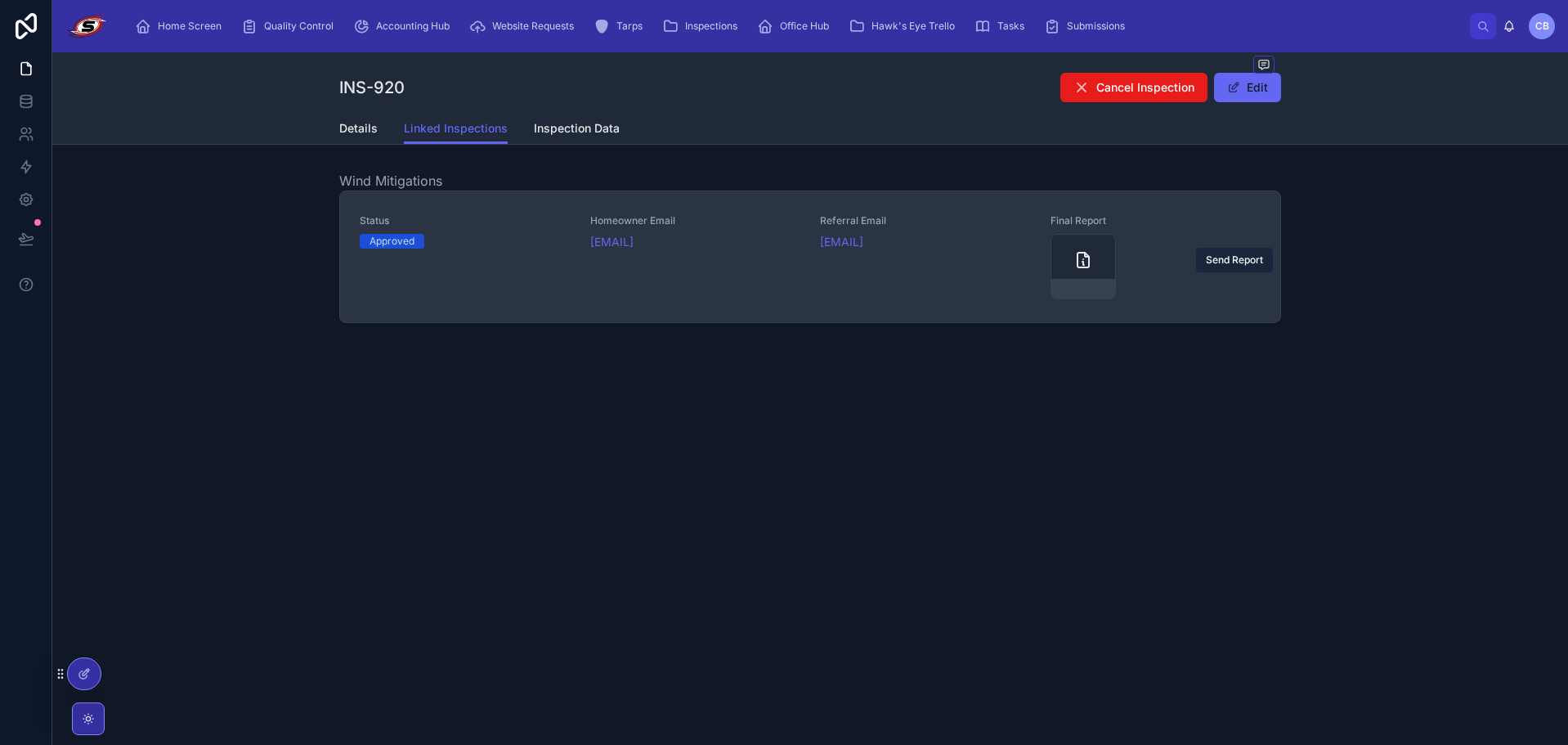 click on "Send Report" at bounding box center (1234, 260) 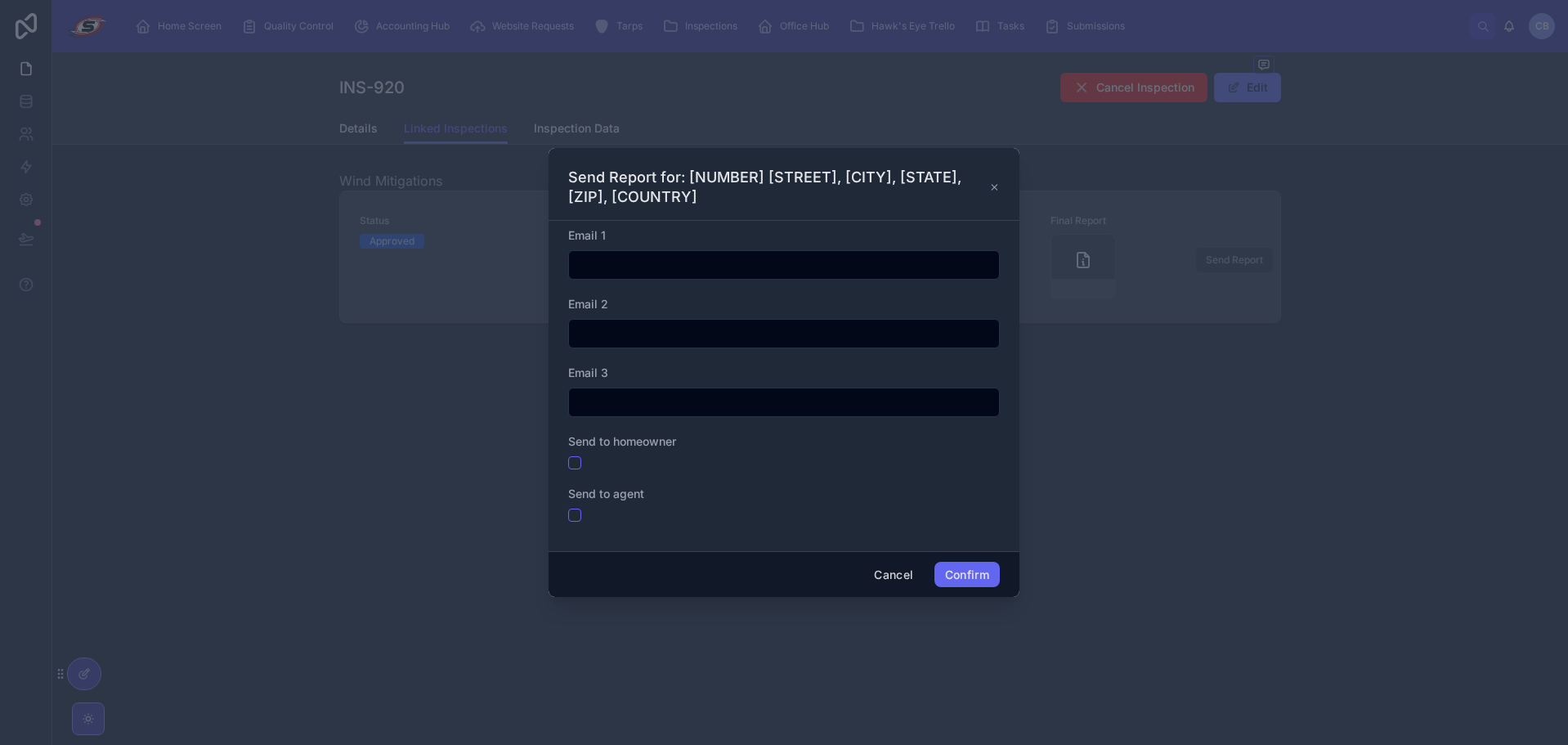 click at bounding box center (784, 265) 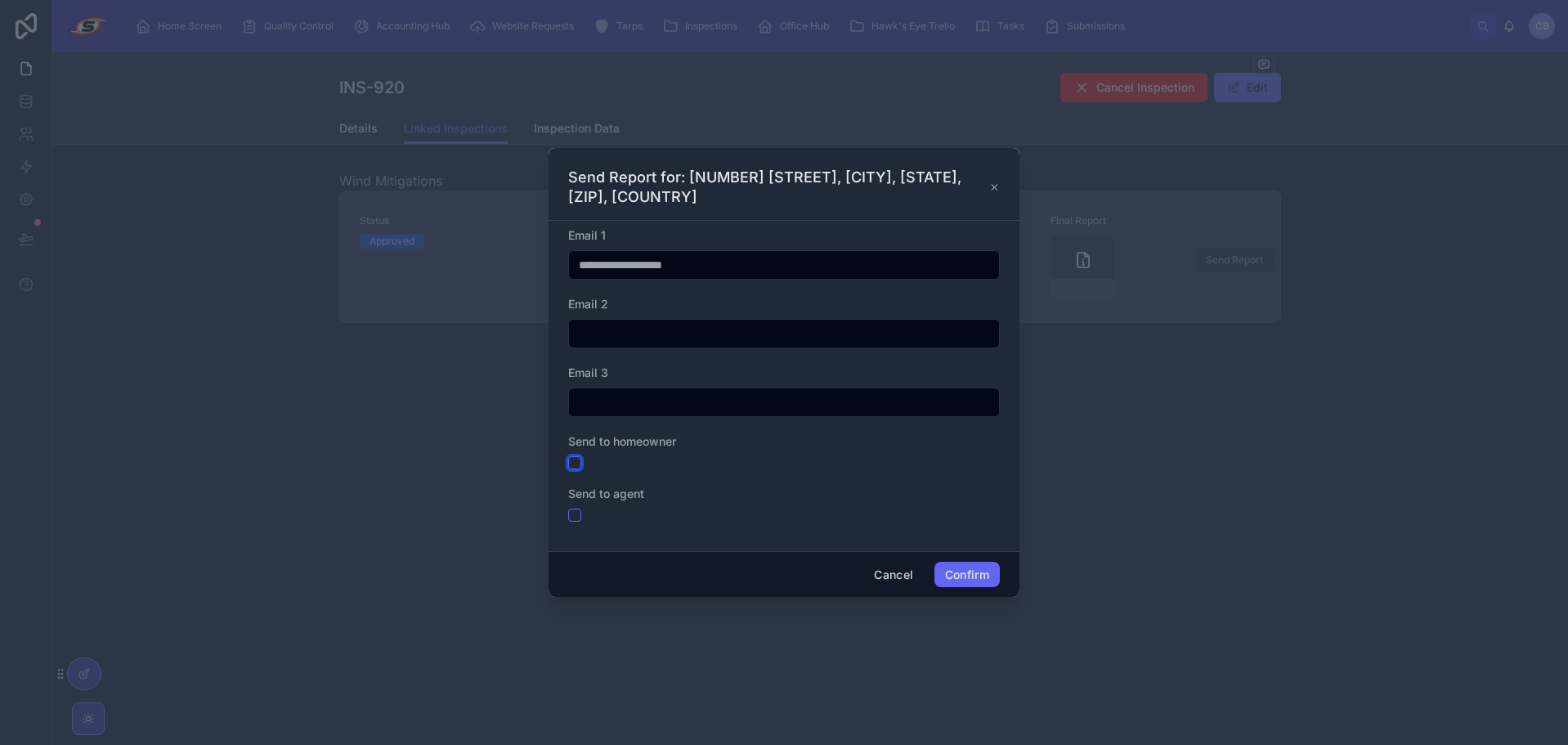 click at bounding box center (575, 463) 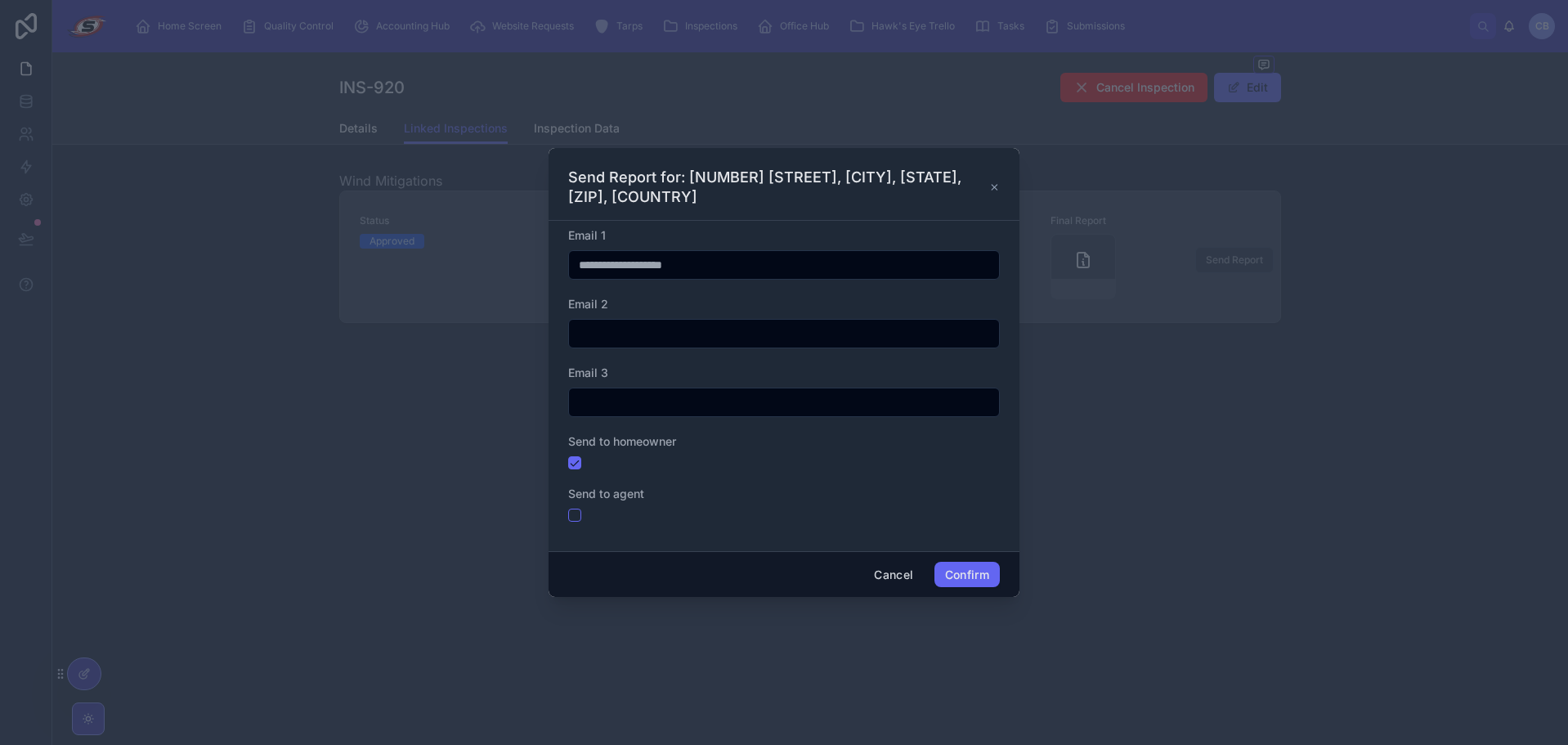 click on "**********" at bounding box center [784, 265] 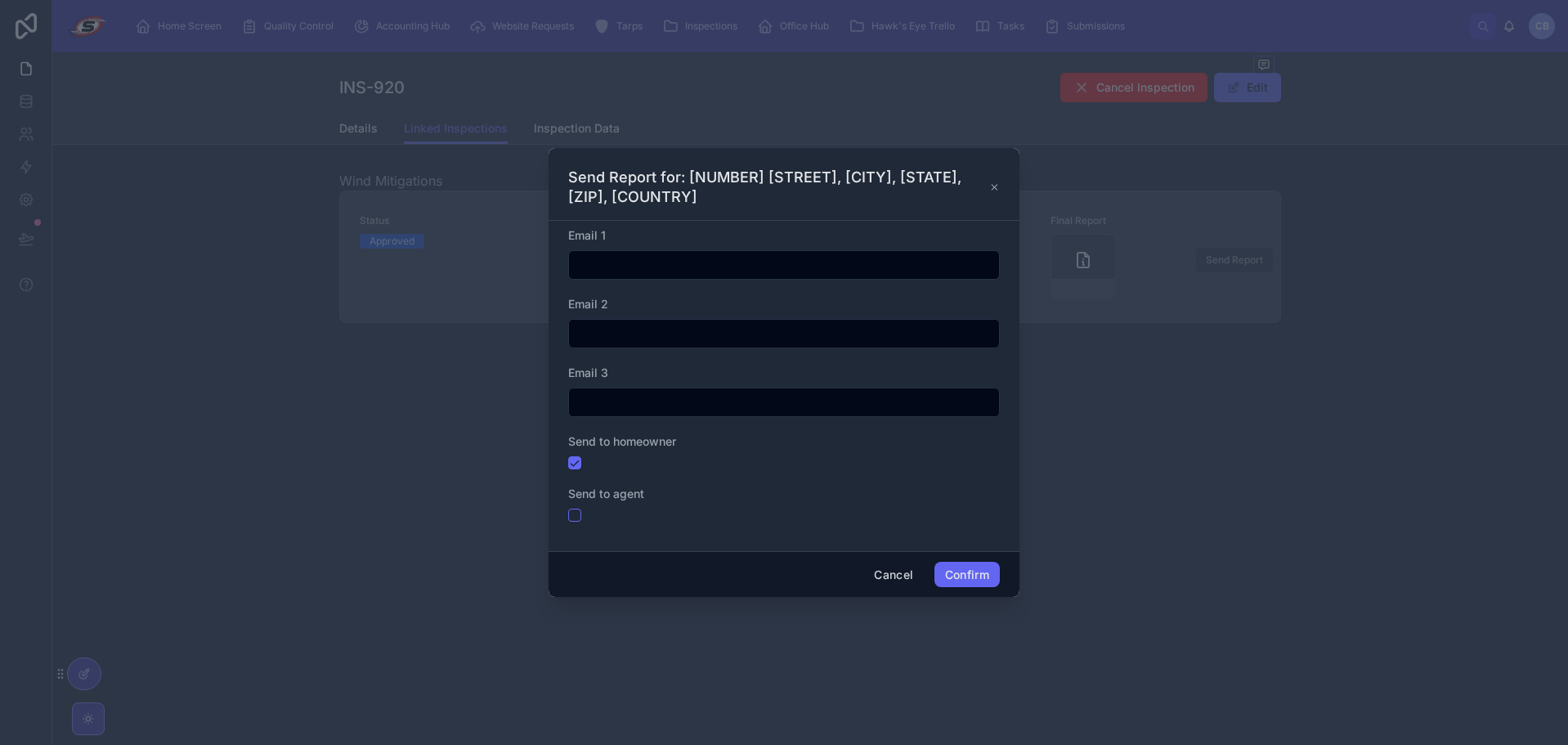 type 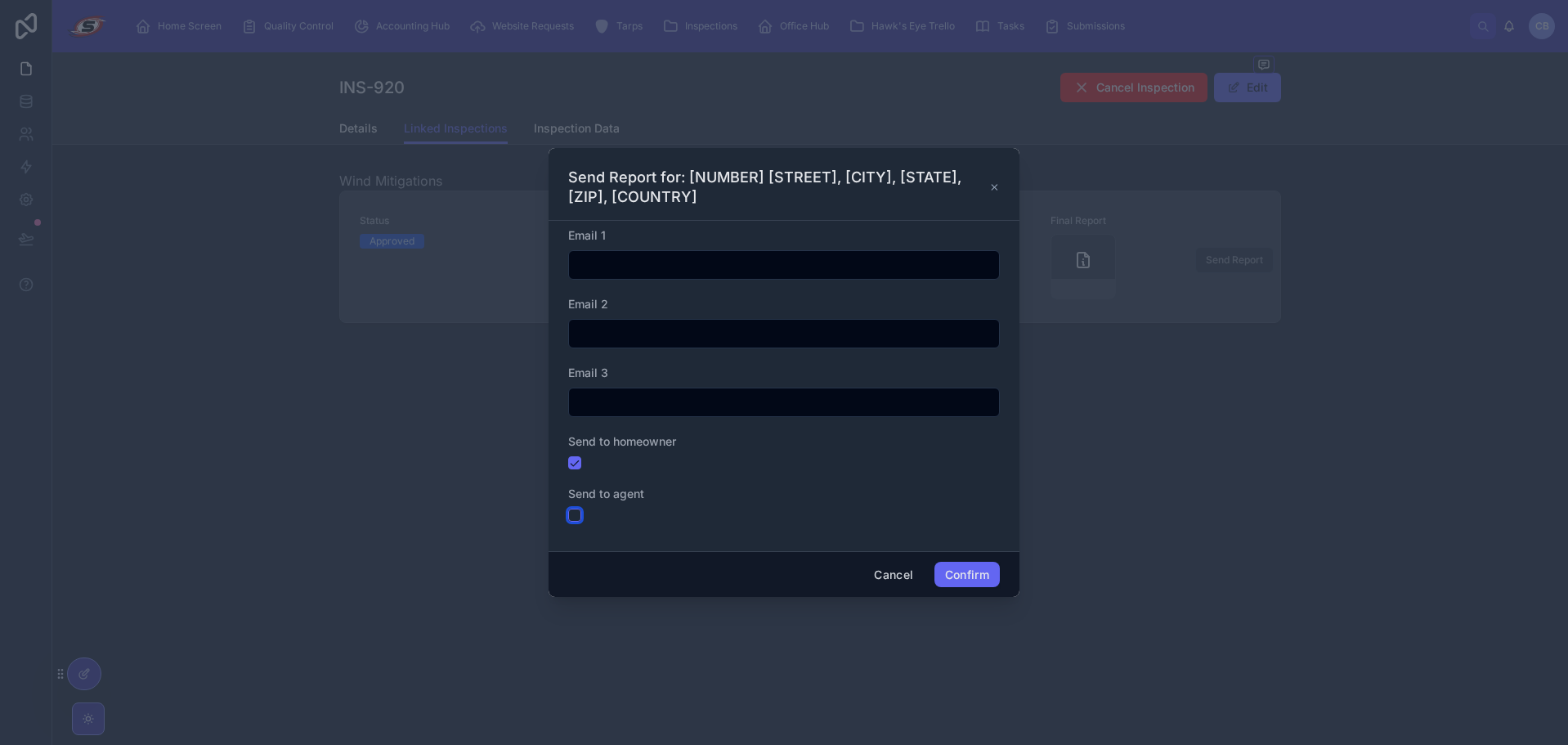 click at bounding box center [575, 515] 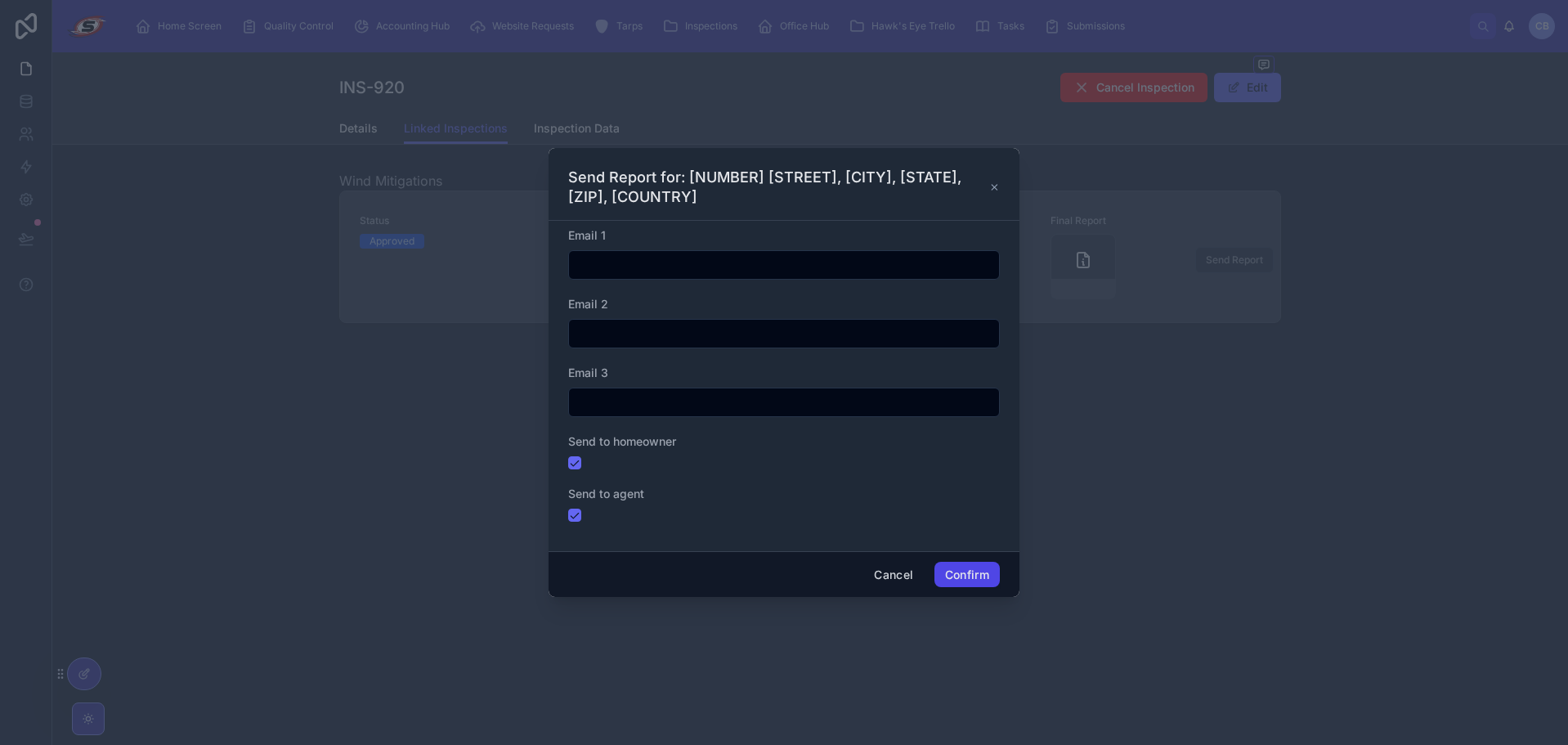 click on "Confirm" at bounding box center (967, 575) 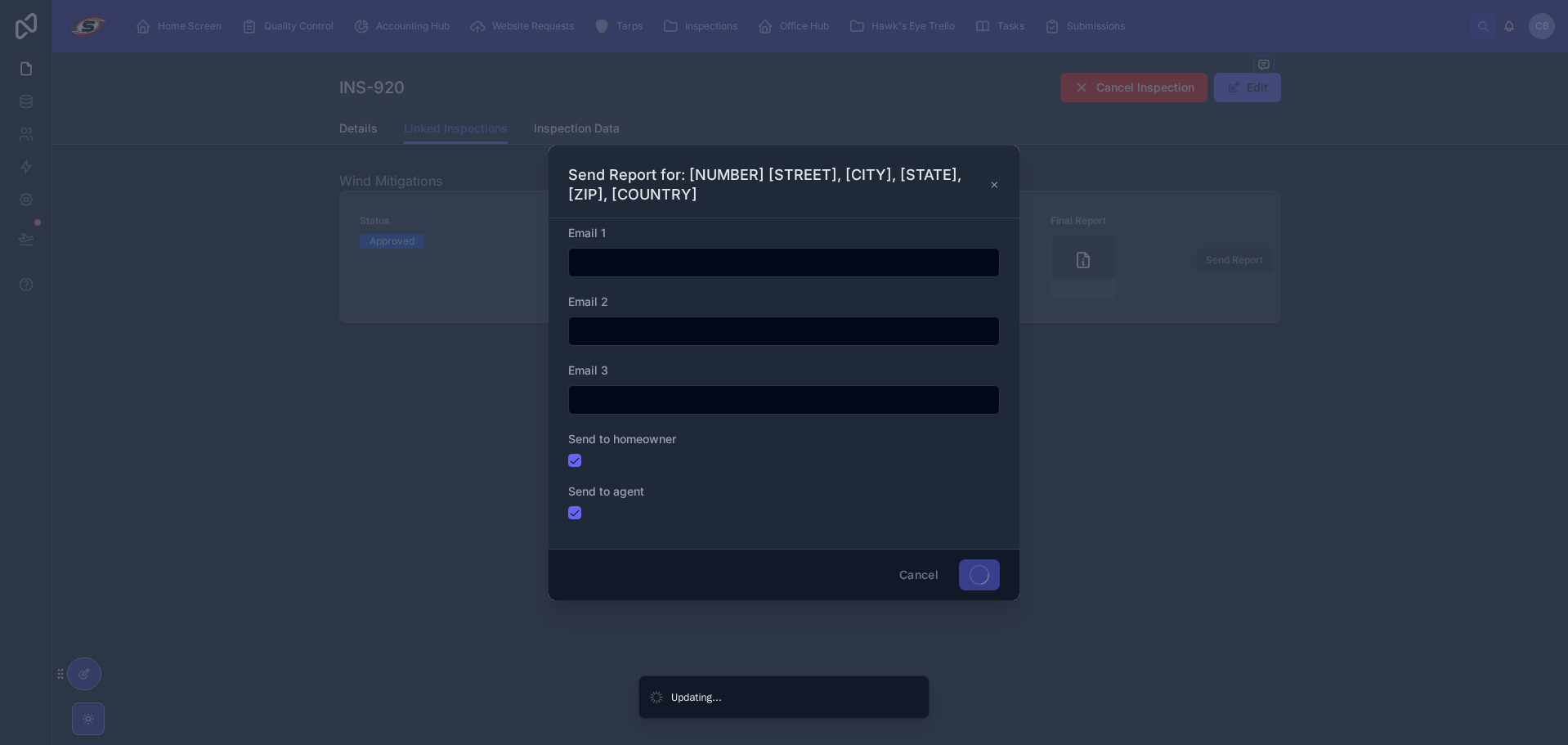 click at bounding box center (784, 372) 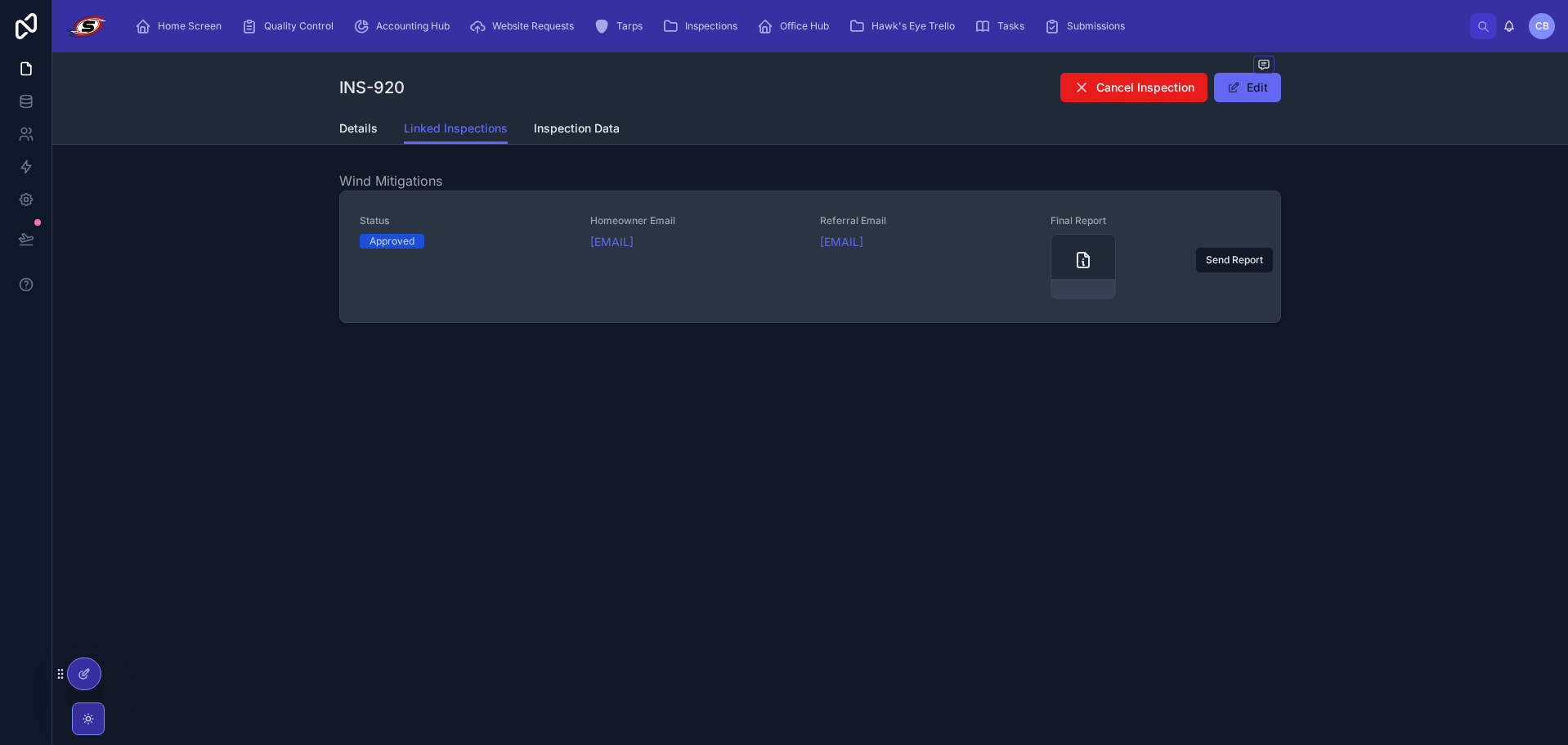 click on "INS-920 Cancel Inspection Edit Linked Inspections Details Linked Inspections Inspection Data Wind Mitigations Status Approved Homeowner Email deleonrich@gmail.com Referral Email windmit@westfallroofing.com Final Report Send Report" at bounding box center (810, 285) 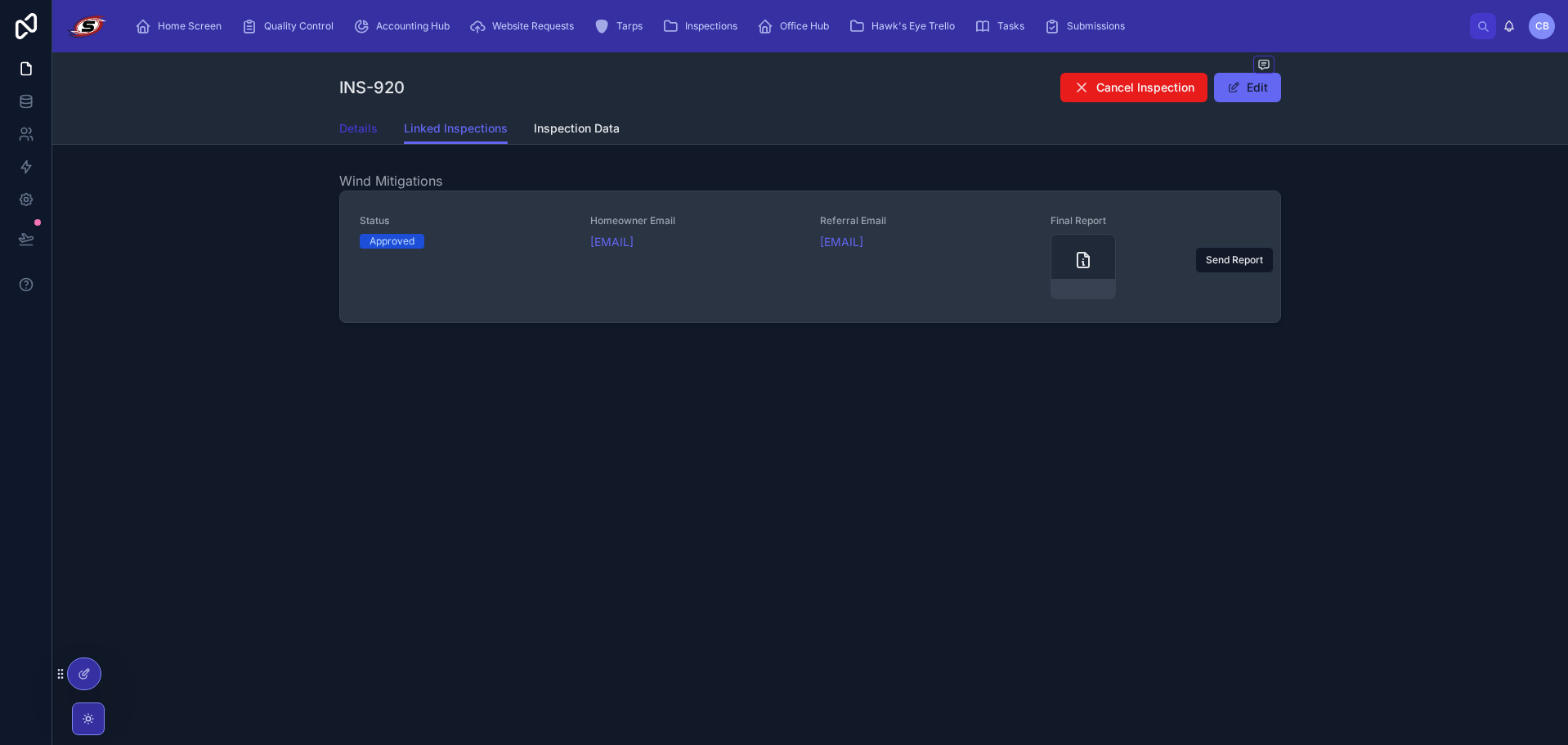 click on "Details" at bounding box center [358, 130] 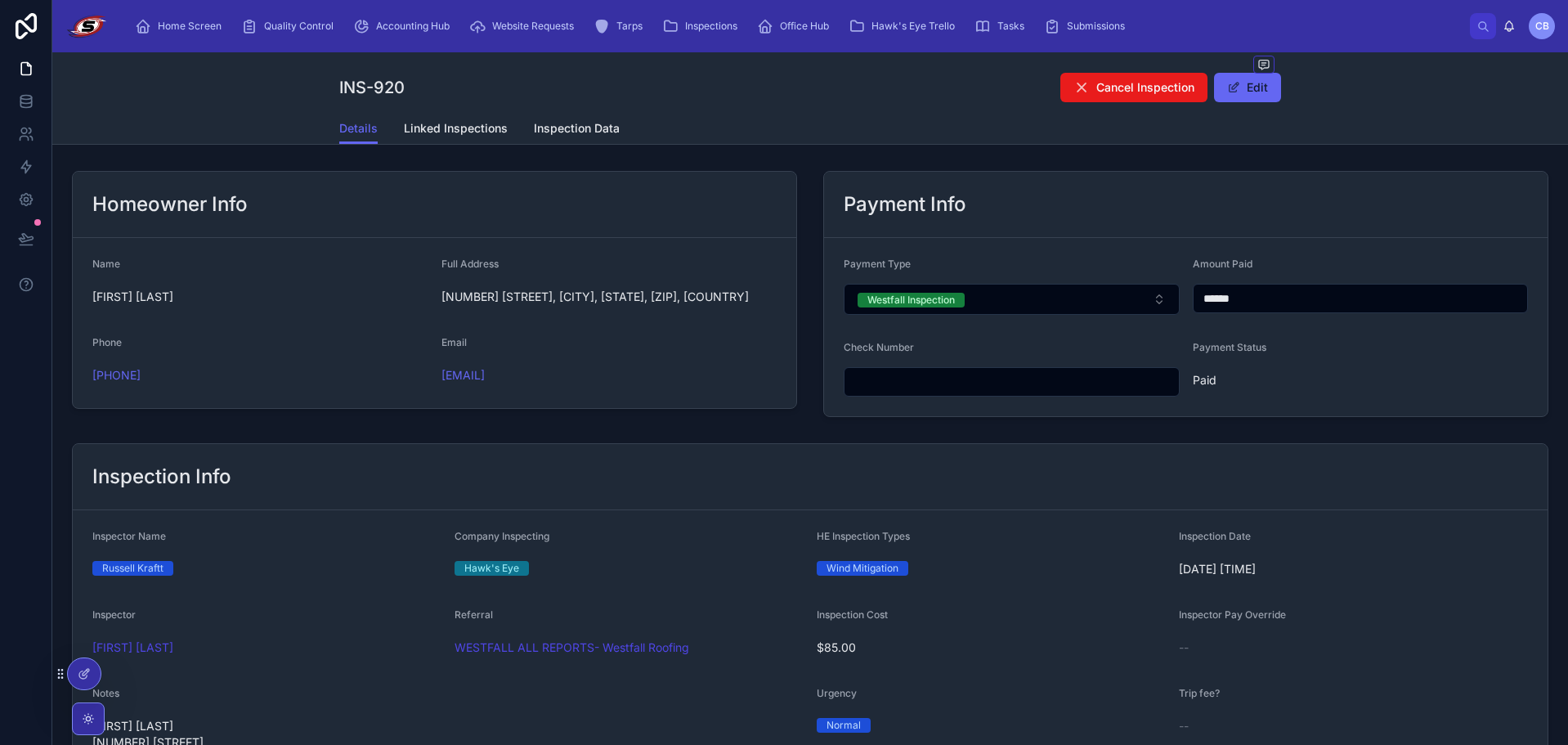 click on "Details Linked Inspections Inspection Data" at bounding box center [810, 128] 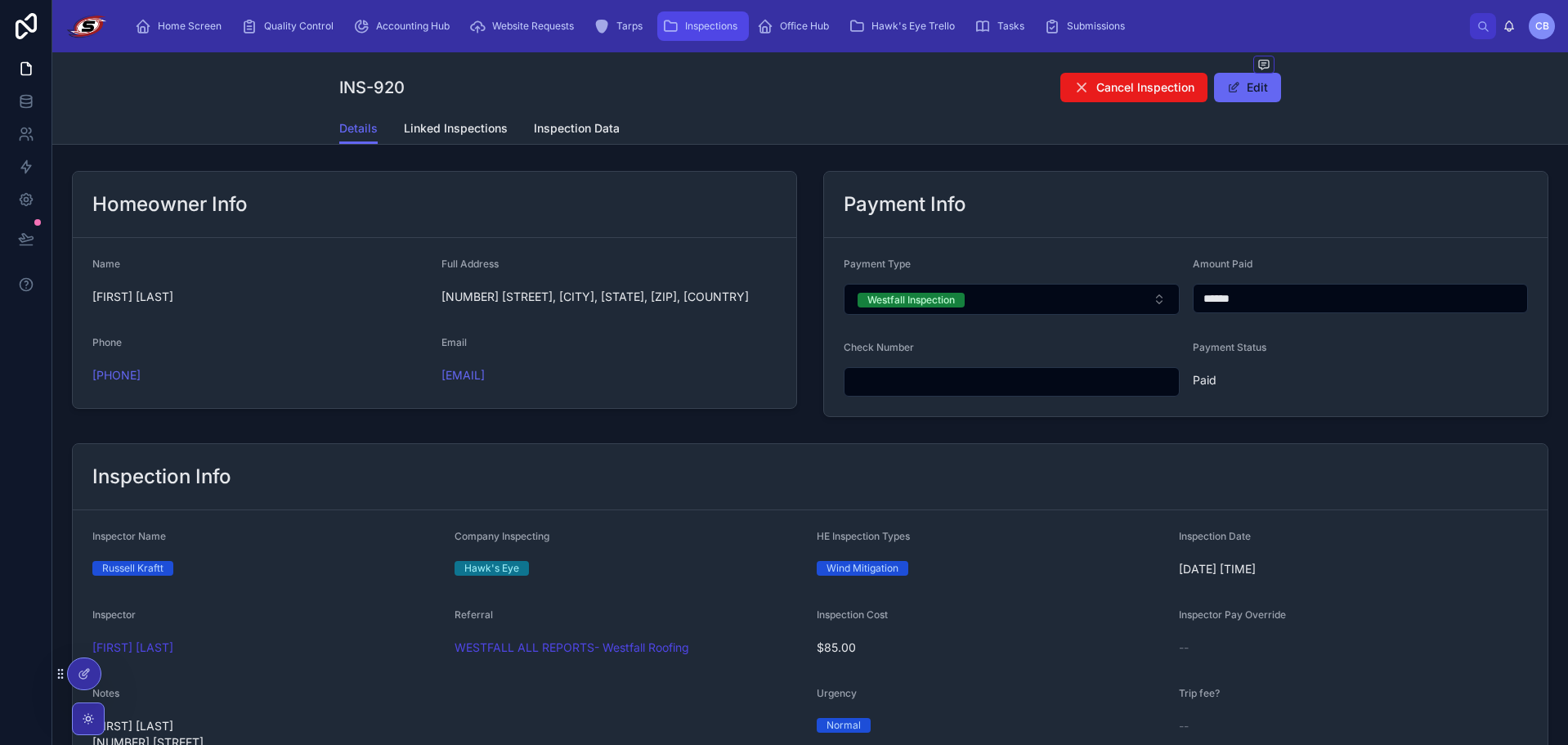 click on "Inspections" at bounding box center (711, 26) 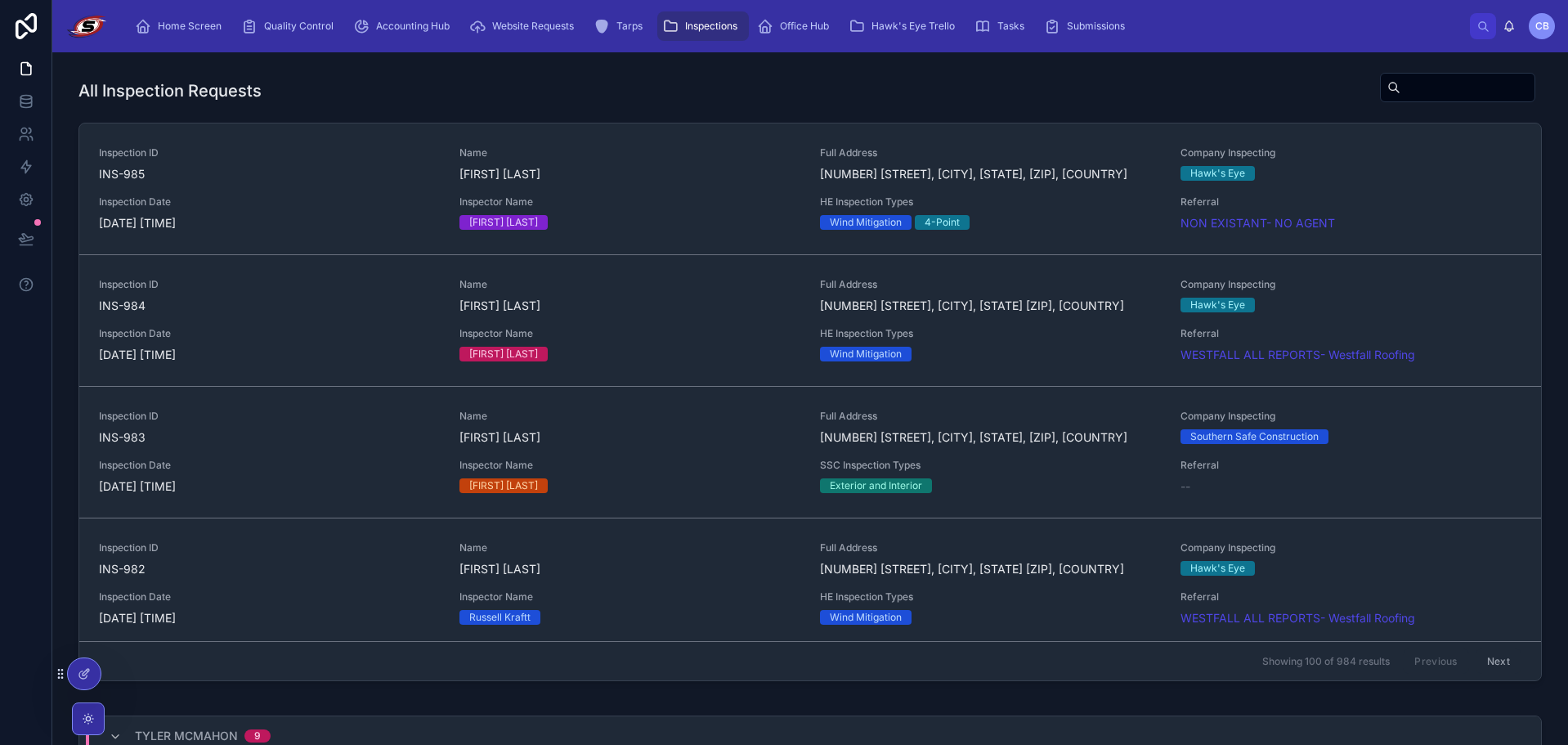click at bounding box center (1458, 88) 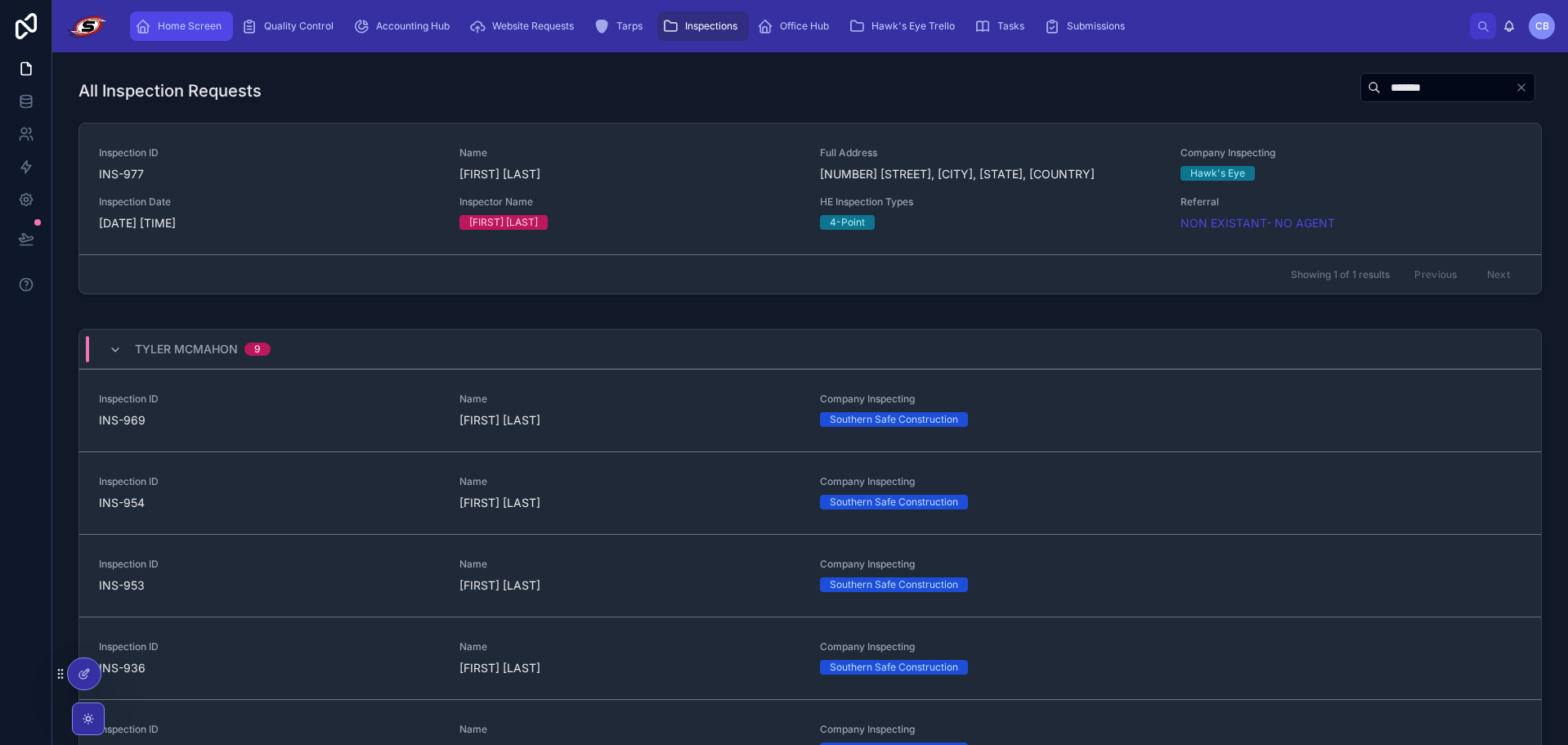 type on "******" 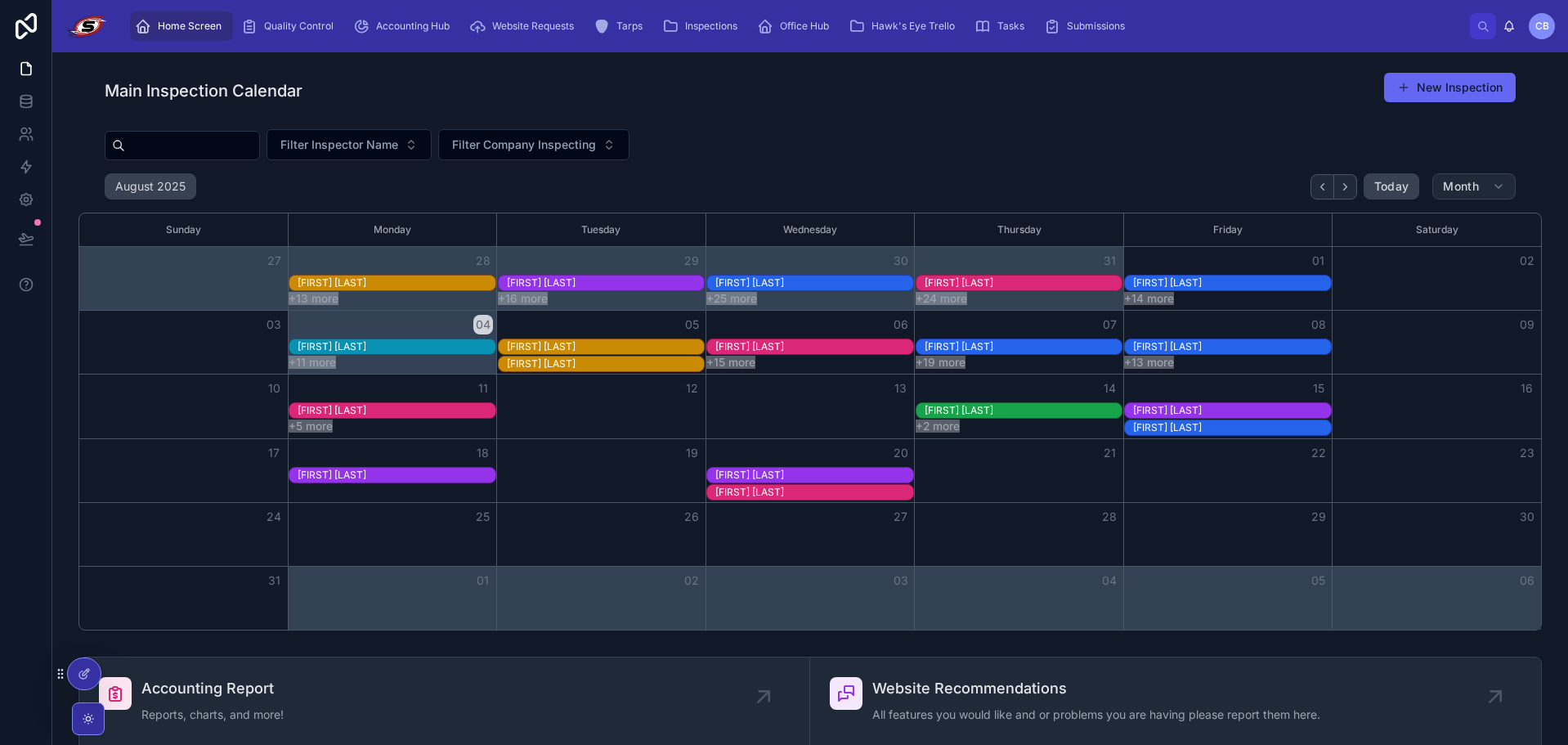click on "Month" at bounding box center (1461, 186) 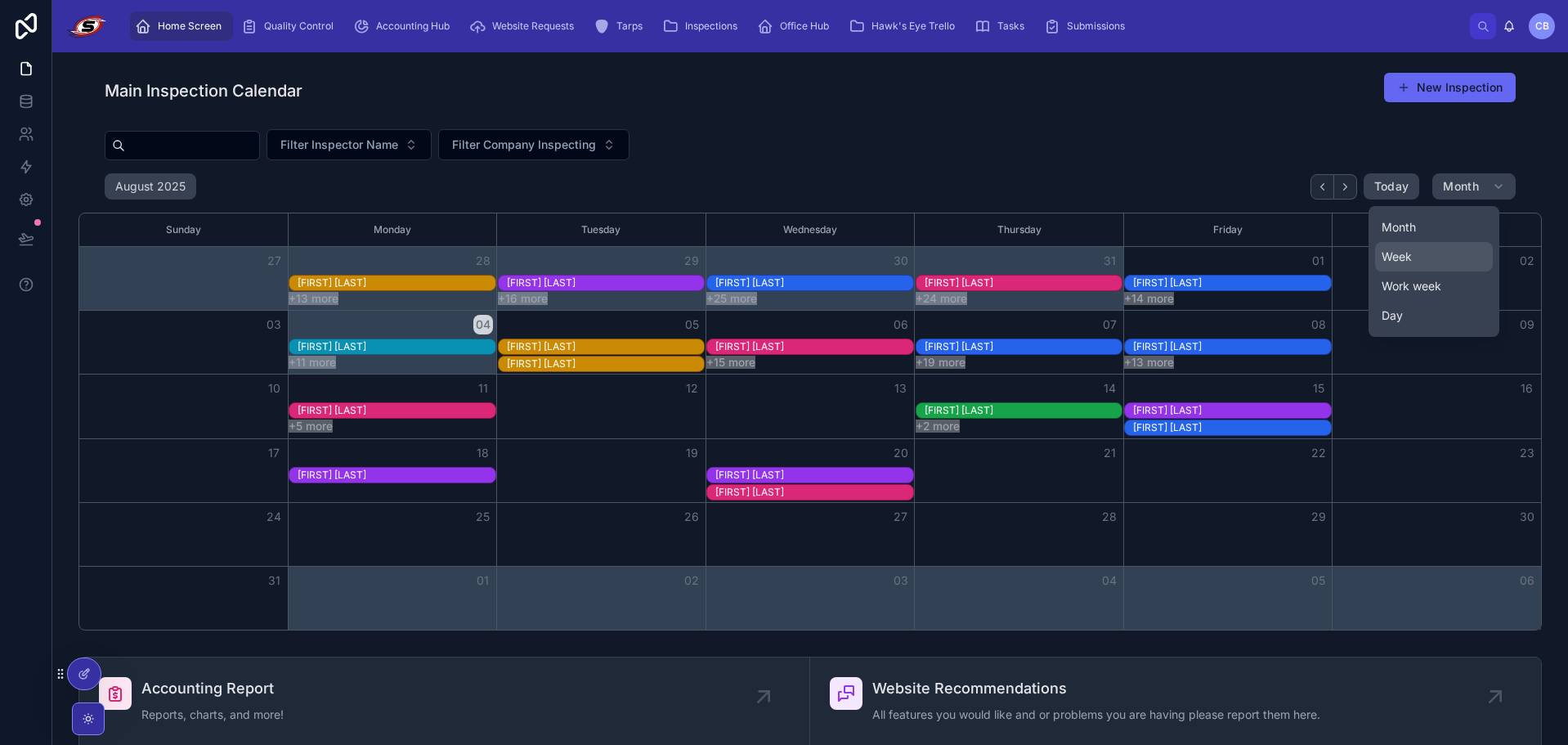click on "Week" at bounding box center (1434, 257) 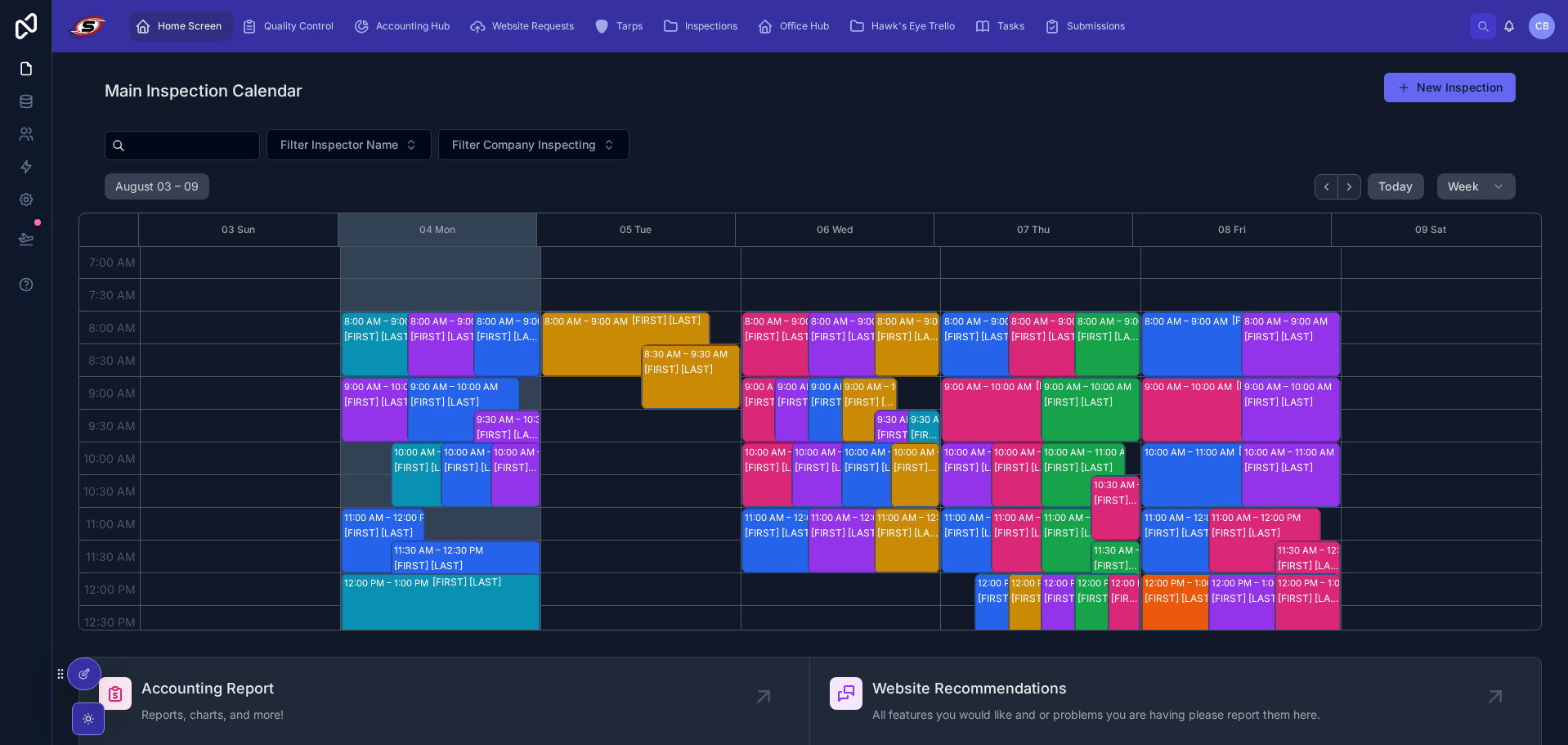 scroll, scrollTop: 0, scrollLeft: 0, axis: both 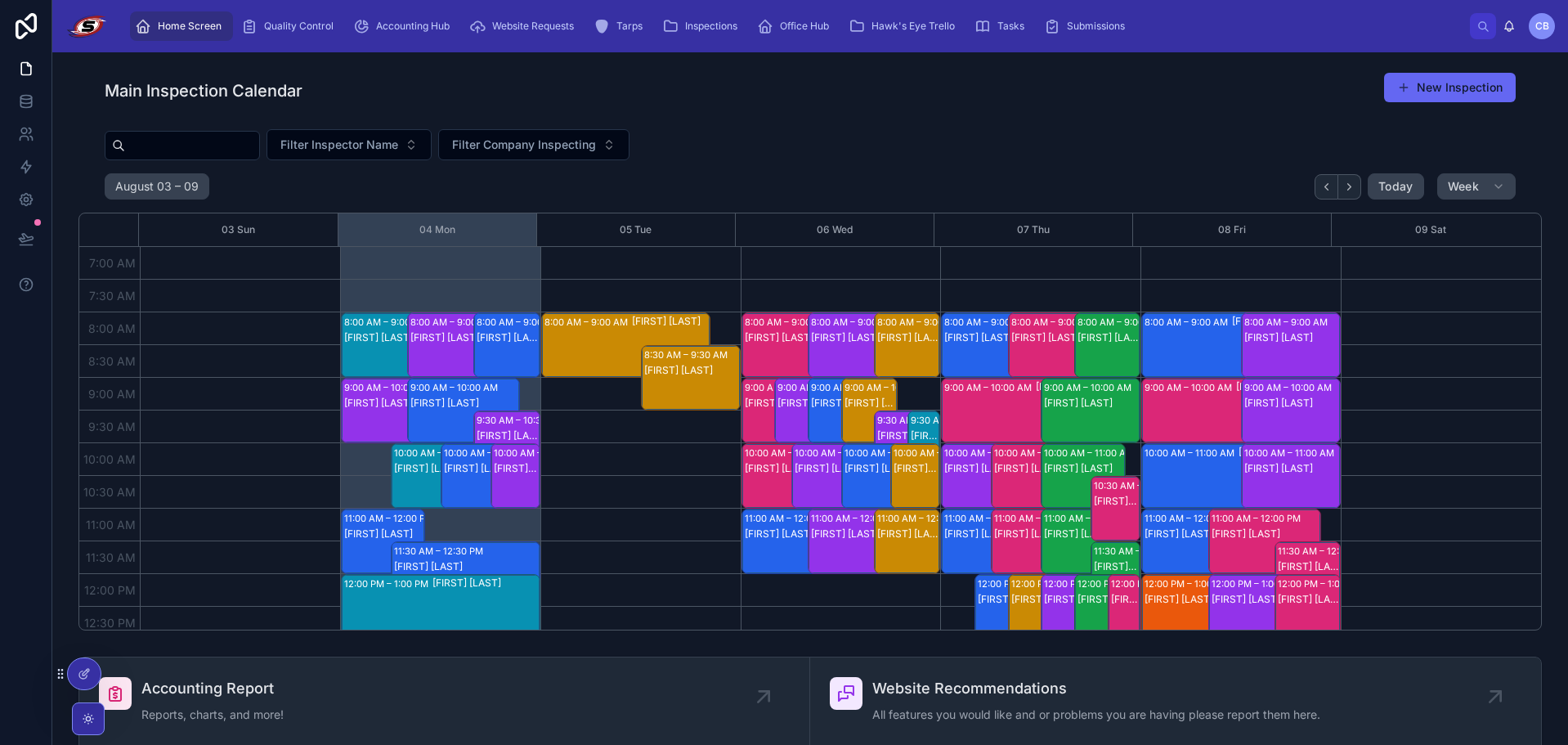click at bounding box center [192, 146] 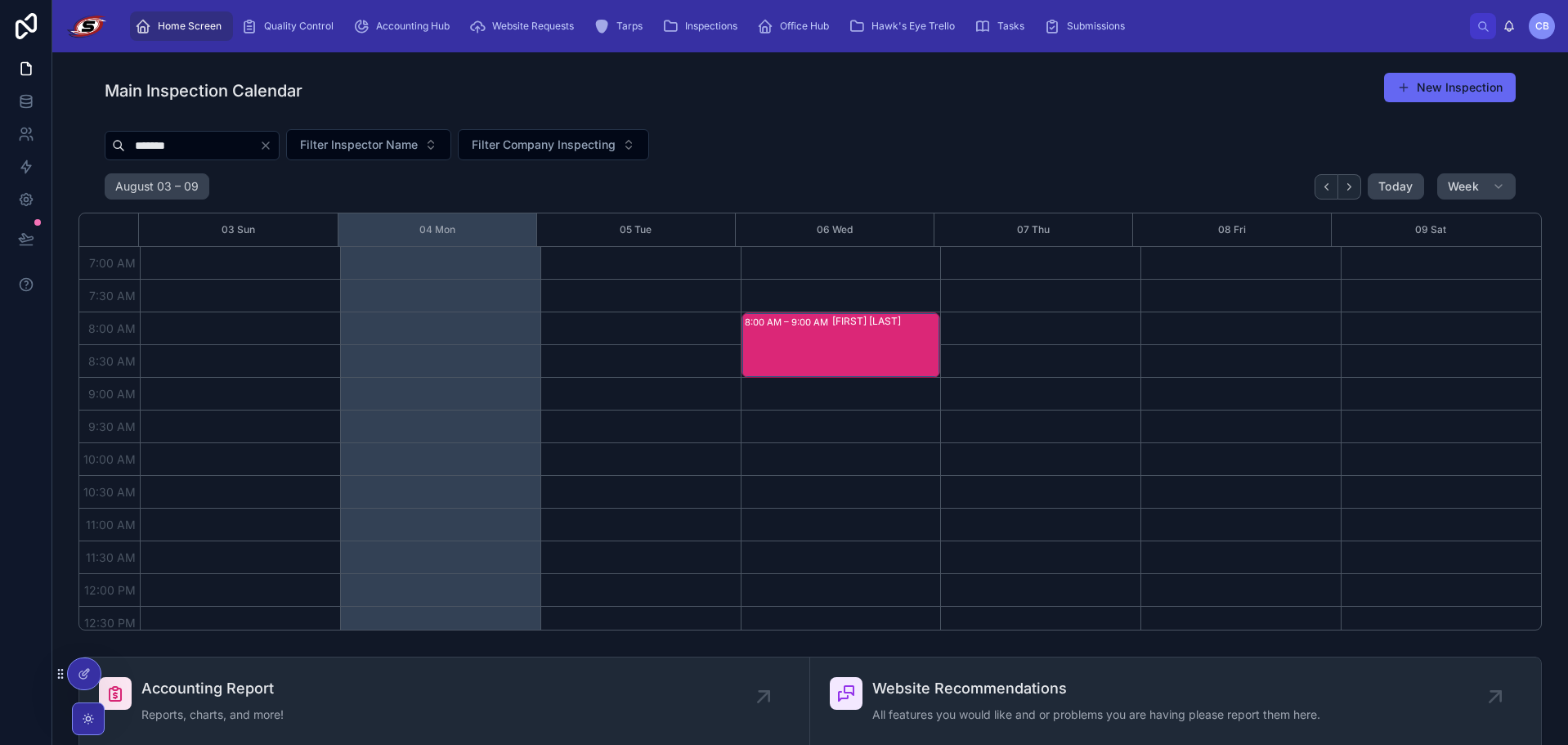 type 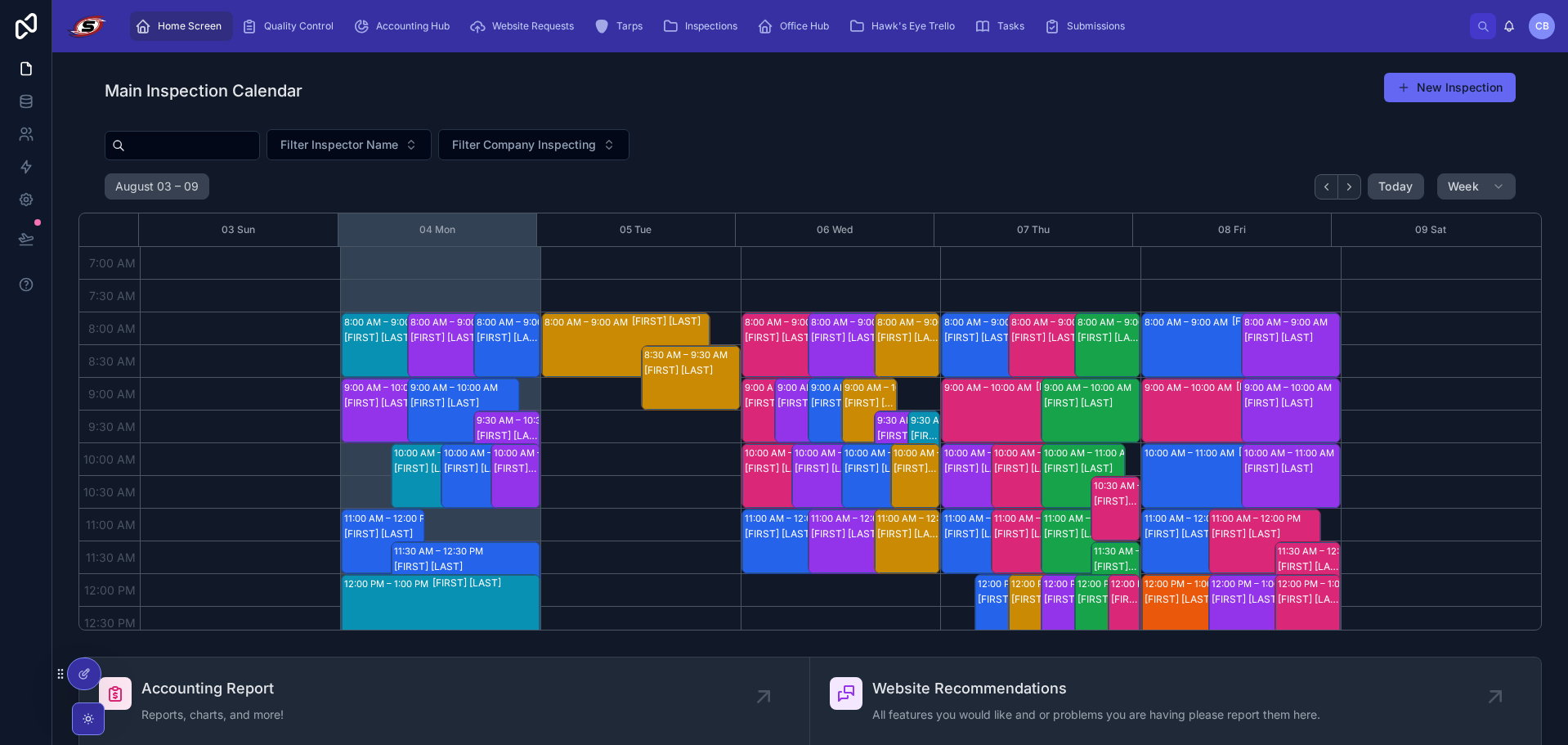 click on "Filter Inspector Name Filter Company Inspecting" at bounding box center [810, 148] 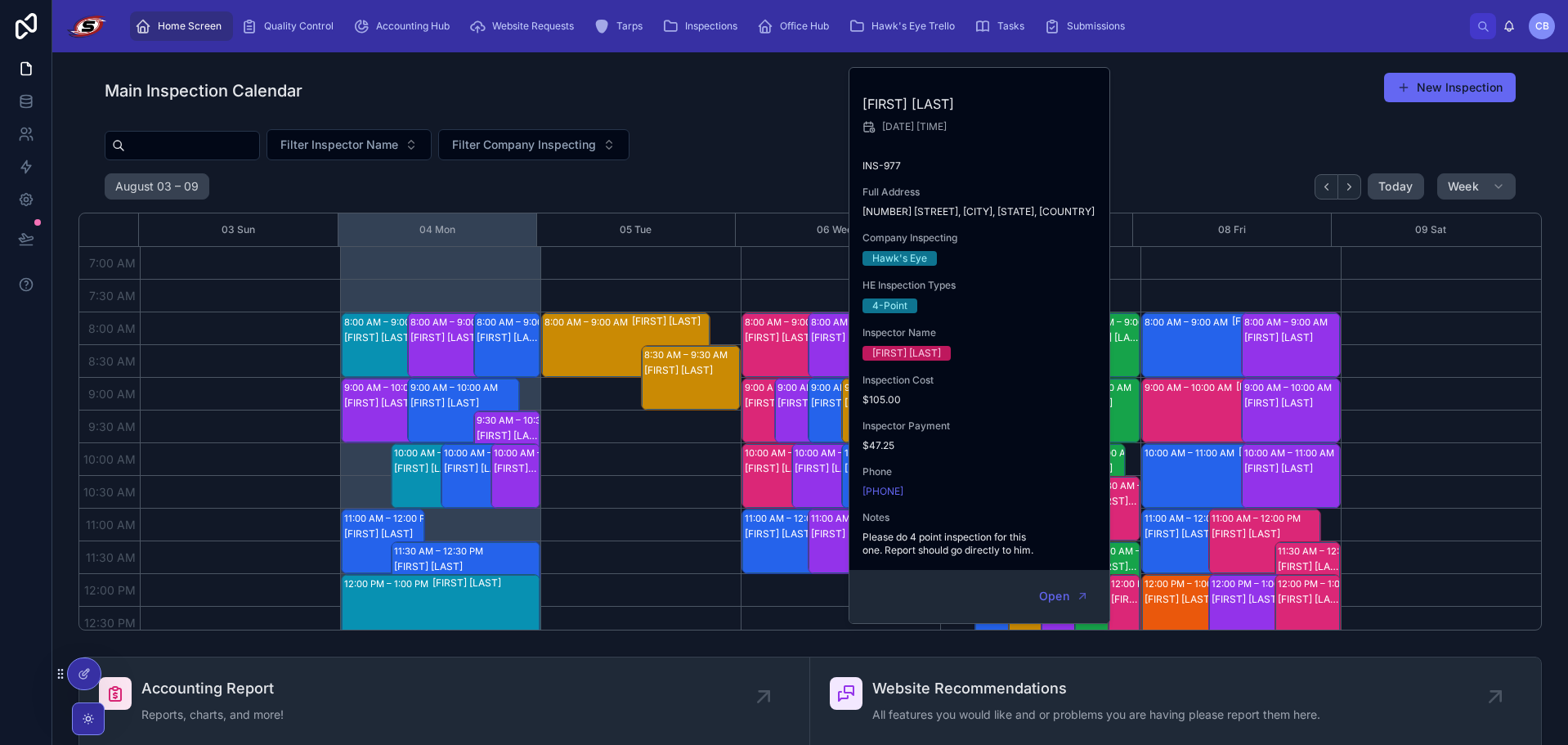 click on "Filter Inspector Name Filter Company Inspecting" at bounding box center [810, 148] 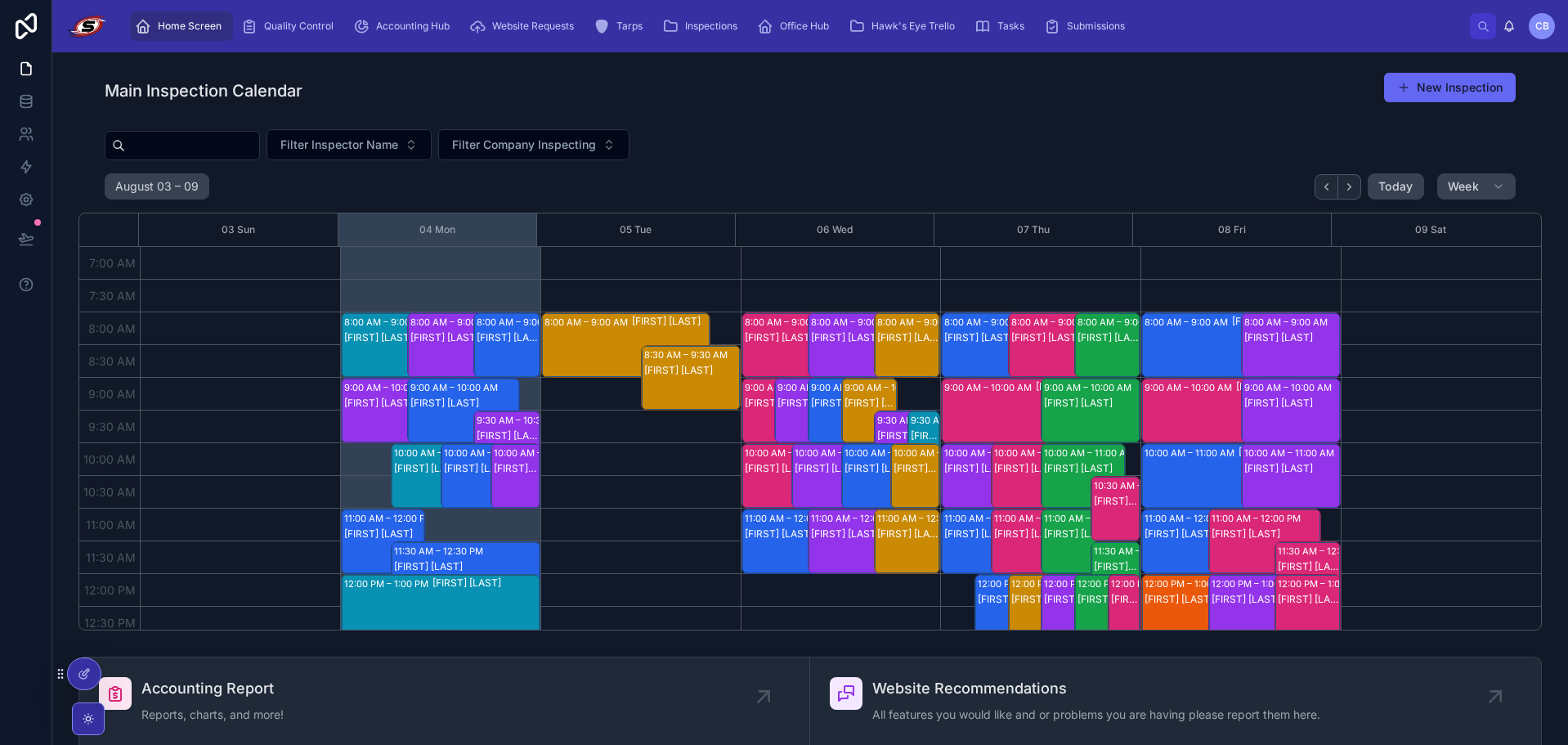click on "Main Inspection Calendar New Inspection" at bounding box center [810, 91] 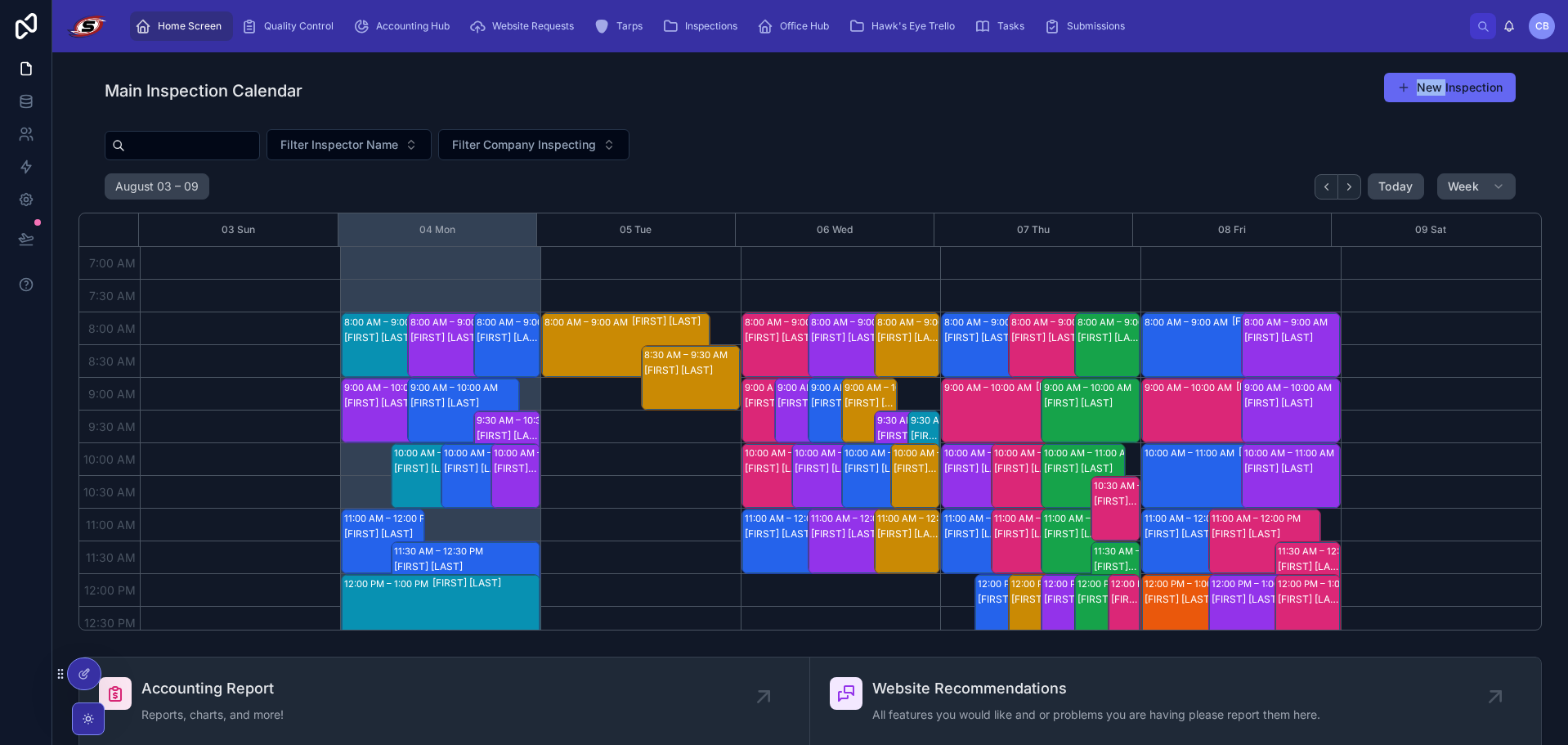 click on "Main Inspection Calendar New Inspection Filter Inspector Name Filter Company Inspecting August 03 – 09 Today Week 03 Sun 04 Mon 05 Tue 06 Wed 07 Thu 08 Fri 09 Sat 7:00 AM 7:30 AM 8:00 AM 8:30 AM 9:00 AM 9:30 AM 10:00 AM 10:30 AM 11:00 AM 11:30 AM 12:00 PM 12:30 PM 1:00 PM 1:30 PM 2:00 PM 2:30 PM 3:00 PM 3:30 PM 4:00 PM 4:30 PM 5:00 PM 5:30 PM 6:00 PM 6:30 PM 7:00 PM 7:30 PM 8:00 PM 8:30 PM 9:00 PM 9:30 PM 8:00 AM – 9:00 AM Josh Ledbetter 9:00 AM – 10:00 AM Robert Zhang 8:00 AM – 9:00 AM Shaji Xavier 9:00 AM – 10:00 AM Martin Caramagno 8:00 AM – 9:00 AM Gino Masciantonio 9:30 AM – 10:30 AM Matthew Parsons 11:00 AM – 12:00 PM Carolyn McGee 10:00 AM – 11:00 AM Barbara Bormey 11:30 AM – 12:30 PM Patrick Mcgucken 10:00 AM – 11:00 AM Brian Borer 12:00 PM – 1:00 PM David Parker 10:00 AM – 11:00 AM Joyce HInson  8:00 AM – 9:00 AM Jeremy MicKinney 8:30 AM – 9:30 AM  Jeremy MicKinney 8:00 AM – 9:00 AM Marc Kochno 9:00 AM – 10:00 AM Mark Harrison 8:00 AM – 9:00 AM Sam Mcafee Jan Hoyt" at bounding box center [810, 351] 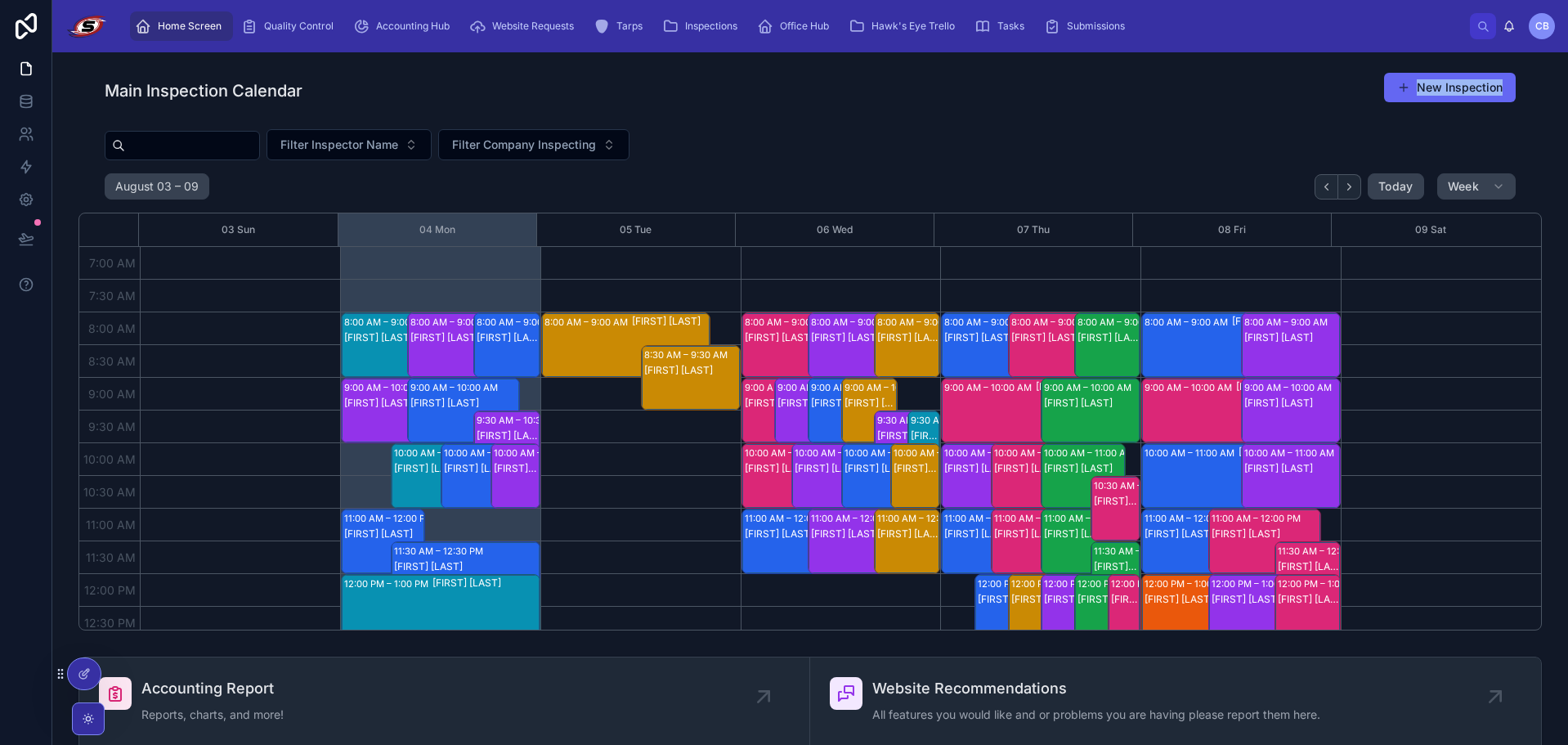 click on "Main Inspection Calendar New Inspection Filter Inspector Name Filter Company Inspecting August 03 – 09 Today Week 03 Sun 04 Mon 05 Tue 06 Wed 07 Thu 08 Fri 09 Sat 7:00 AM 7:30 AM 8:00 AM 8:30 AM 9:00 AM 9:30 AM 10:00 AM 10:30 AM 11:00 AM 11:30 AM 12:00 PM 12:30 PM 1:00 PM 1:30 PM 2:00 PM 2:30 PM 3:00 PM 3:30 PM 4:00 PM 4:30 PM 5:00 PM 5:30 PM 6:00 PM 6:30 PM 7:00 PM 7:30 PM 8:00 PM 8:30 PM 9:00 PM 9:30 PM 8:00 AM – 9:00 AM Josh Ledbetter 9:00 AM – 10:00 AM Robert Zhang 8:00 AM – 9:00 AM Shaji Xavier 9:00 AM – 10:00 AM Martin Caramagno 8:00 AM – 9:00 AM Gino Masciantonio 9:30 AM – 10:30 AM Matthew Parsons 11:00 AM – 12:00 PM Carolyn McGee 10:00 AM – 11:00 AM Barbara Bormey 11:30 AM – 12:30 PM Patrick Mcgucken 10:00 AM – 11:00 AM Brian Borer 12:00 PM – 1:00 PM David Parker 10:00 AM – 11:00 AM Joyce HInson  8:00 AM – 9:00 AM Jeremy MicKinney 8:30 AM – 9:30 AM  Jeremy MicKinney 8:00 AM – 9:00 AM Marc Kochno 9:00 AM – 10:00 AM Mark Harrison 8:00 AM – 9:00 AM Sam Mcafee Jan Hoyt" at bounding box center (810, 351) 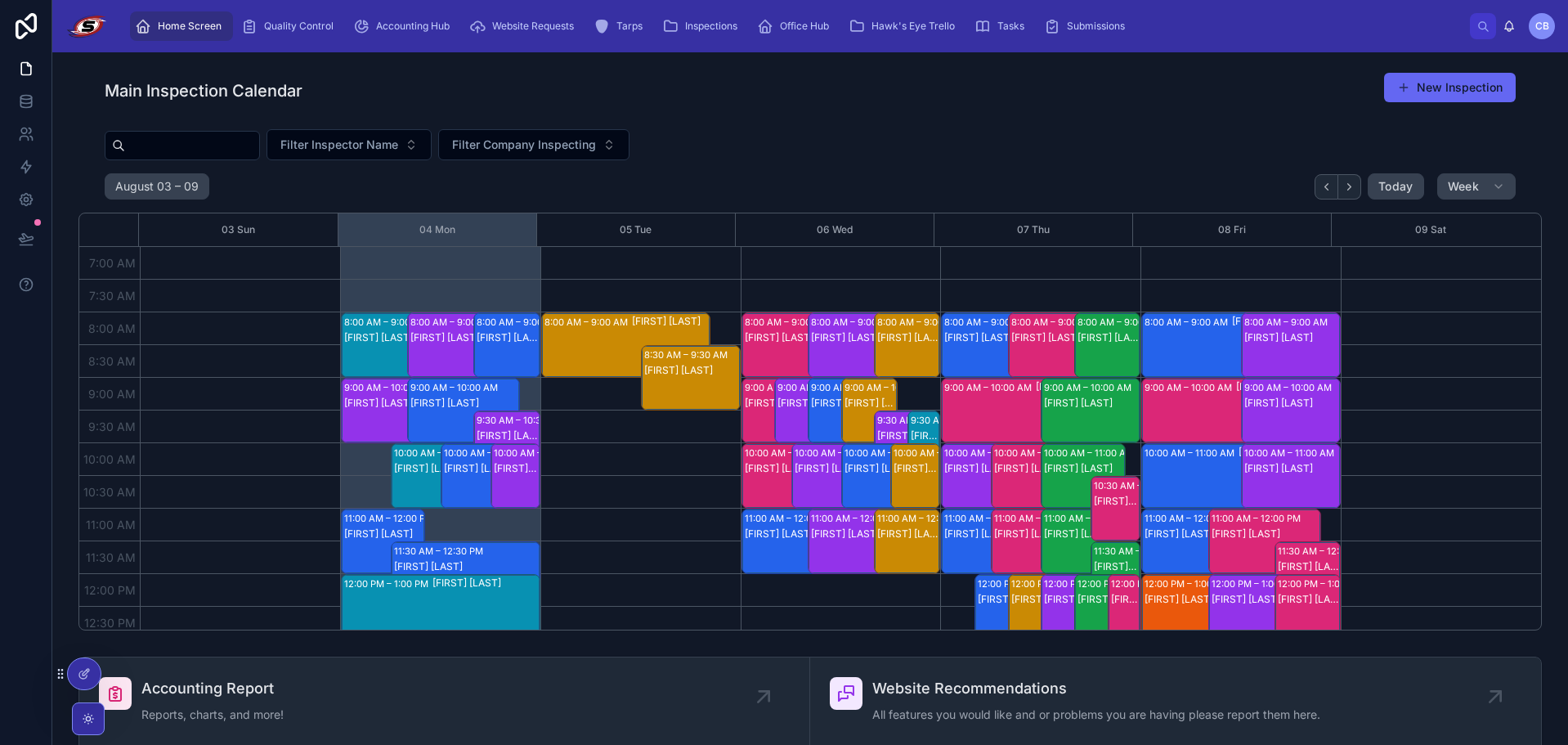 click on "Filter Inspector Name Filter Company Inspecting" at bounding box center (810, 148) 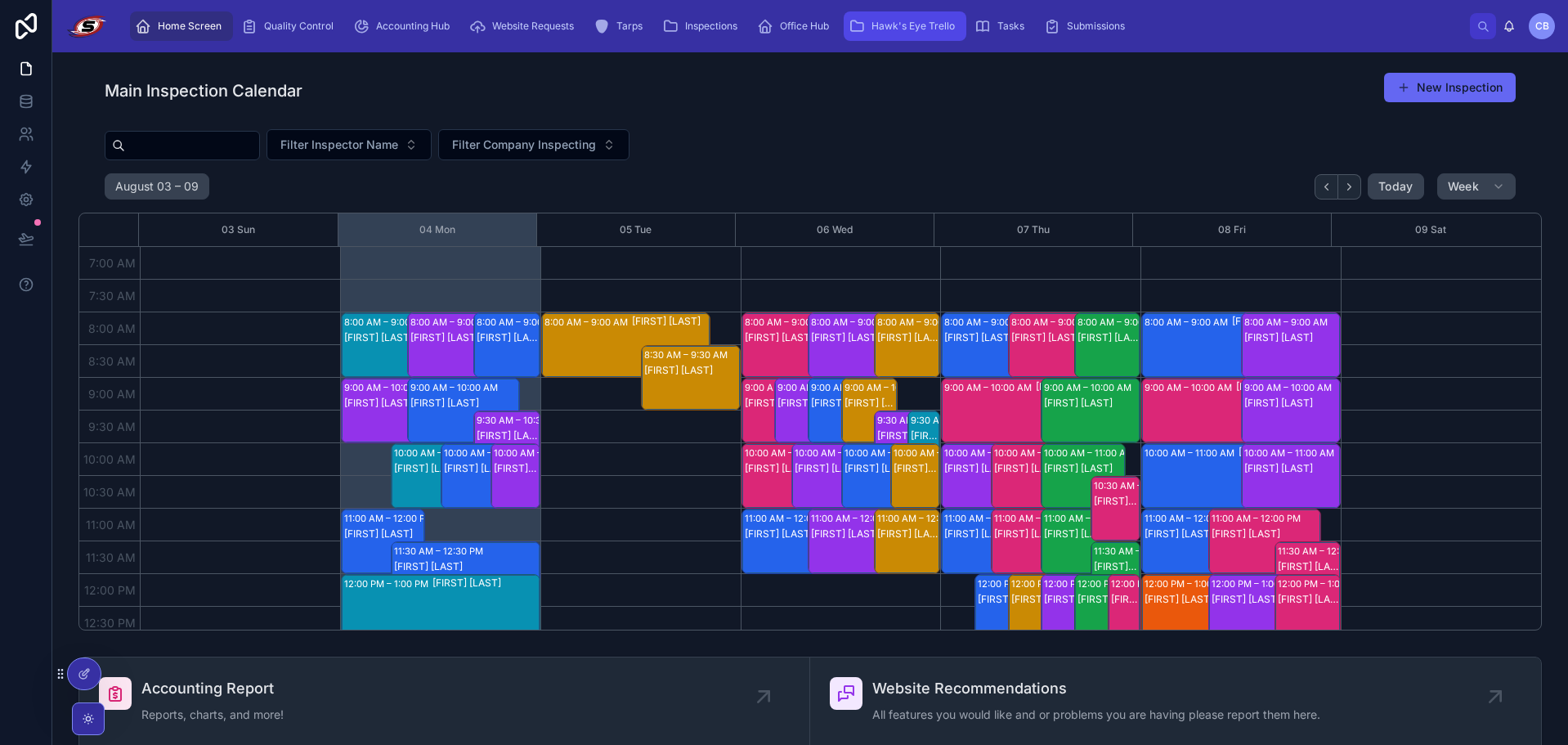 click on "Hawk's Eye Trello" at bounding box center (913, 26) 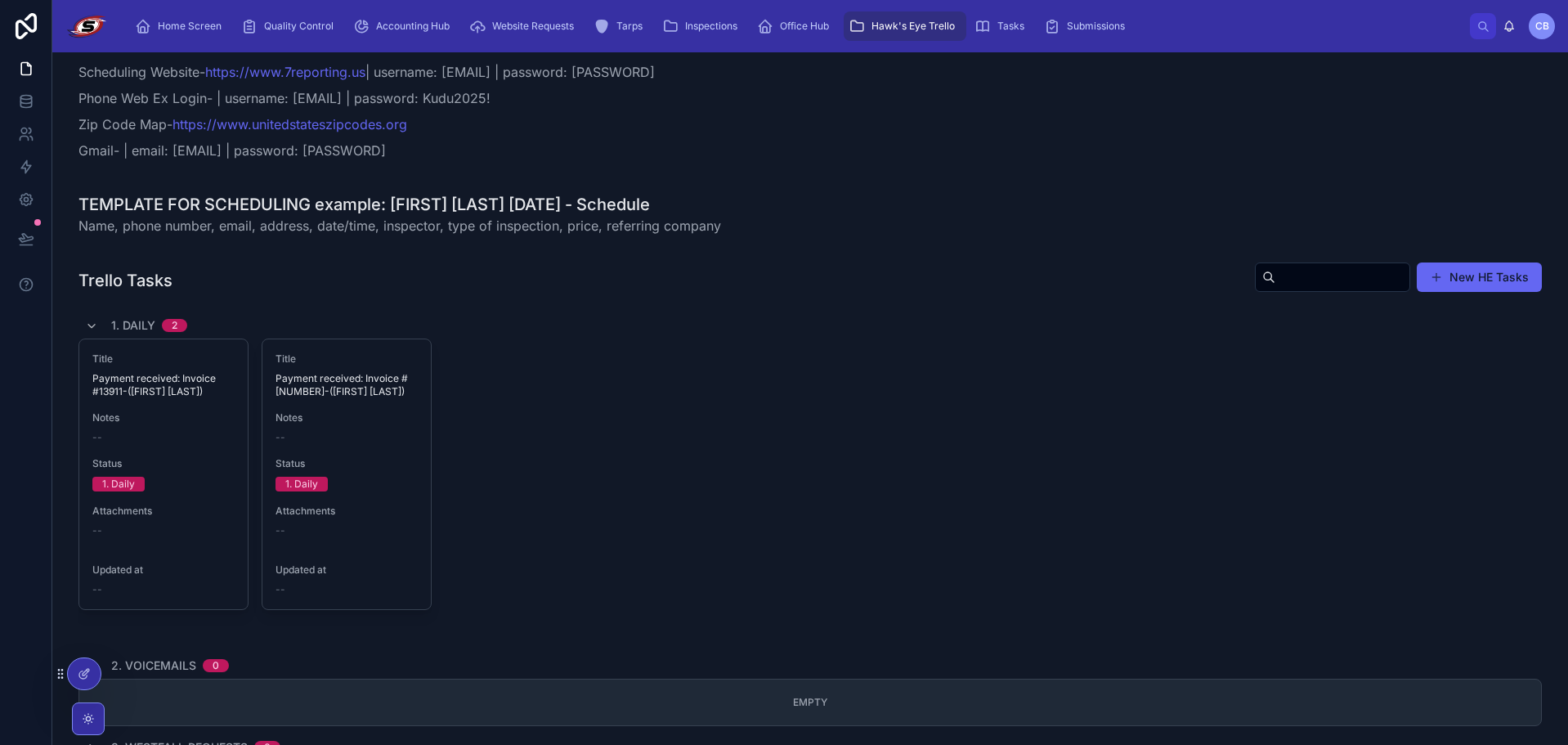 scroll, scrollTop: 38, scrollLeft: 0, axis: vertical 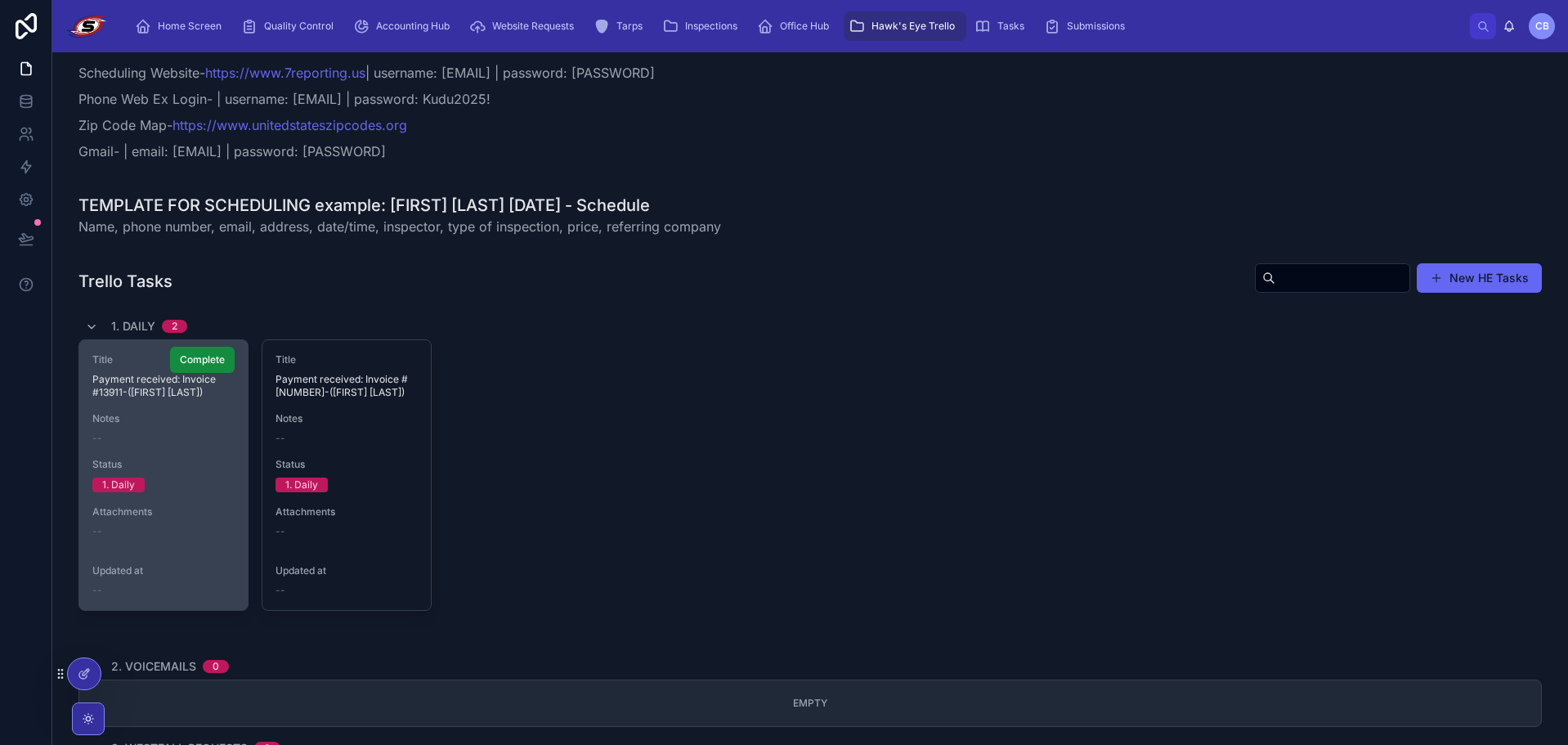 click on "Attachments" at bounding box center [164, 512] 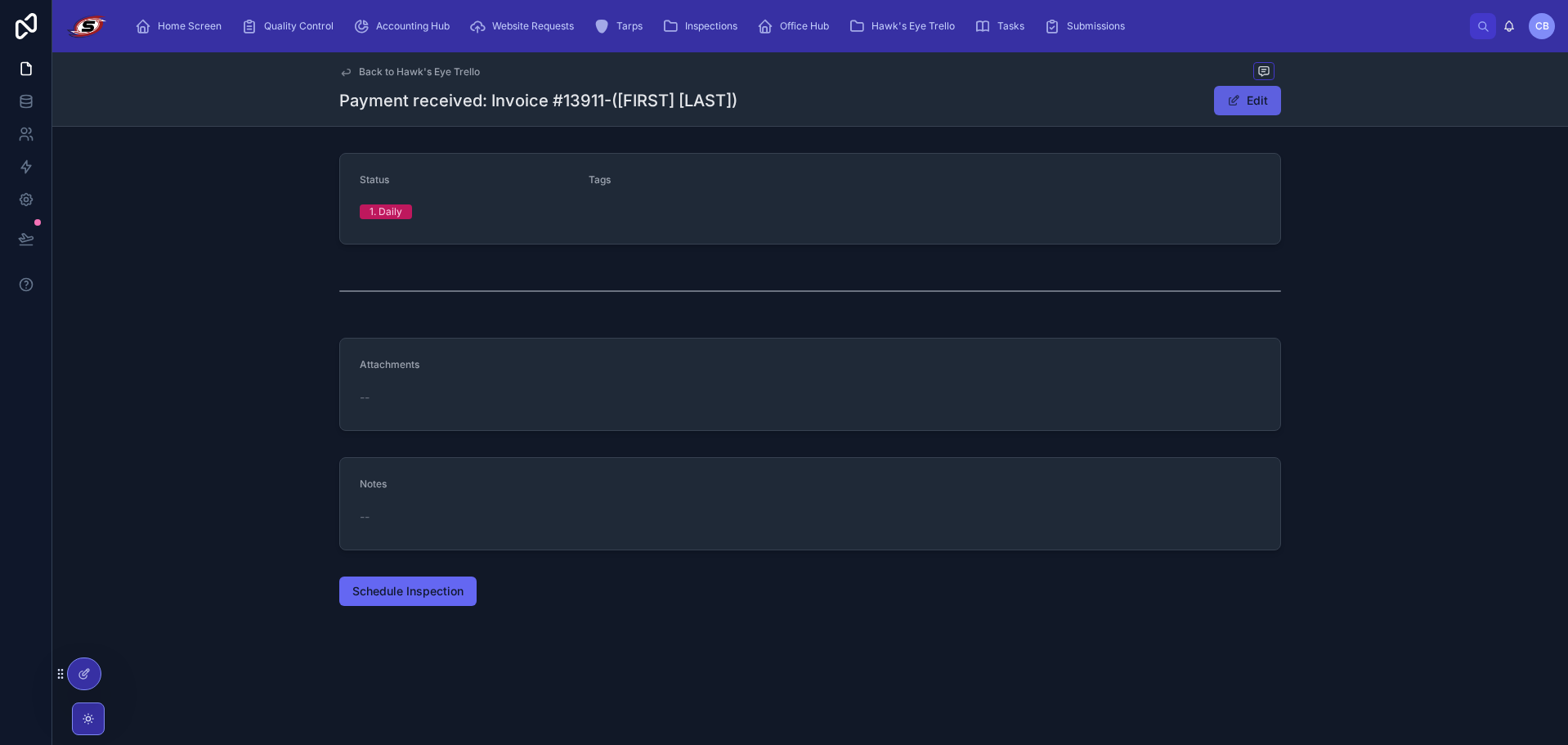 click on "Edit" at bounding box center (1248, 101) 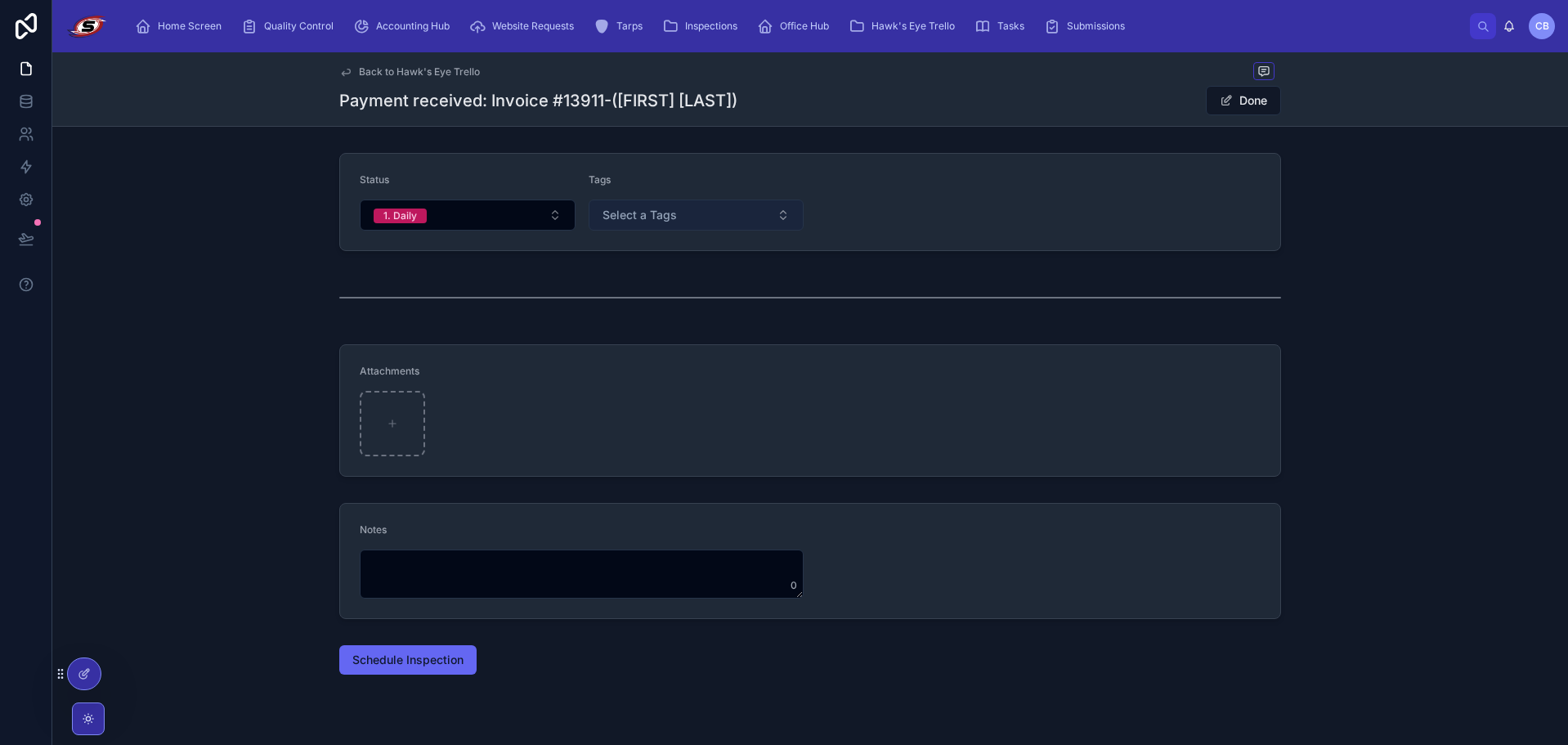 click on "Select a Tags" at bounding box center (697, 215) 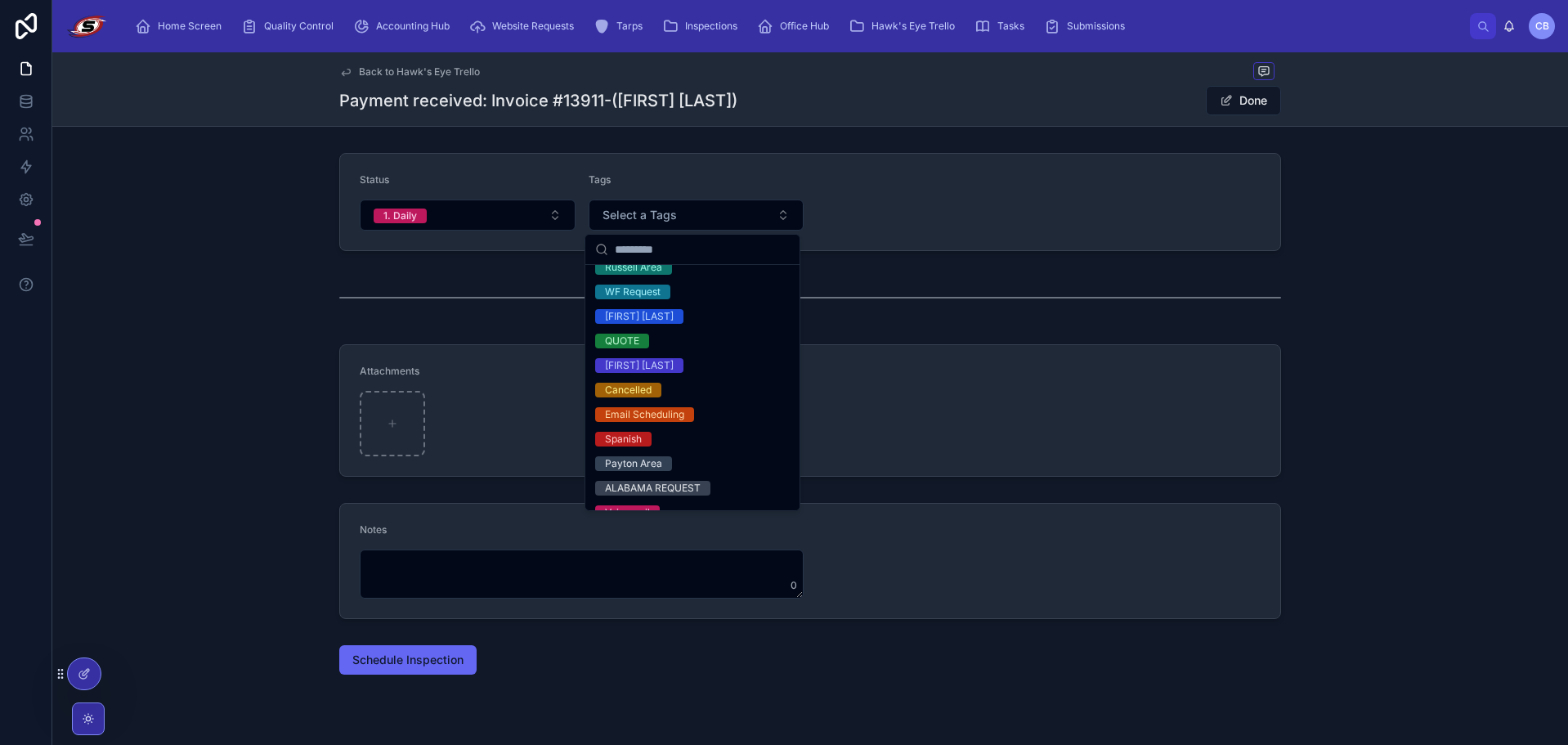 scroll, scrollTop: 375, scrollLeft: 0, axis: vertical 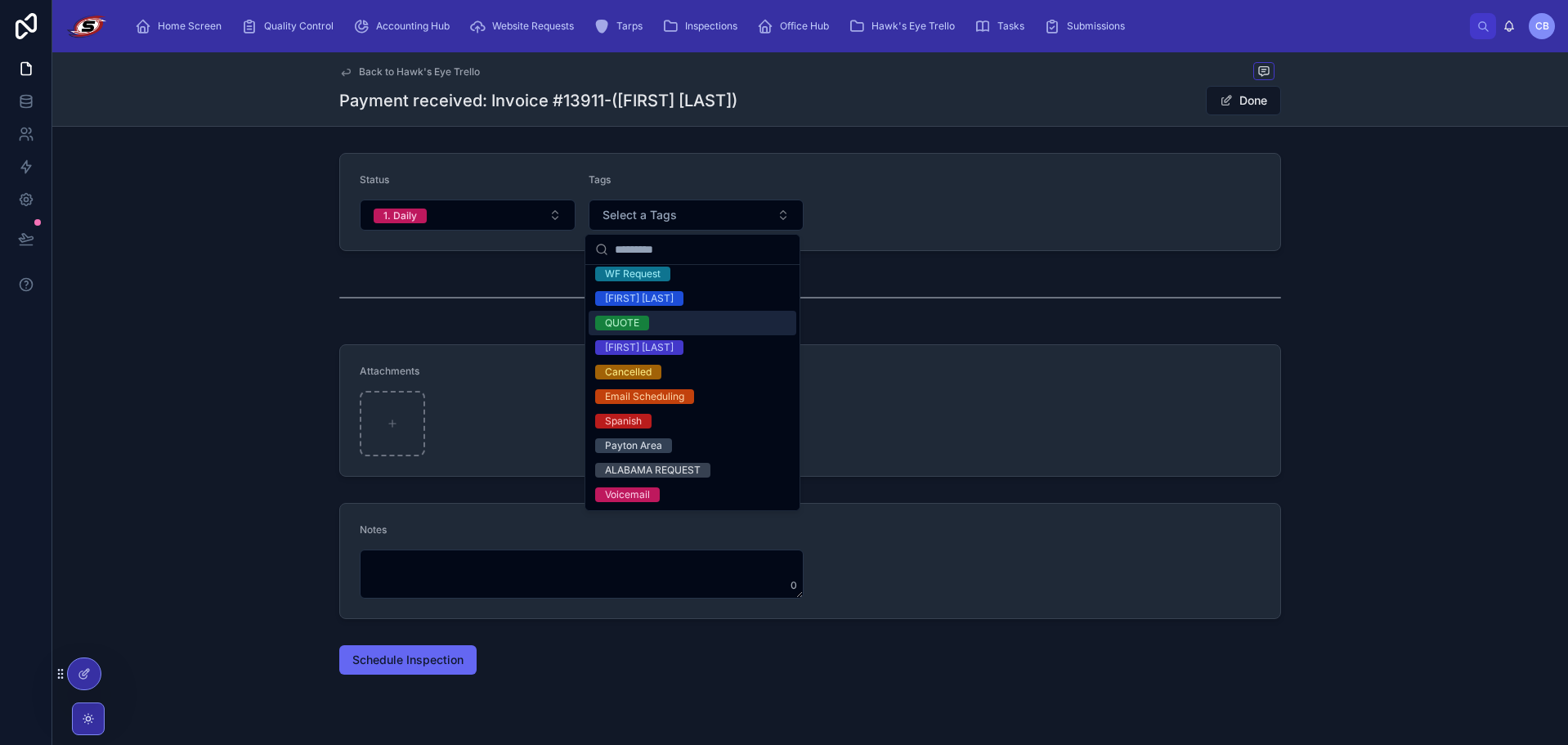 click on "Status 1. Daily Tags Select a Tags" at bounding box center (810, 202) 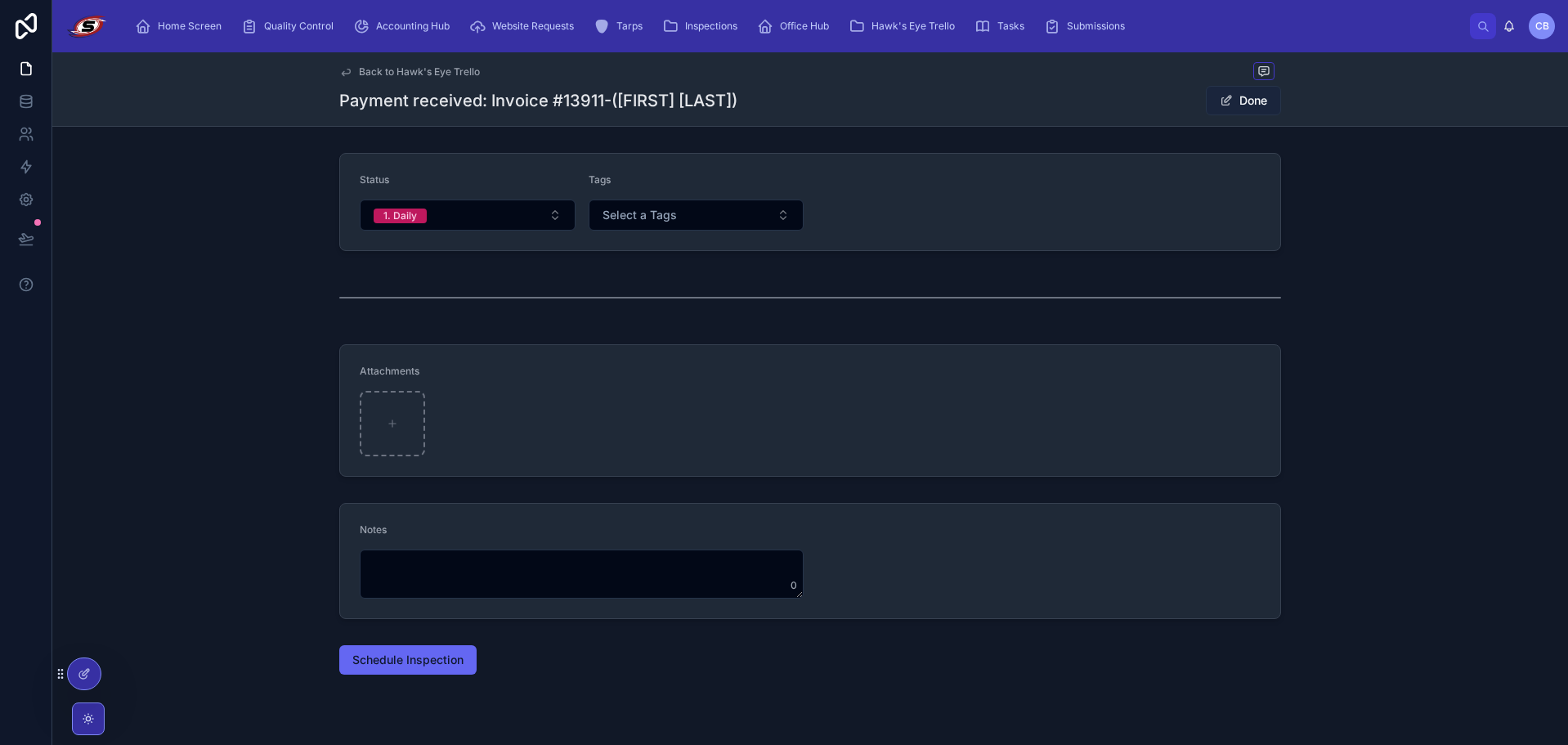 click at bounding box center [1226, 101] 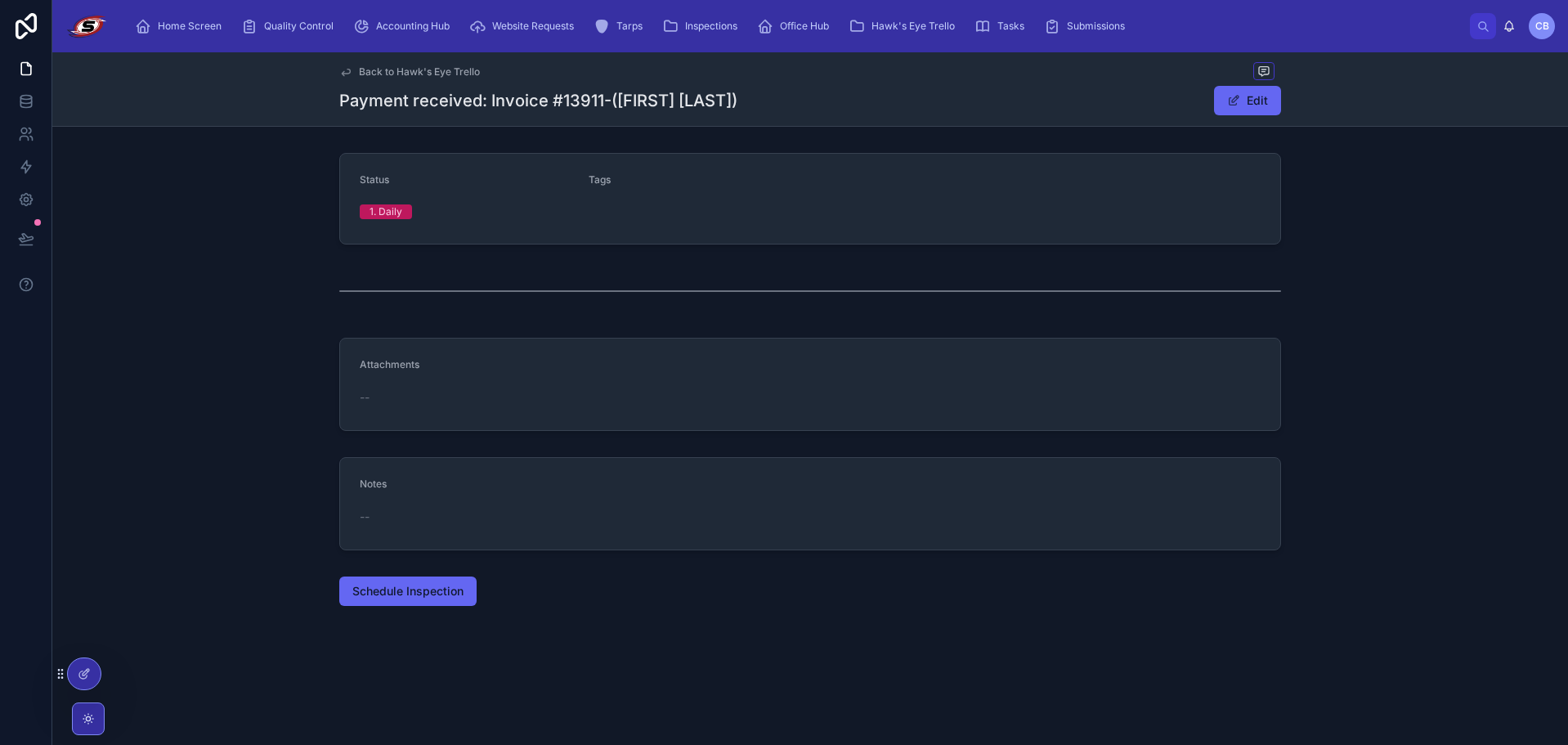 click on "Back to Hawk's Eye Trello Payment received: Invoice #13911-(Danielle Woods) Edit" at bounding box center [810, 89] 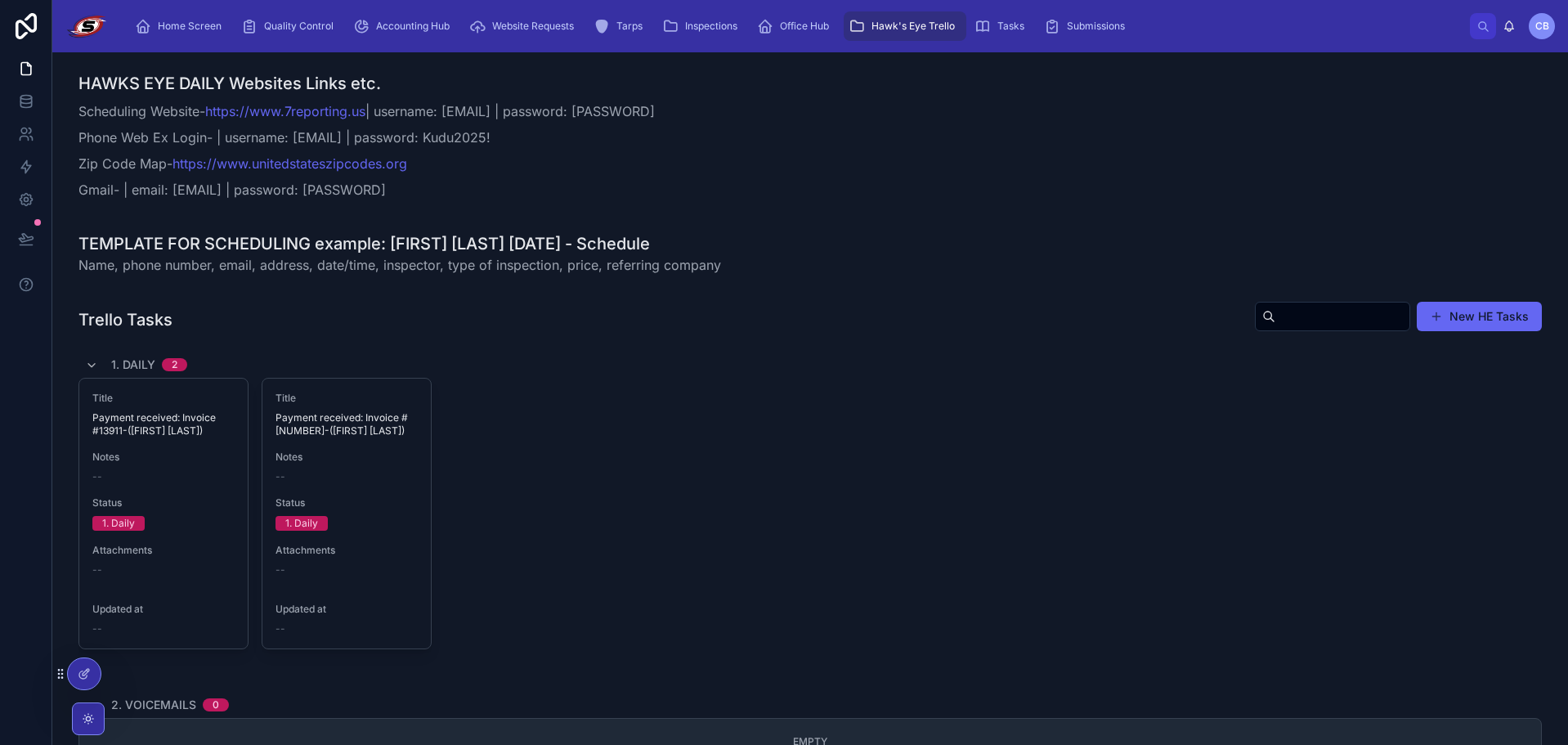click on "Gmail-
| email: [EMAIL]
| password: [PASSWORD]" at bounding box center [366, 190] 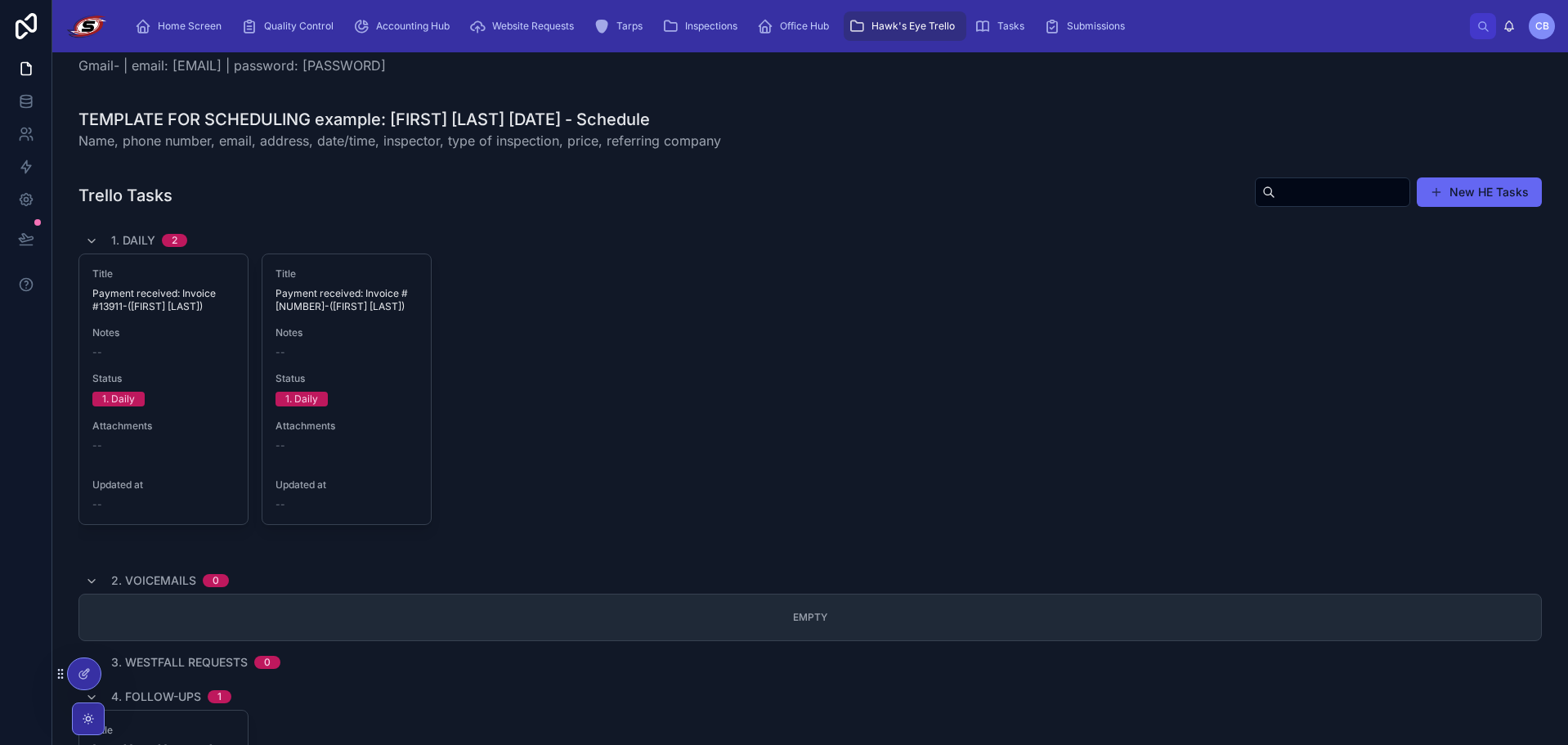 scroll, scrollTop: 142, scrollLeft: 0, axis: vertical 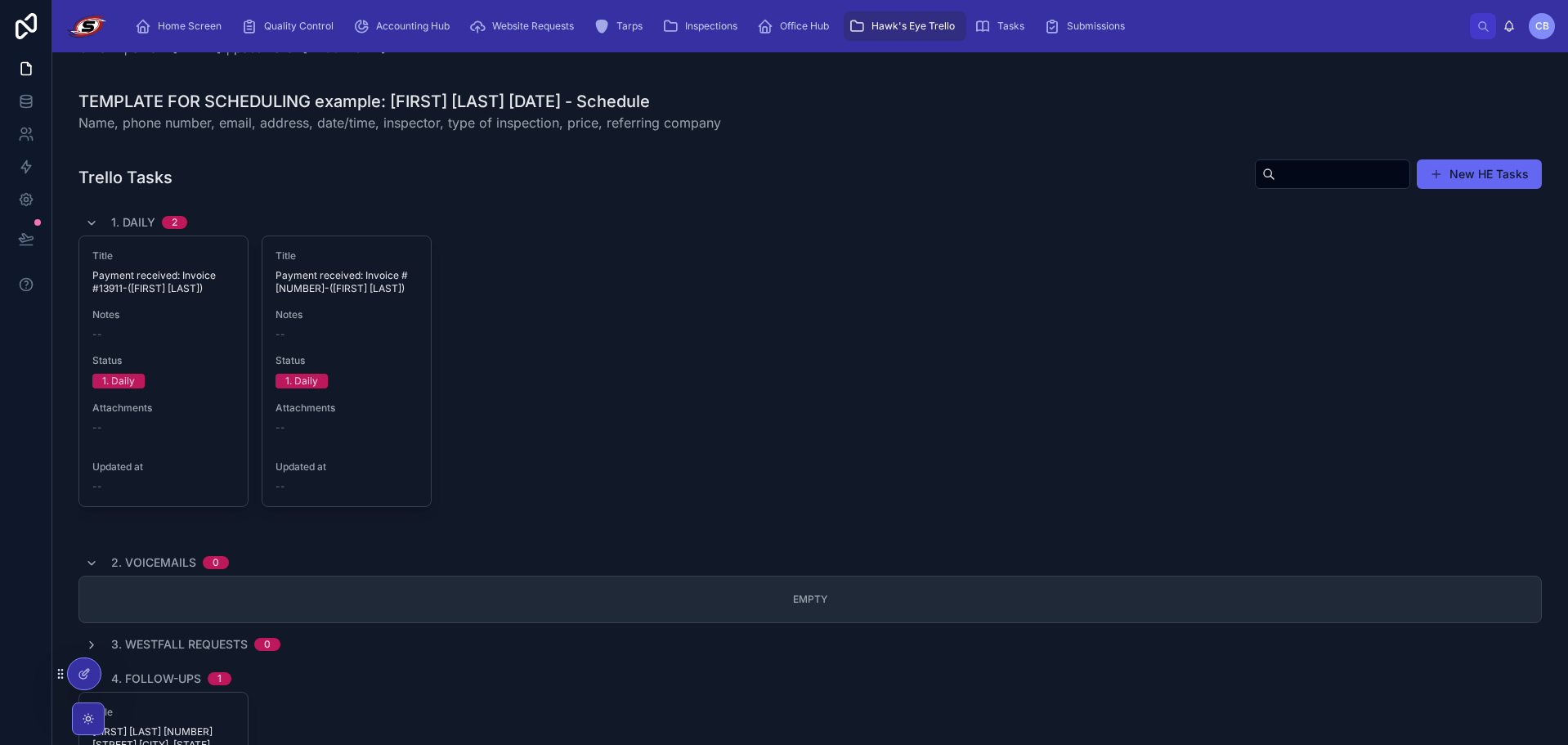 click on "Title Payment received: Invoice #13911-(Danielle Woods) Notes -- Status 1. Daily Attachments -- Updated at -- Complete Title Payment received: Invoice #14039-(Paul Buskey) Notes -- Status 1. Daily Attachments -- Updated at -- Complete" at bounding box center [810, 386] 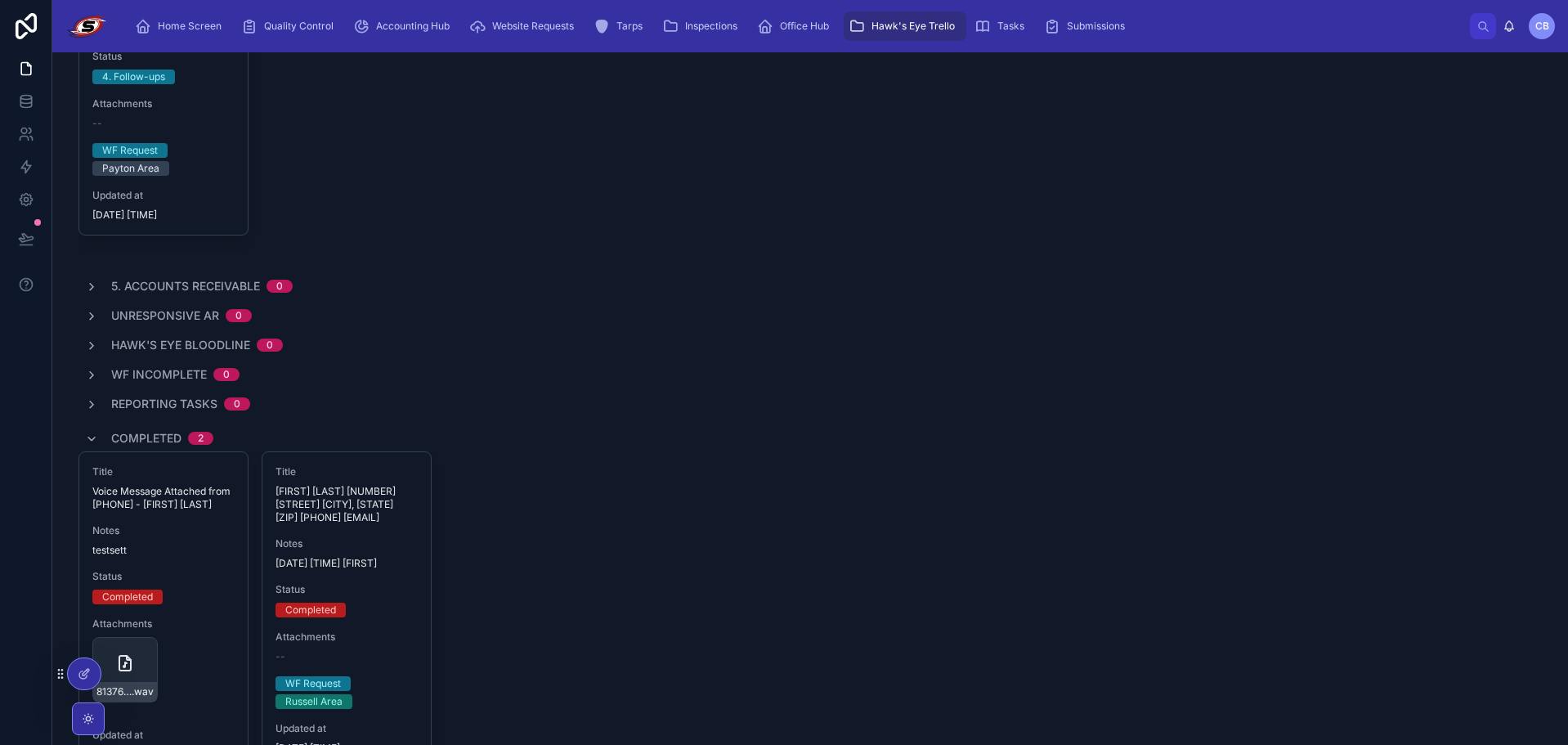 scroll, scrollTop: 930, scrollLeft: 0, axis: vertical 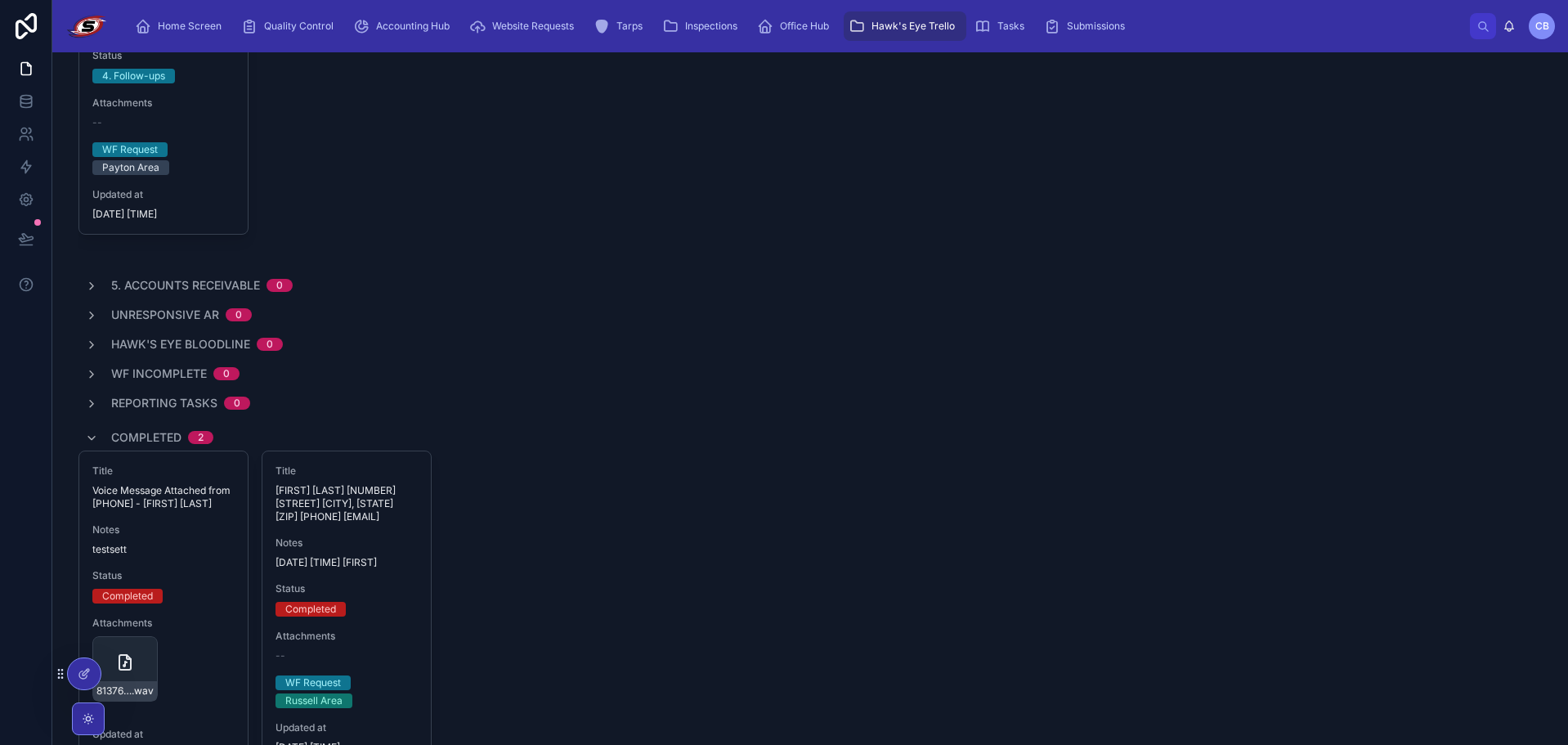 click on "Completed 2" at bounding box center [149, 438] 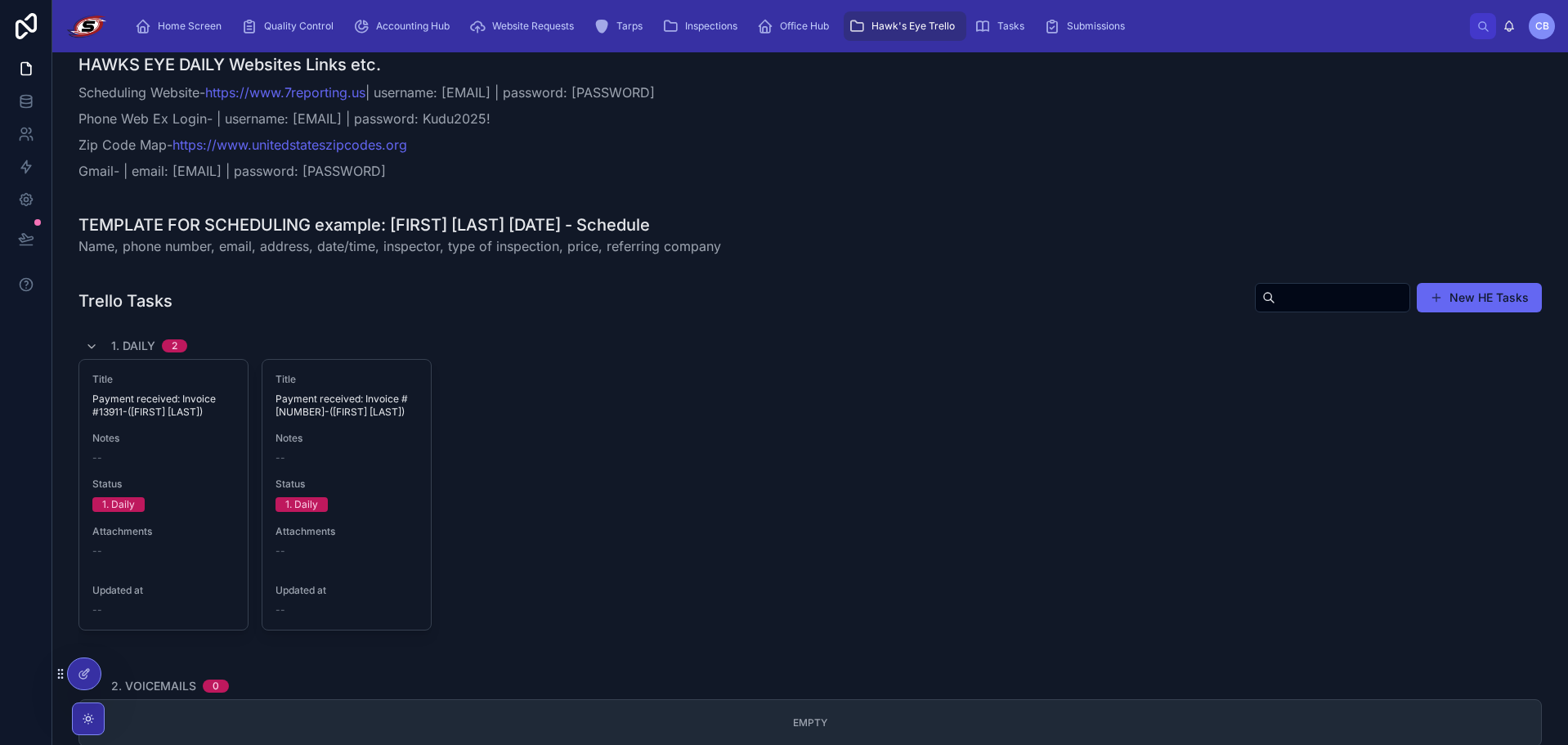 scroll, scrollTop: 0, scrollLeft: 0, axis: both 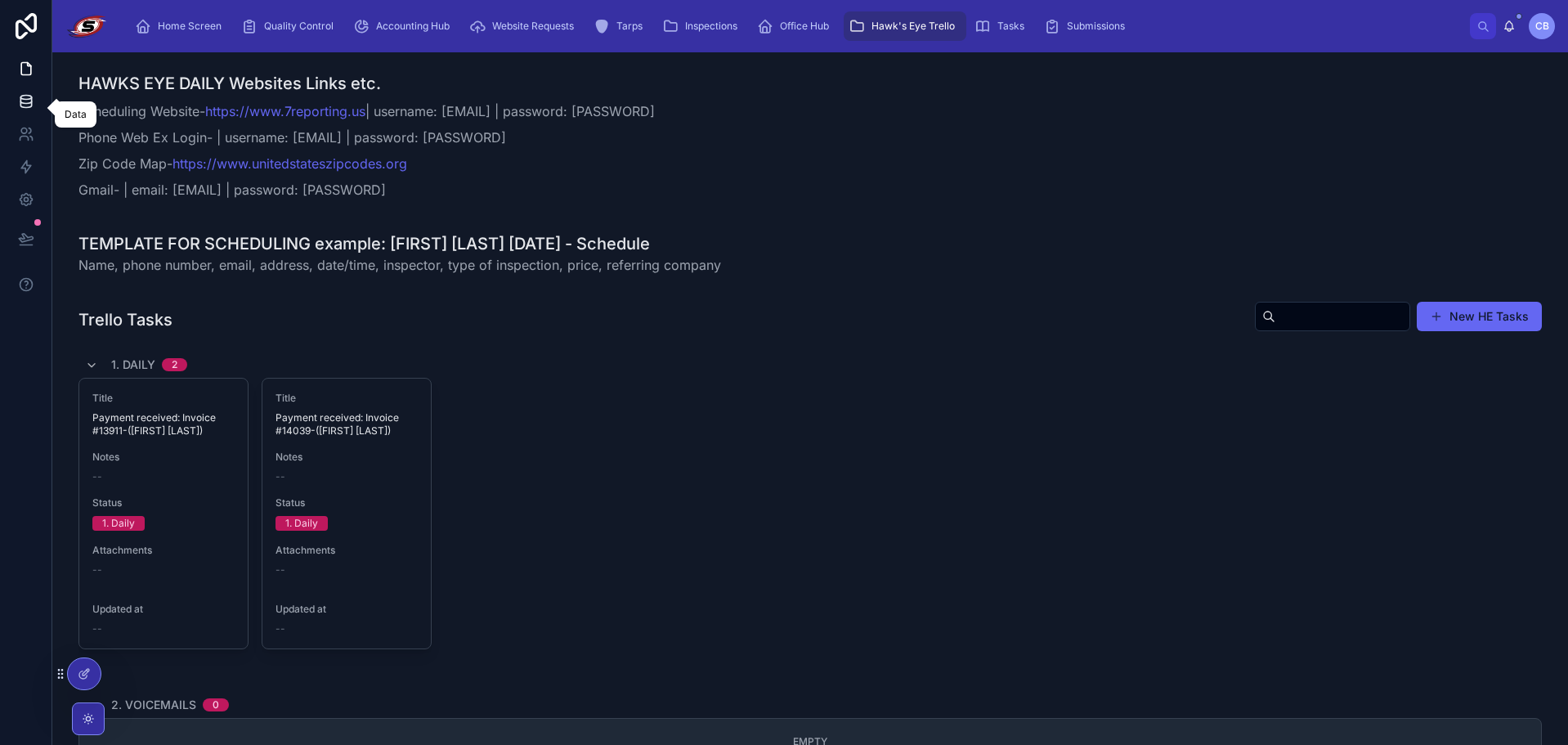 click at bounding box center [25, 101] 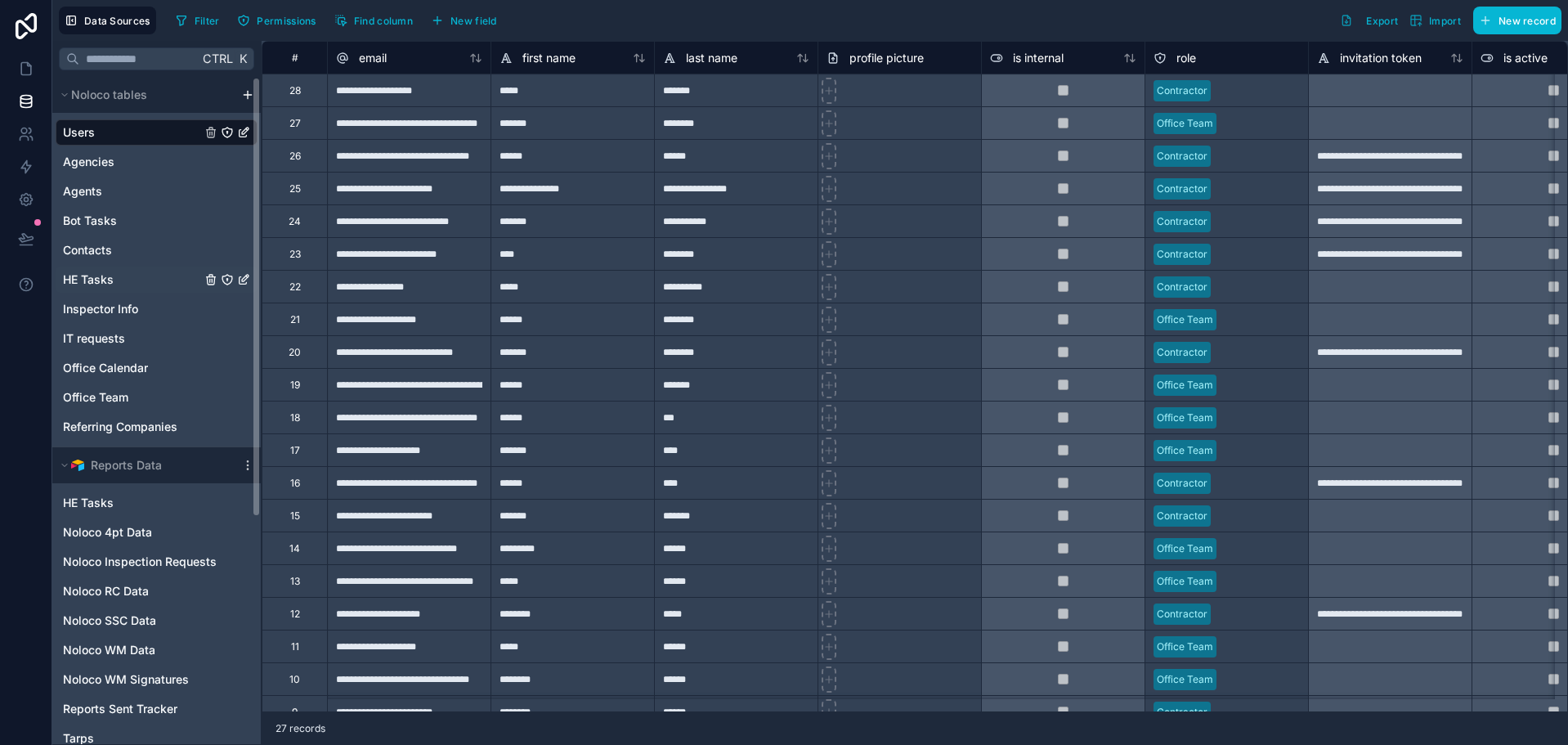 click on "HE Tasks" at bounding box center [156, 280] 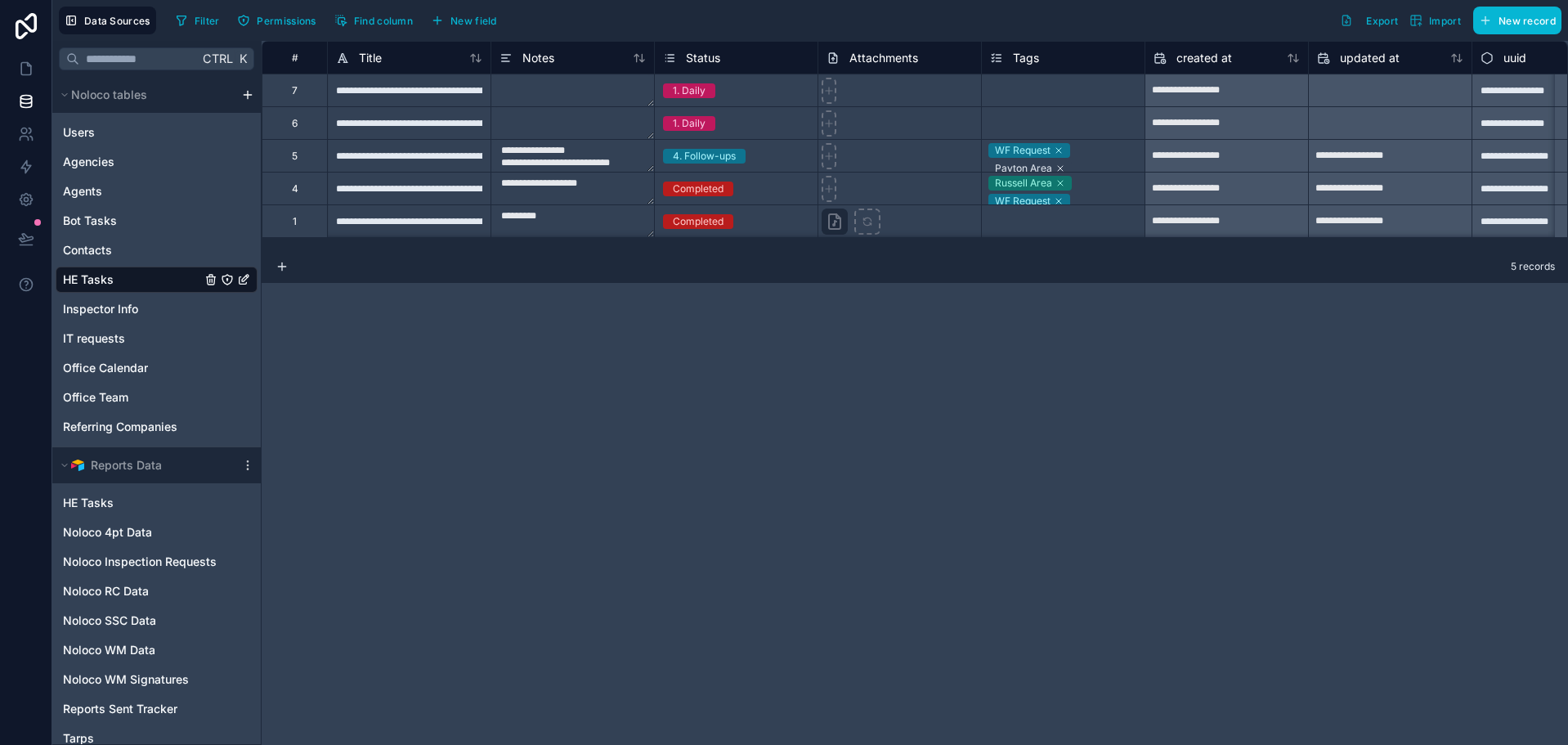 click on "**********" at bounding box center (409, 90) 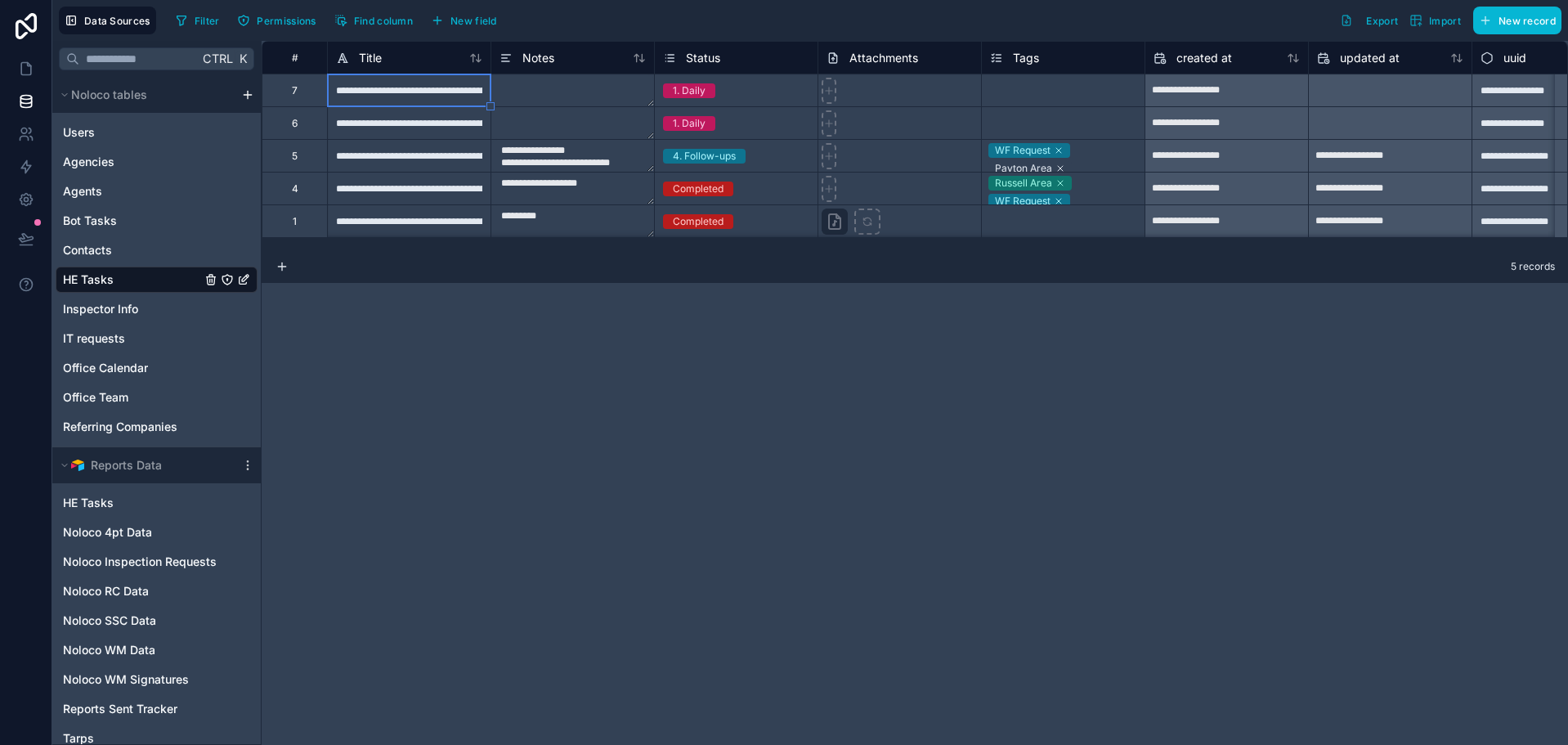scroll, scrollTop: 0, scrollLeft: 81, axis: horizontal 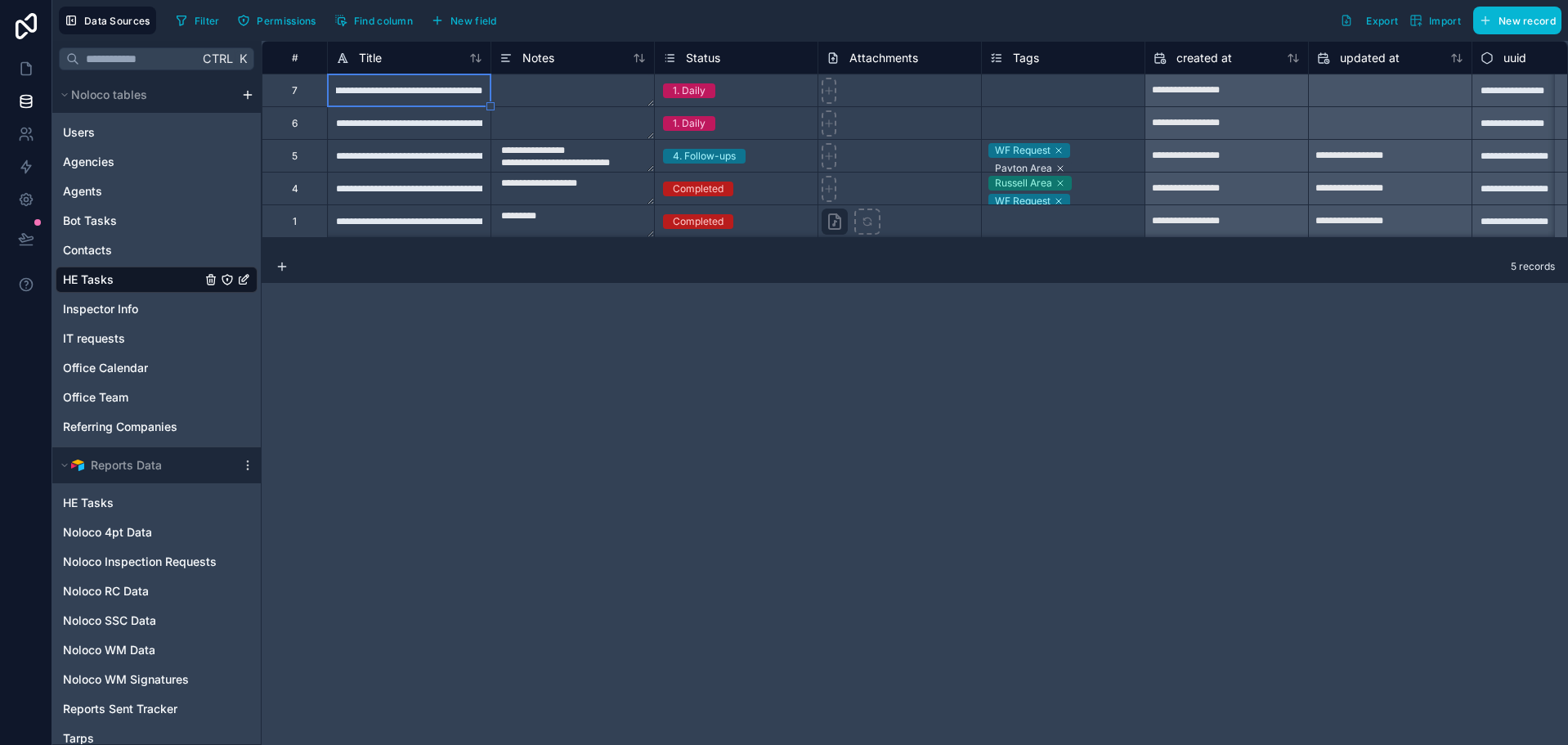 click on "**********" at bounding box center [409, 90] 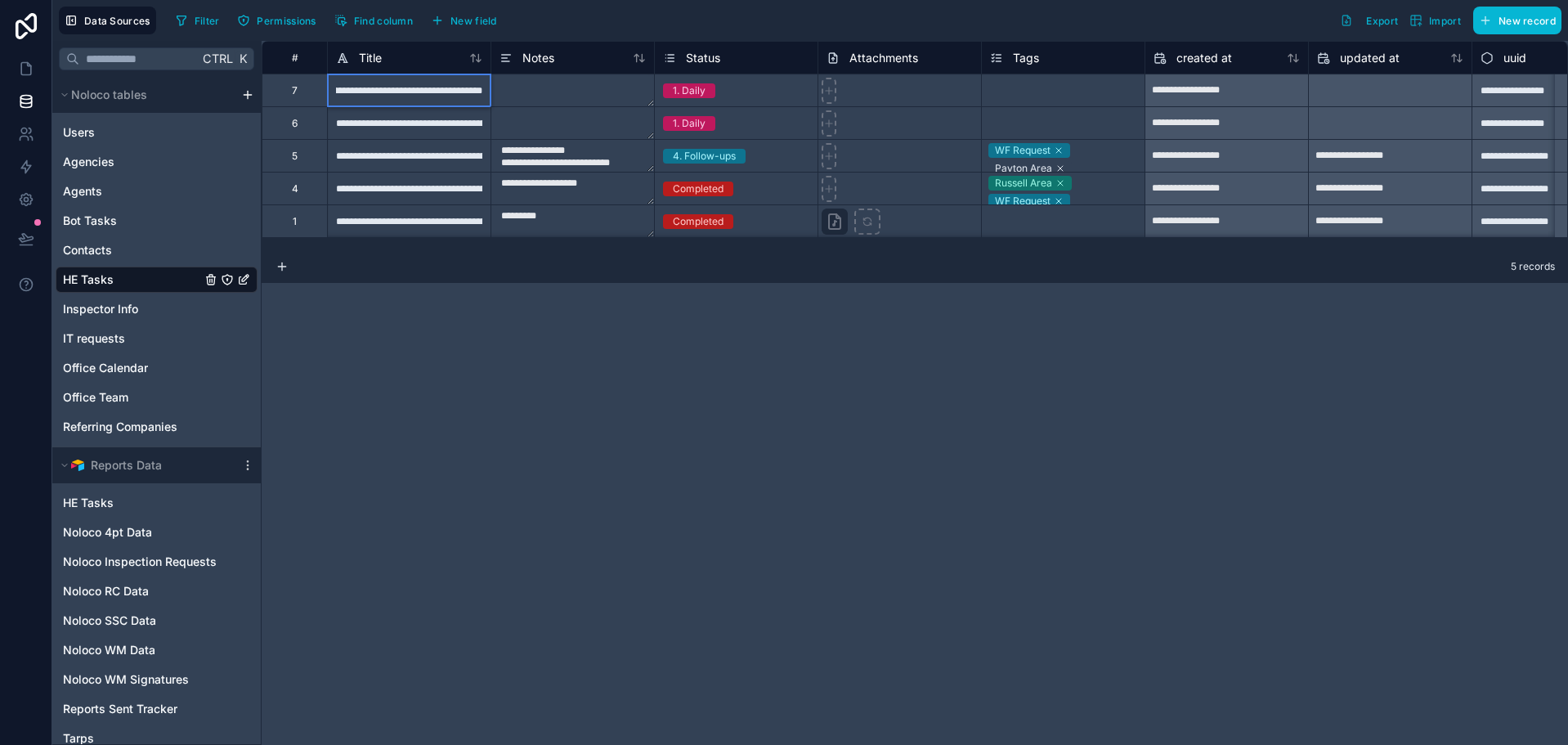 click on "**********" at bounding box center [409, 90] 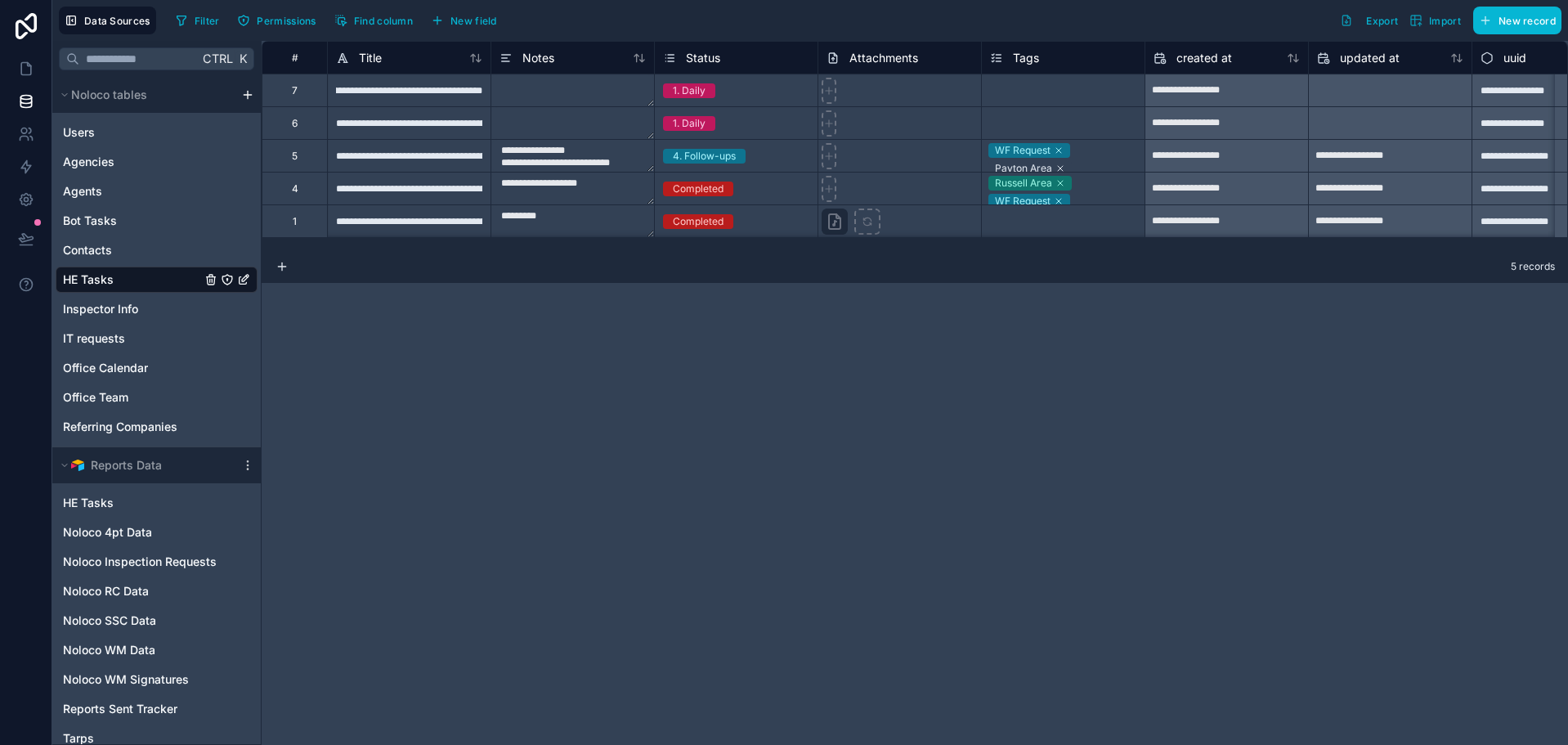 scroll, scrollTop: 0, scrollLeft: 0, axis: both 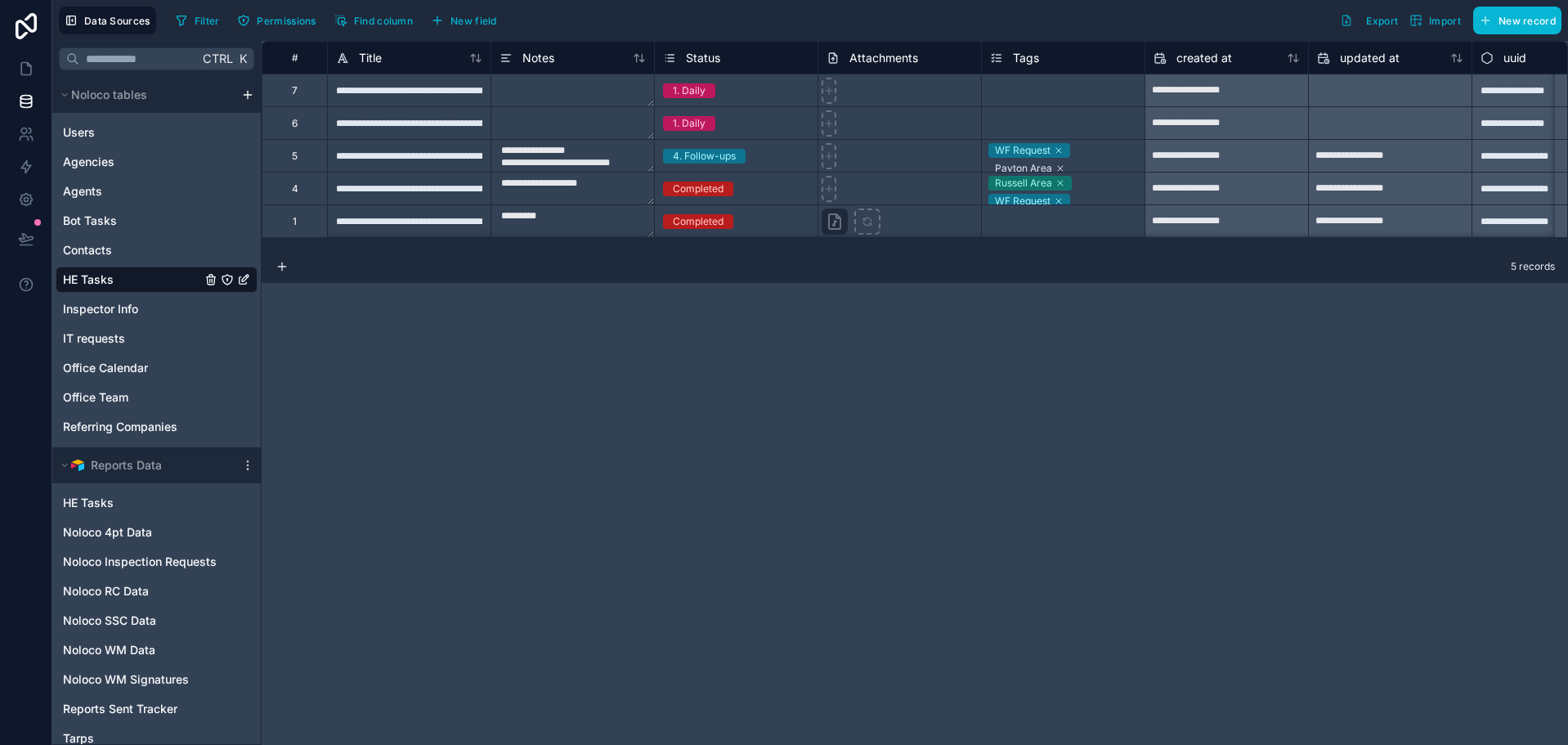 click on "**********" at bounding box center (915, 393) 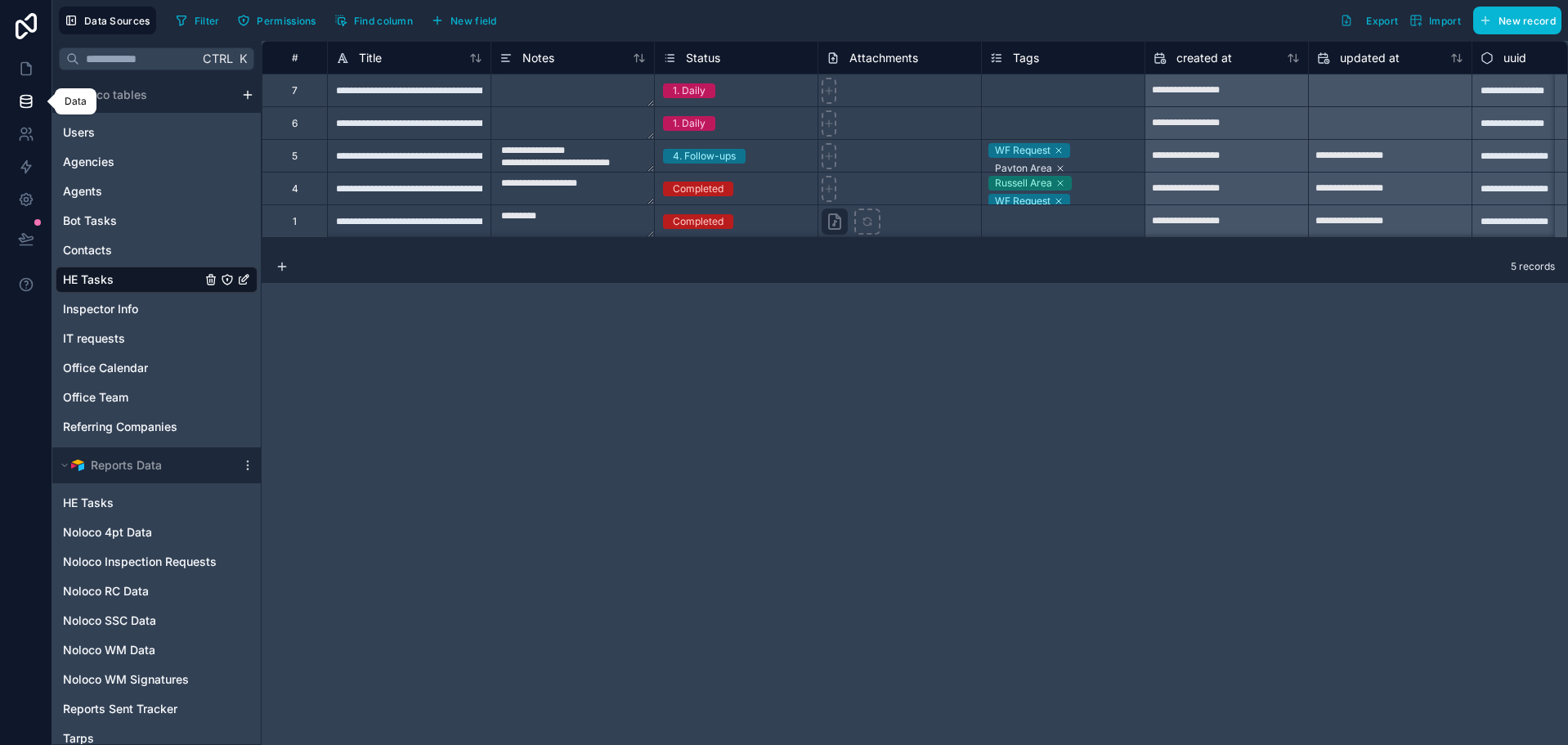 click at bounding box center (25, 101) 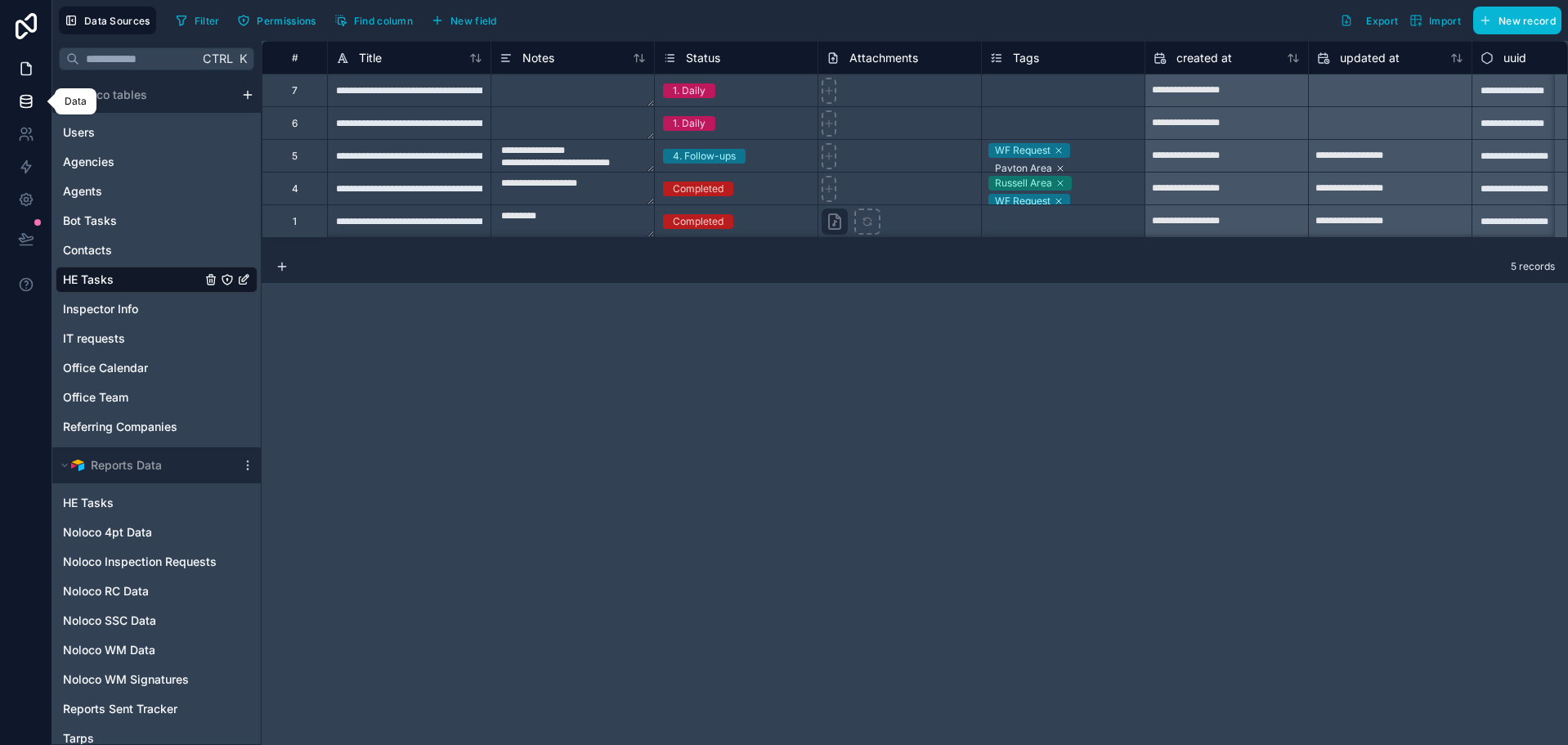 click at bounding box center (25, 69) 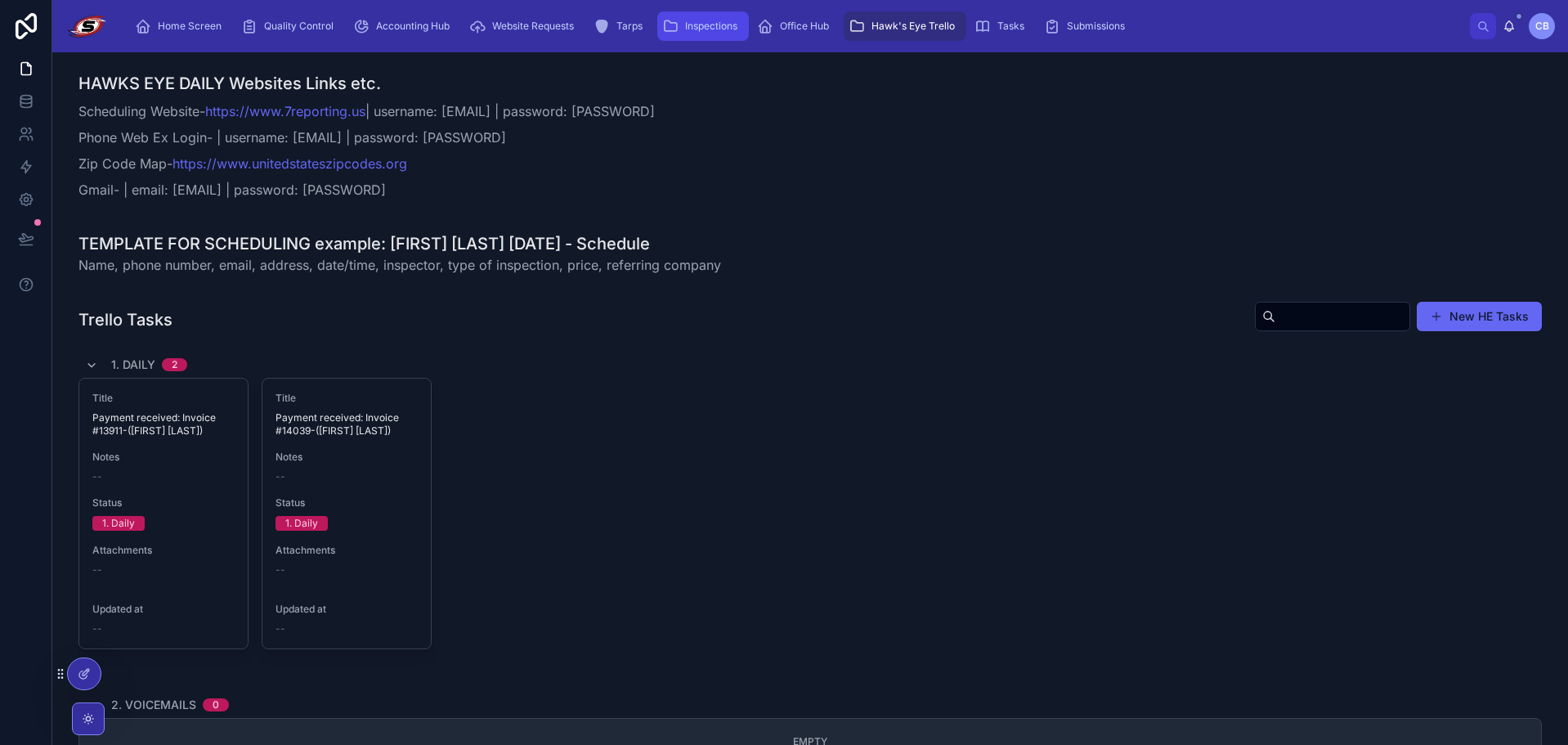 click at bounding box center [670, 26] 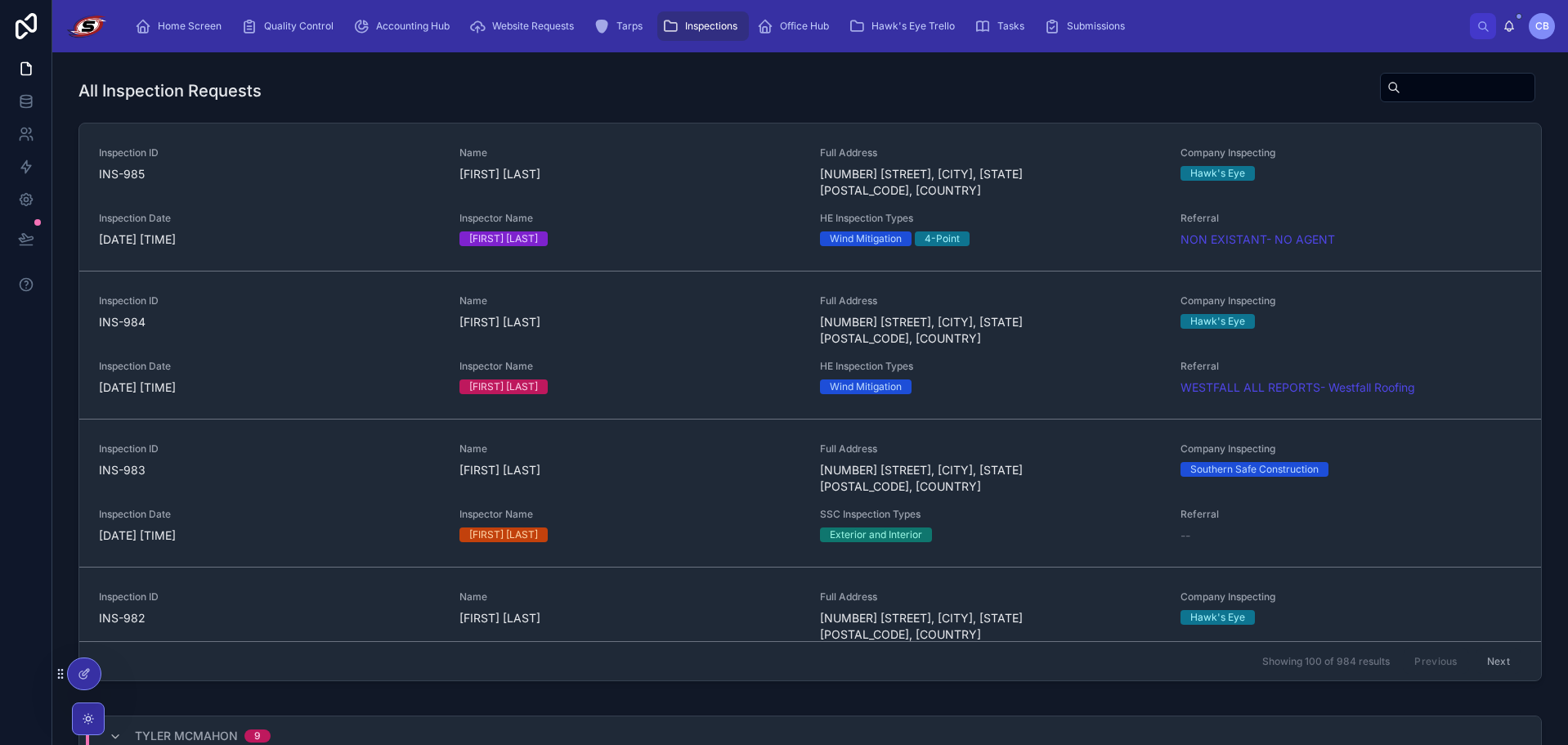click at bounding box center (1467, 88) 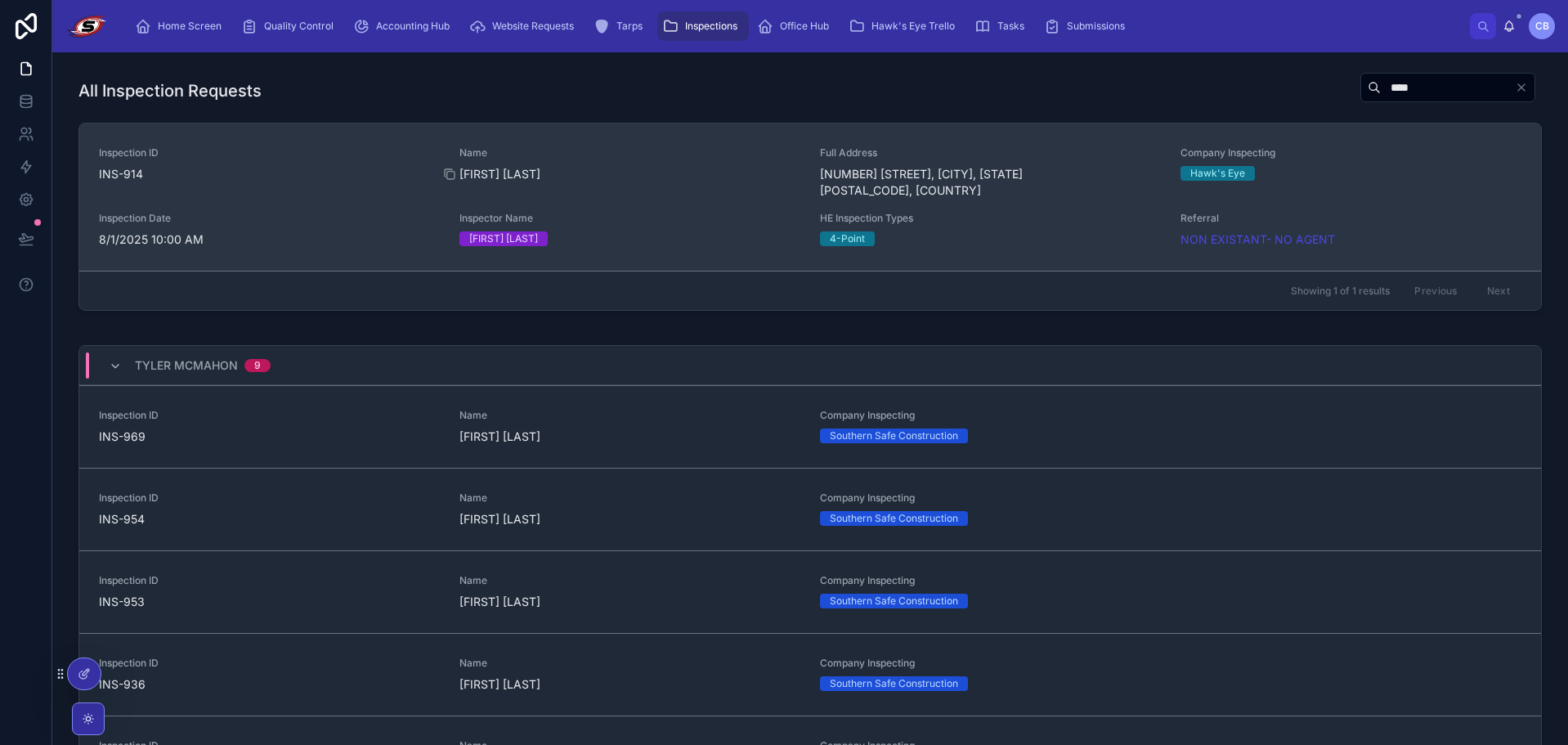 type on "****" 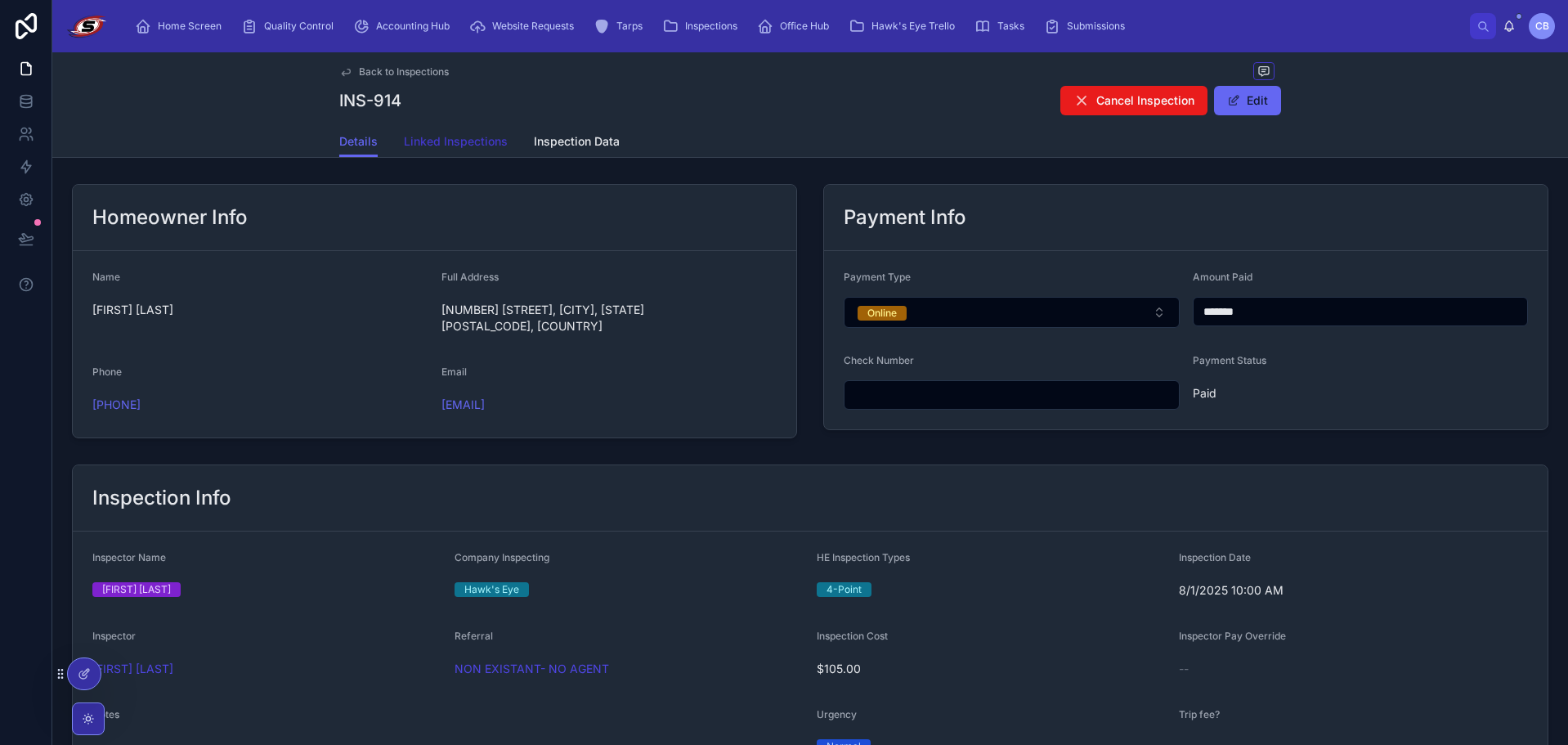 click on "Linked Inspections" at bounding box center (455, 141) 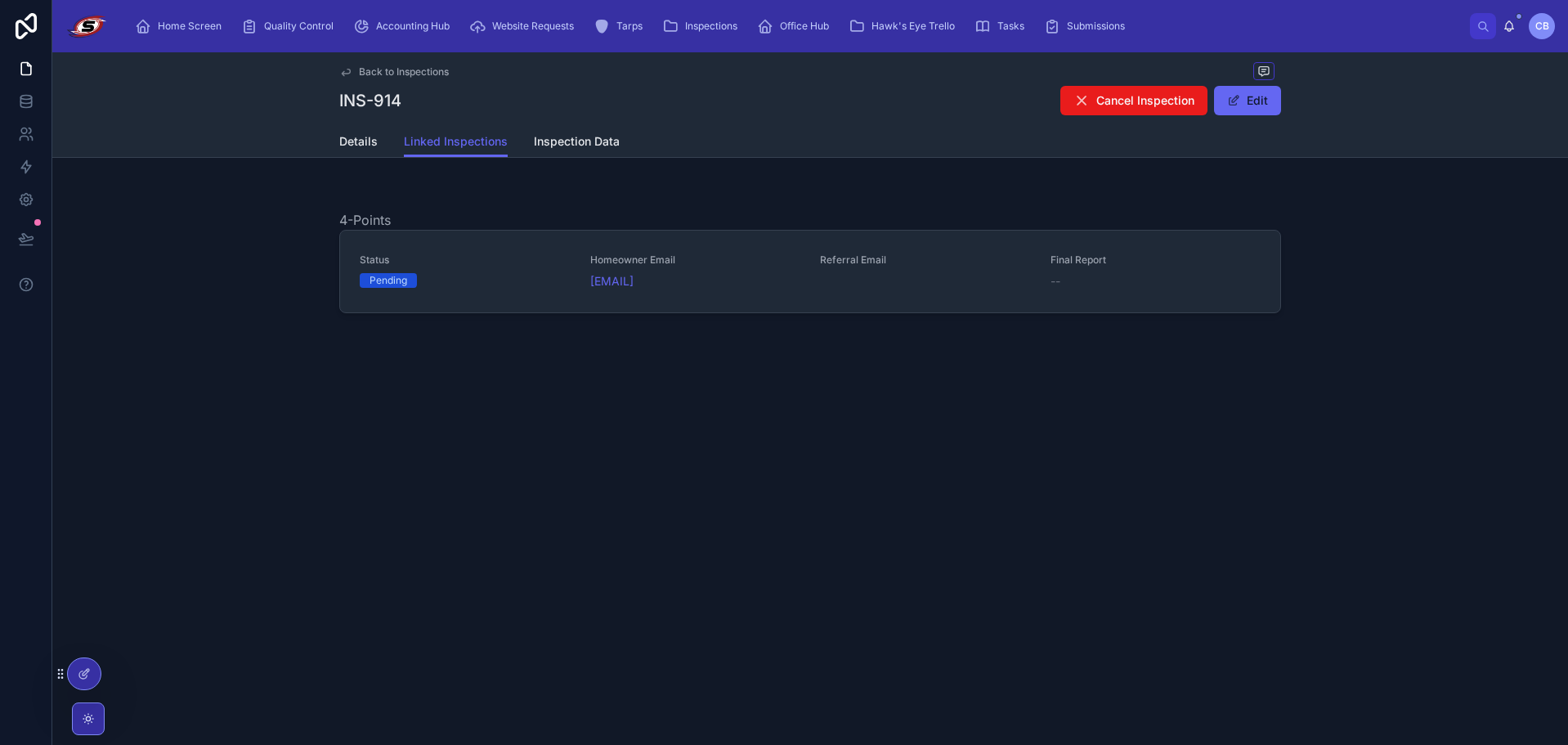 click on "Back to Inspections INS-914 Cancel Inspection Edit Linked Inspections Details Linked Inspections Inspection Data 4-Points Status Pending Homeowner Email rscottmaddox@gmail.com Referral Email Final Report -- Send Report" at bounding box center [810, 267] 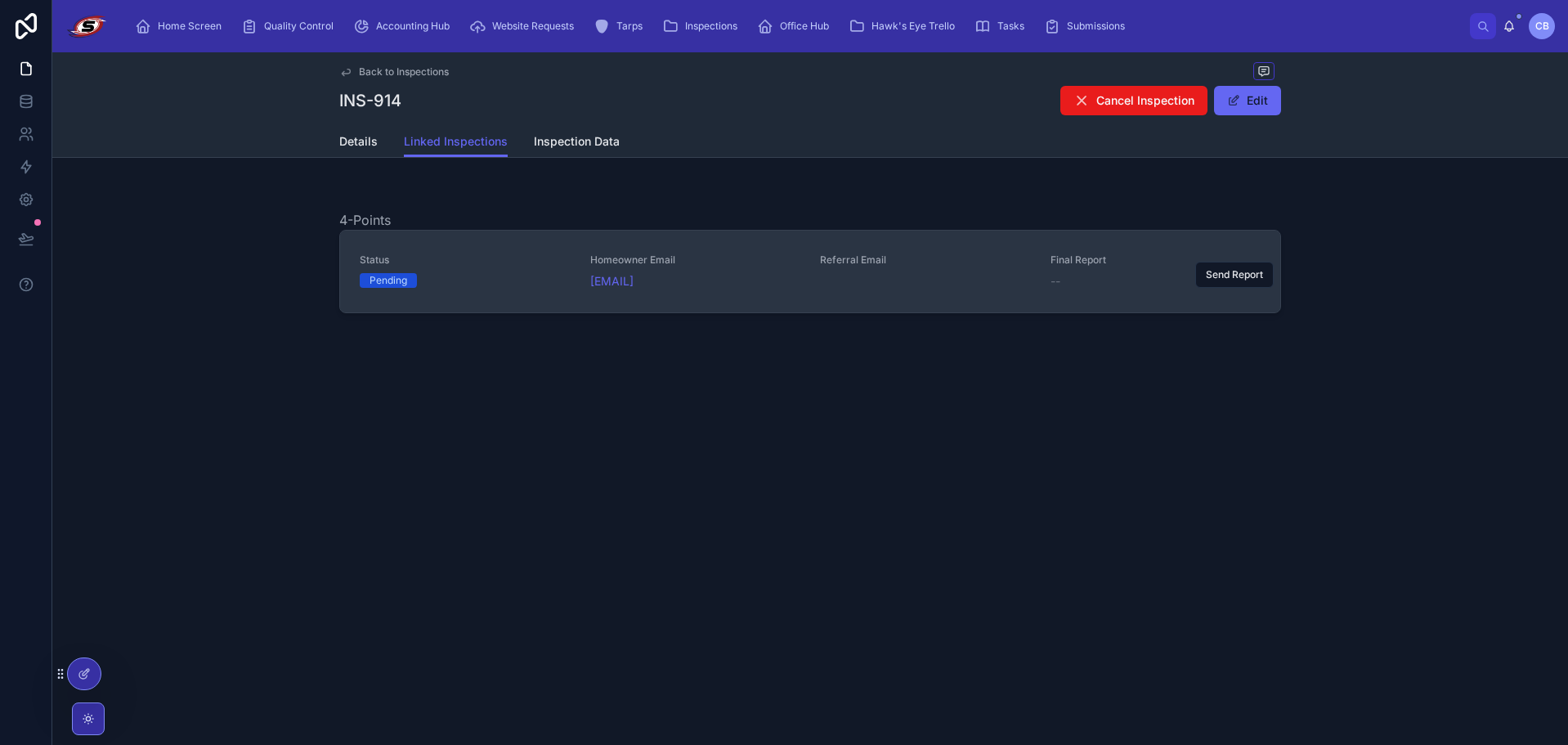 click on "Pending" at bounding box center (465, 280) 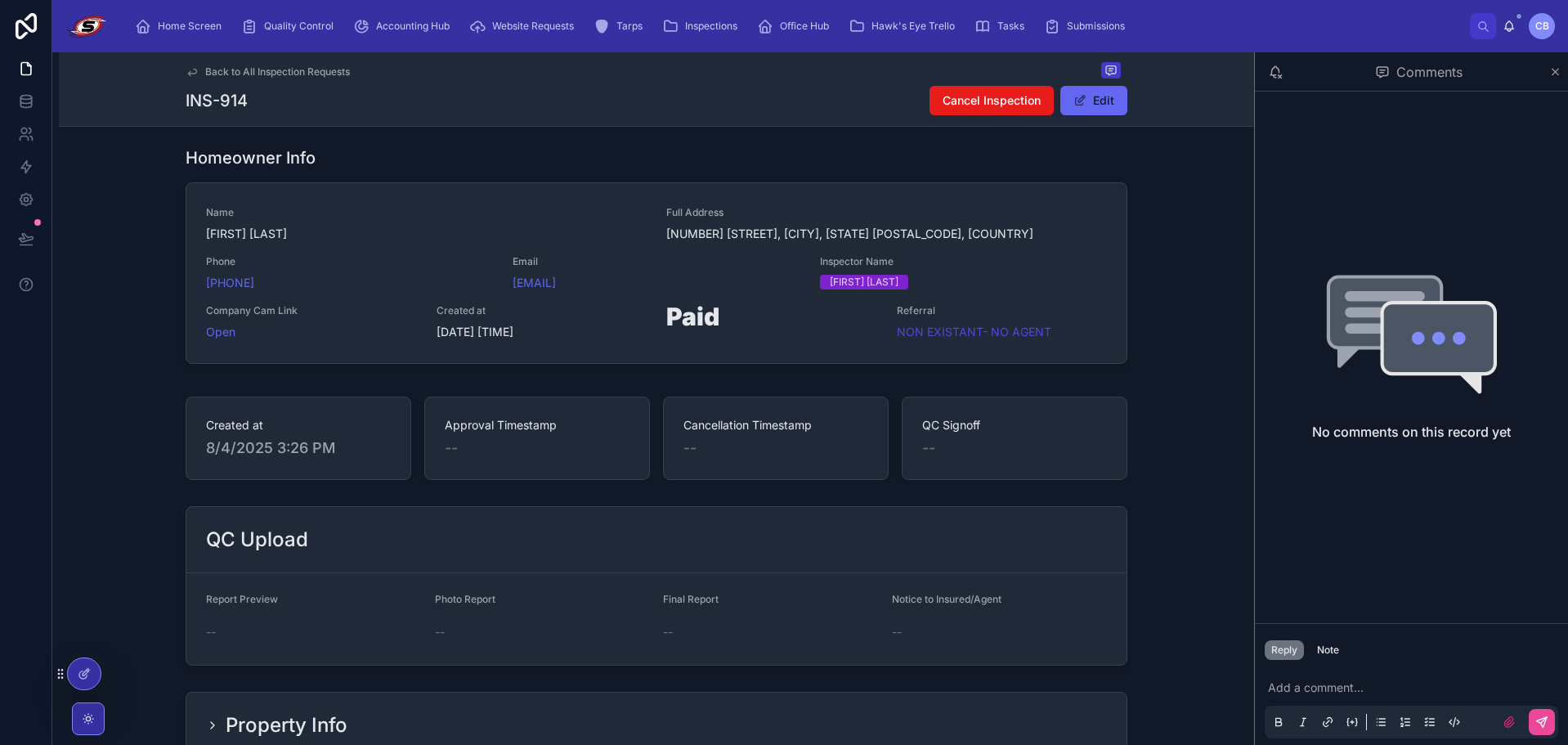 scroll, scrollTop: 0, scrollLeft: 0, axis: both 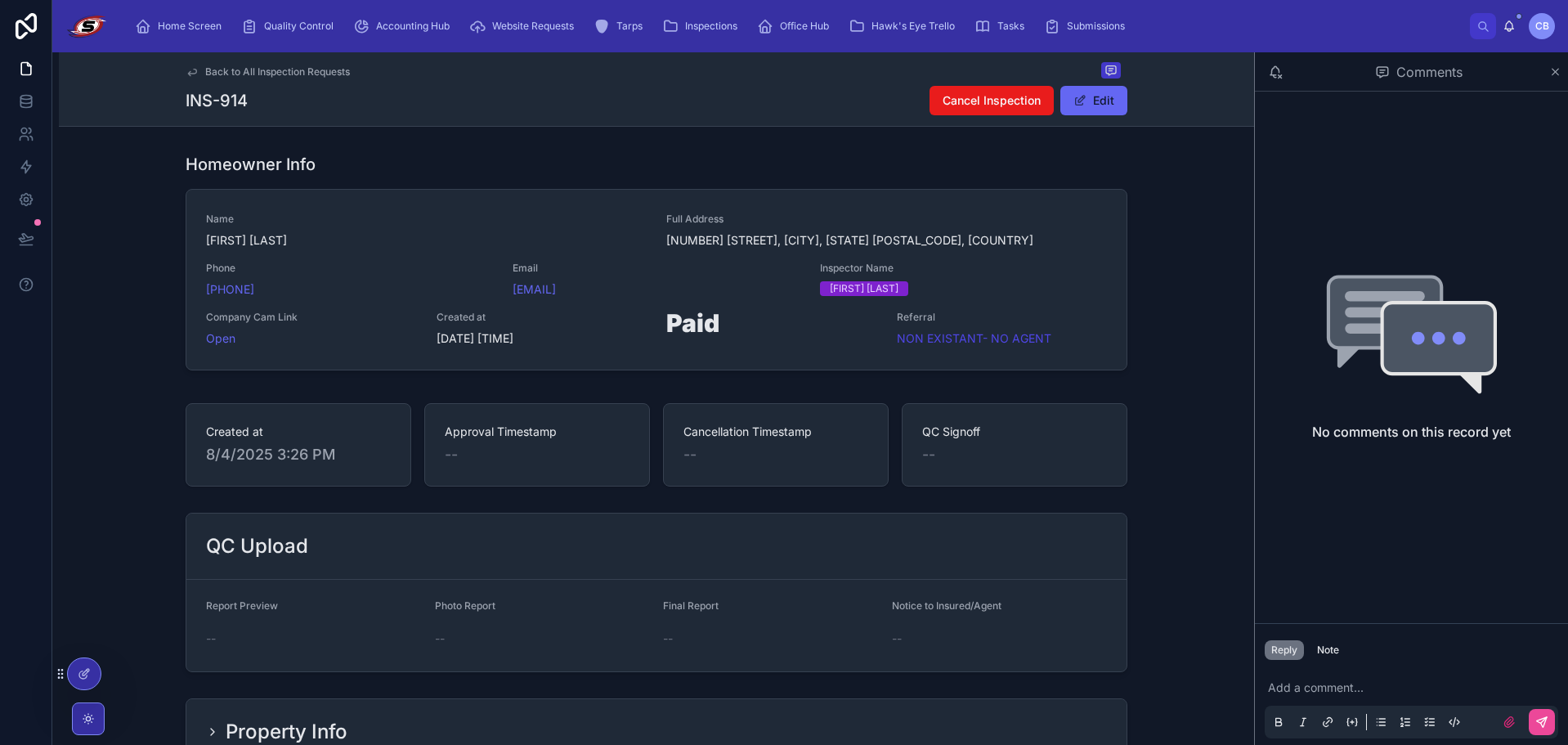 click on "Add a comment..." at bounding box center (1411, 704) 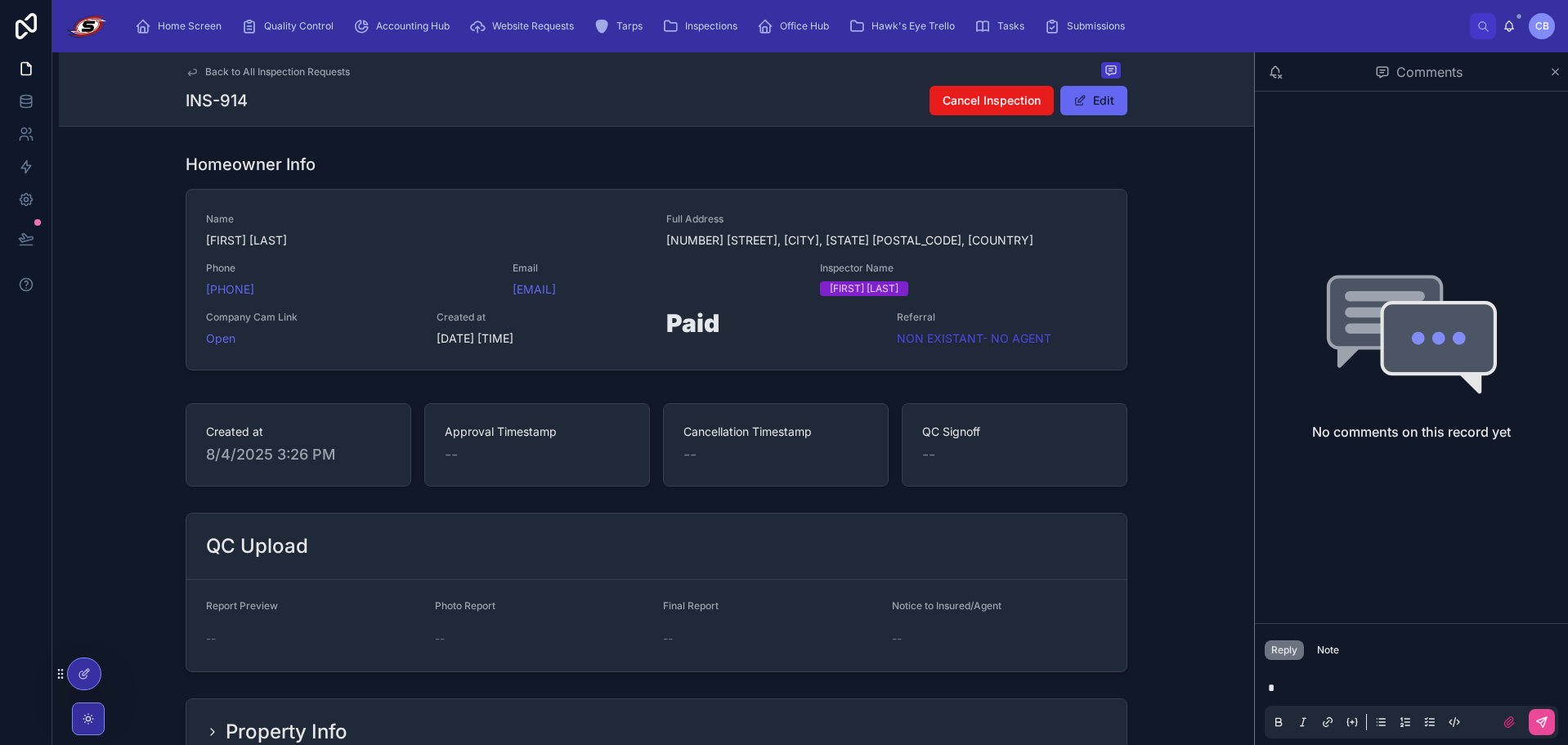 type 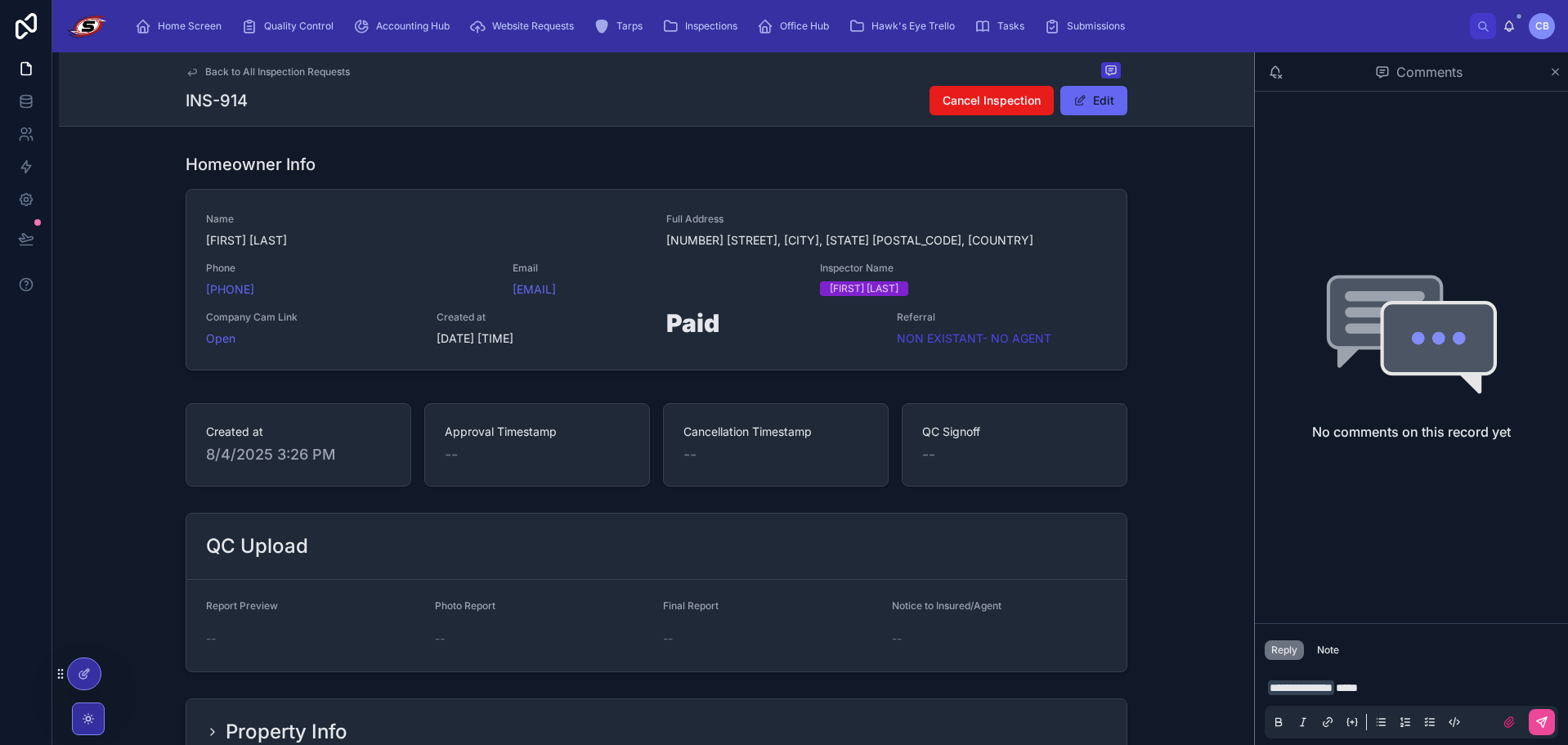 click on "**********" at bounding box center [1411, 704] 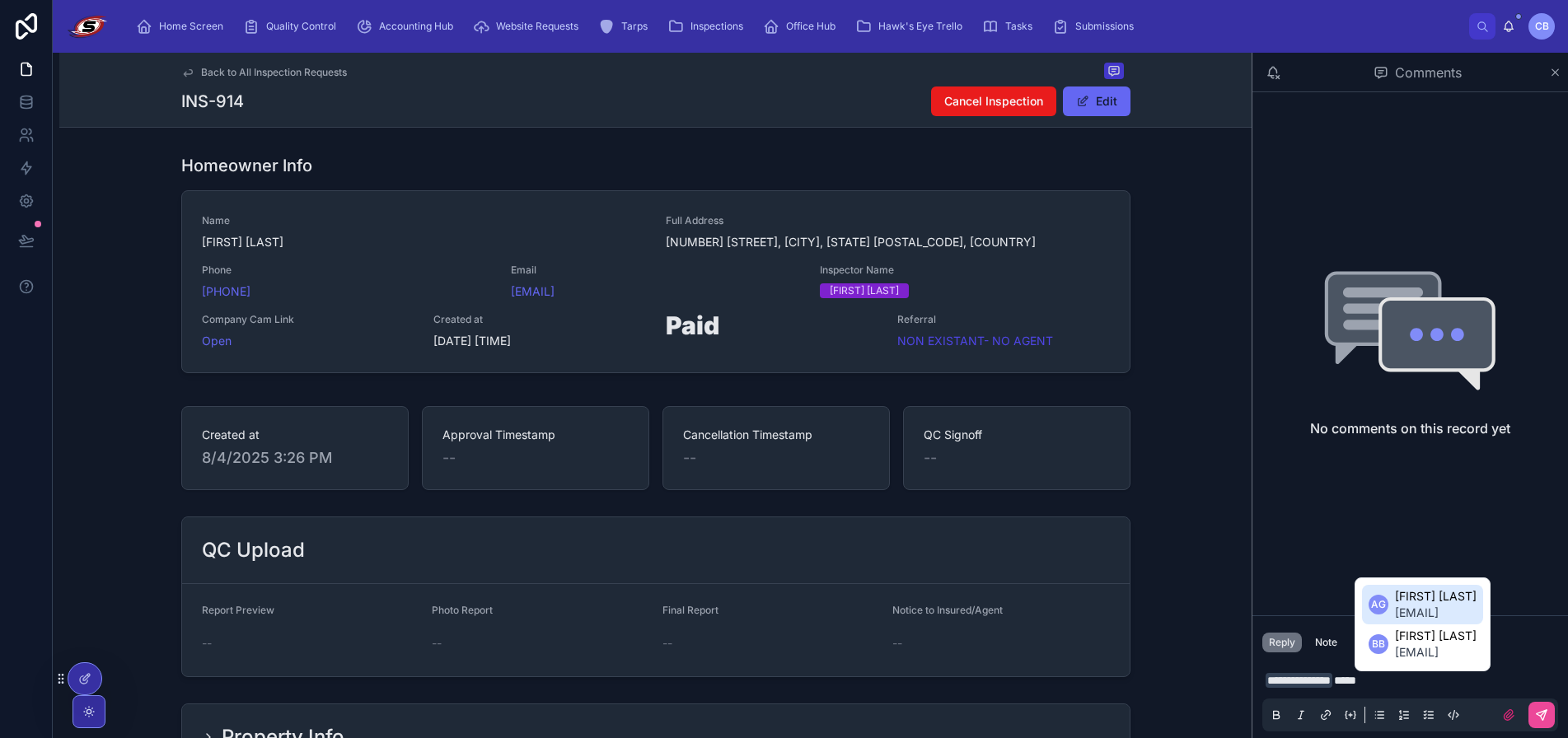 click on "**********" at bounding box center (1413, 680) 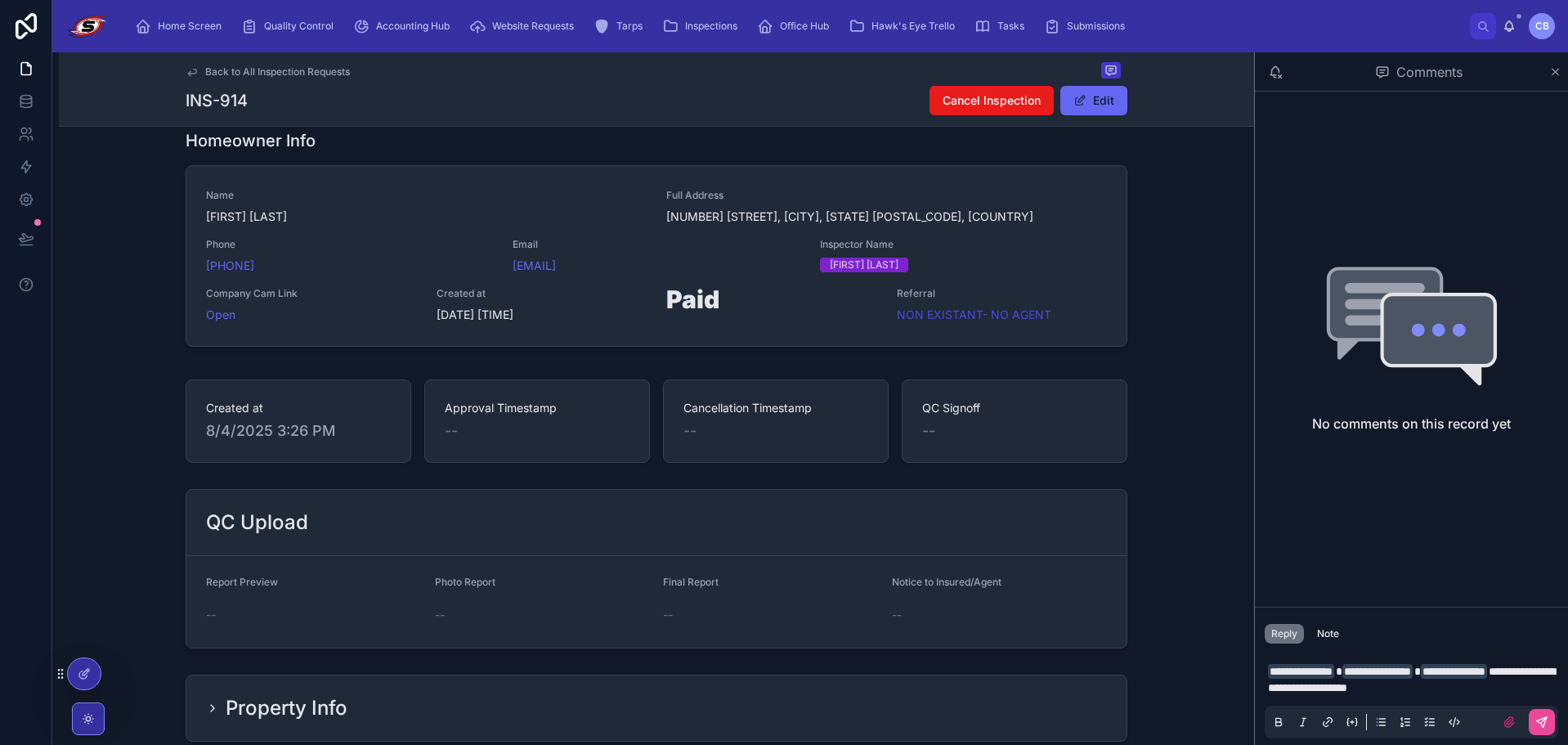 scroll, scrollTop: 0, scrollLeft: 0, axis: both 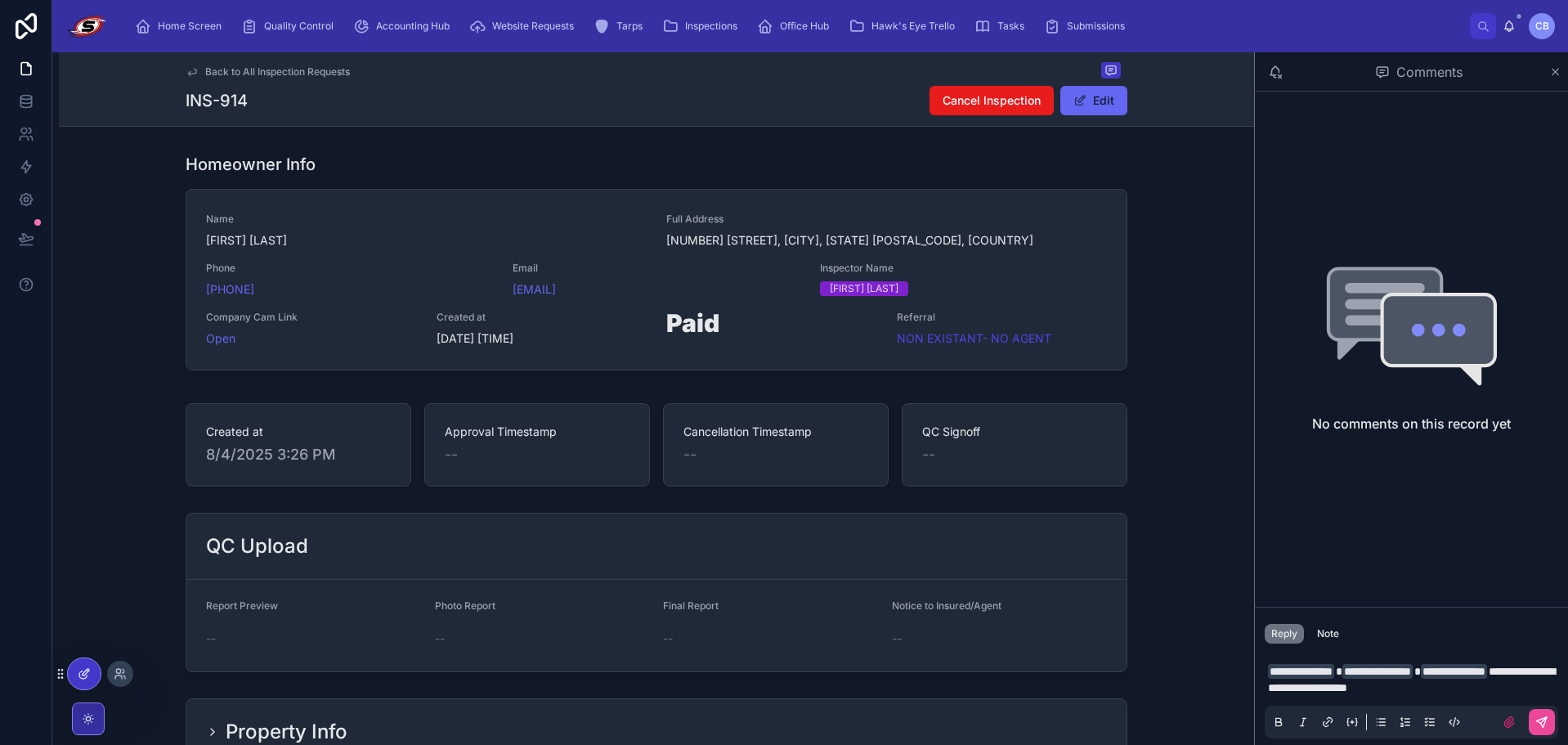 click at bounding box center (84, 674) 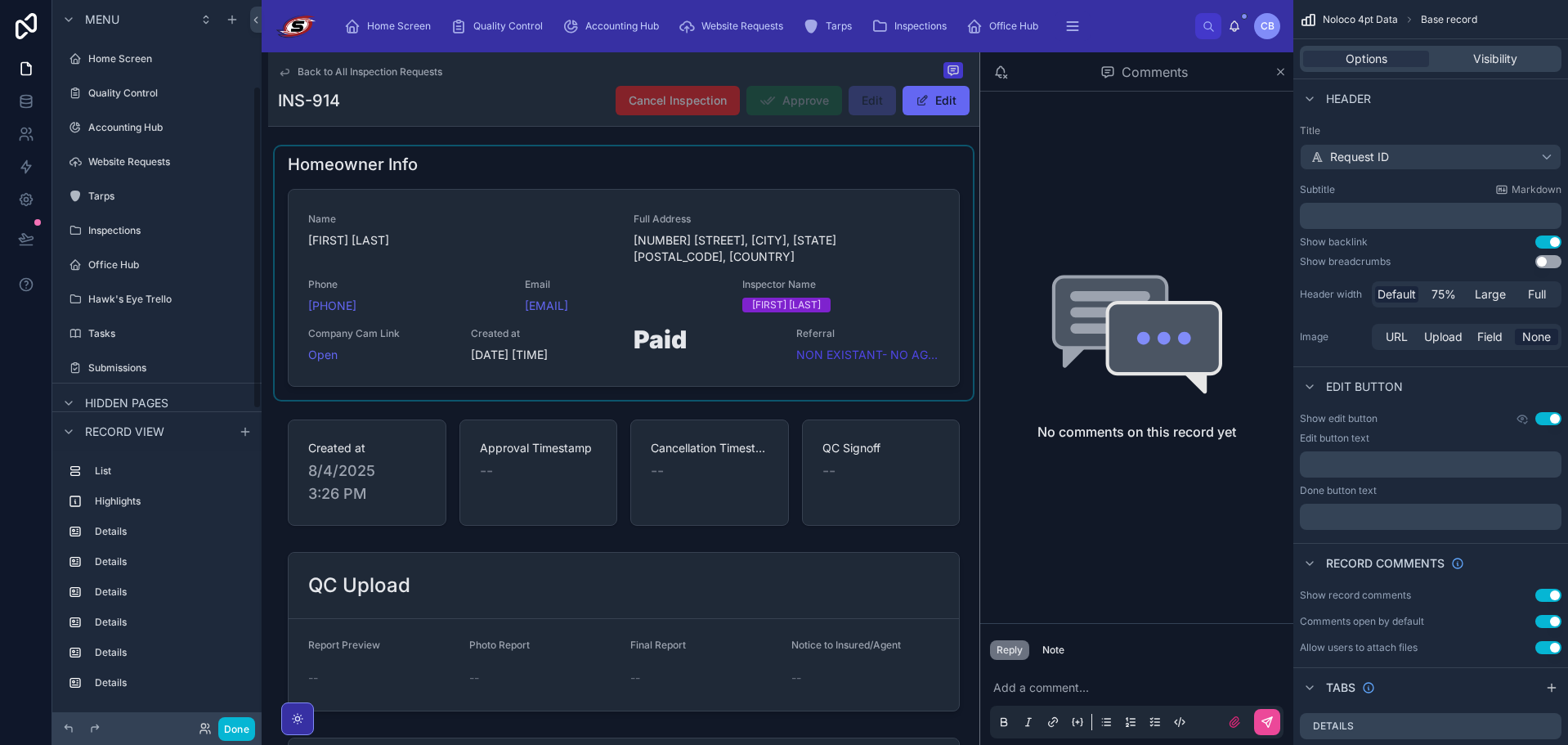 scroll, scrollTop: 192, scrollLeft: 0, axis: vertical 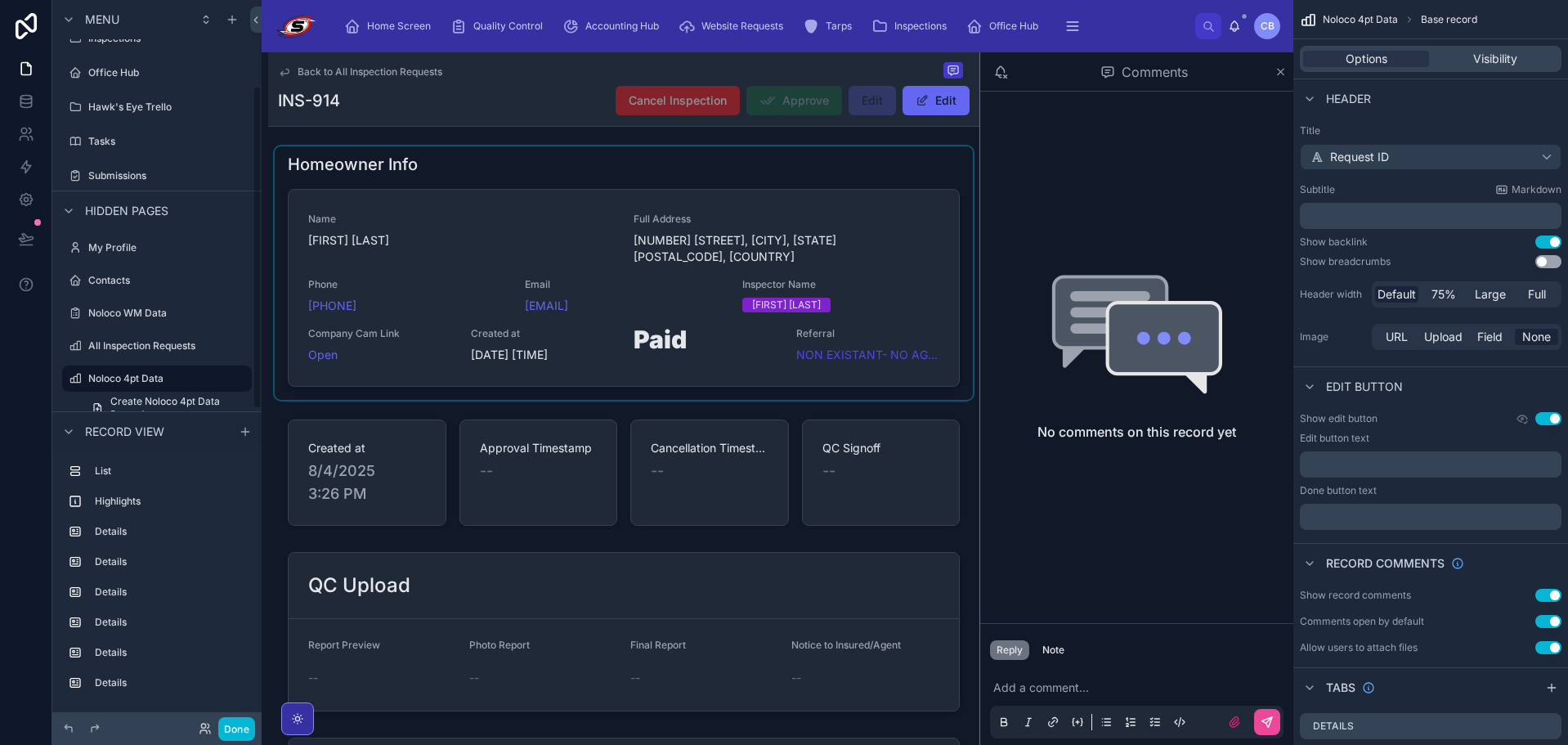 click at bounding box center [624, 273] 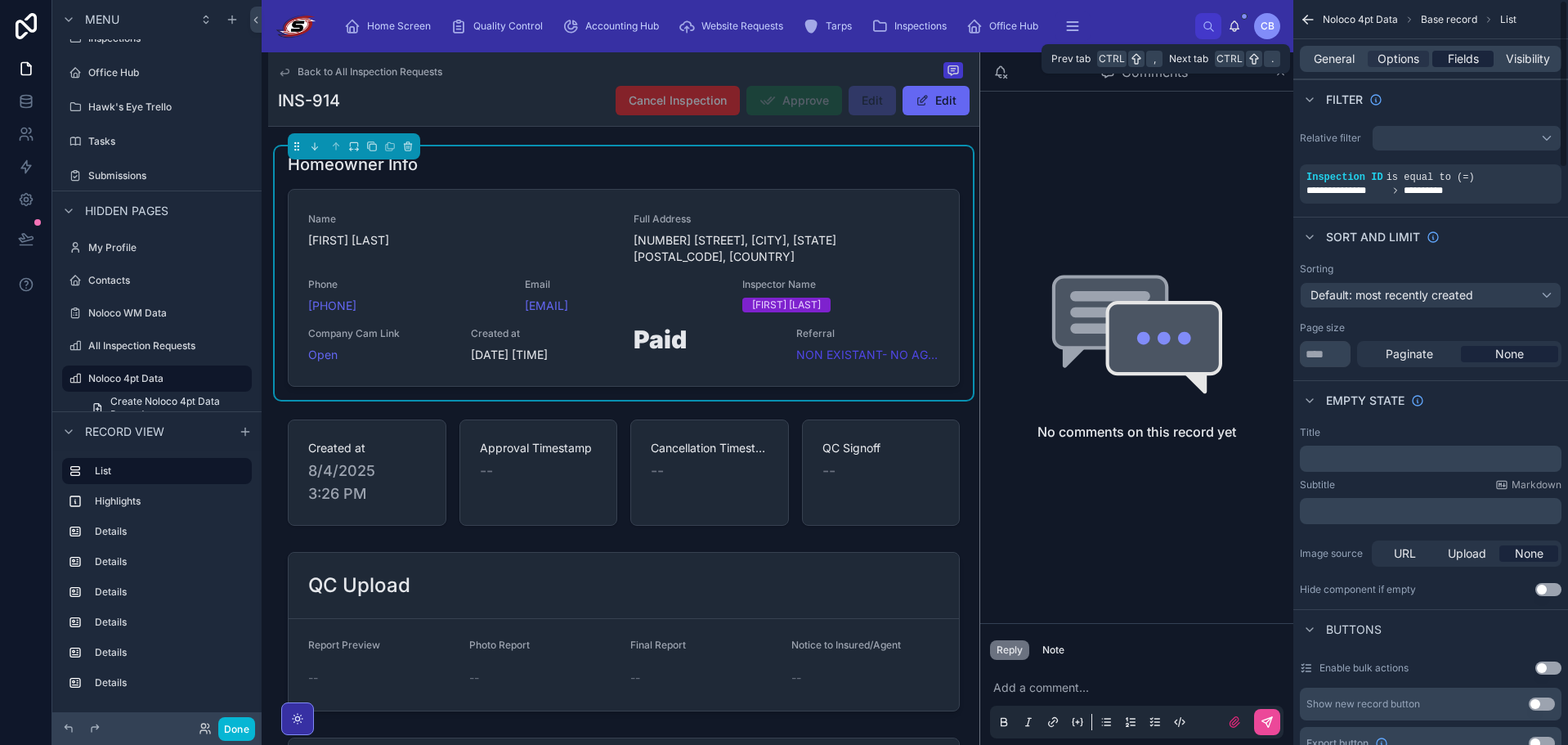 click on "Fields" at bounding box center (1463, 59) 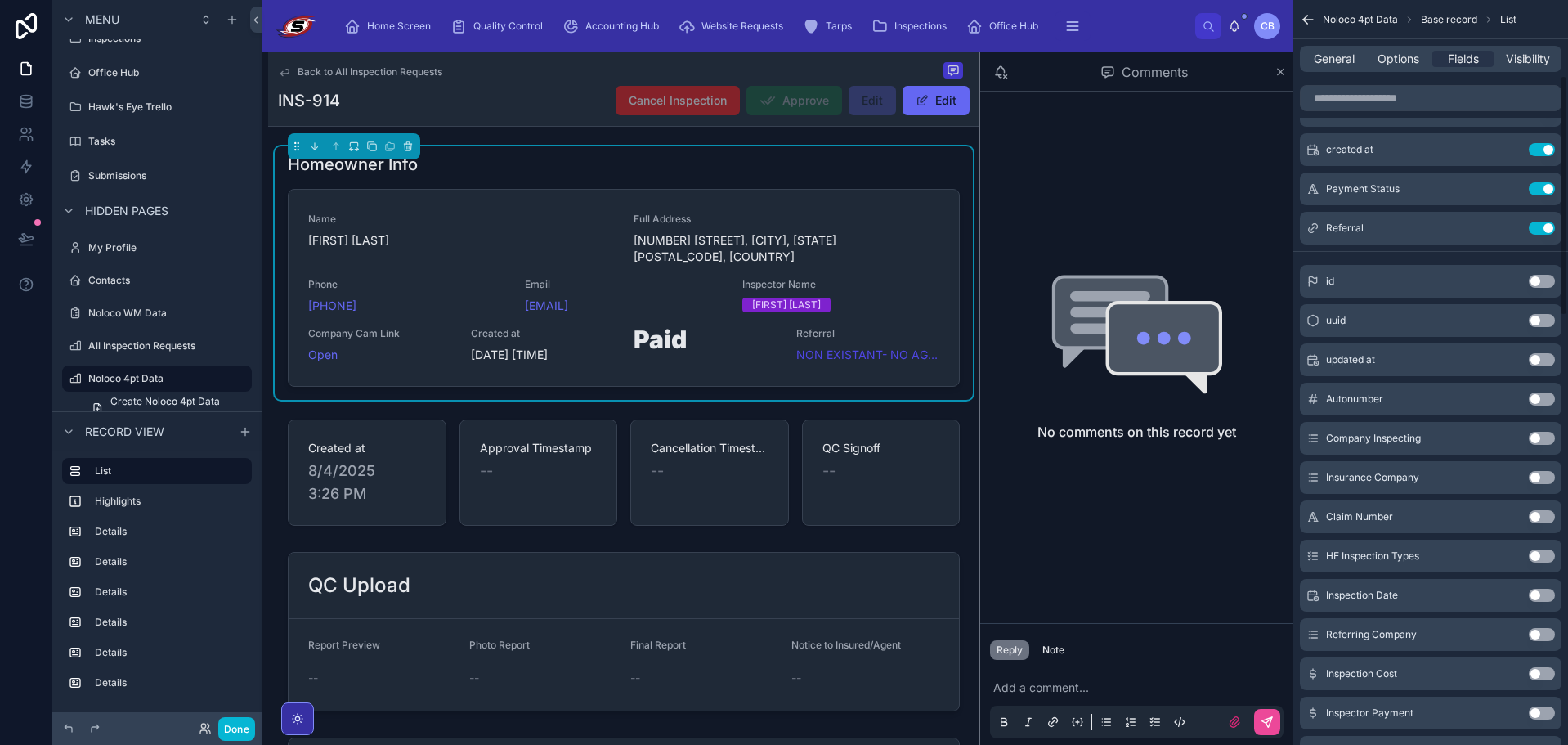 scroll, scrollTop: 236, scrollLeft: 0, axis: vertical 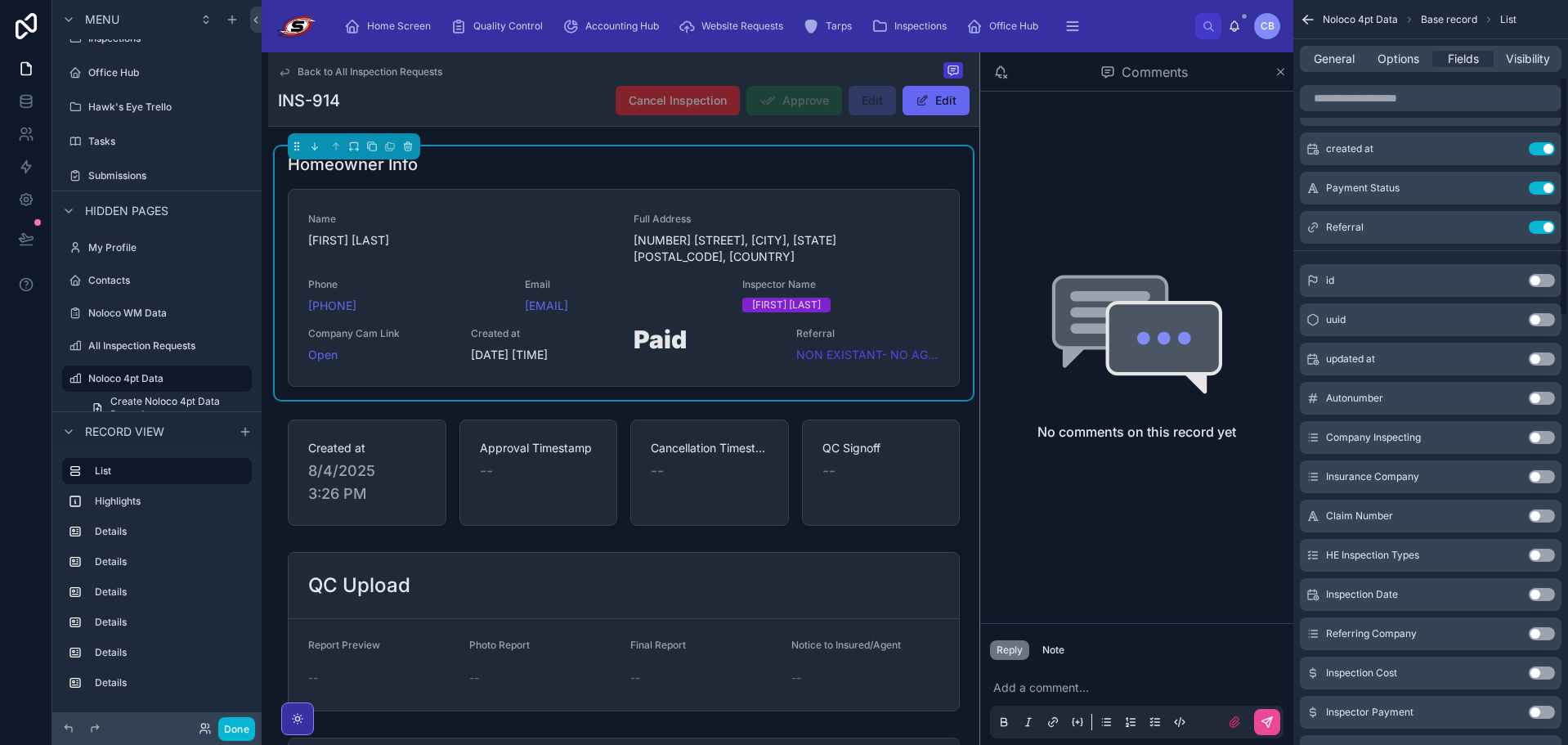 click on "Use setting" at bounding box center (1542, 595) 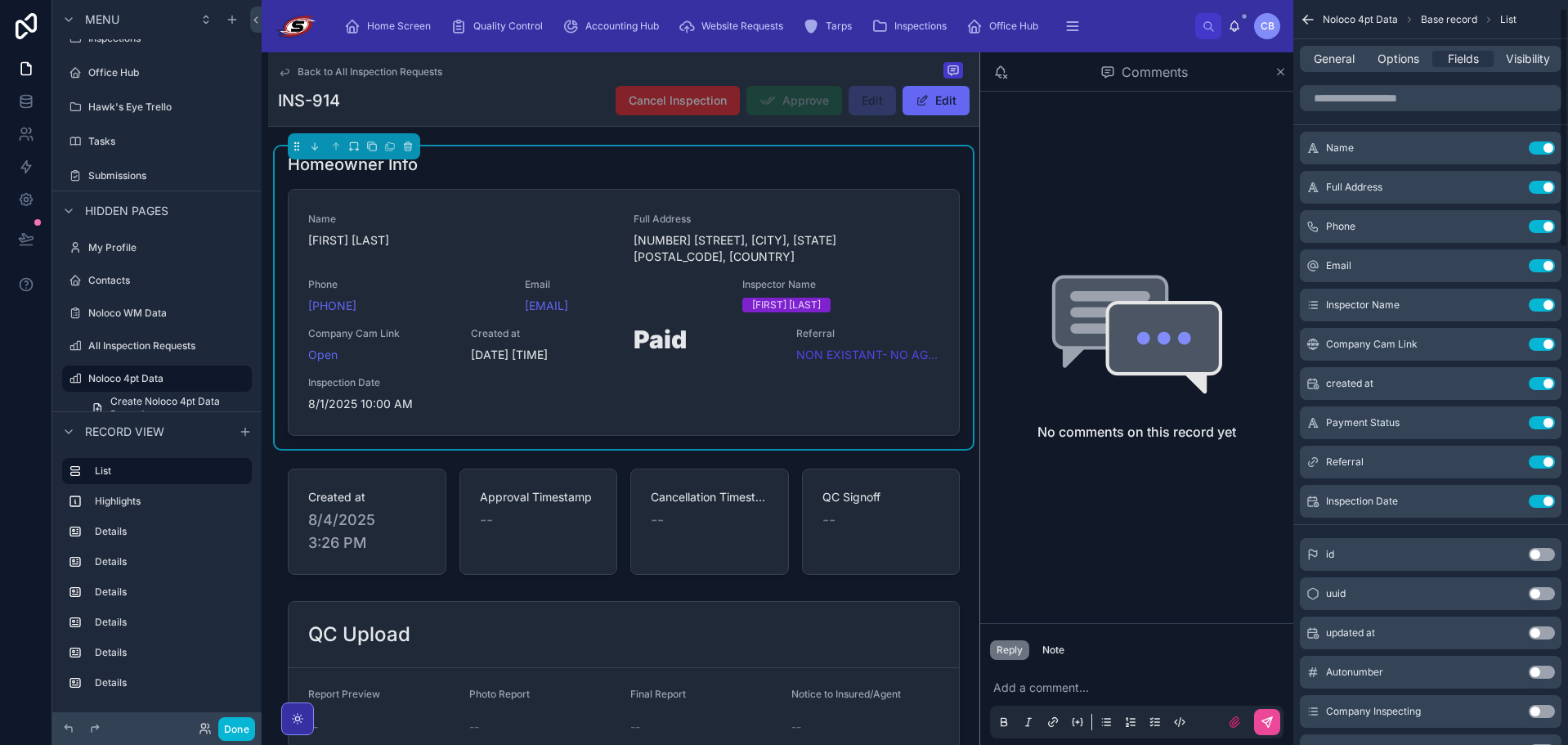 scroll, scrollTop: 0, scrollLeft: 0, axis: both 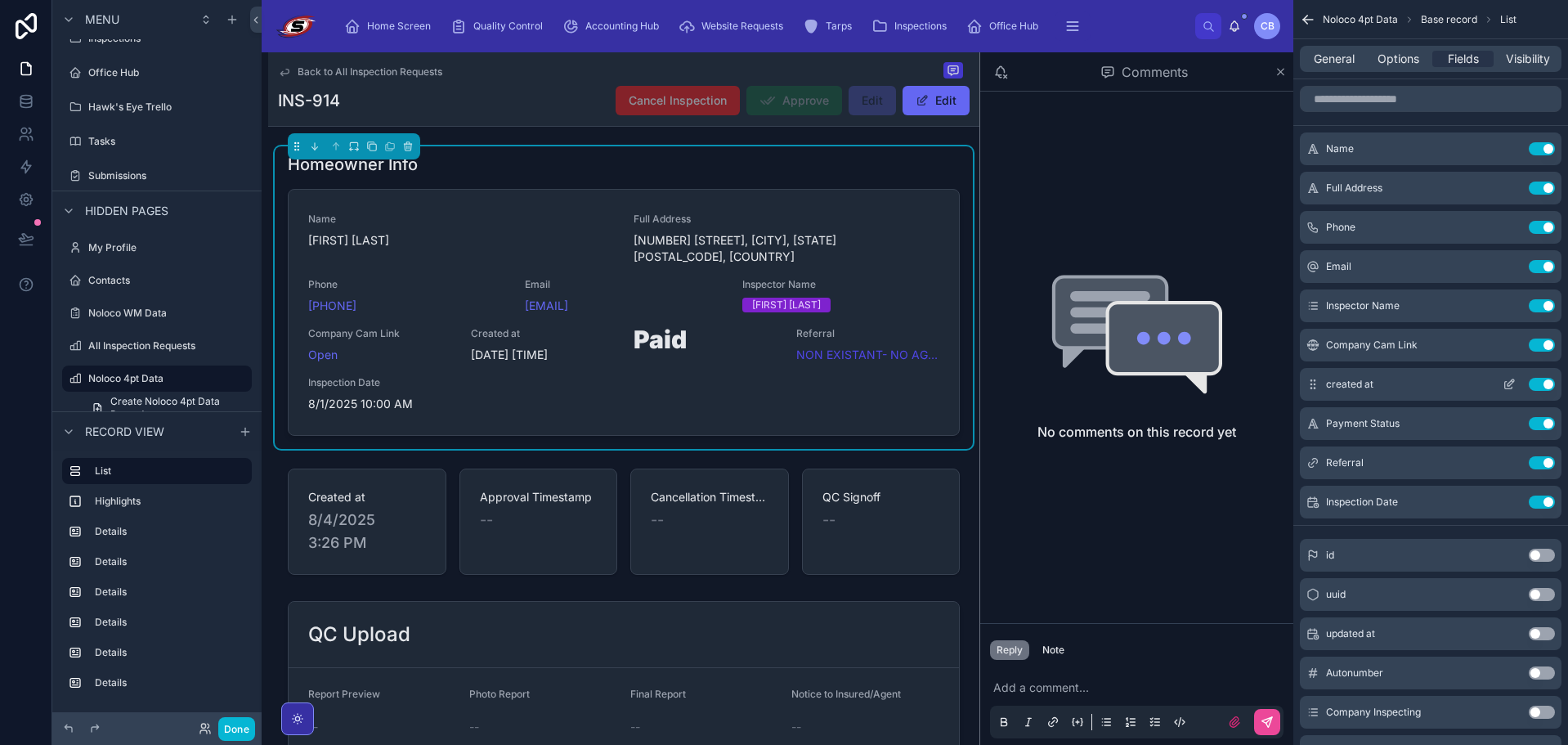 click 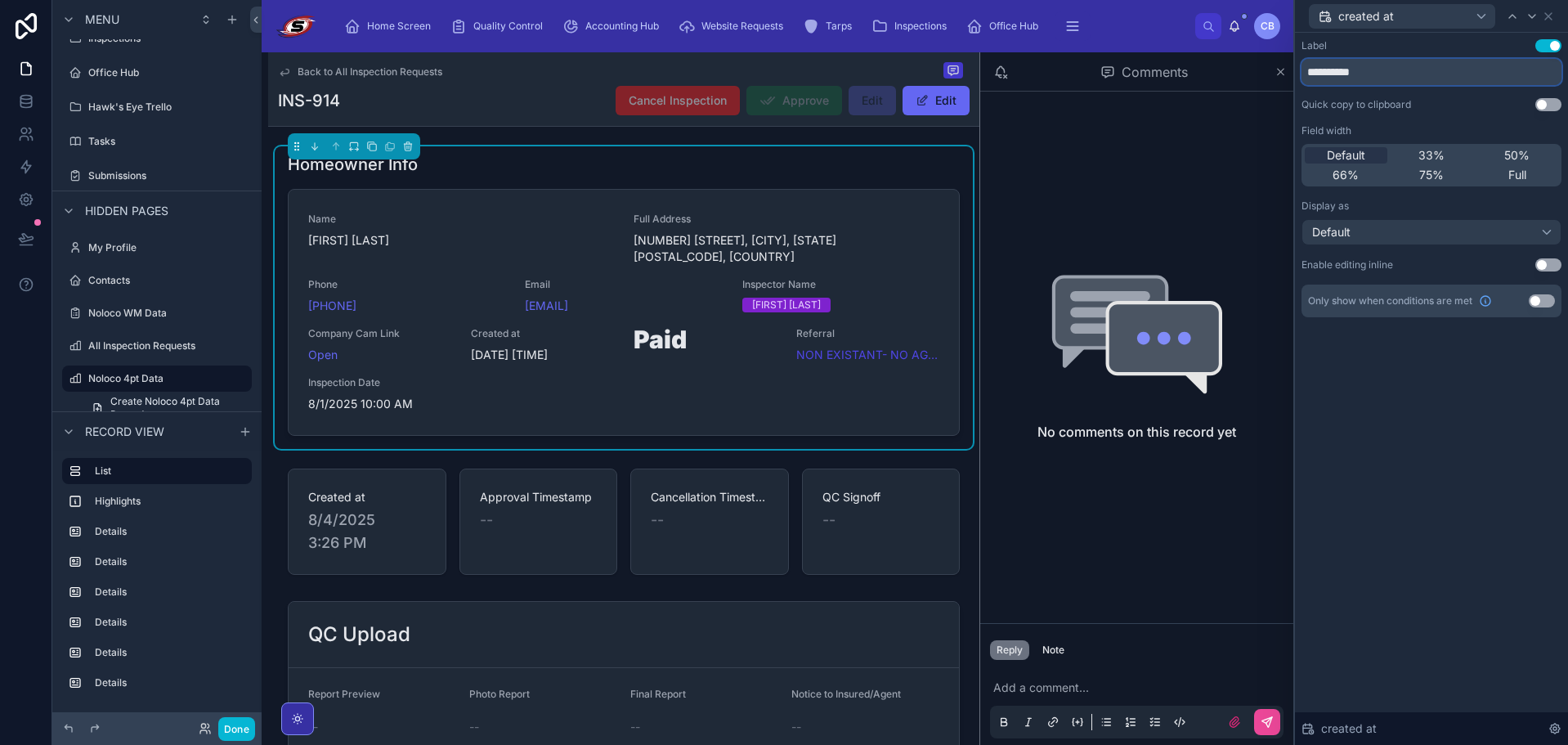 click on "**********" at bounding box center [1431, 72] 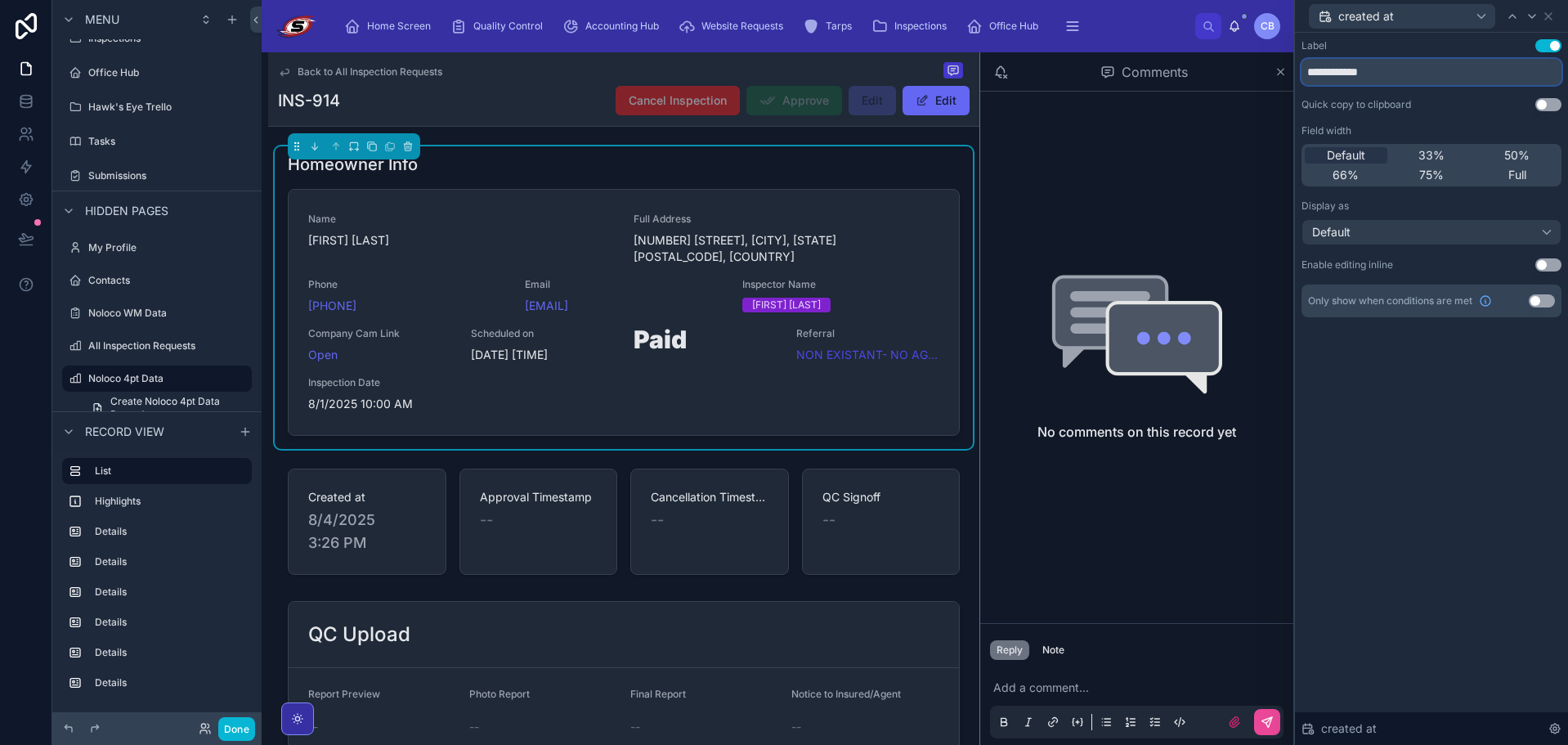 type on "**********" 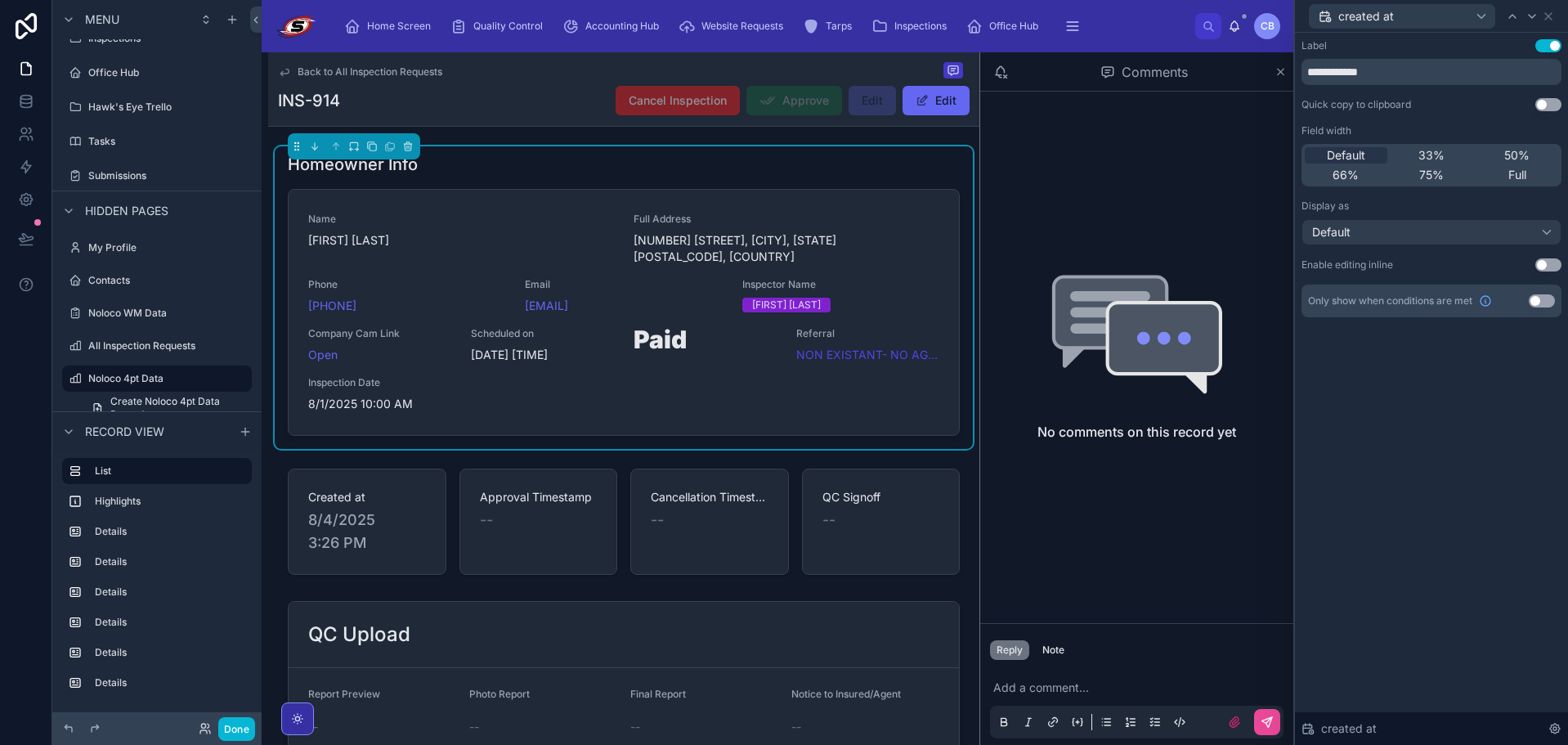 click on "Field width" at bounding box center (1431, 131) 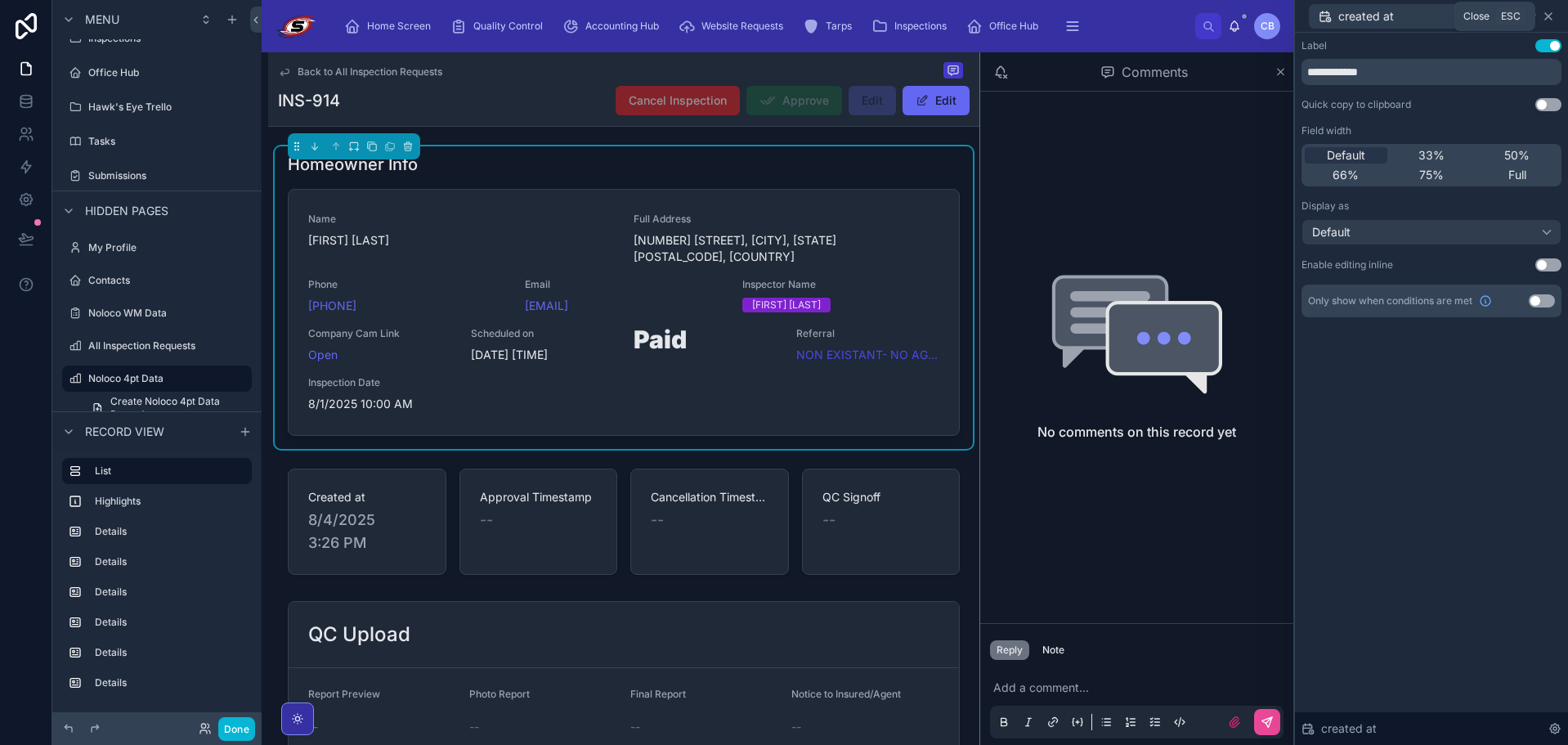 click 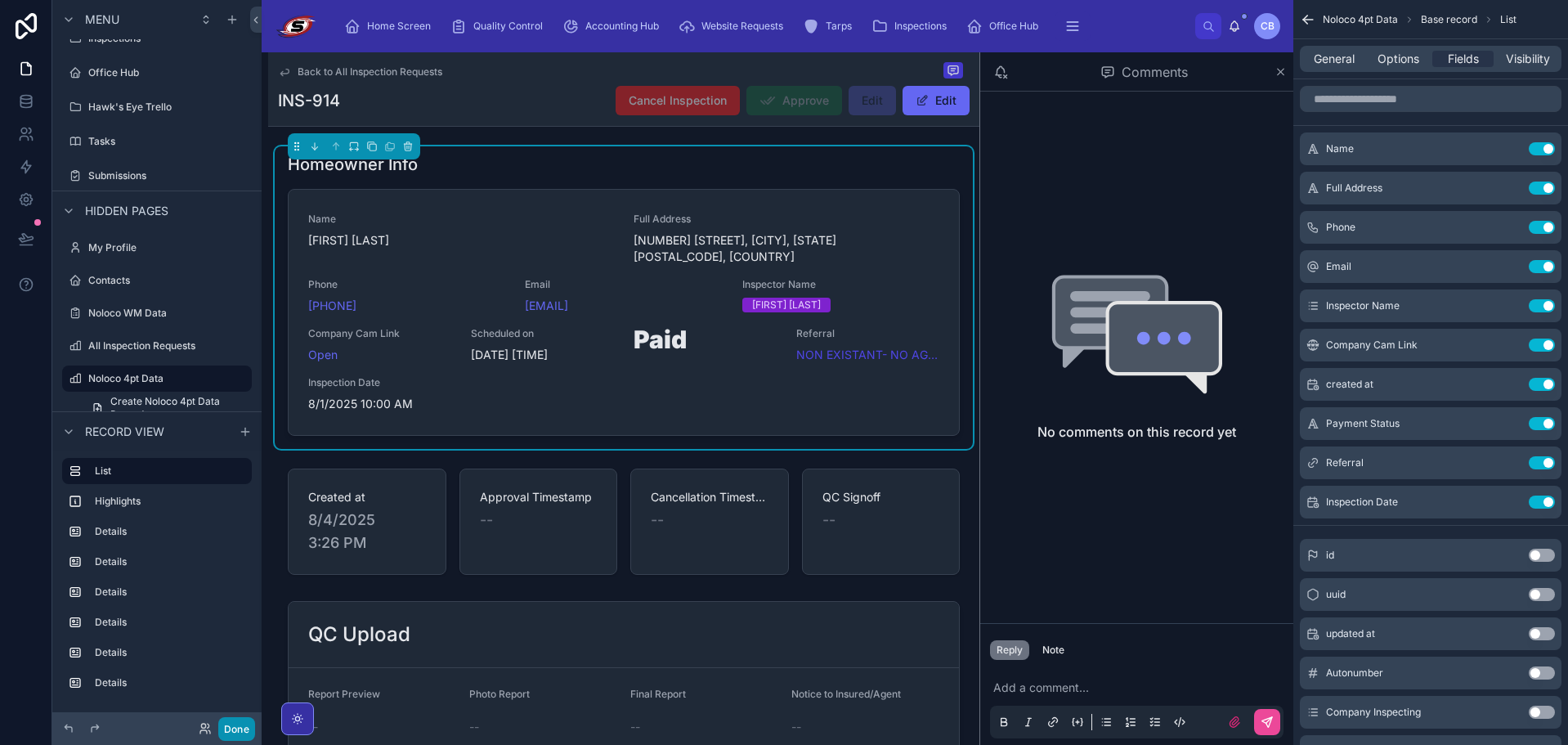 click on "Done" at bounding box center [236, 729] 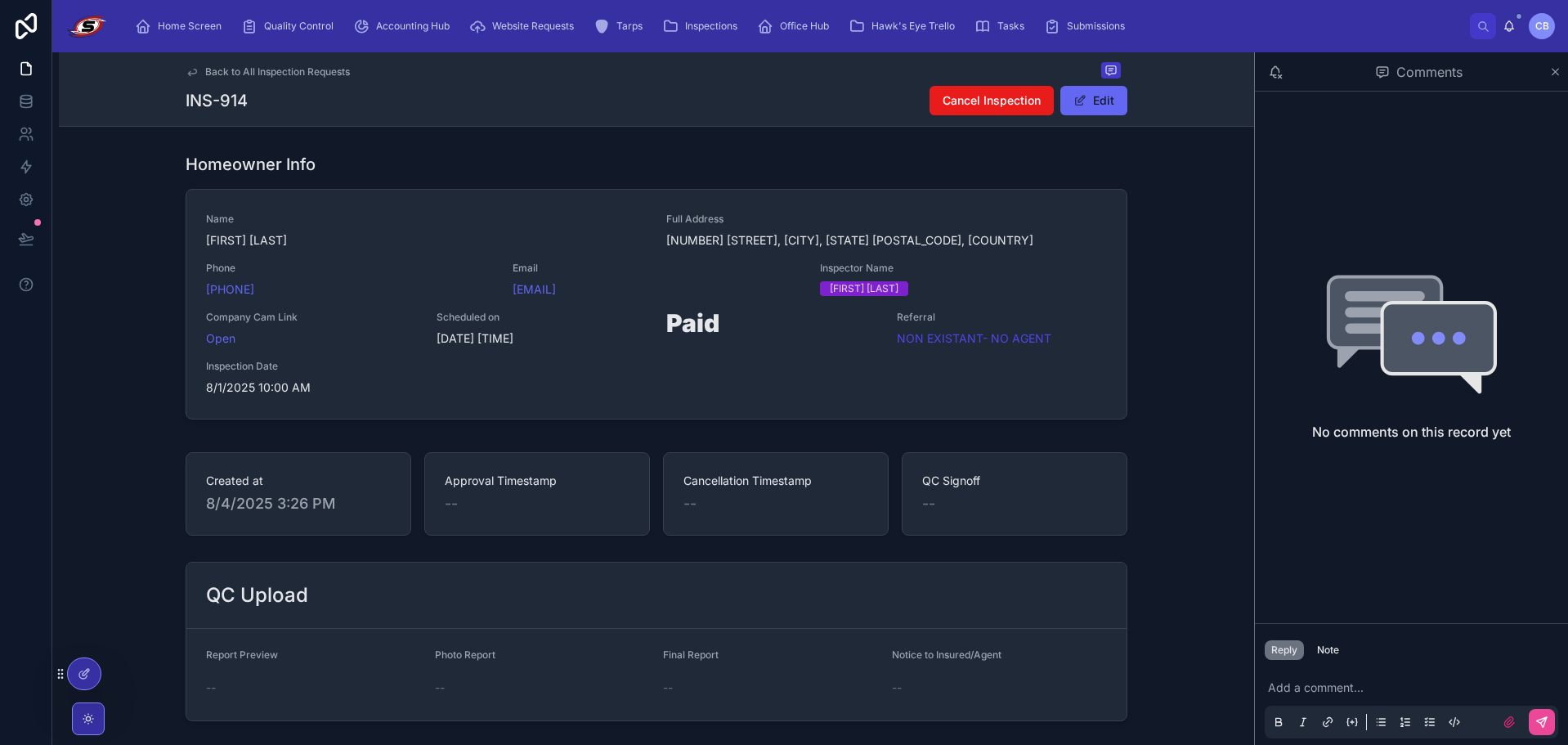 click at bounding box center (1414, 688) 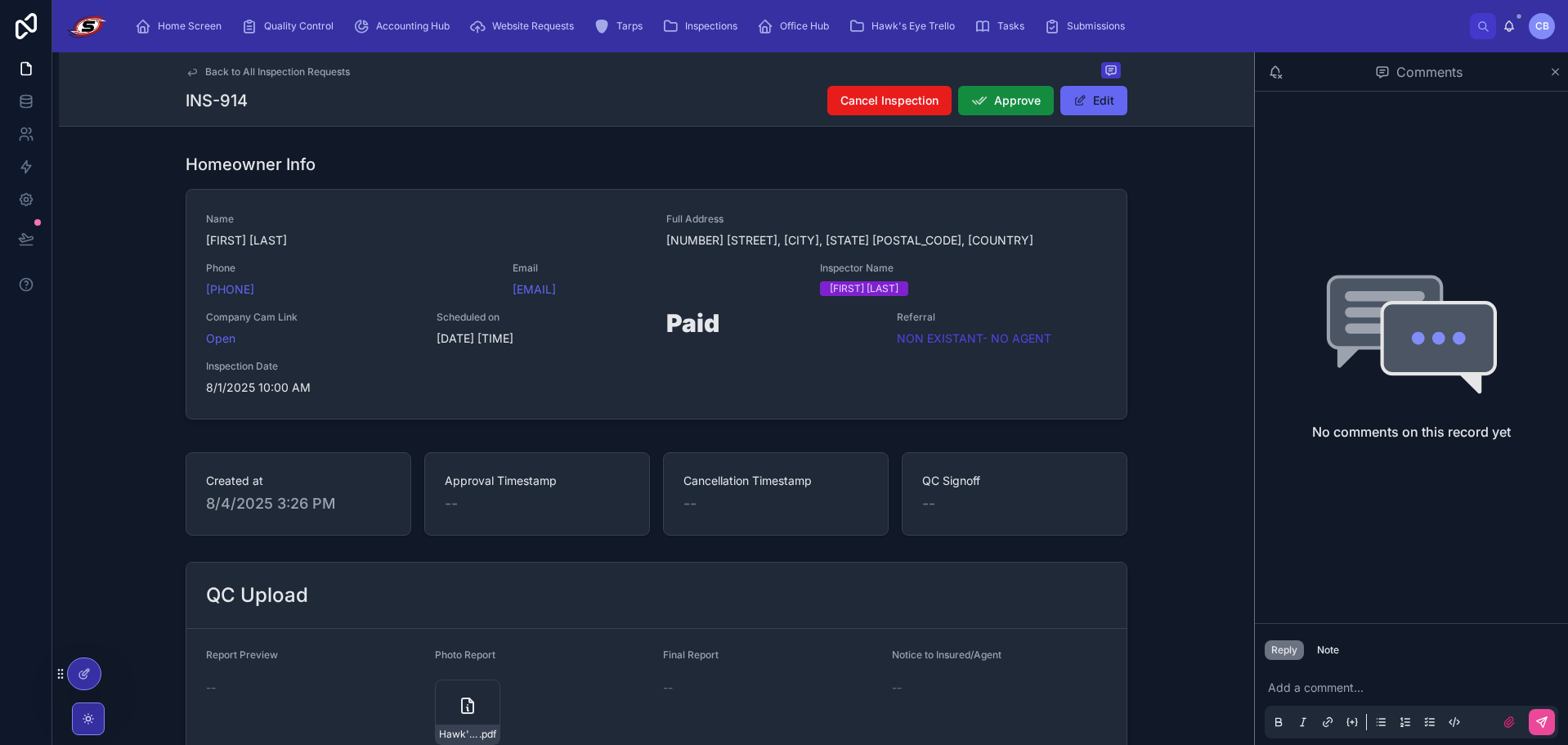click at bounding box center [1414, 688] 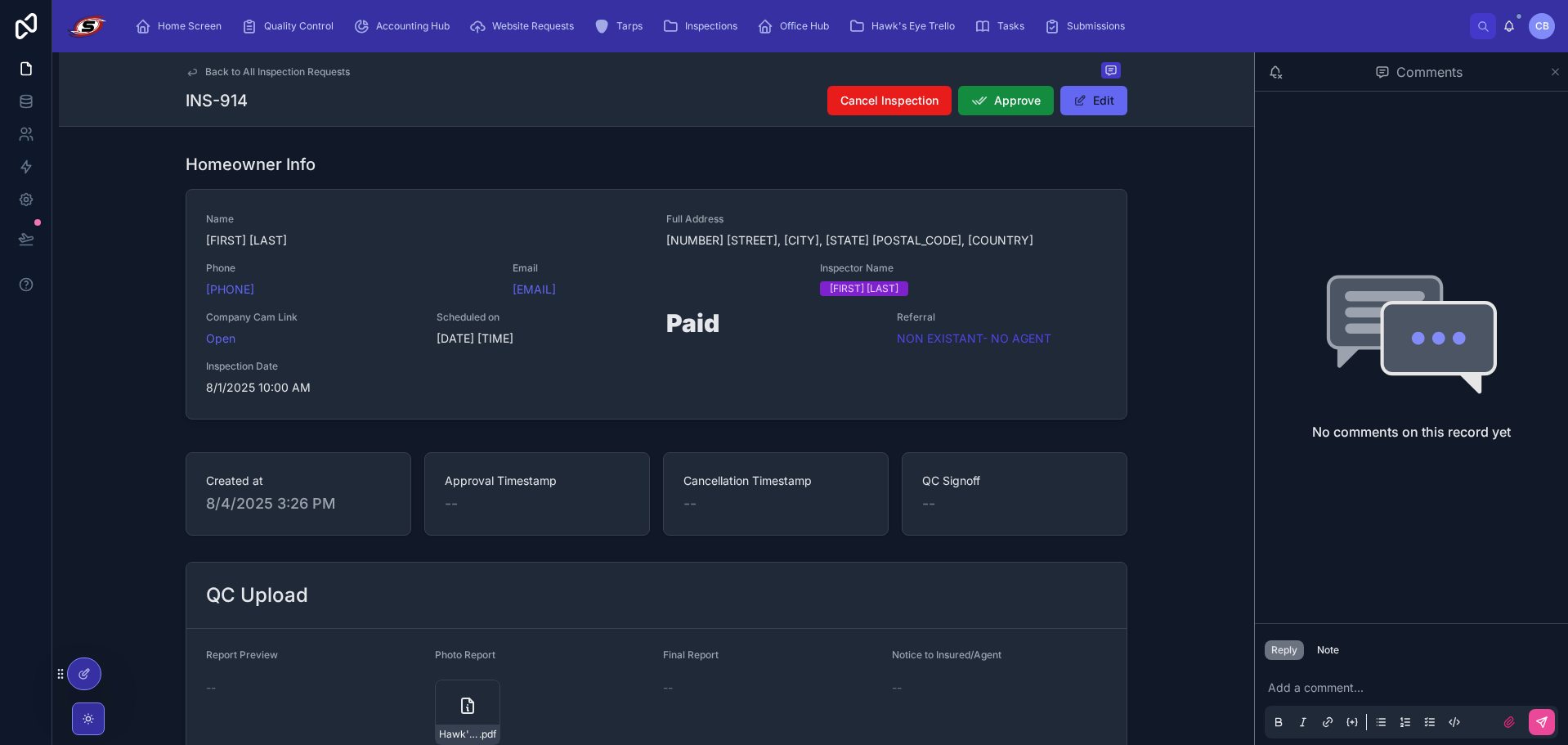 click 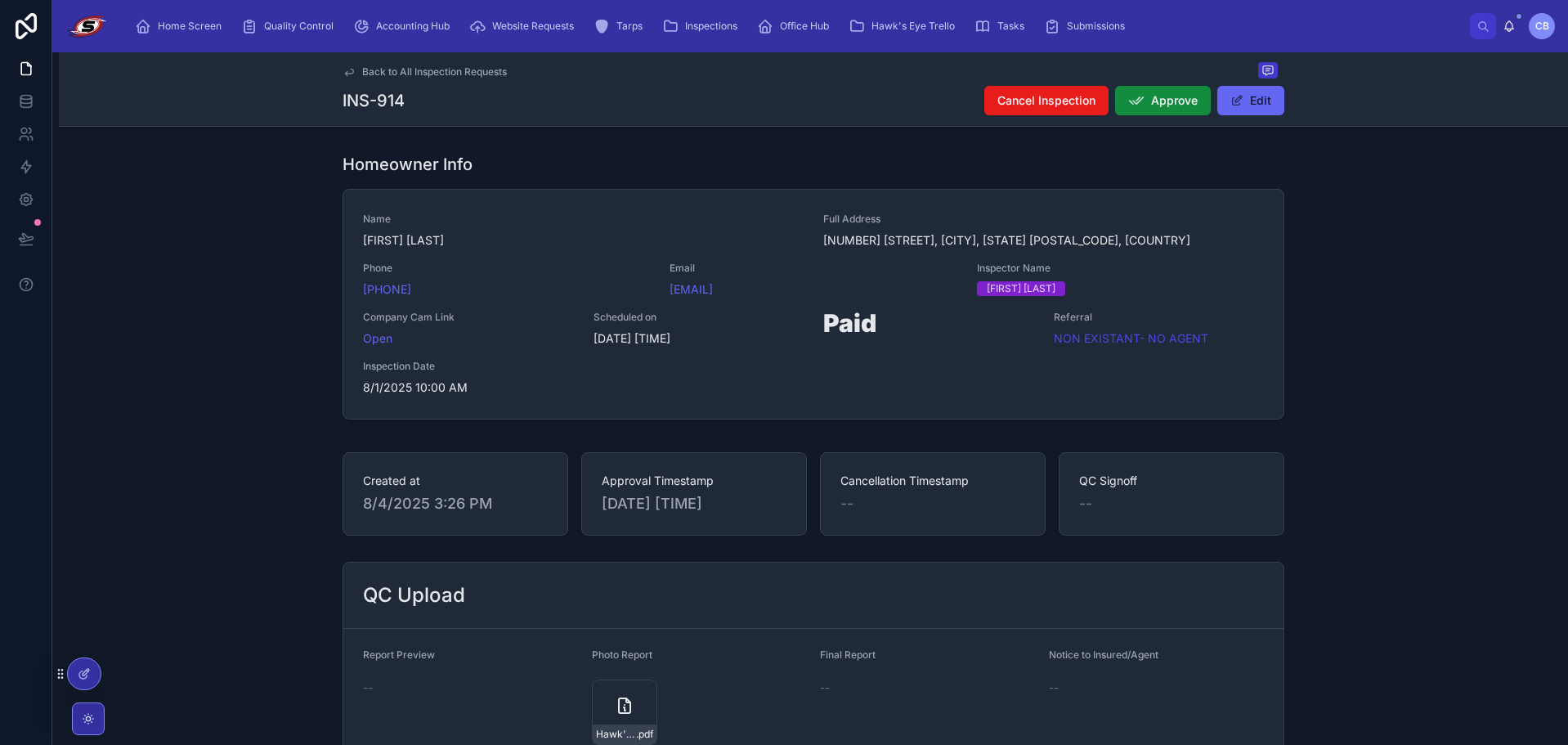 click on "INS-914 Cancel Inspection Approve Edit" at bounding box center [813, 101] 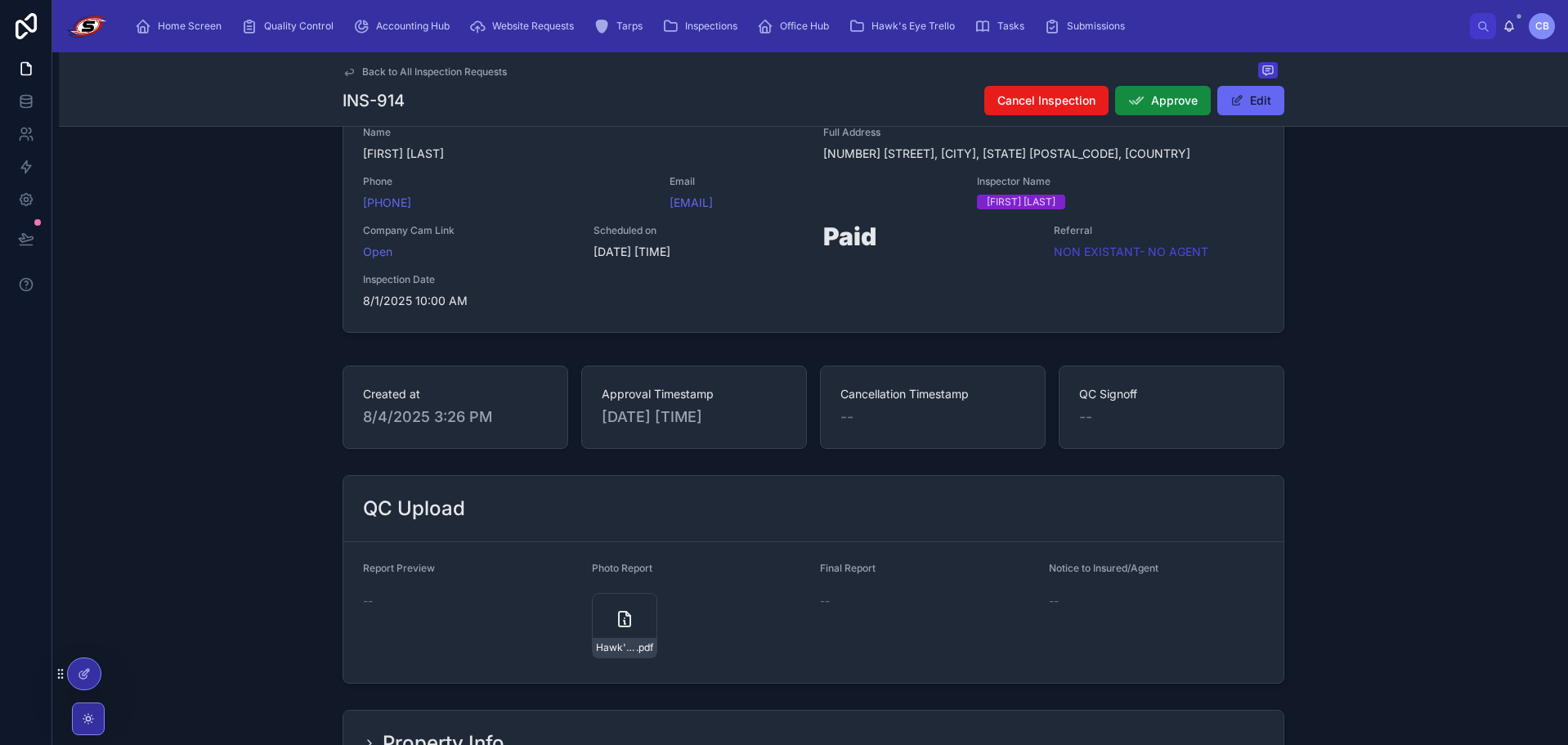 scroll, scrollTop: 90, scrollLeft: 0, axis: vertical 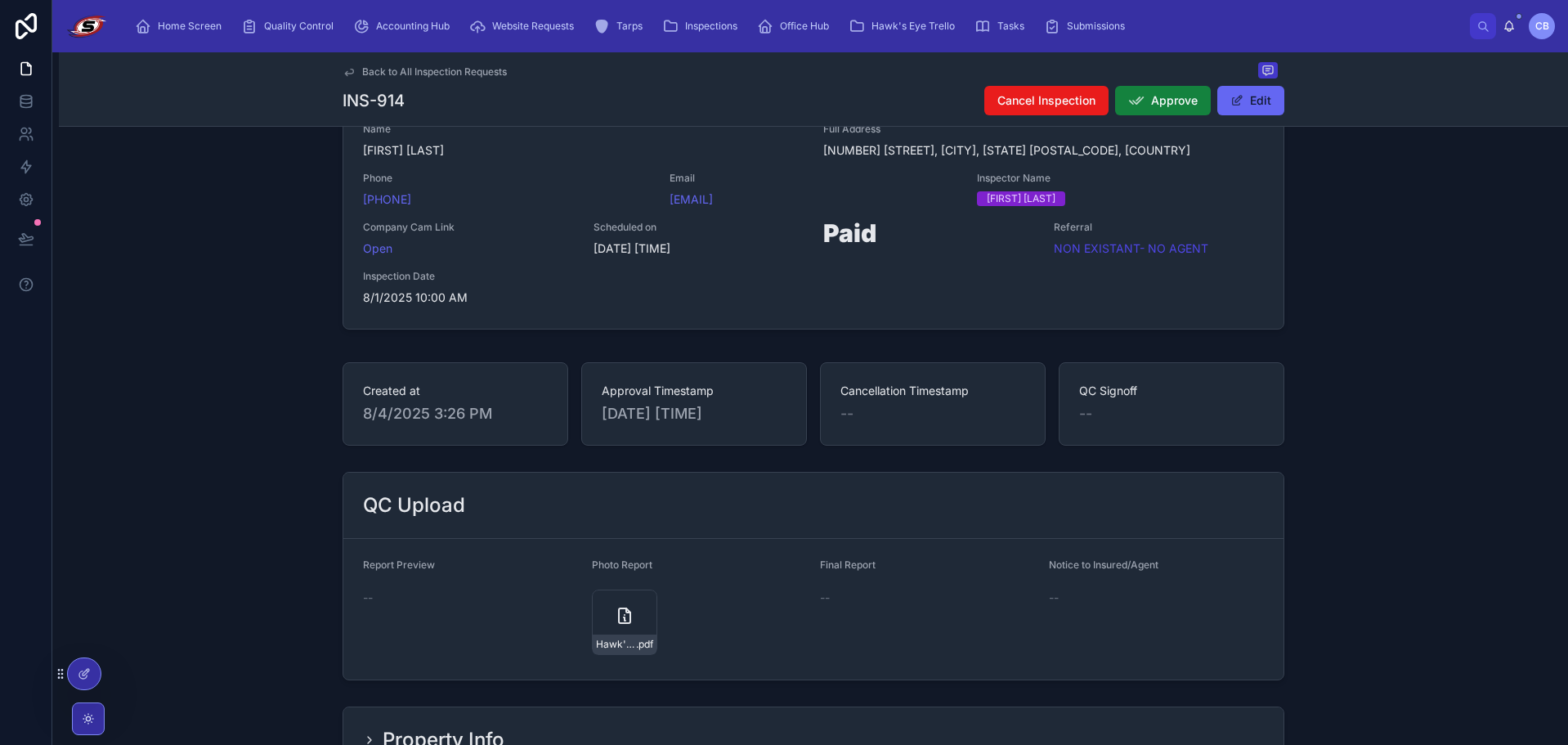 click on "Approve" at bounding box center (1174, 101) 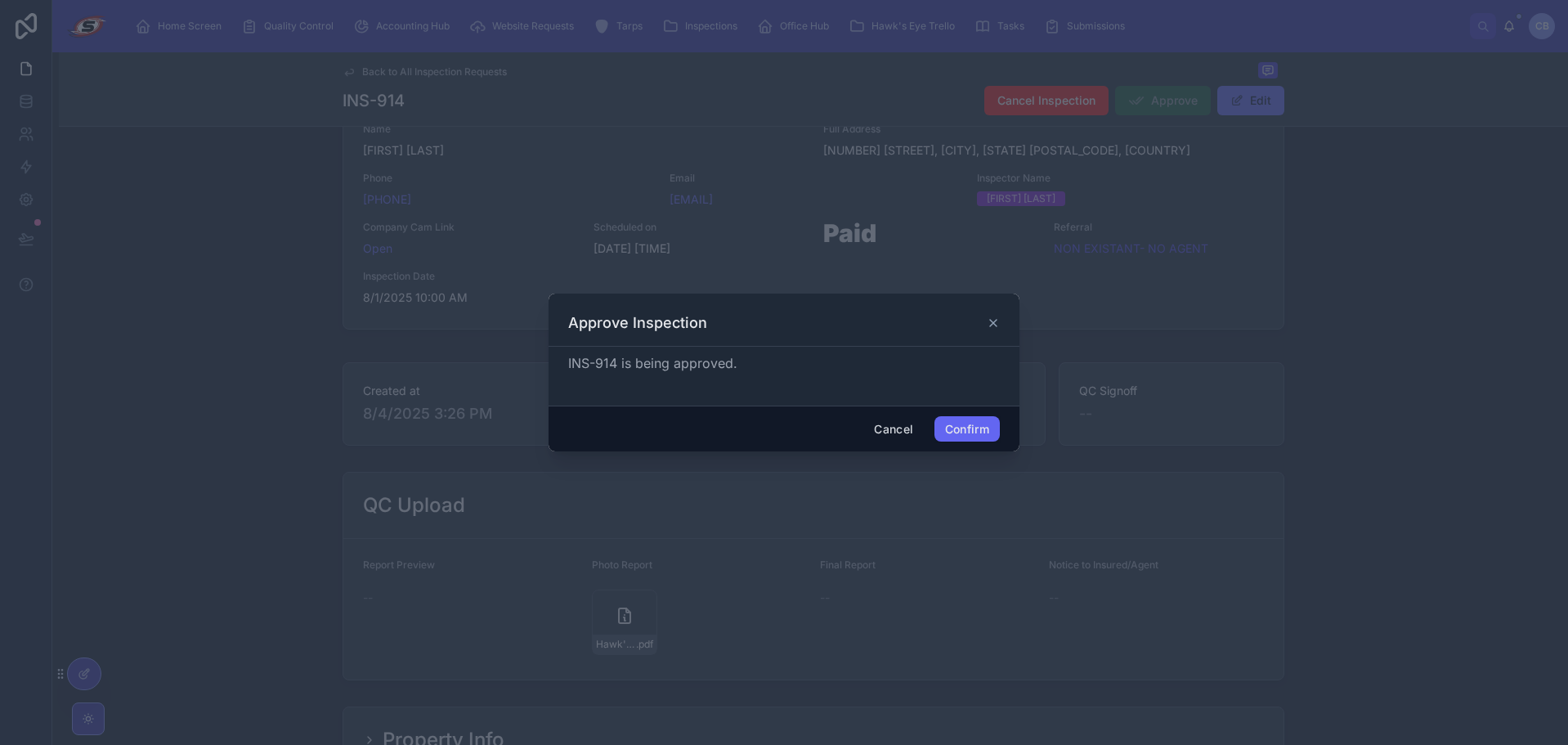 click 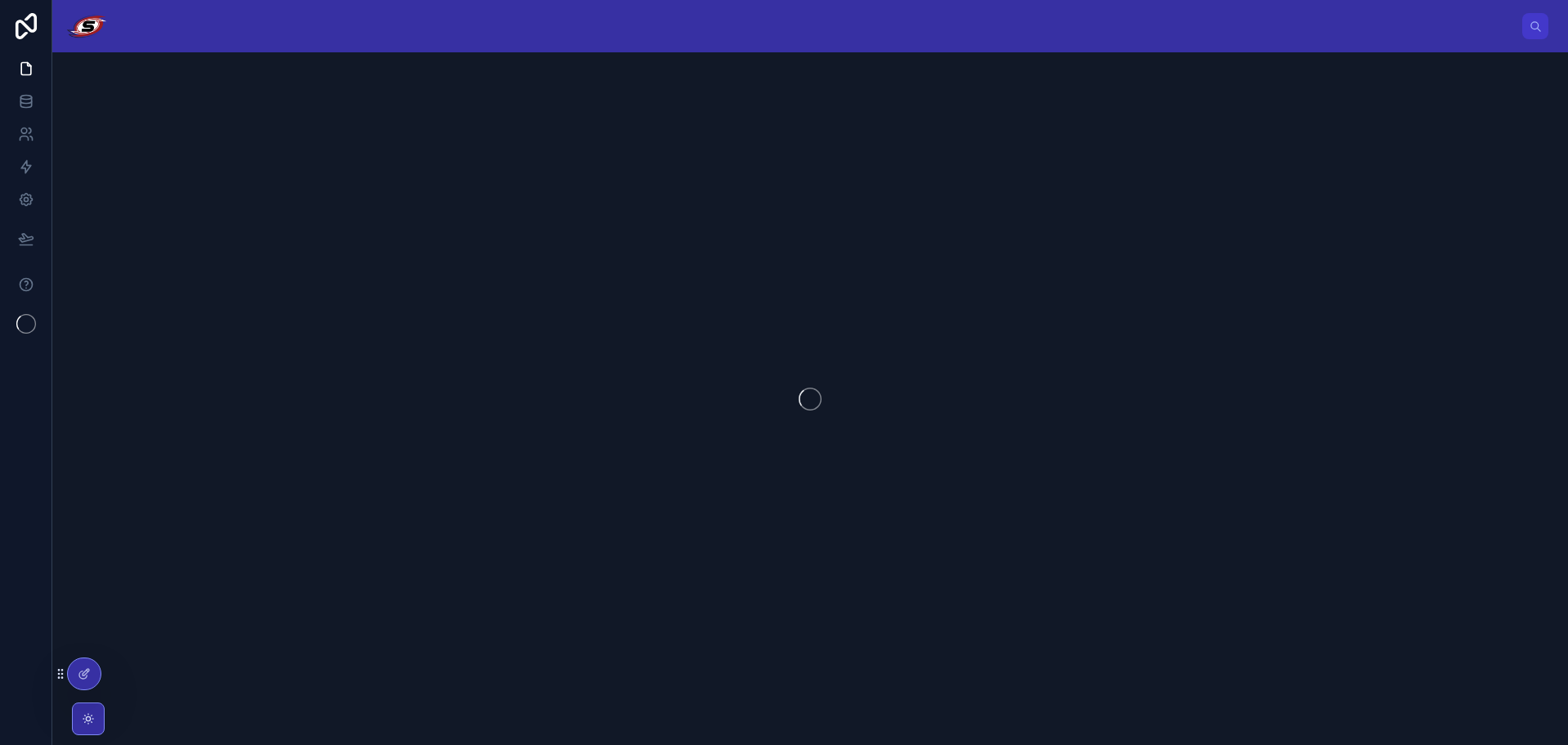 scroll, scrollTop: 0, scrollLeft: 0, axis: both 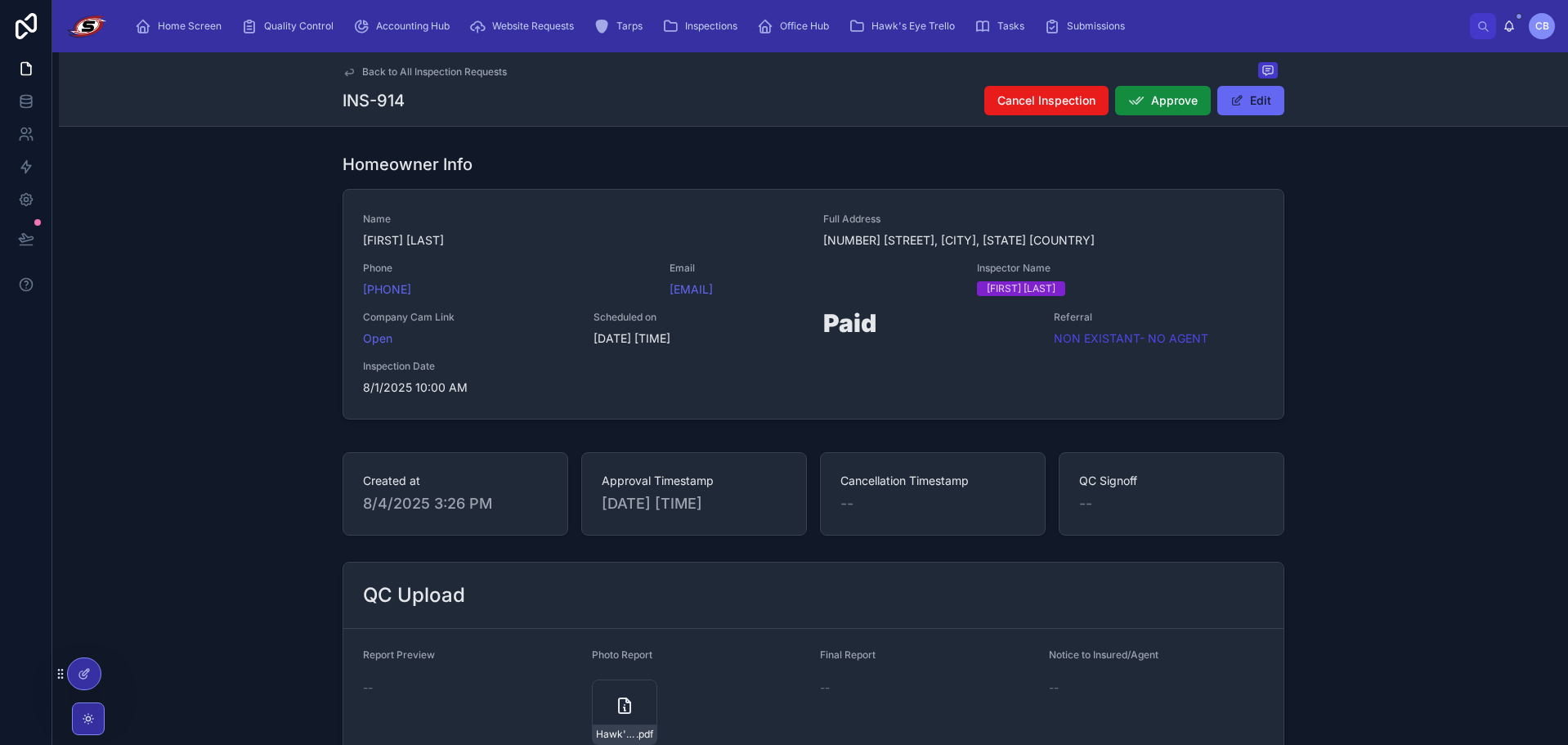 click on "Back to All Inspection Requests INS-914 Cancel Inspection Approve Edit Homeowner Info Name [FIRST] [LAST] Full Address [NUMBER] [STREET], [CITY], [STATE] [COUNTRY] Phone [PHONE] Email [EMAIL] Inspector Name [FIRST] [LAST] Company Cam Link Open Scheduled on [DATE] [TIME] Paid Referral NON EXISTANT- NO AGENT Inspection Date [DATE] [TIME] Created at [DATE] [TIME] Approval Timestamp [DATE] [TIME] Cancellation Timestamp -- QC Signoff -- QC Upload Report Preview -- Photo Report Hawk's-Eye-Inspection-Photo-Report_companycam_report-(82) .pdf Final Report -- Notice to Insured/Agent -- Property Info Electrical Main Panel Type Circuit breaker Main panel Total Amps 150 Main panel age 39 Main panel Year of Last Update 1986 Main panel brand/model ITE Main panel (amp sufficient) Yes Main panel (amp sufficient) no Explain -- 2nd Panel Type -- 2nd panel total amps -- 2nd panel age -- 2nd panel Year of Last Update -- 2nd panel brand/model -- 2nd panel (amp sufficient) -- -- -- -- -- HVAC" at bounding box center (813, 1742) 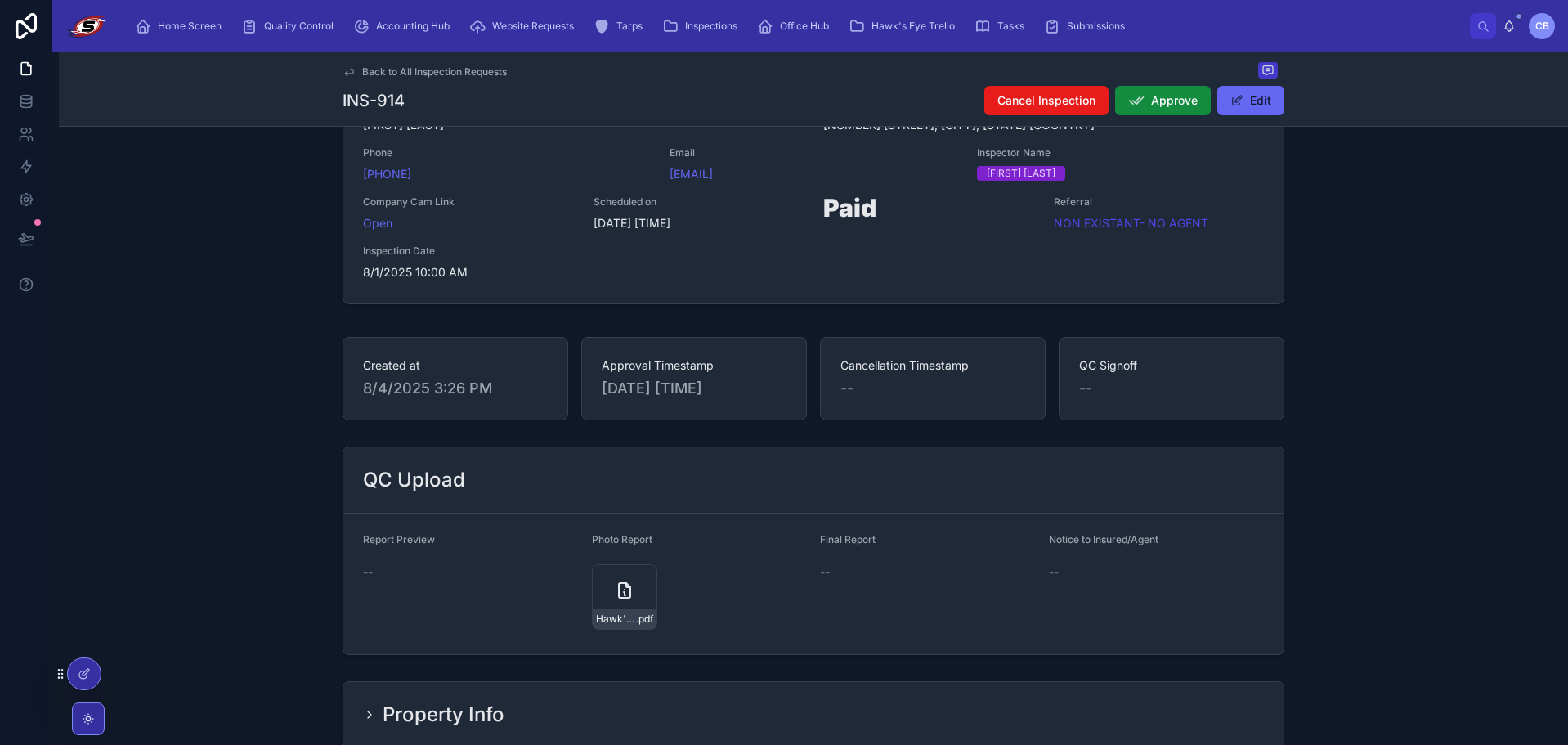 scroll, scrollTop: 0, scrollLeft: 0, axis: both 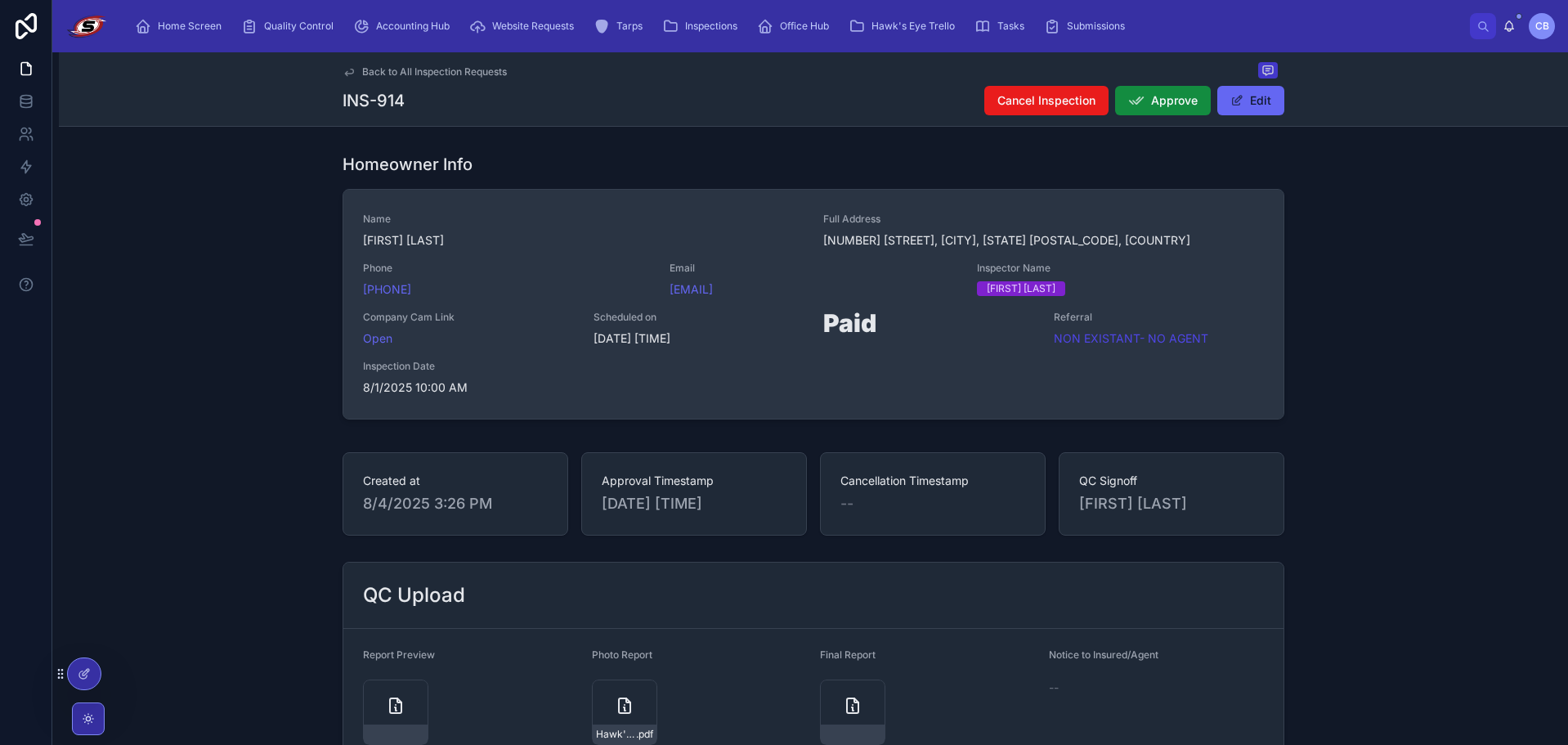 drag, startPoint x: 440, startPoint y: 292, endPoint x: 550, endPoint y: 245, distance: 119.62023 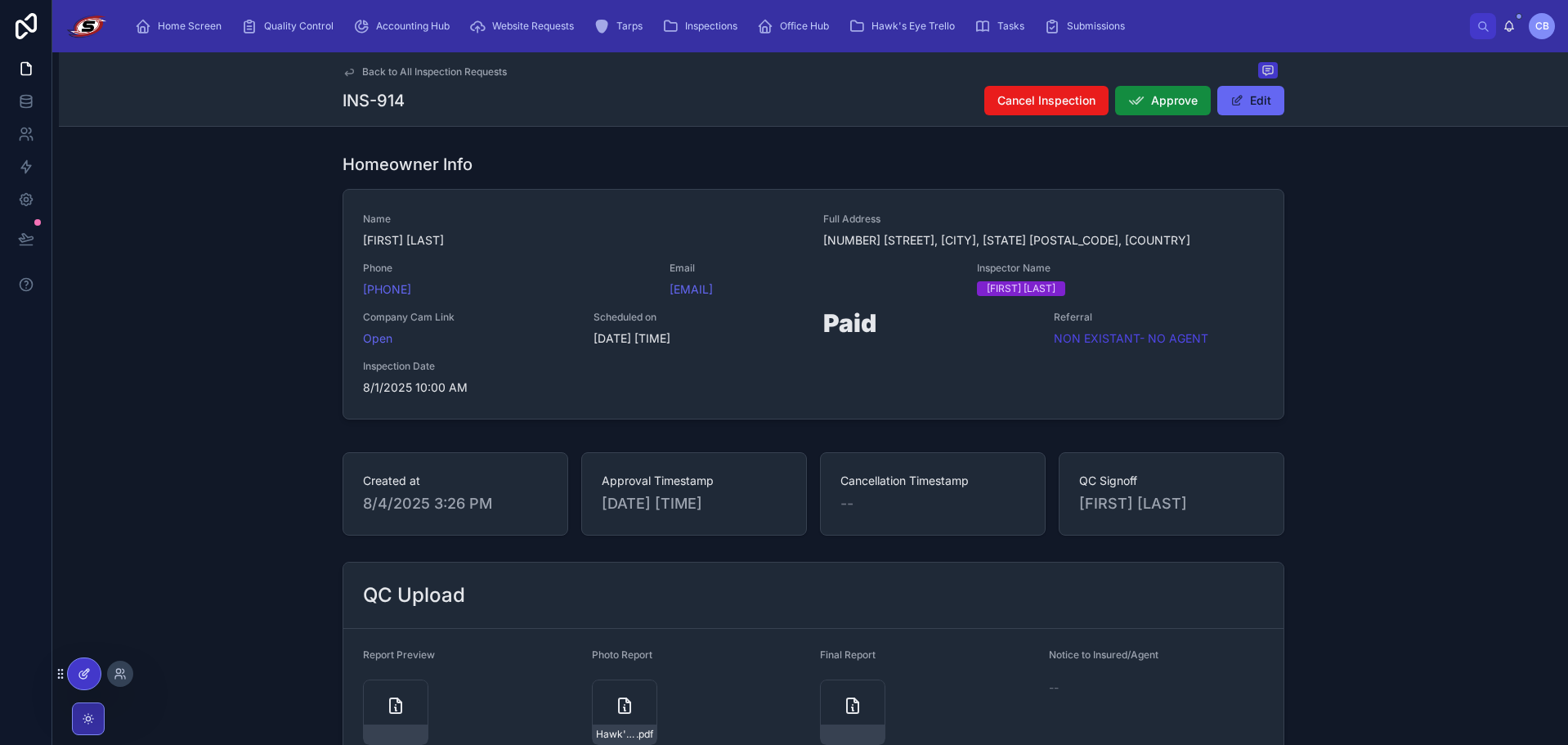 click at bounding box center (84, 674) 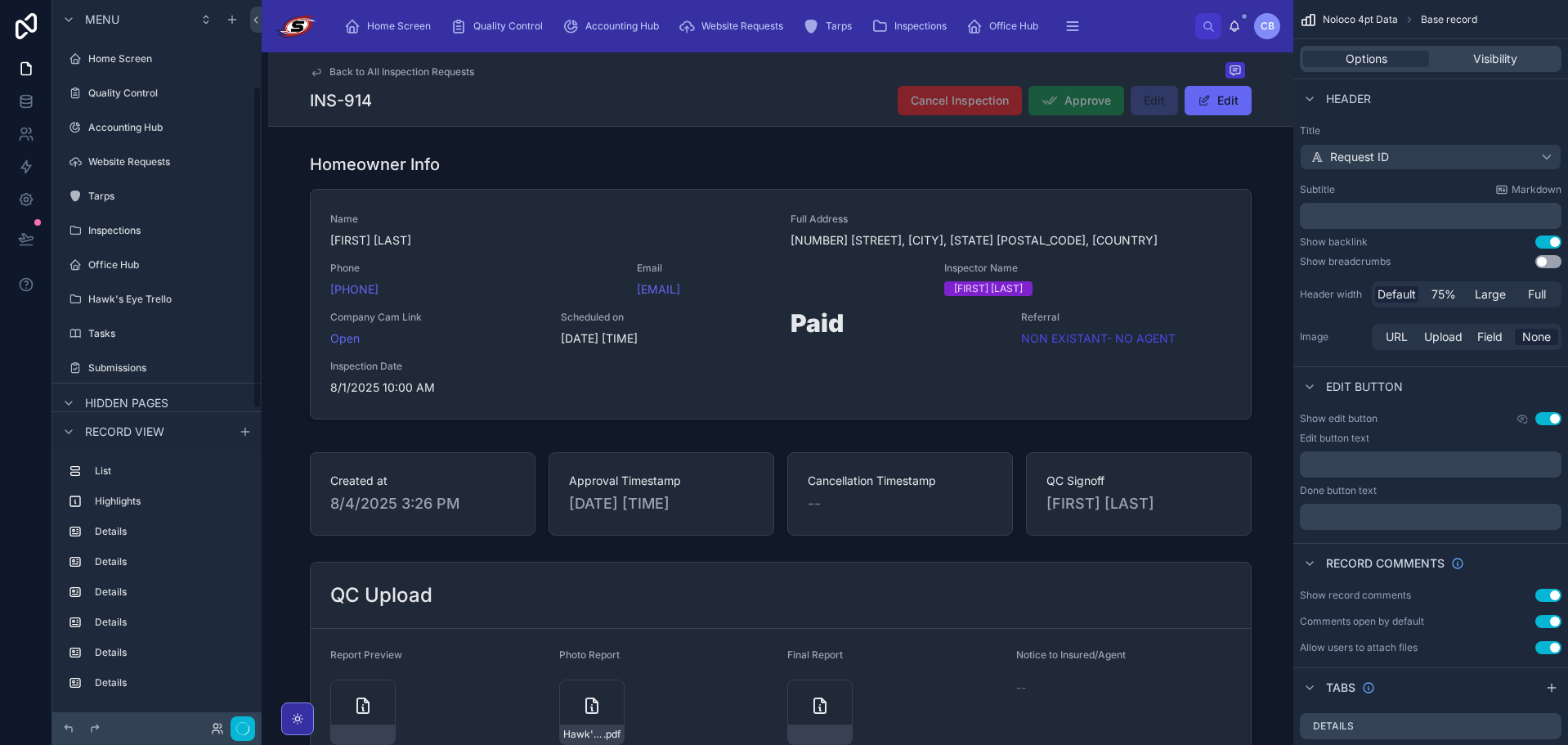 scroll, scrollTop: 192, scrollLeft: 0, axis: vertical 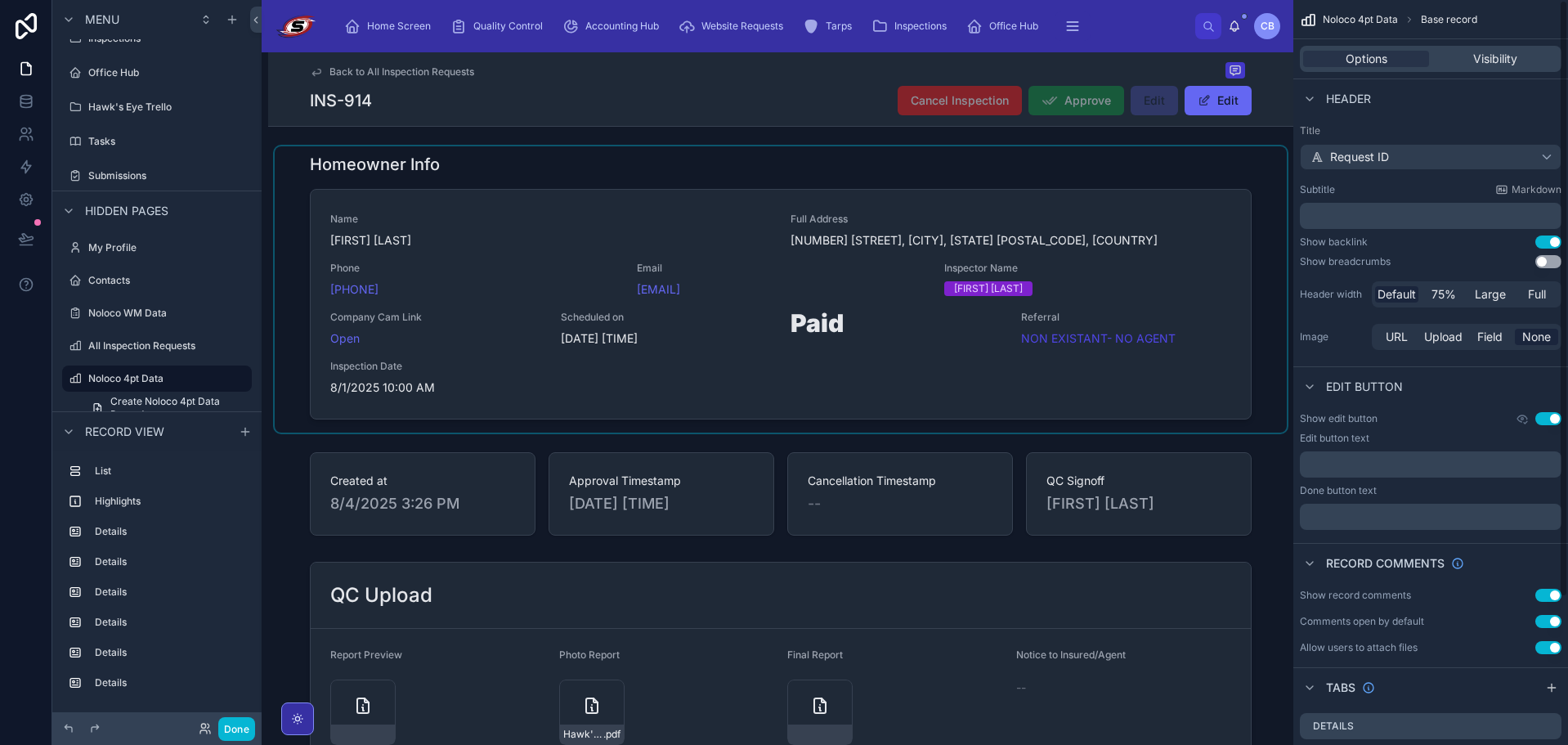 click at bounding box center (781, 289) 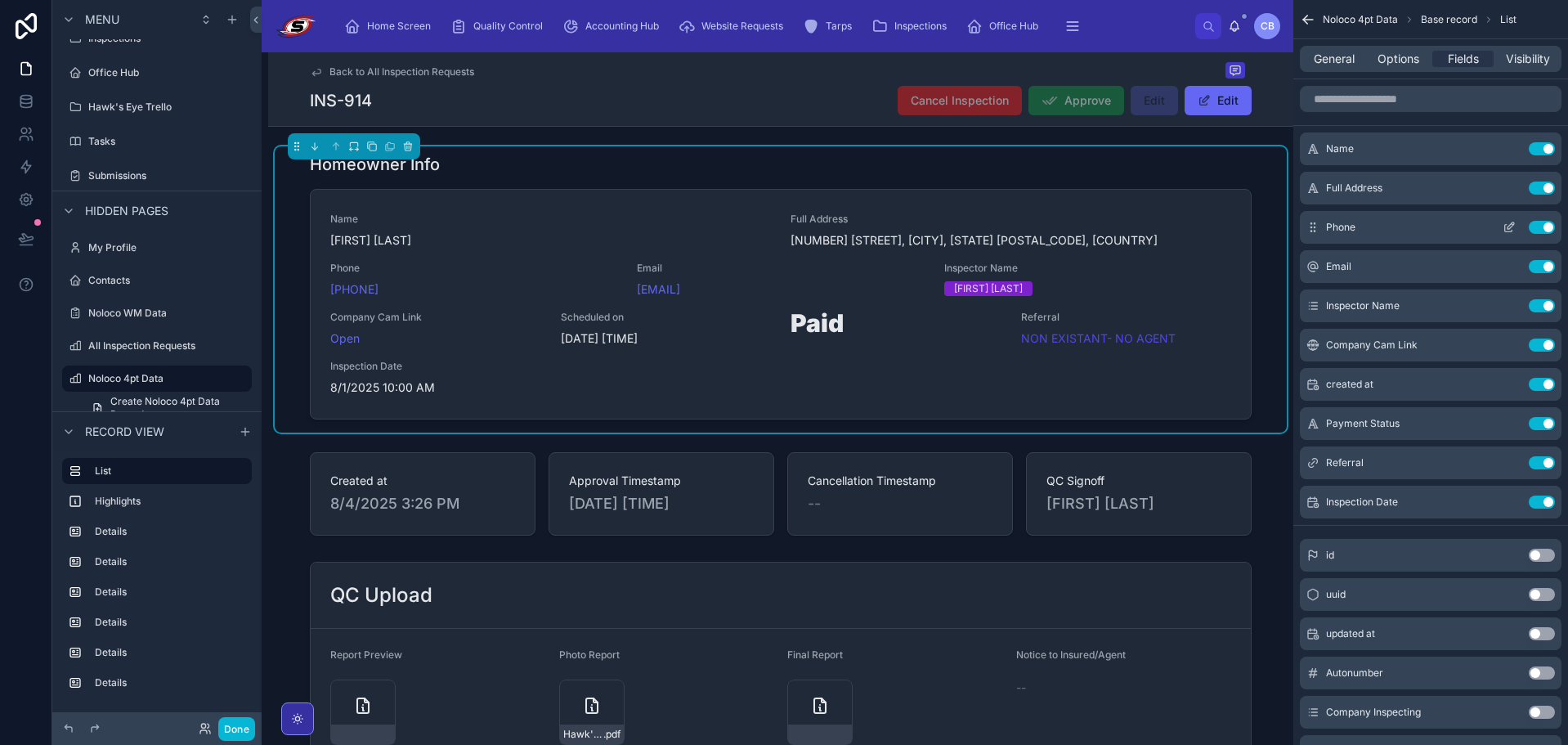 click 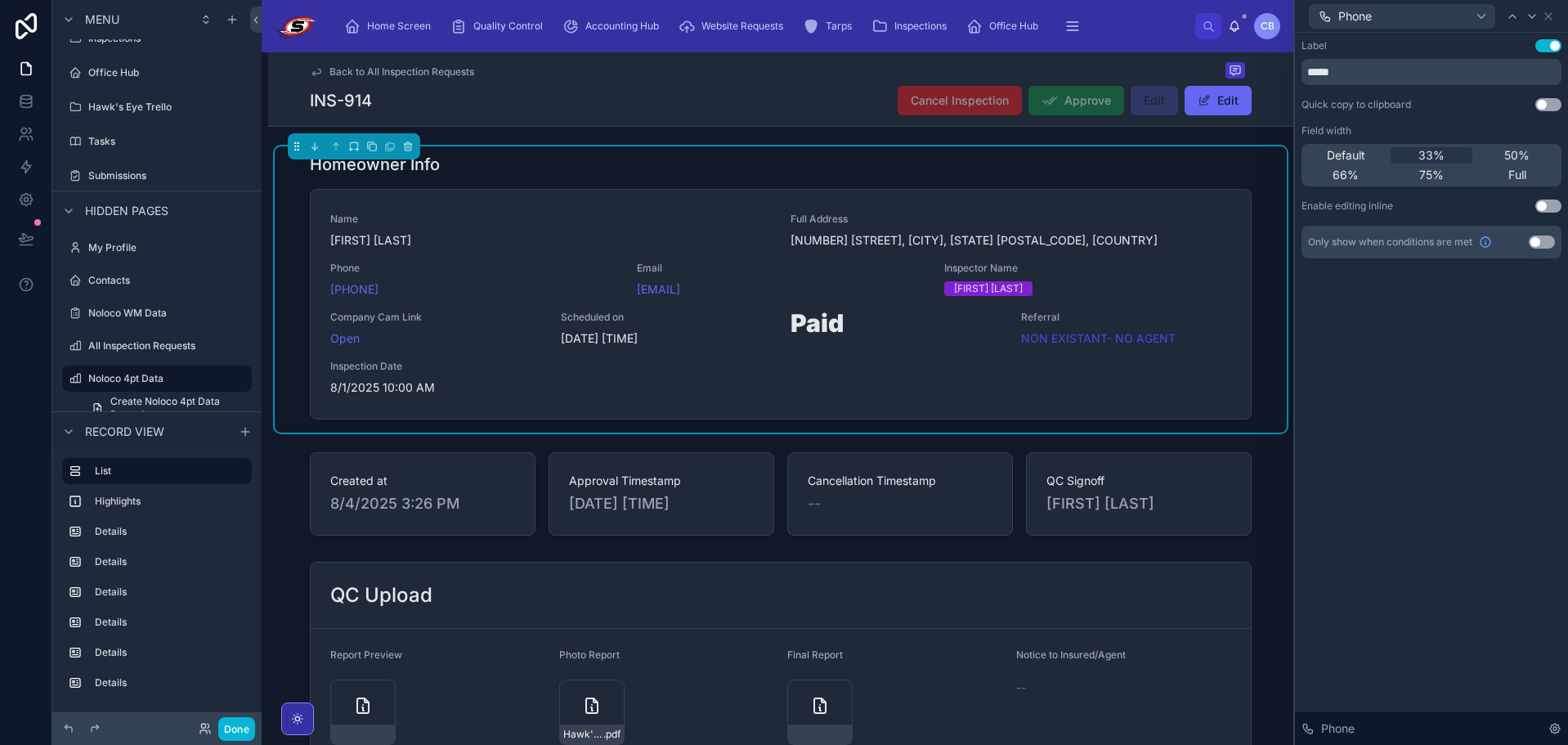 click on "Use setting" at bounding box center [1548, 105] 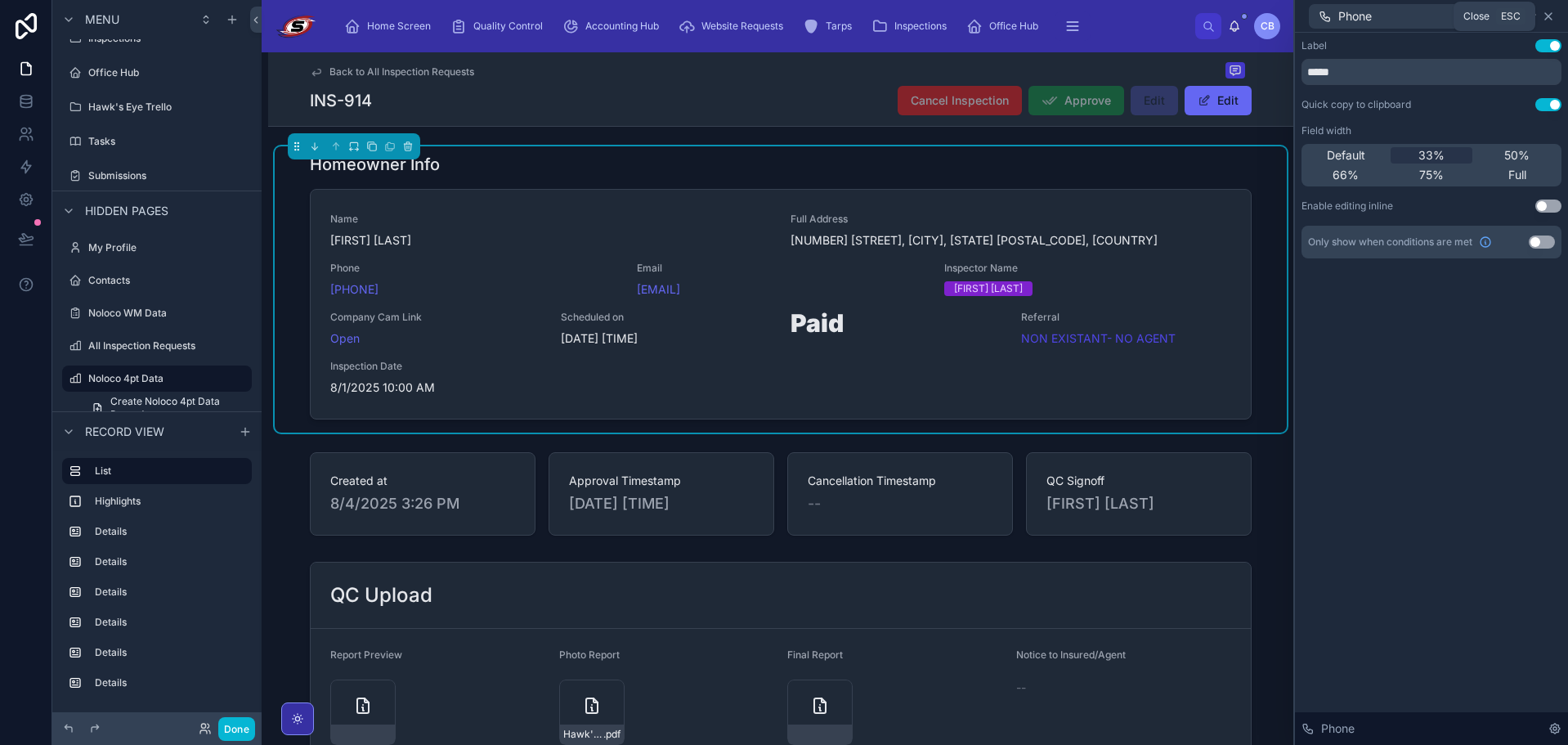 click 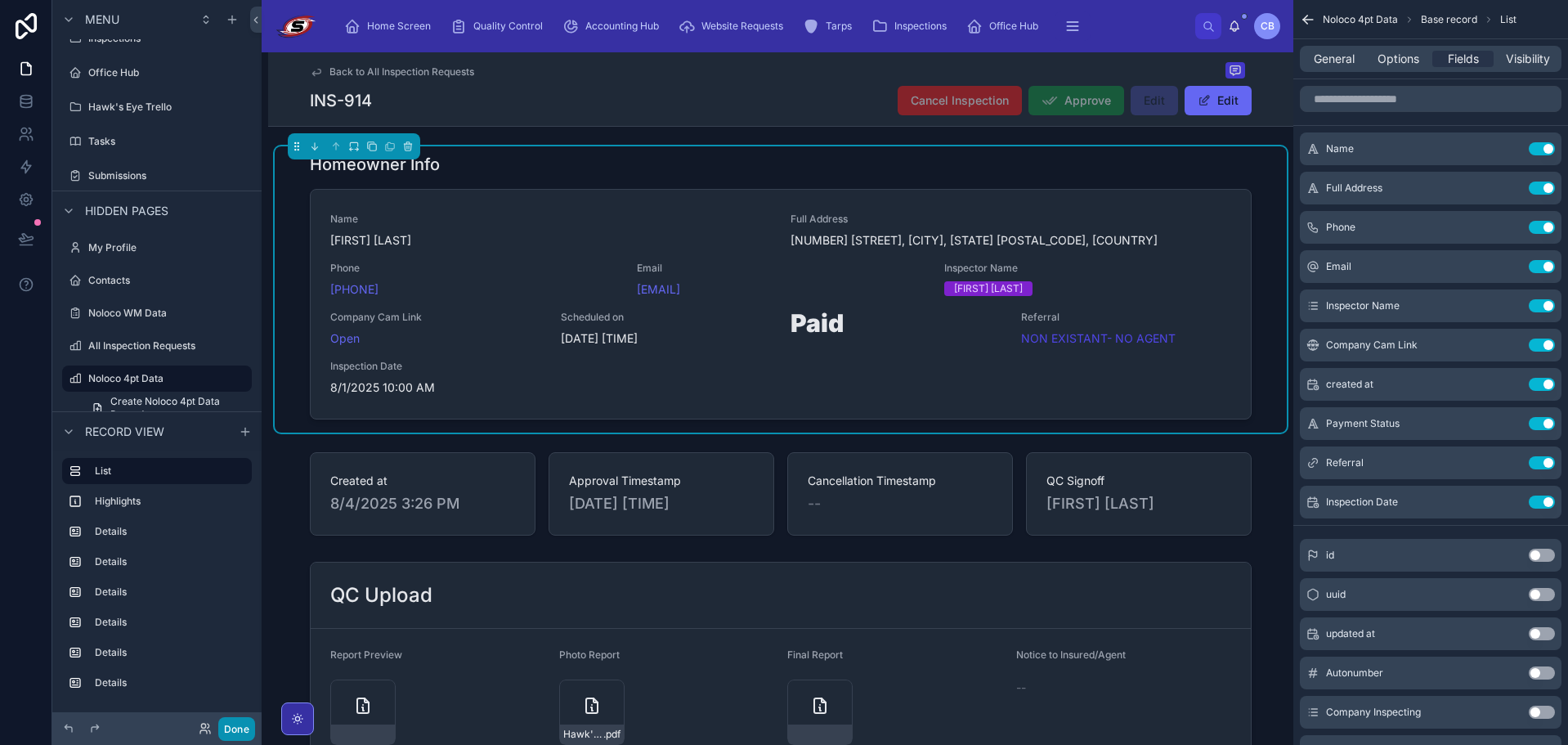 click on "Done" at bounding box center (236, 729) 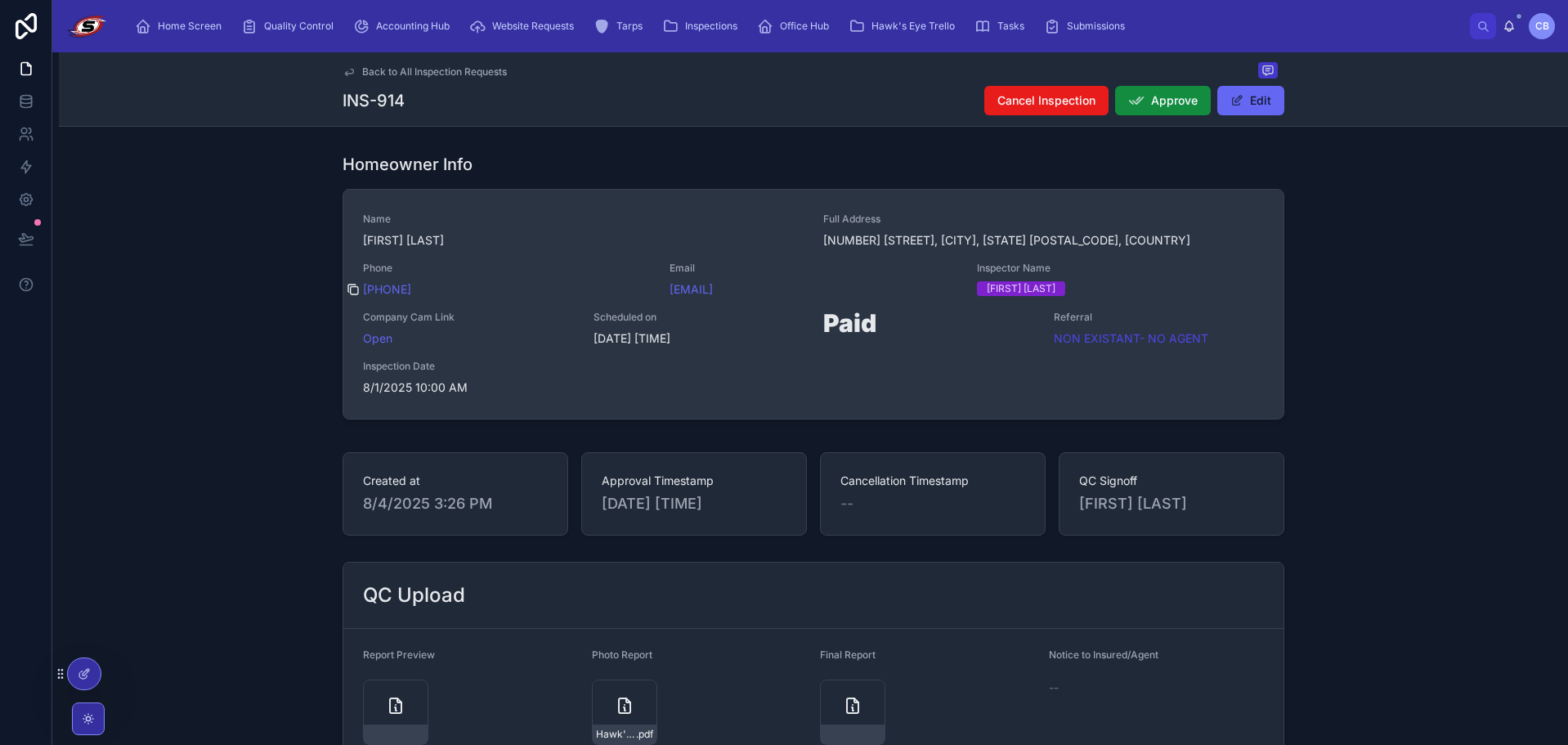 click 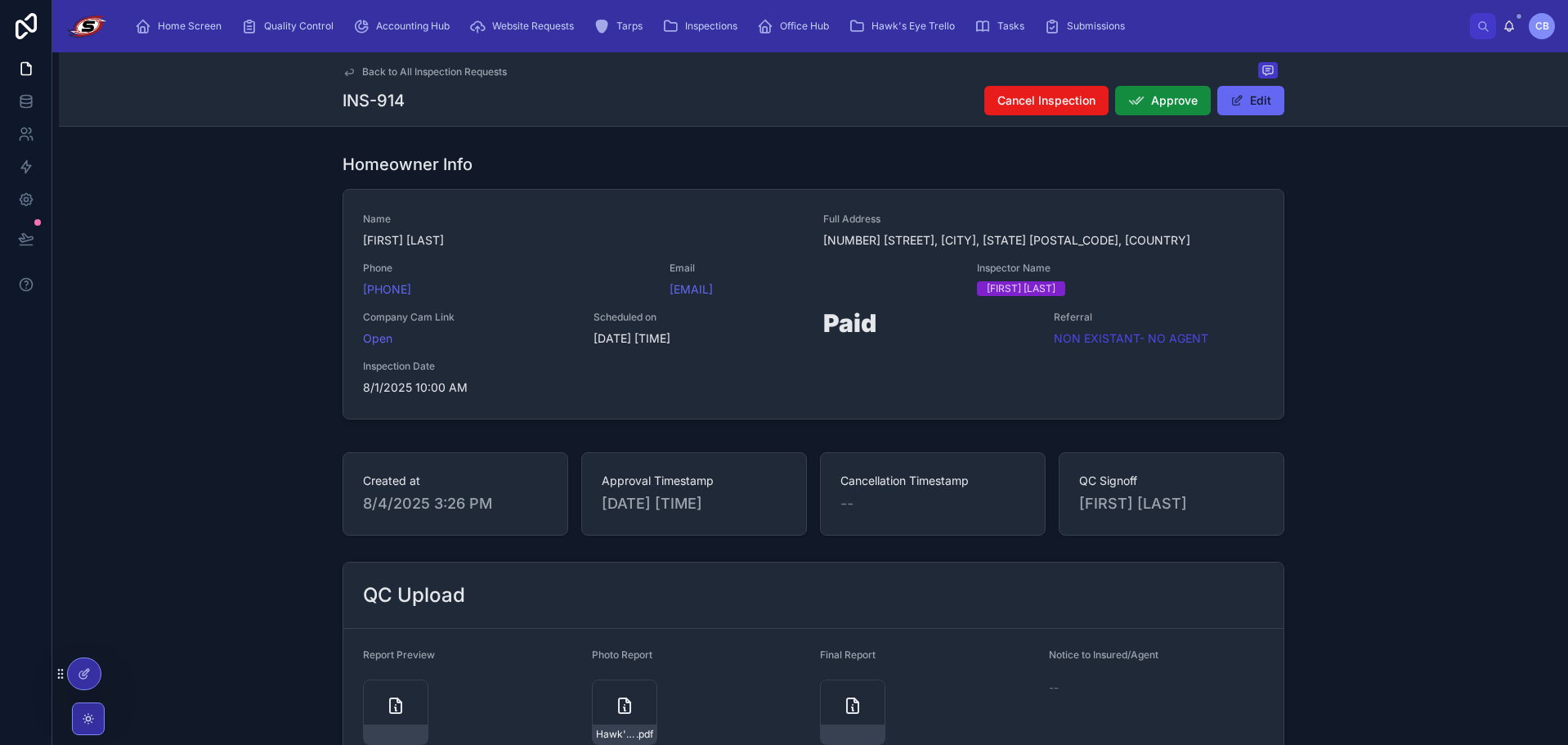 click on "Homeowner Info Name [FIRST] [LAST] Full Address [NUMBER] [STREET], [CITY], [STATE] [ZIP], [COUNTRY] Phone [PHONE] Email [EMAIL] Inspector Name [FIRST] [LAST] Company Cam Link Open Scheduled on 7/30/2025 10:20 AM Paid Referral NON EXISTANT- NO AGENT Inspection Date 8/1/2025 10:00 AM" at bounding box center [813, 289] 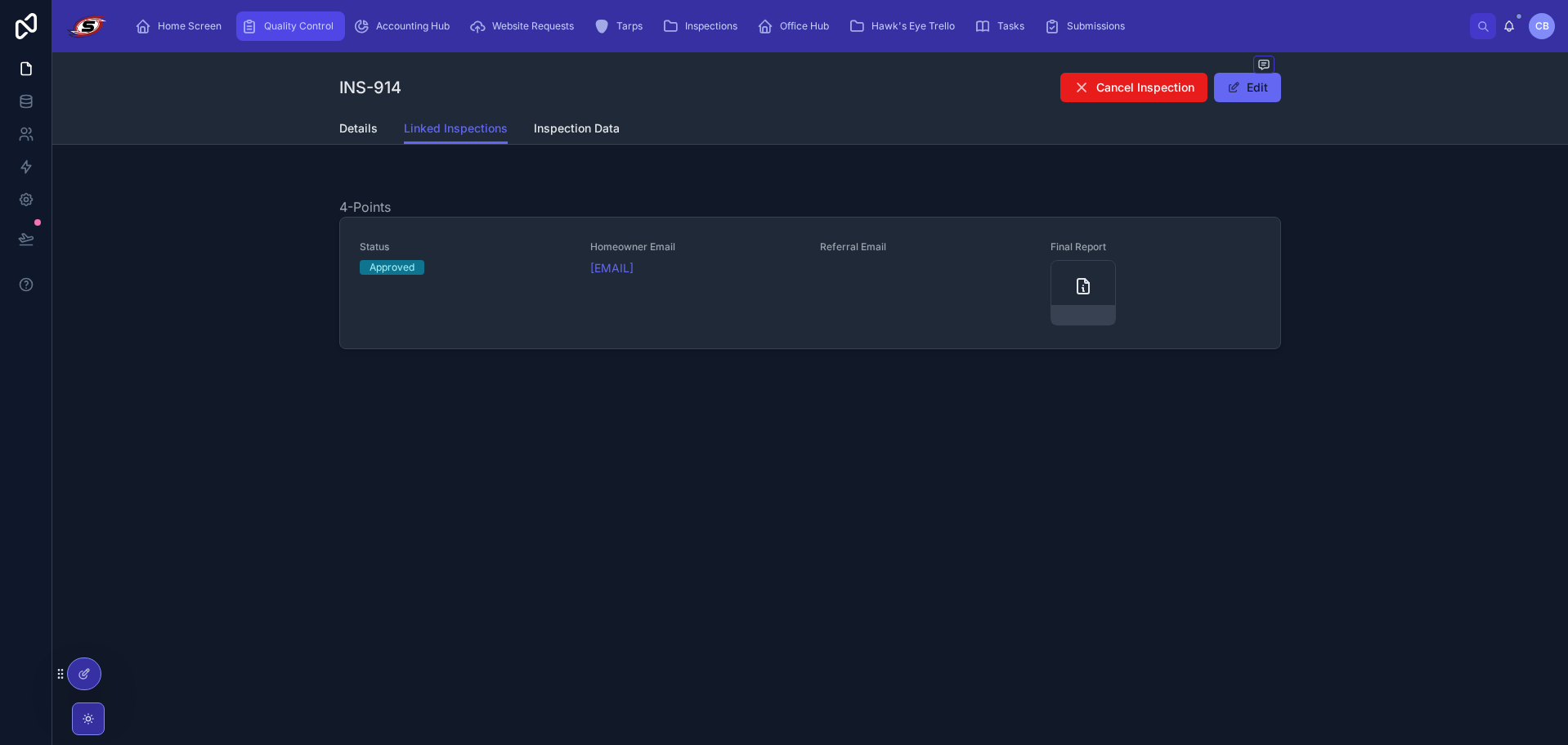 click on "Quality Control" at bounding box center [290, 26] 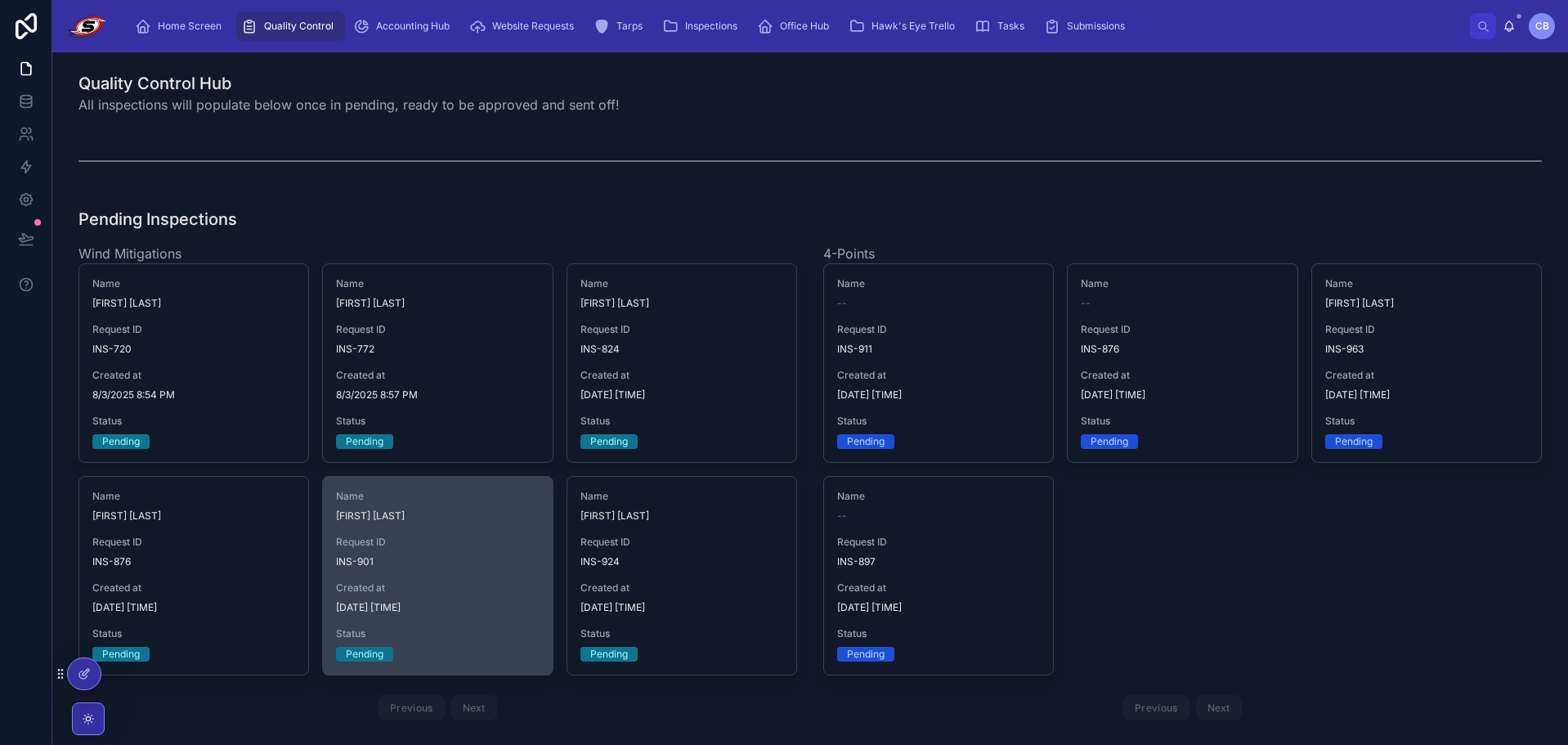 click on "Request ID" at bounding box center (437, 542) 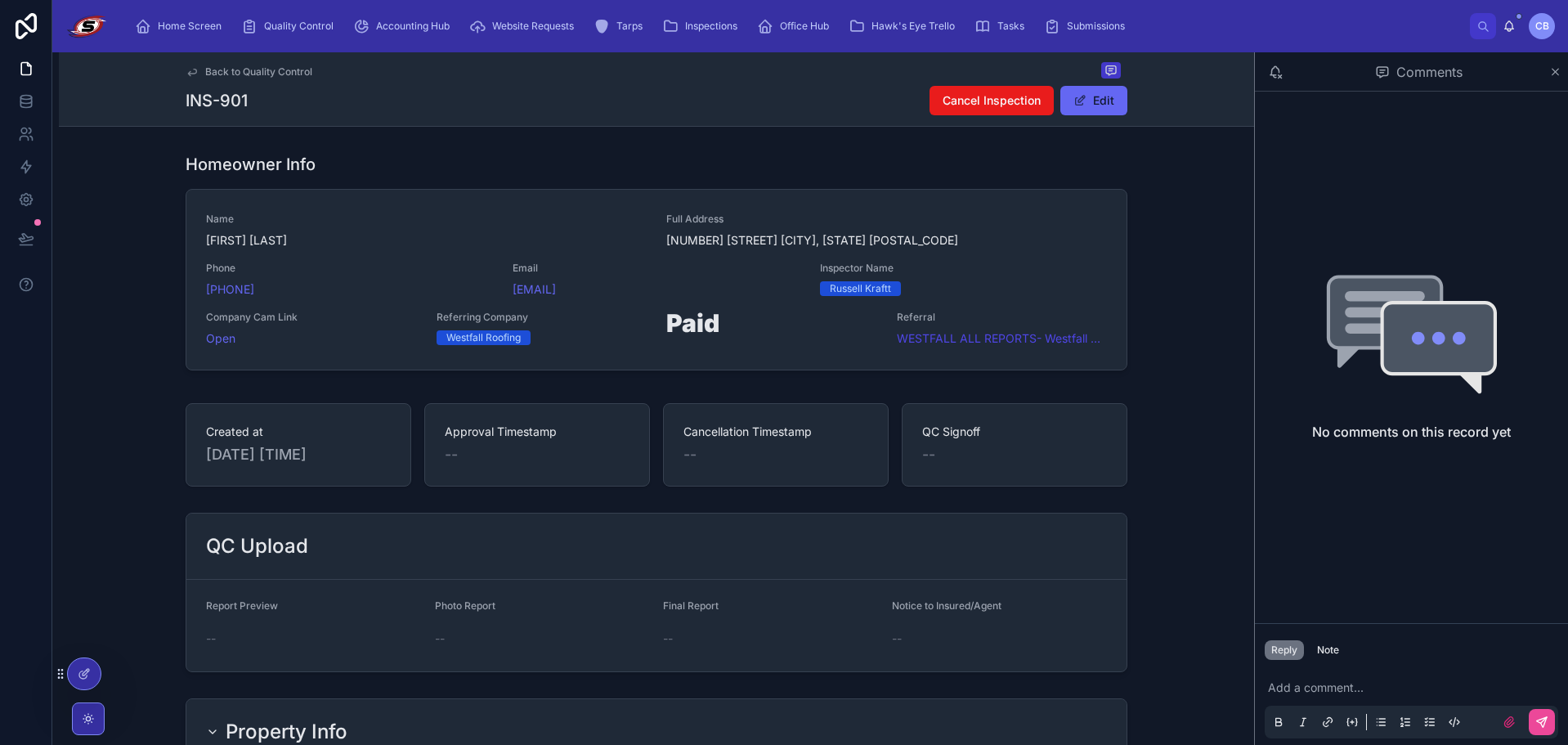 click on "Back to Quality Control" at bounding box center [258, 72] 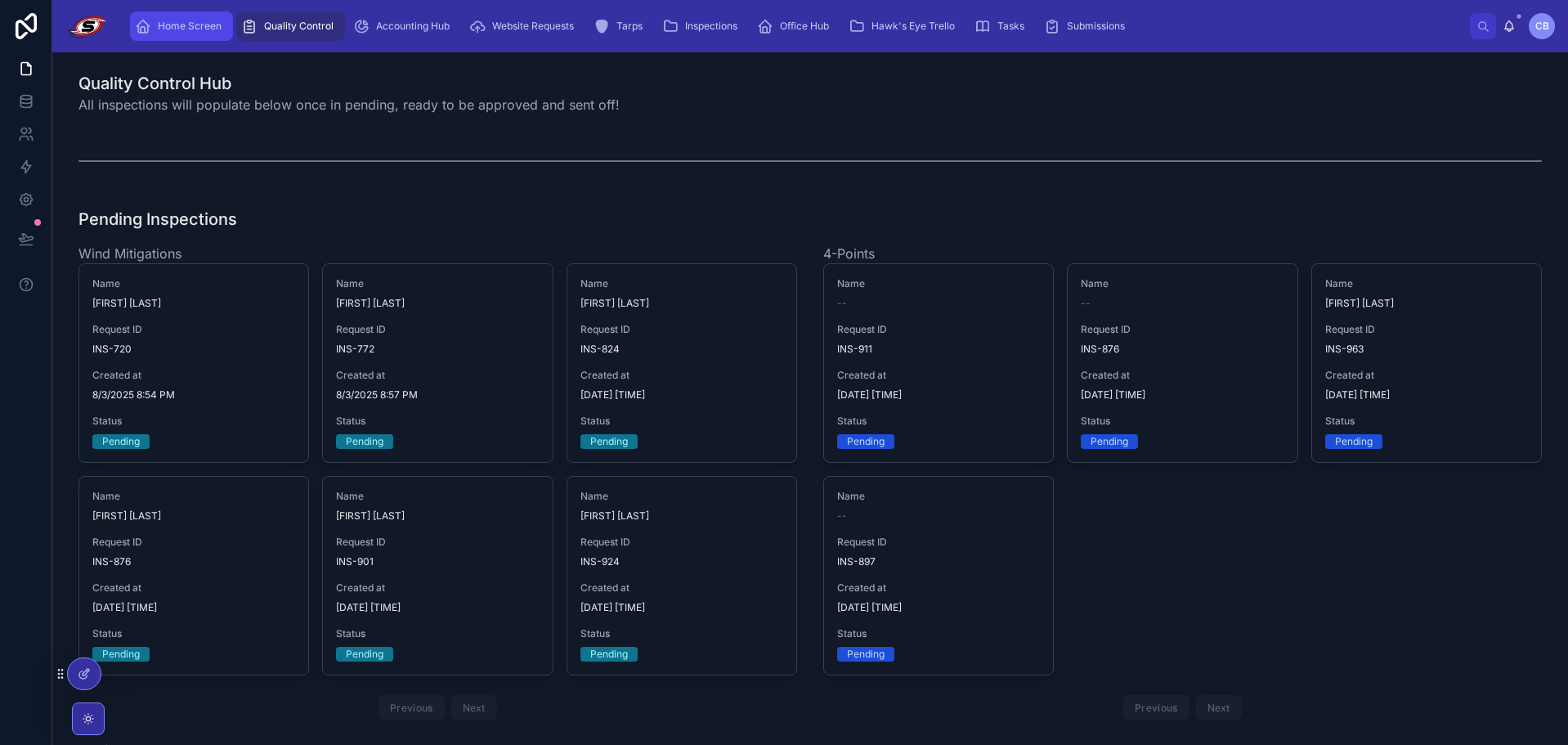 click on "Home Screen" at bounding box center [181, 26] 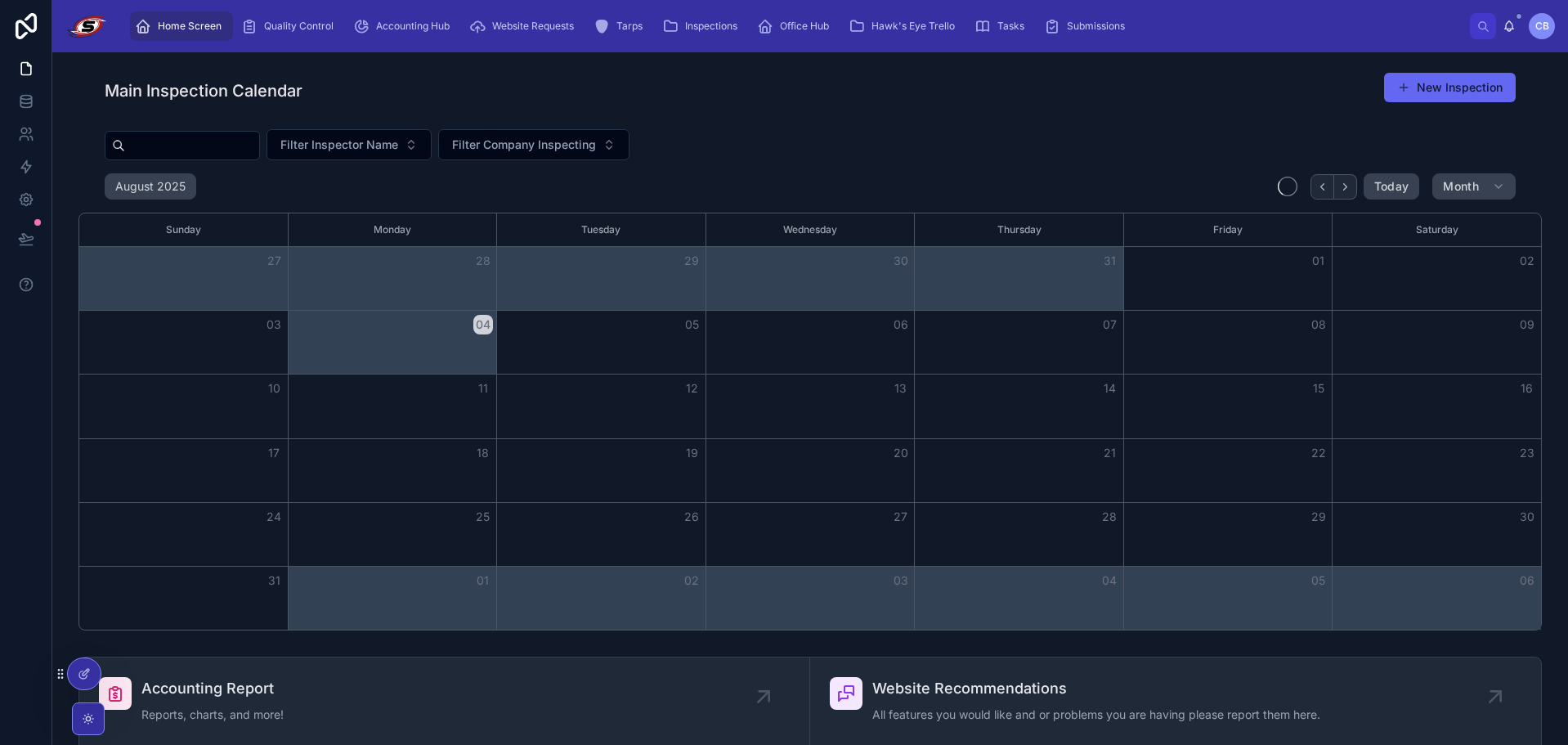 click at bounding box center [192, 146] 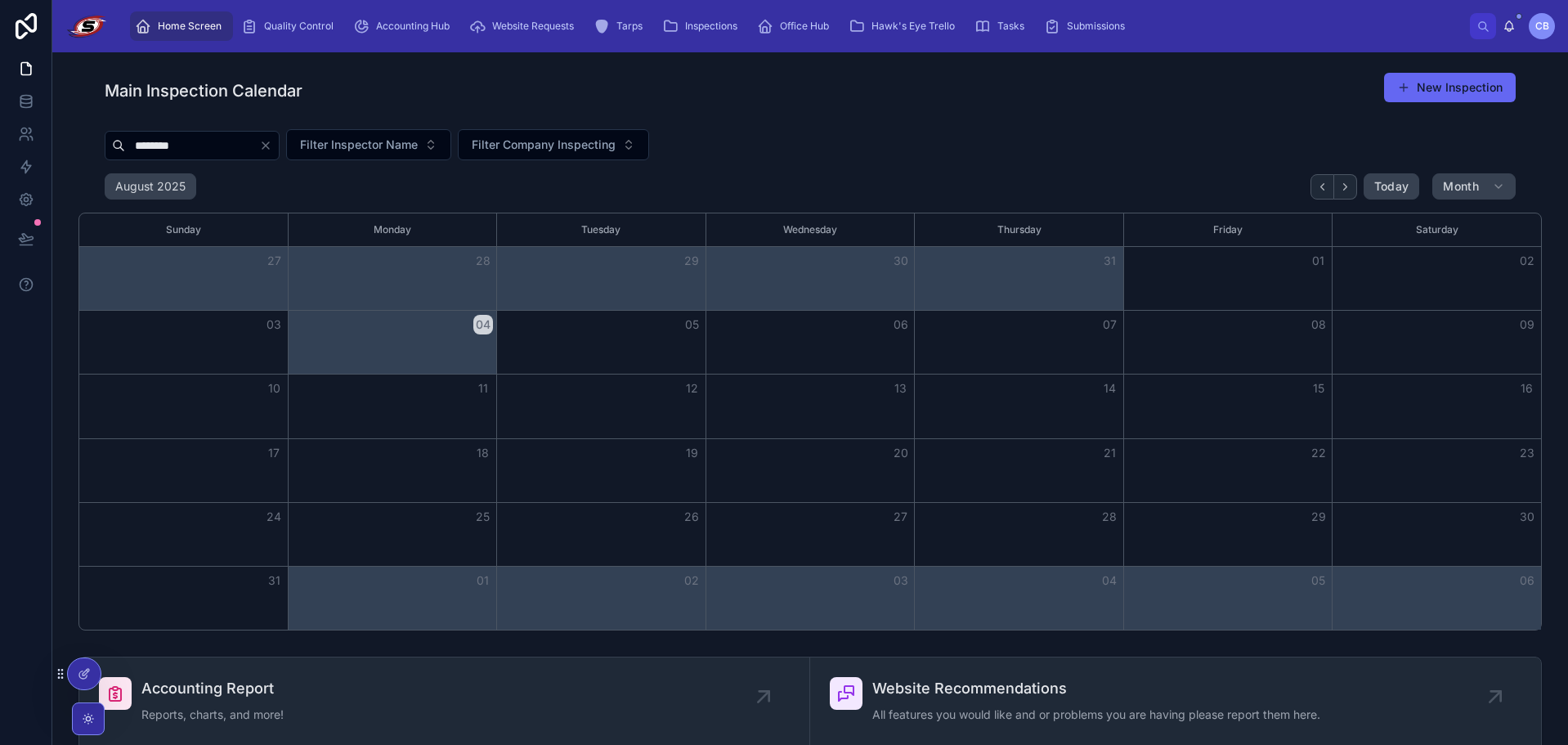 click on "********" at bounding box center (192, 146) 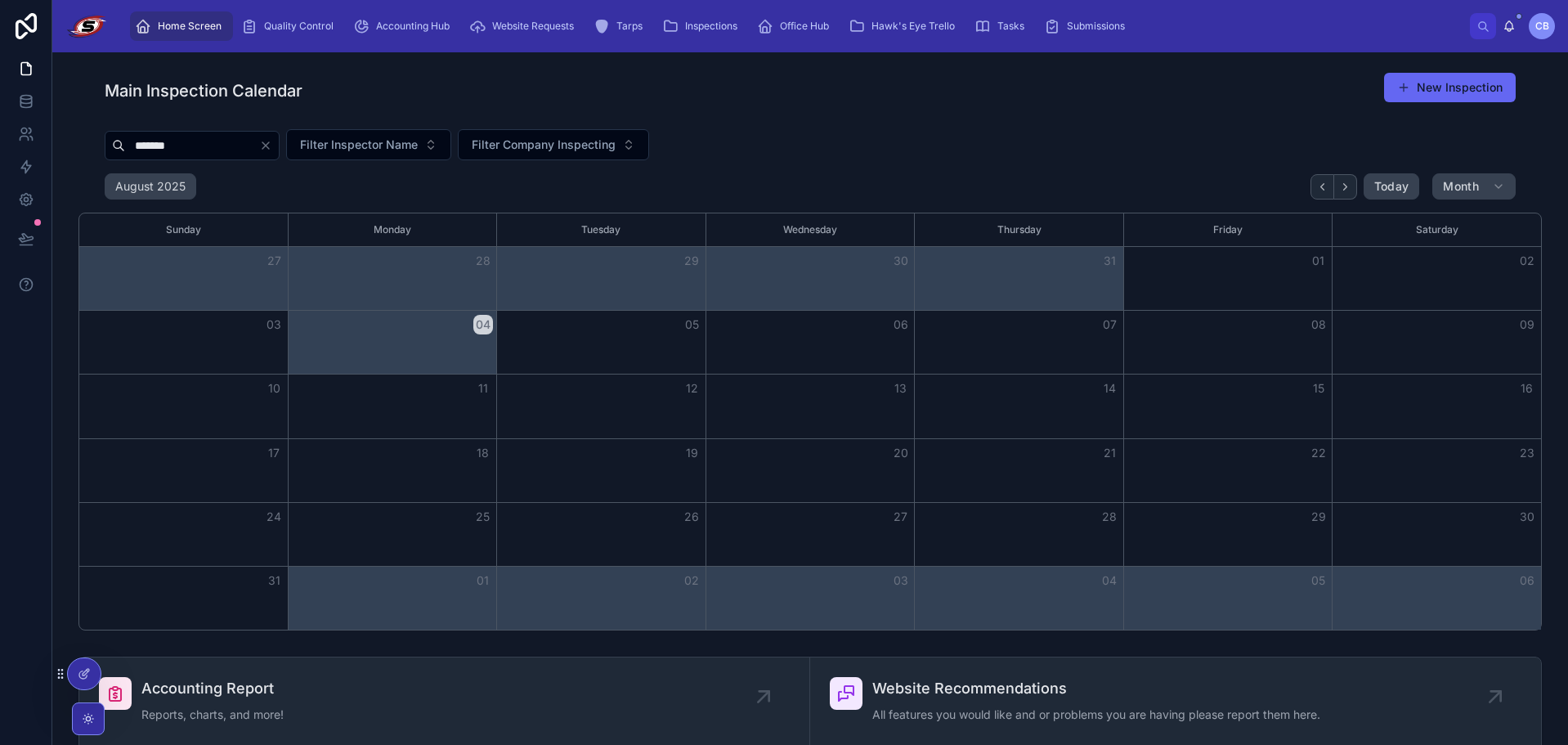 type 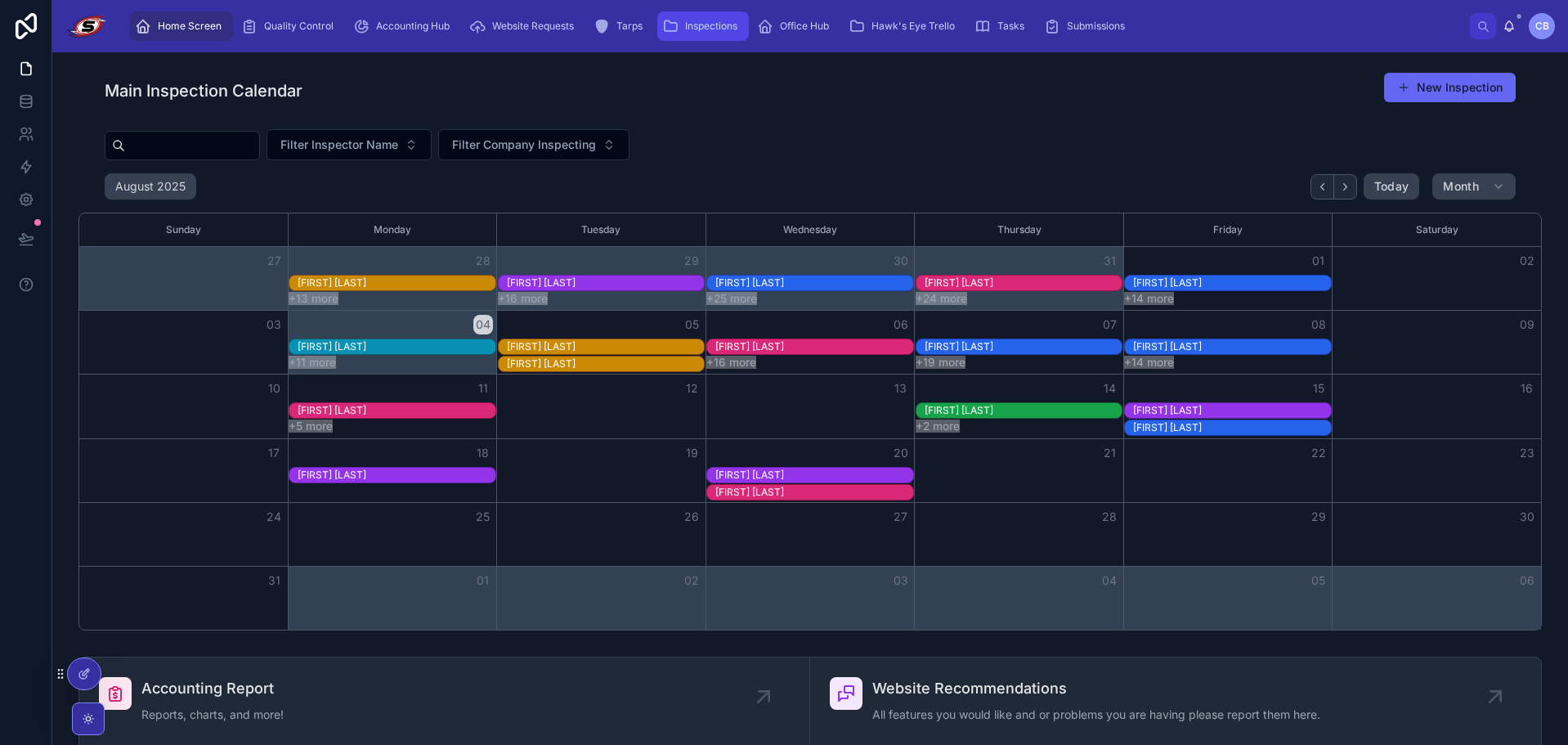 click on "Inspections" at bounding box center [711, 26] 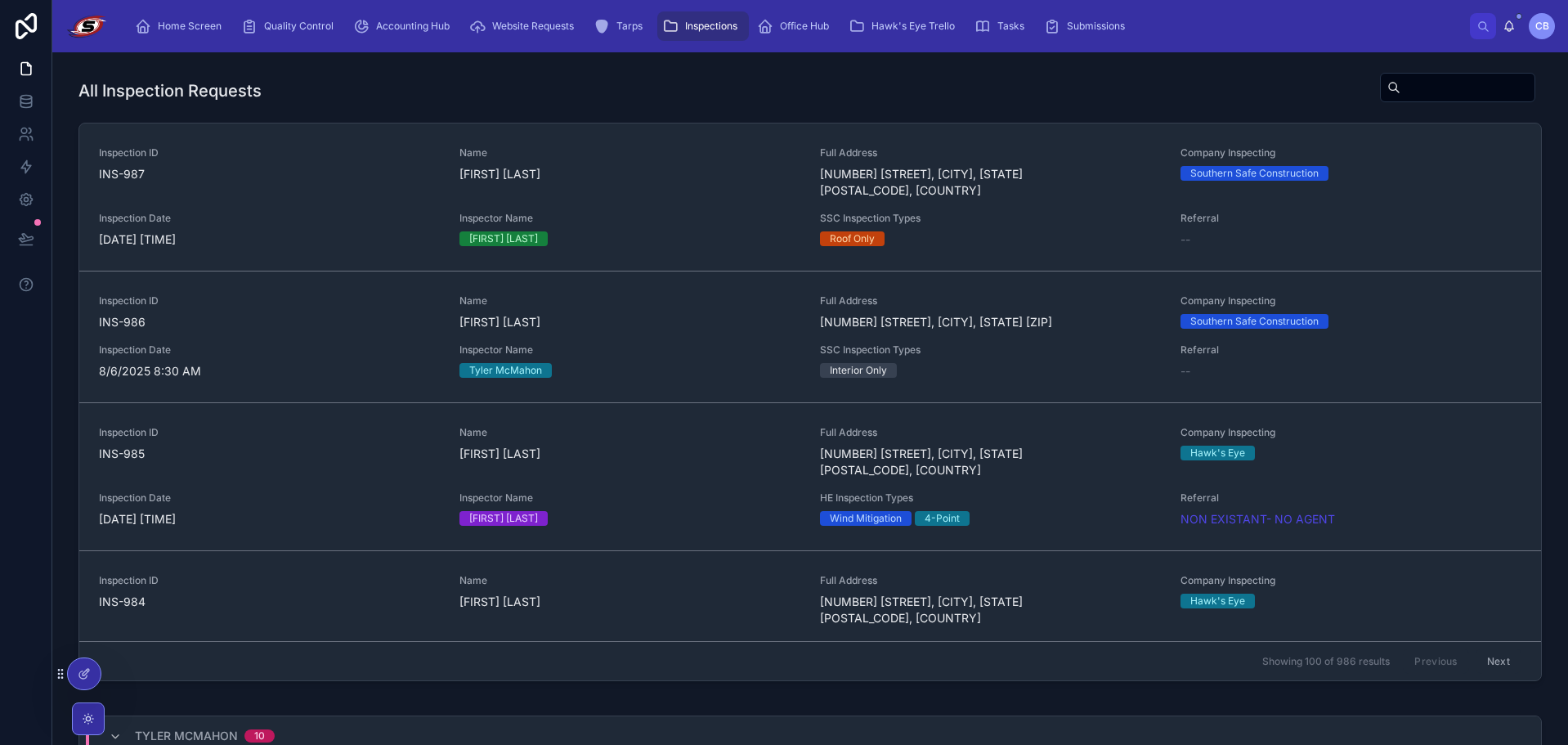 click at bounding box center [1467, 88] 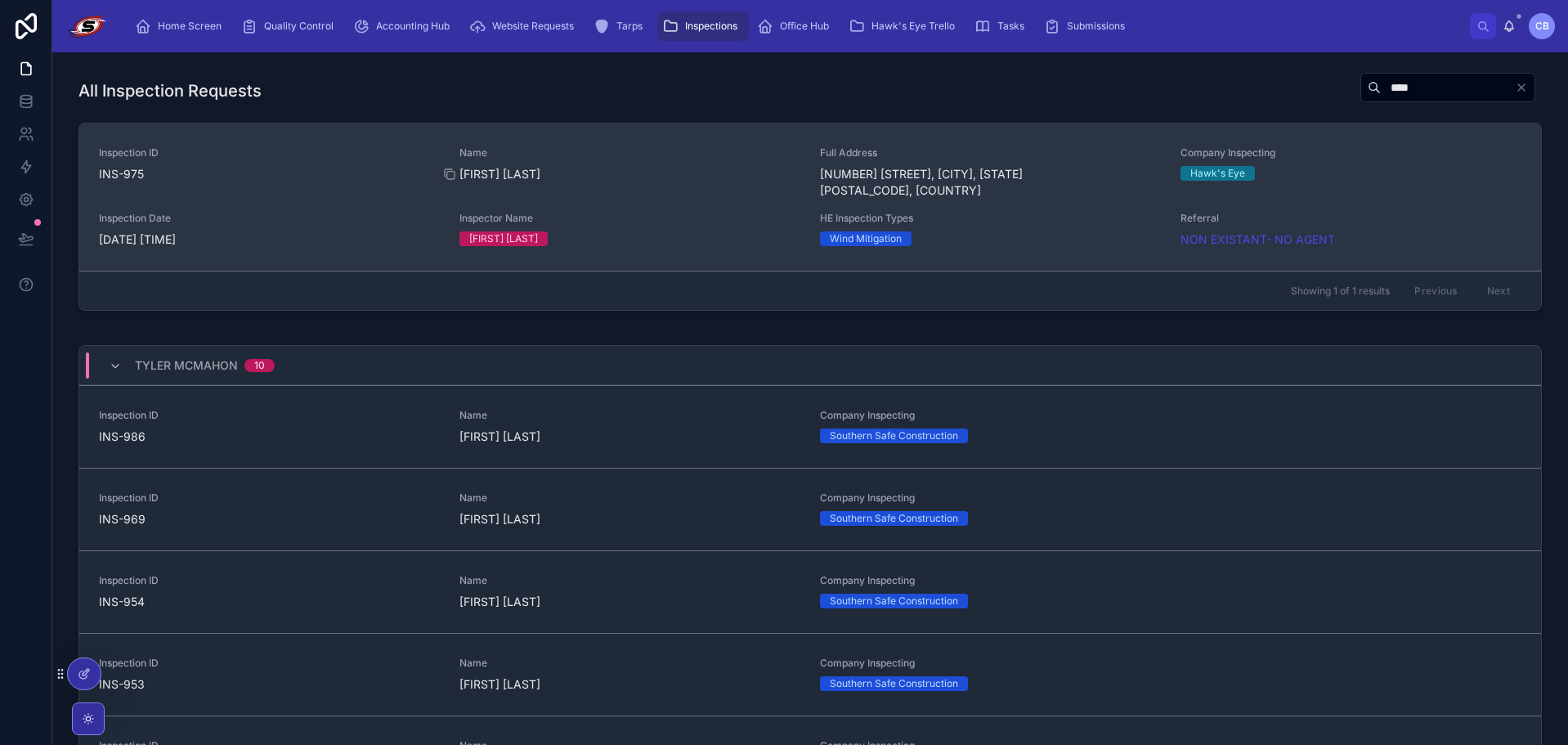 type on "****" 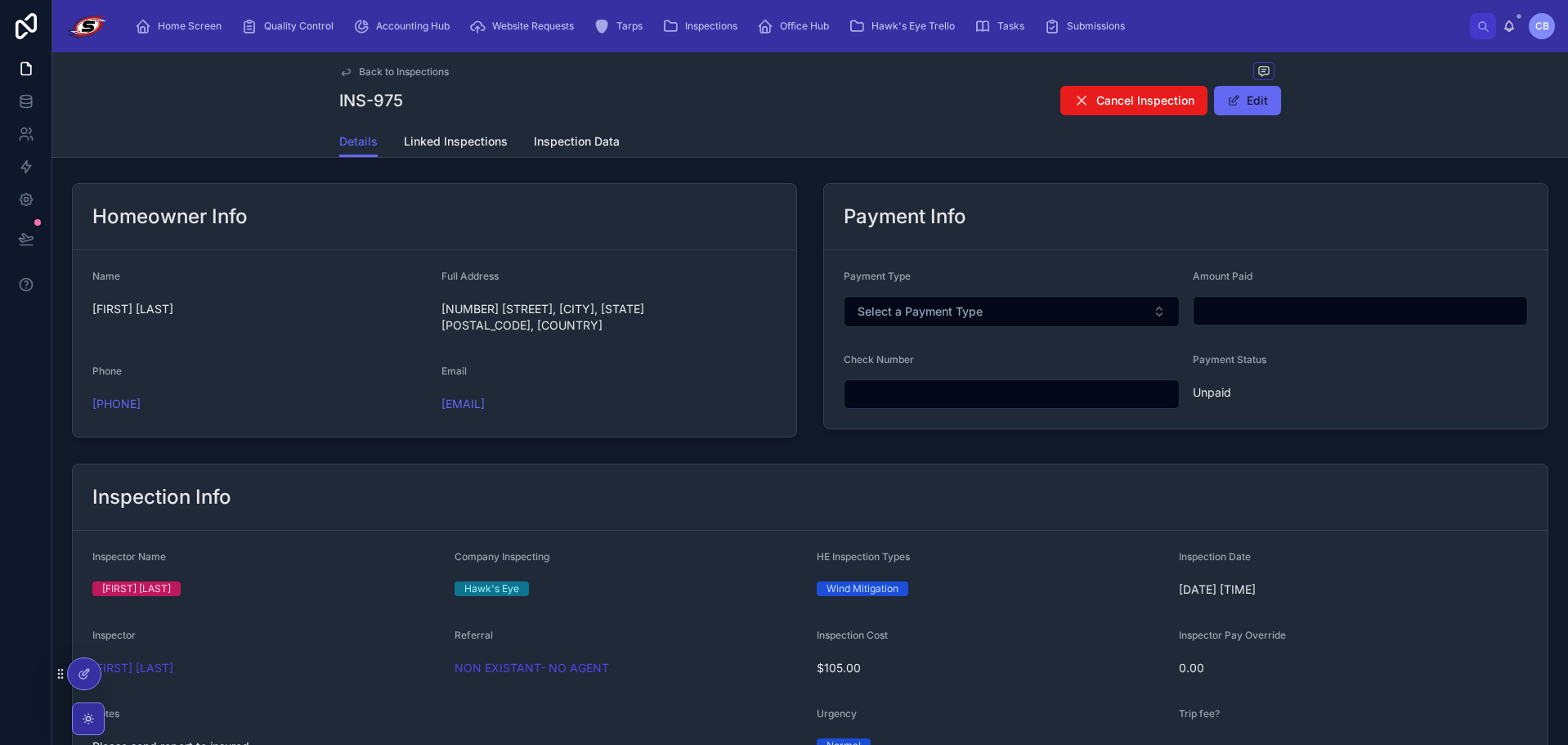 scroll, scrollTop: 0, scrollLeft: 0, axis: both 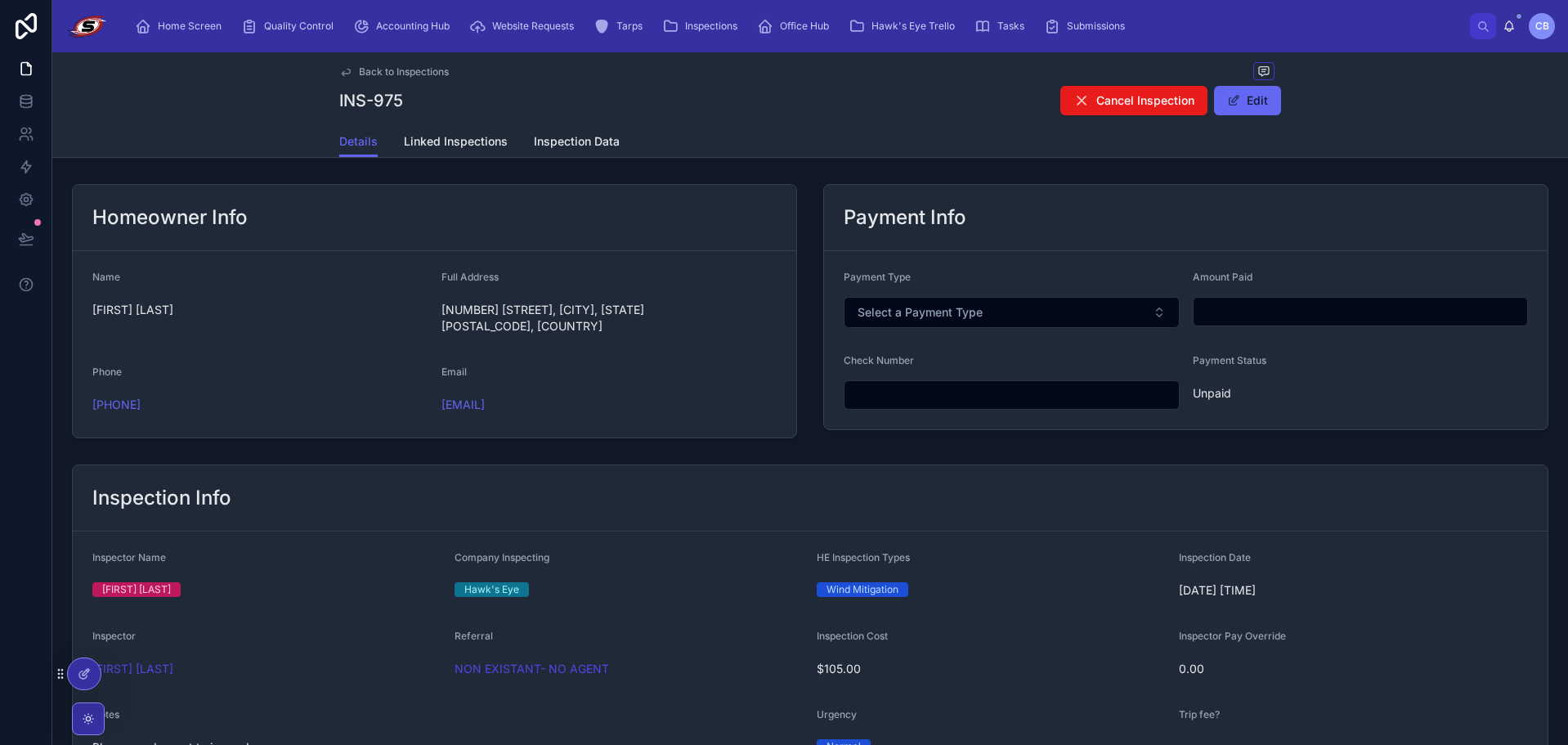 click on "Back to Inspections INS-975 Cancel Inspection Edit Details Details Linked Inspections Inspection Data Homeowner Info Name [FIRST] [LAST] Full Address [NUMBER] [STREET], [CITY], [STATE] [ZIP], [COUNTRY] Phone [PHONE] Email [EMAIL] Payment Info Payment Type Select a Payment Type Amount Paid Check Number Payment Status Unpaid Inspection Info Inspector Name [FIRST] [LAST] Company Inspecting Hawk's Eye HE Inspection Types Wind Mitigation Inspection Date 8/6/2025 9:00 AM Inspector [FIRST] [LAST] Referral NON EXISTANT- NO AGENT Inspection Cost $105.00 Inspector Pay Override 0.00 Notes Please send report to insured. Urgency Normal Trip fee? -- Created at 8/4/2025 11:10 AM Inspection Cost $105.00 Amount Paid -- Inspector Pay $47.25 Payment Status Unpaid Wind Mitigation Inspection Company Cam Link No comments on this record yet Reply Note Add a comment..." at bounding box center (810, 844) 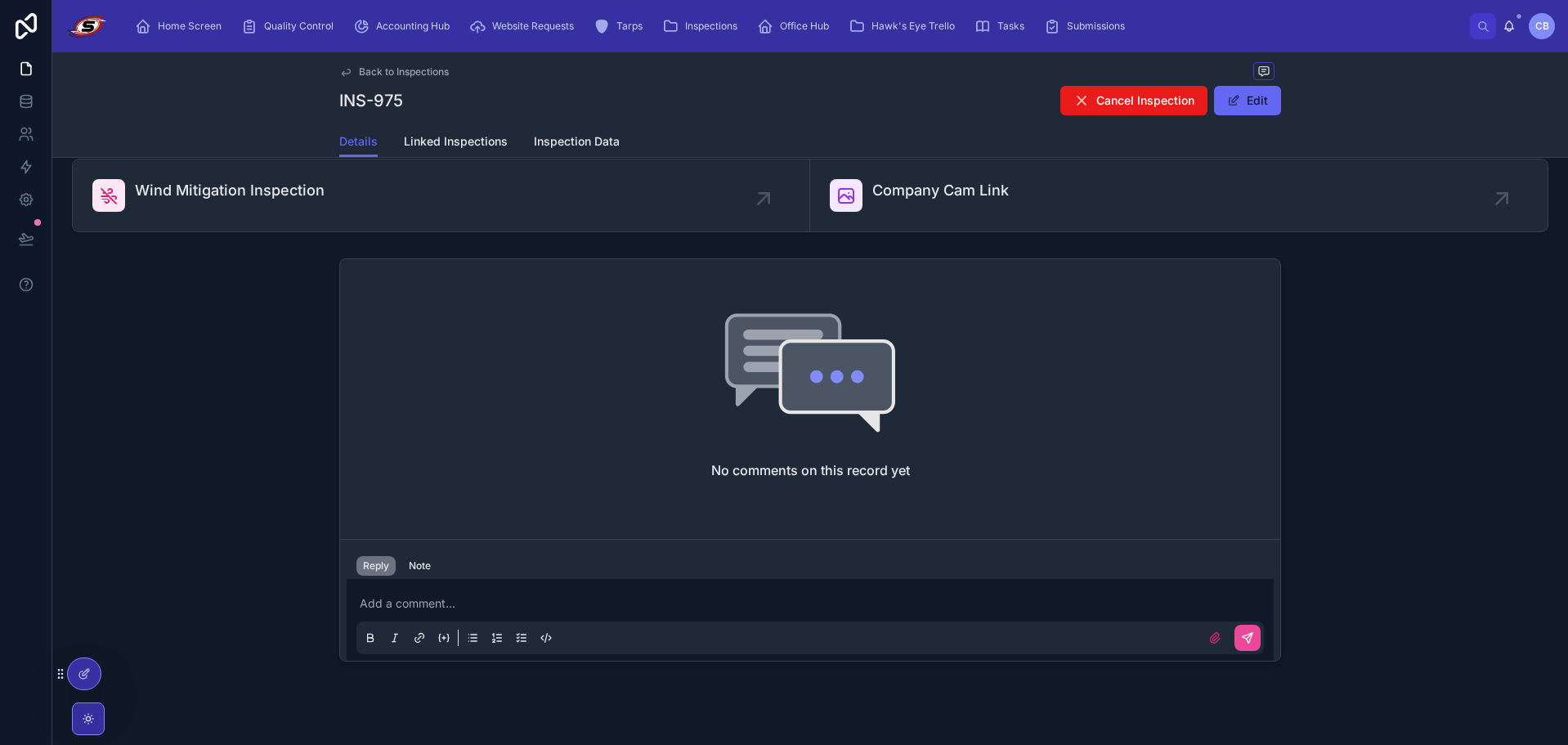scroll, scrollTop: 865, scrollLeft: 0, axis: vertical 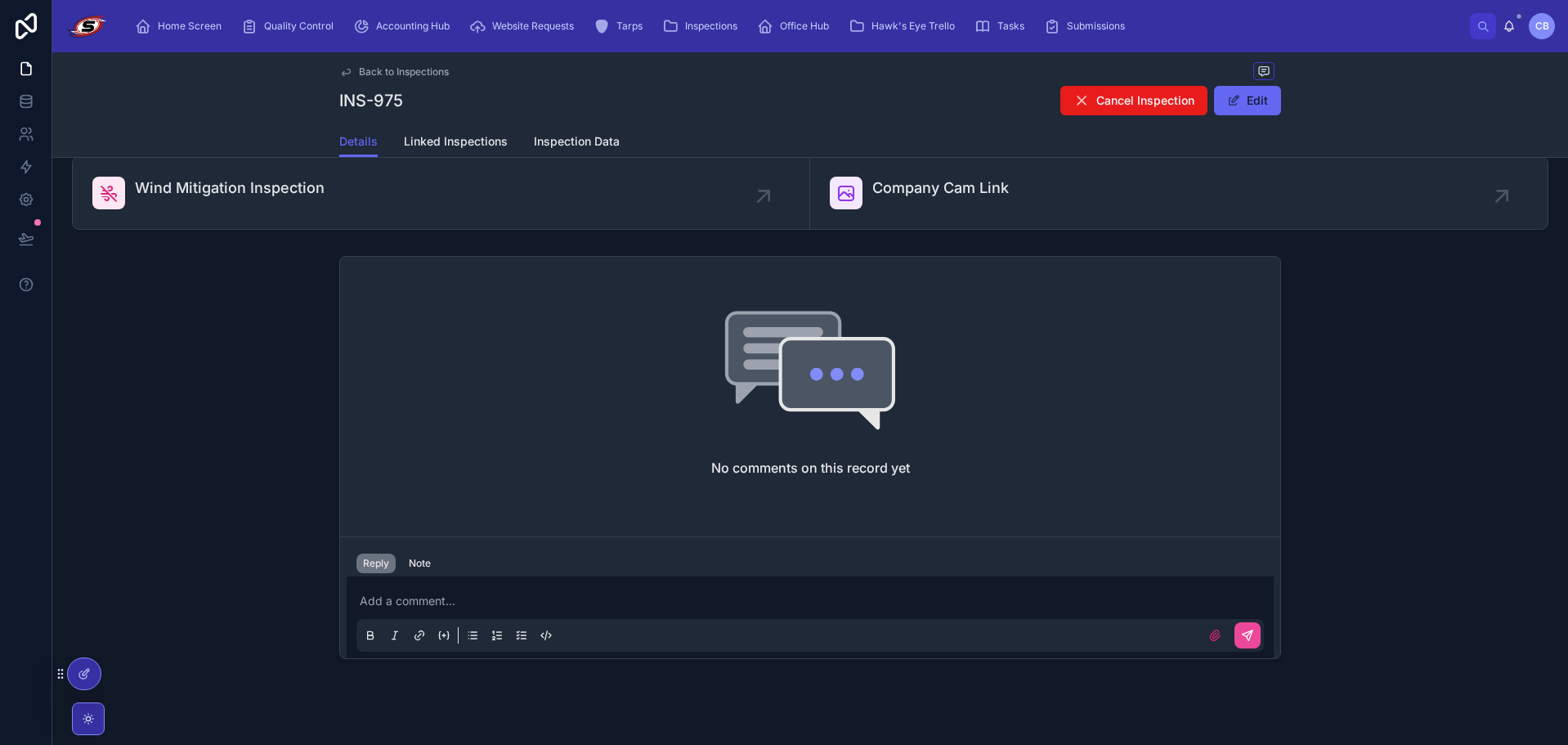click on "Add a comment..." at bounding box center [810, 617] 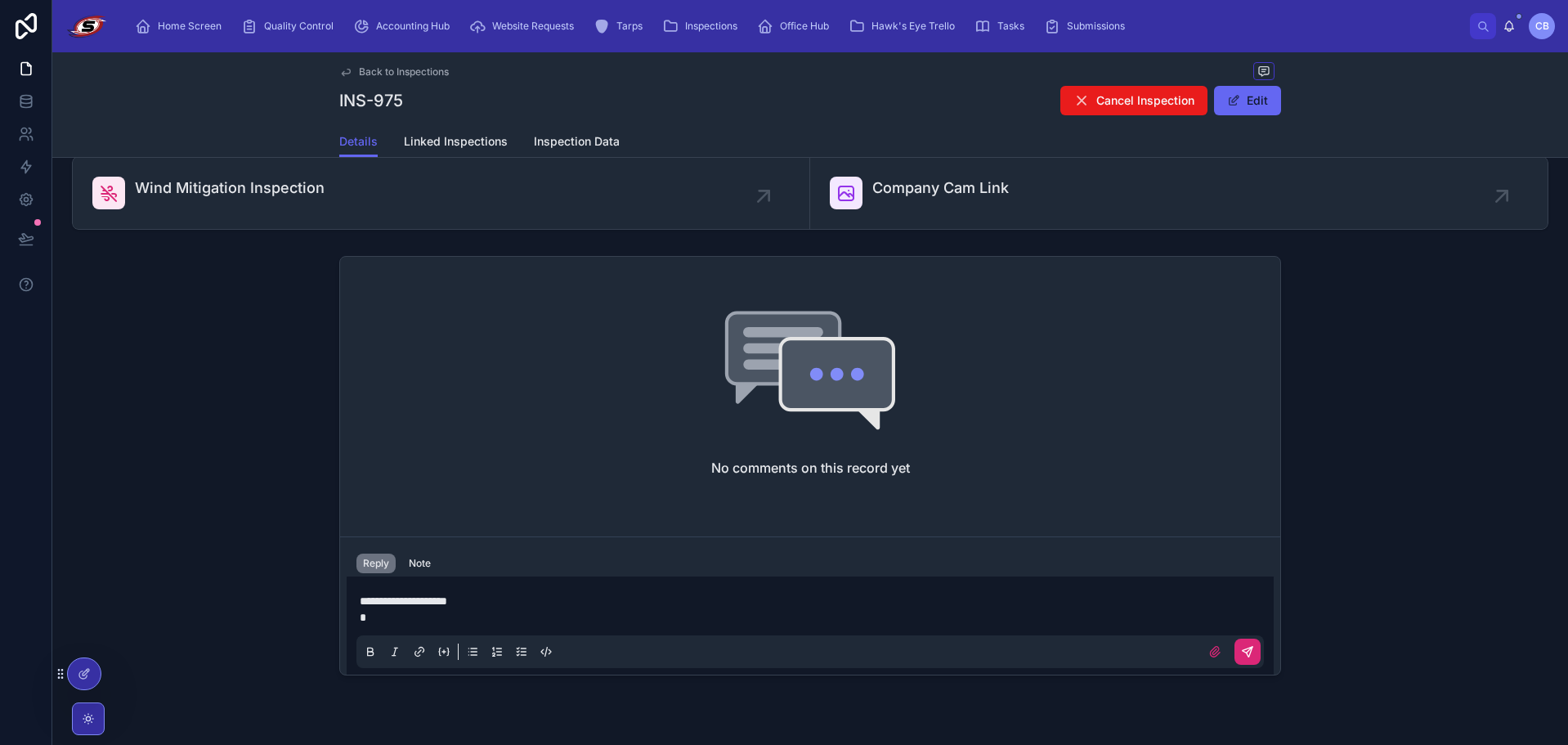 click 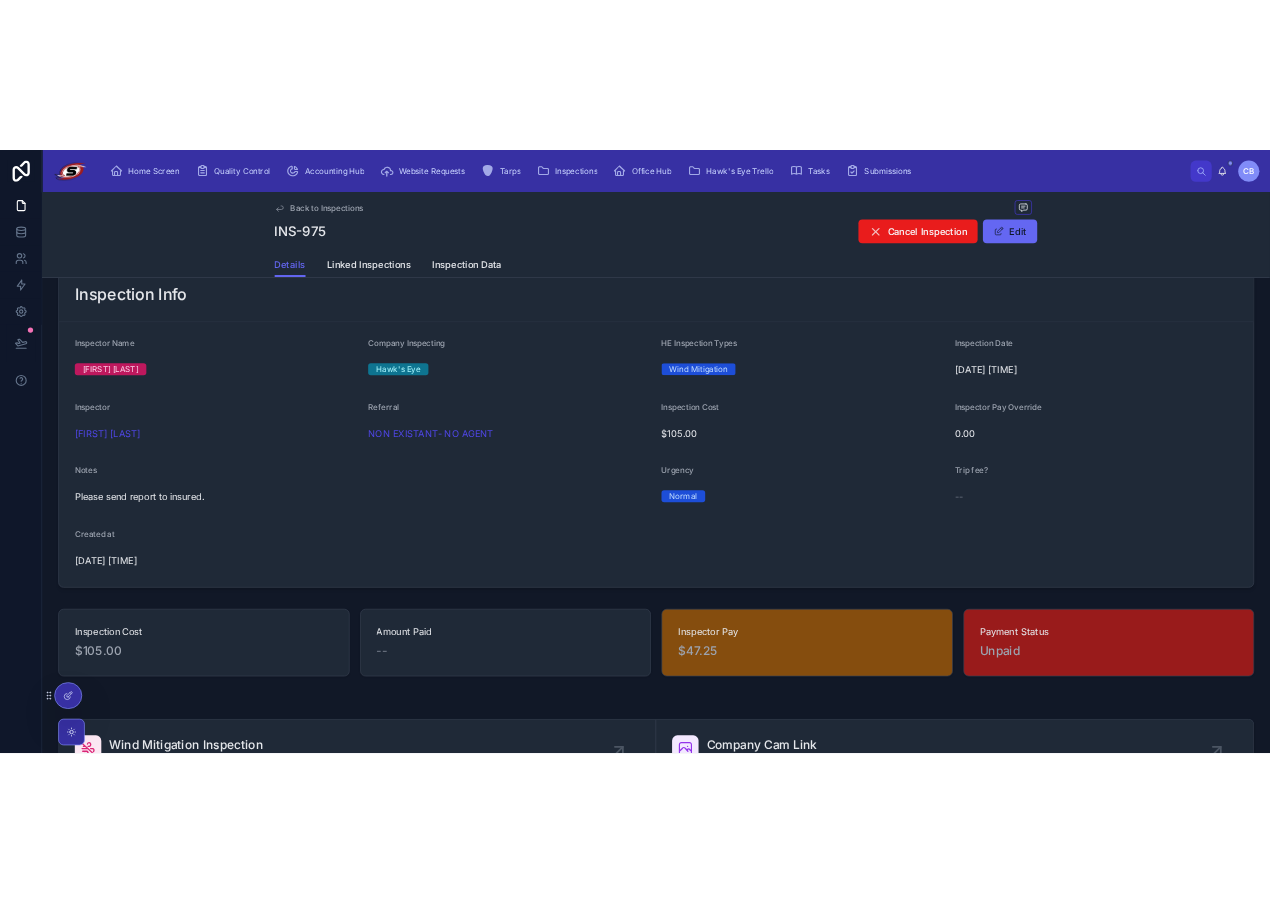 scroll, scrollTop: 259, scrollLeft: 0, axis: vertical 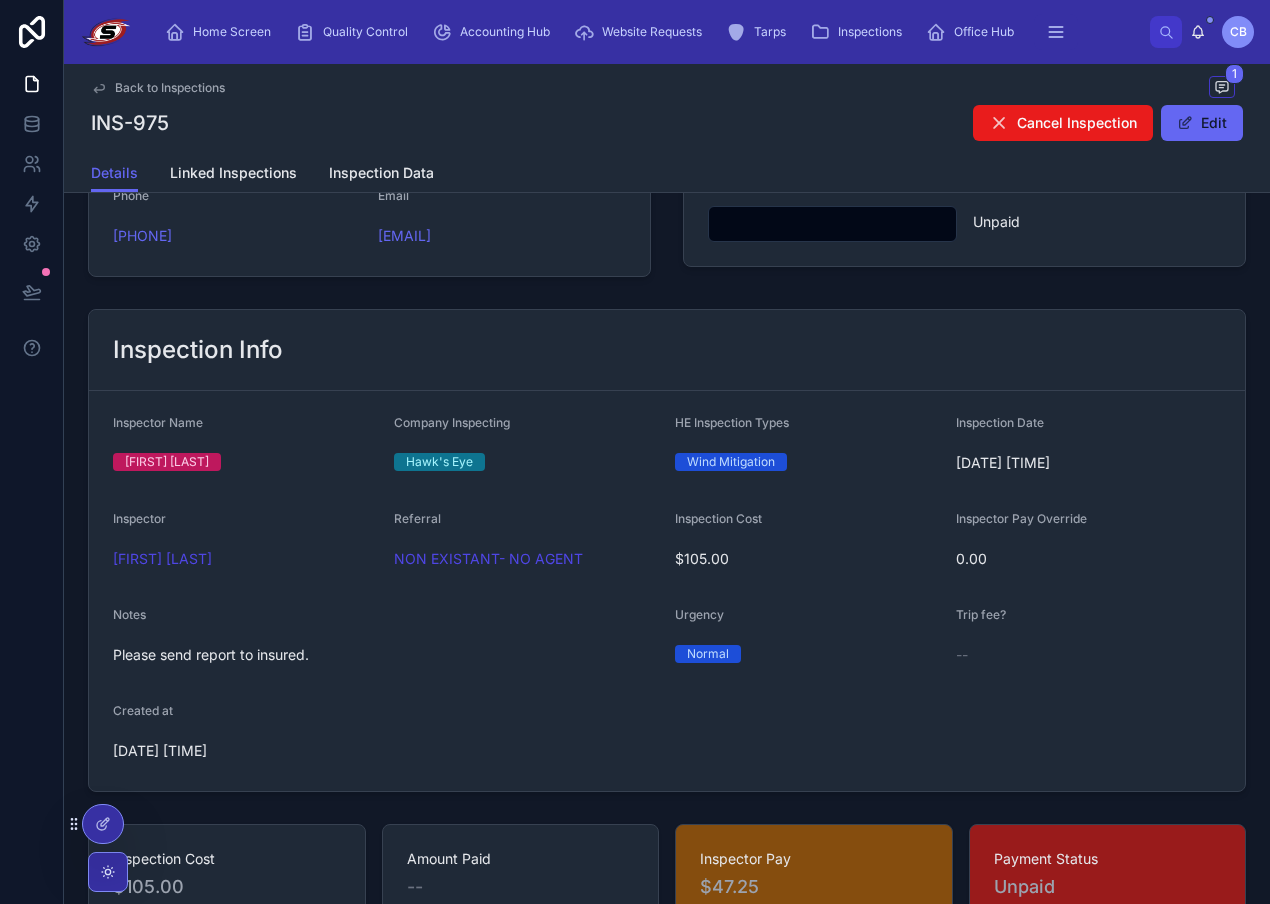 click on "Back to Inspections 1 INS-975 Cancel Inspection Edit" at bounding box center (667, 109) 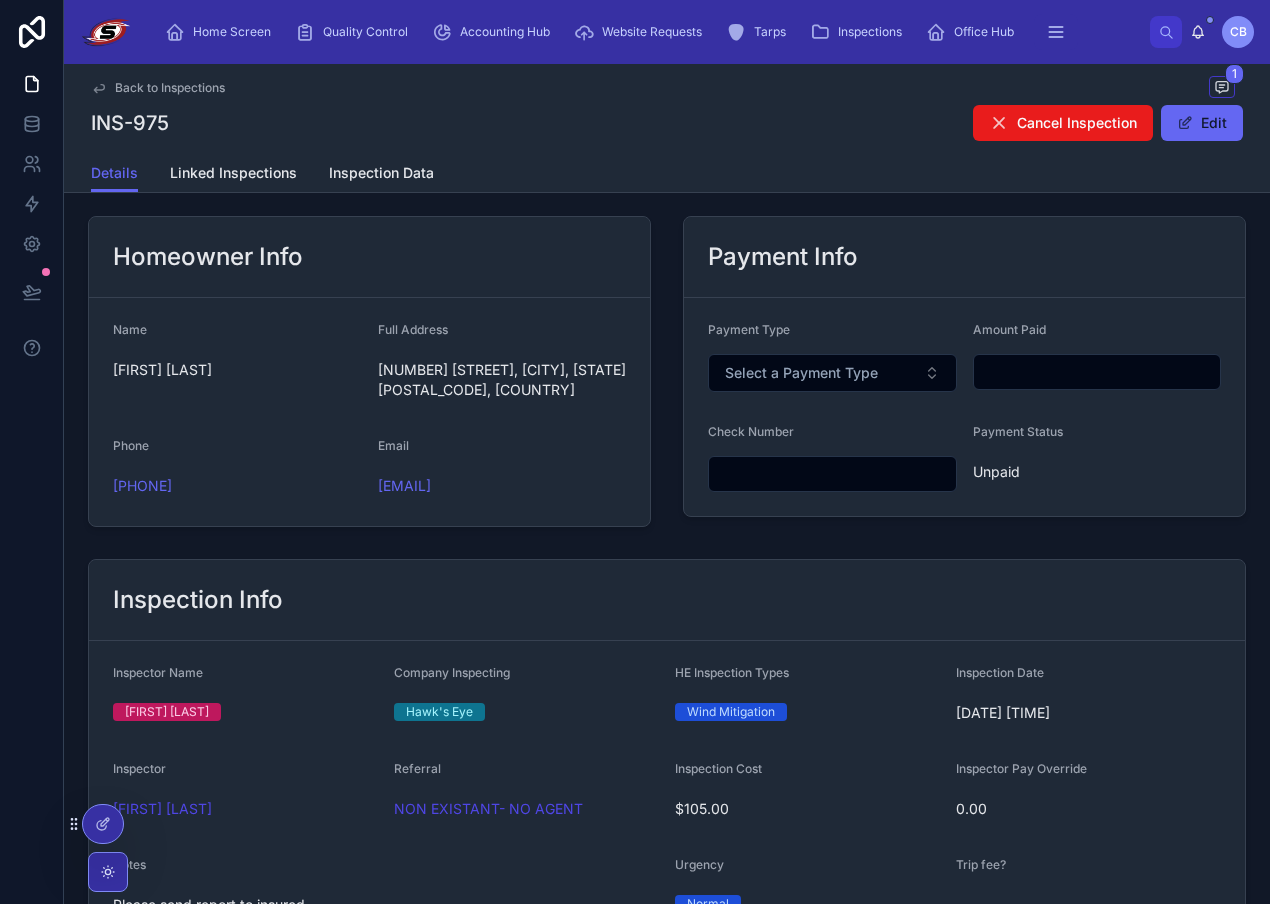 scroll, scrollTop: 0, scrollLeft: 0, axis: both 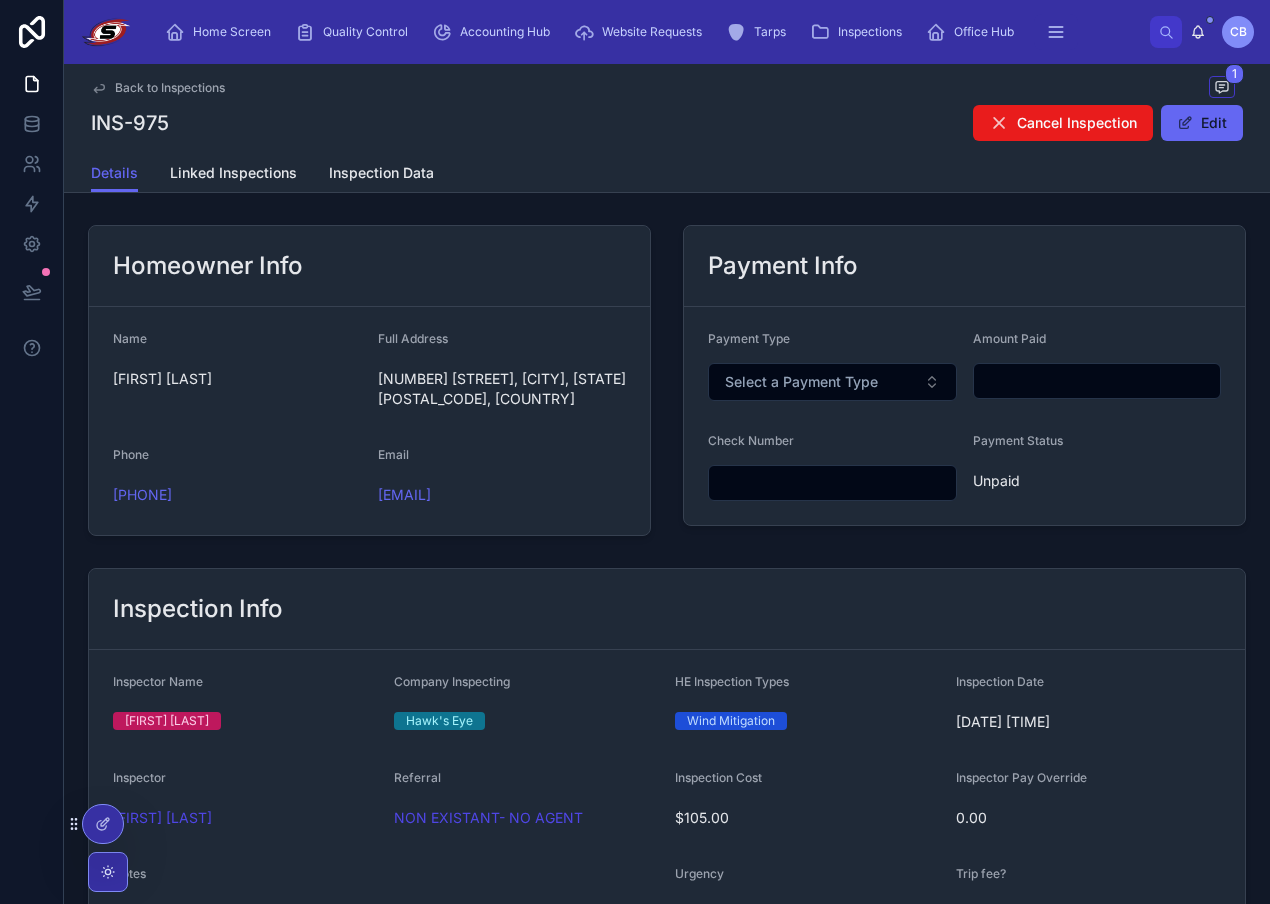 click on "Back to Inspections" at bounding box center [170, 88] 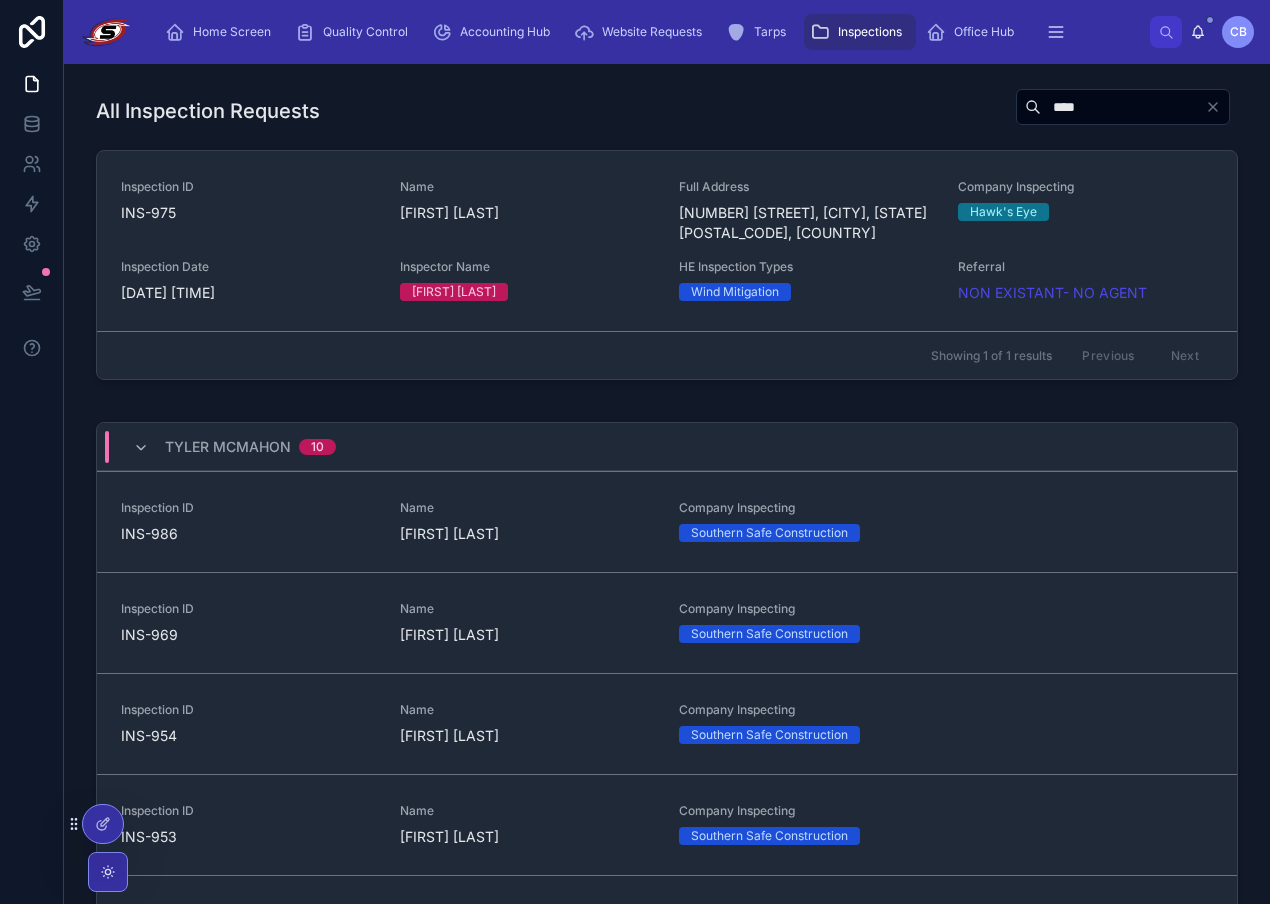 click on "****" at bounding box center (1123, 107) 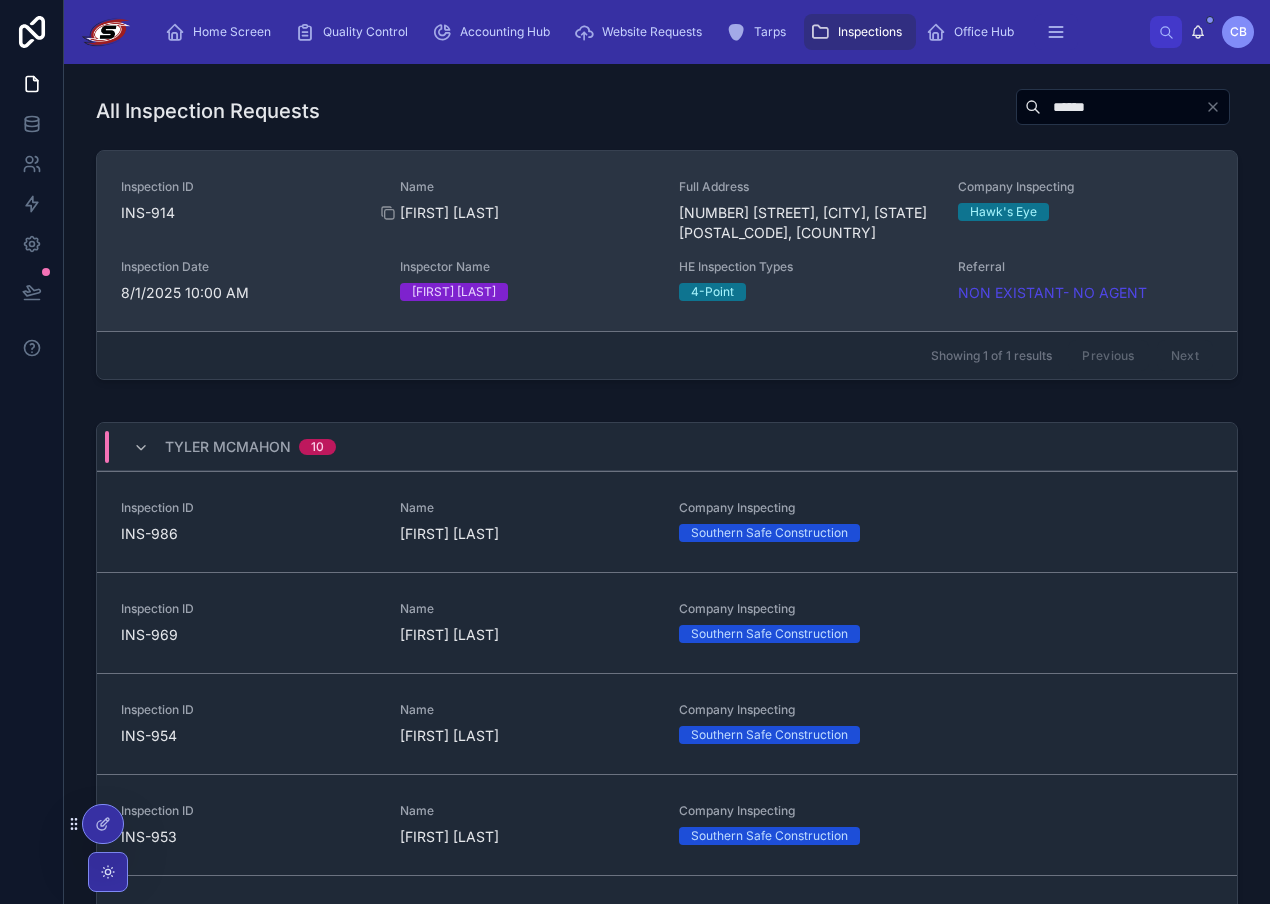 type on "******" 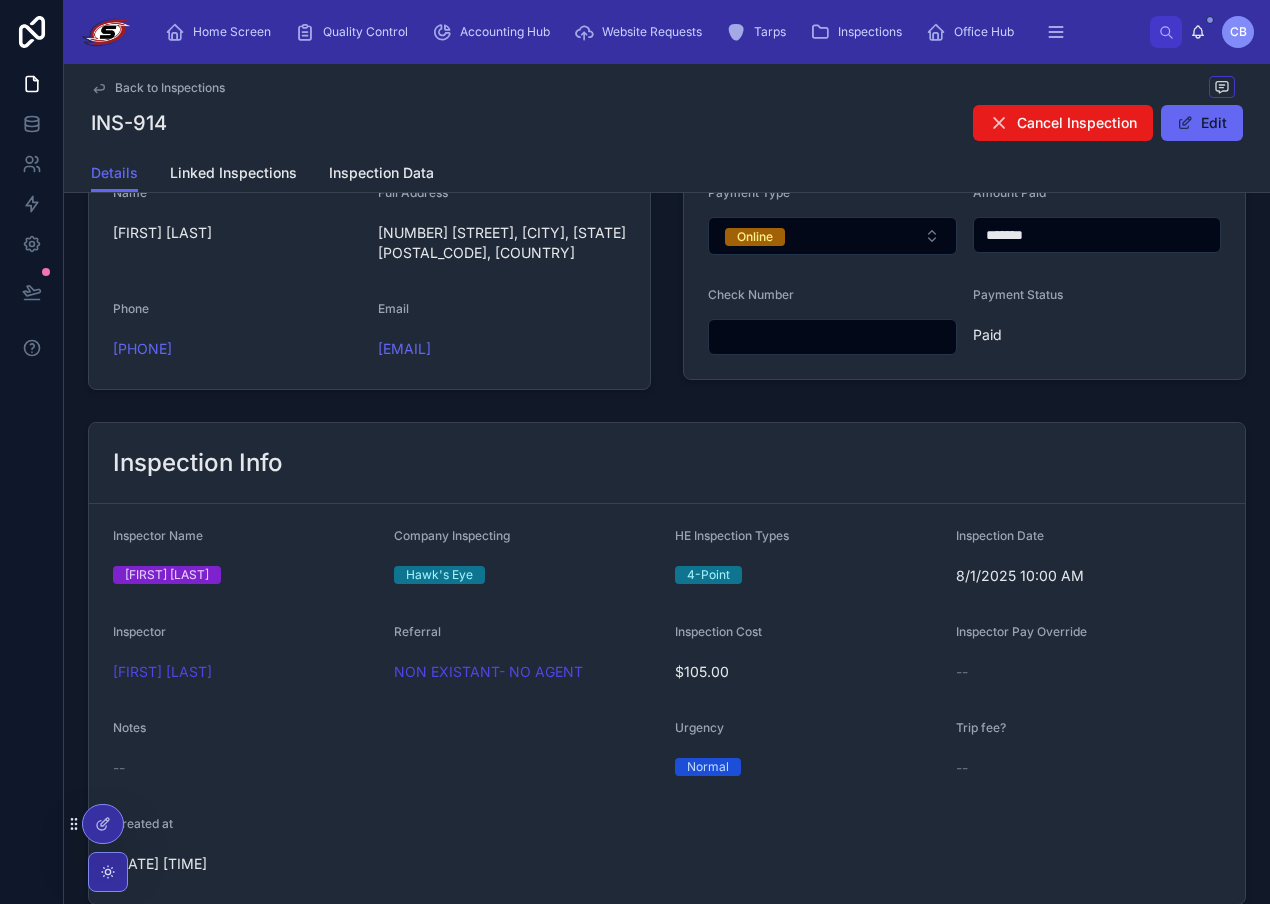 scroll, scrollTop: 130, scrollLeft: 0, axis: vertical 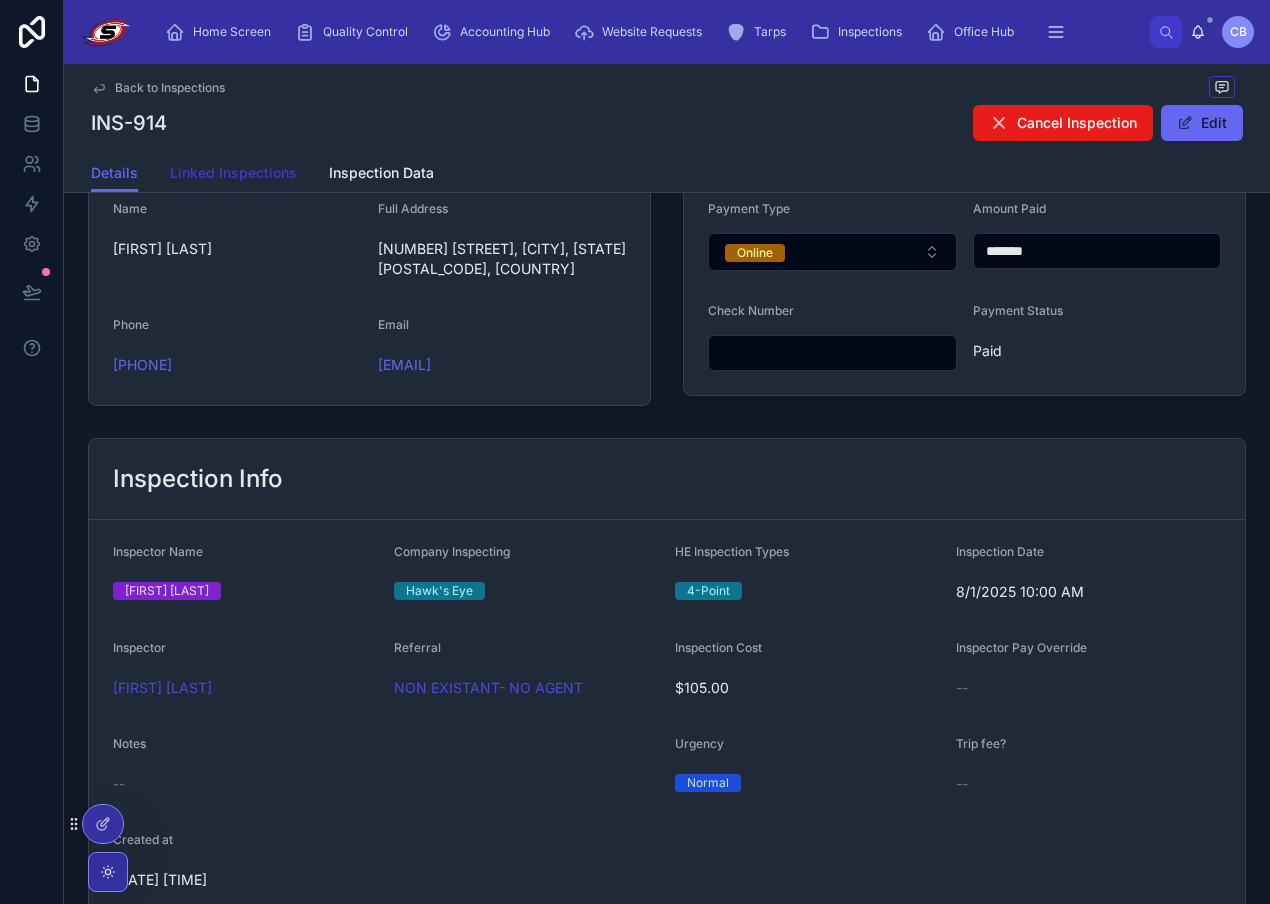 click on "Linked Inspections" at bounding box center (233, 173) 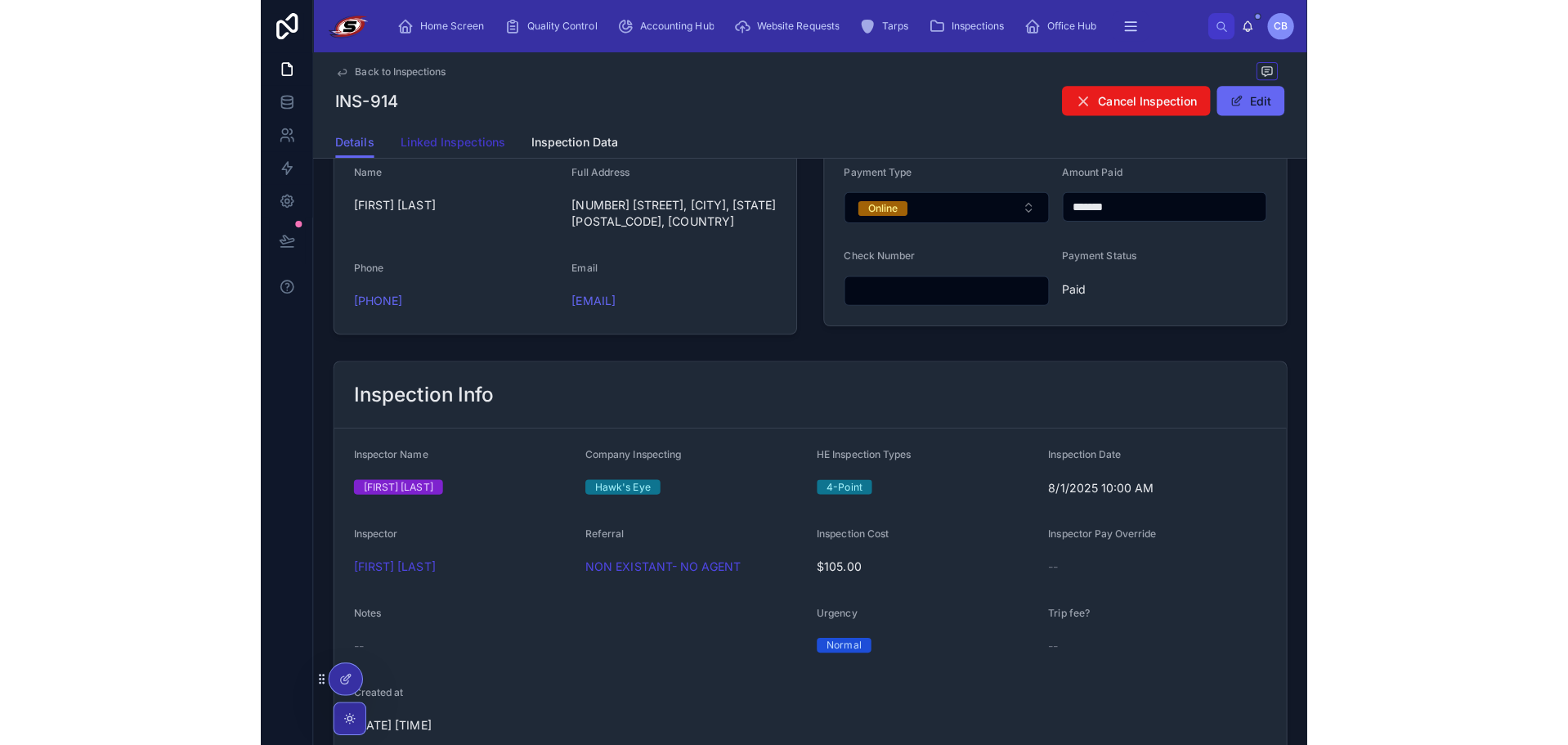 scroll, scrollTop: 0, scrollLeft: 0, axis: both 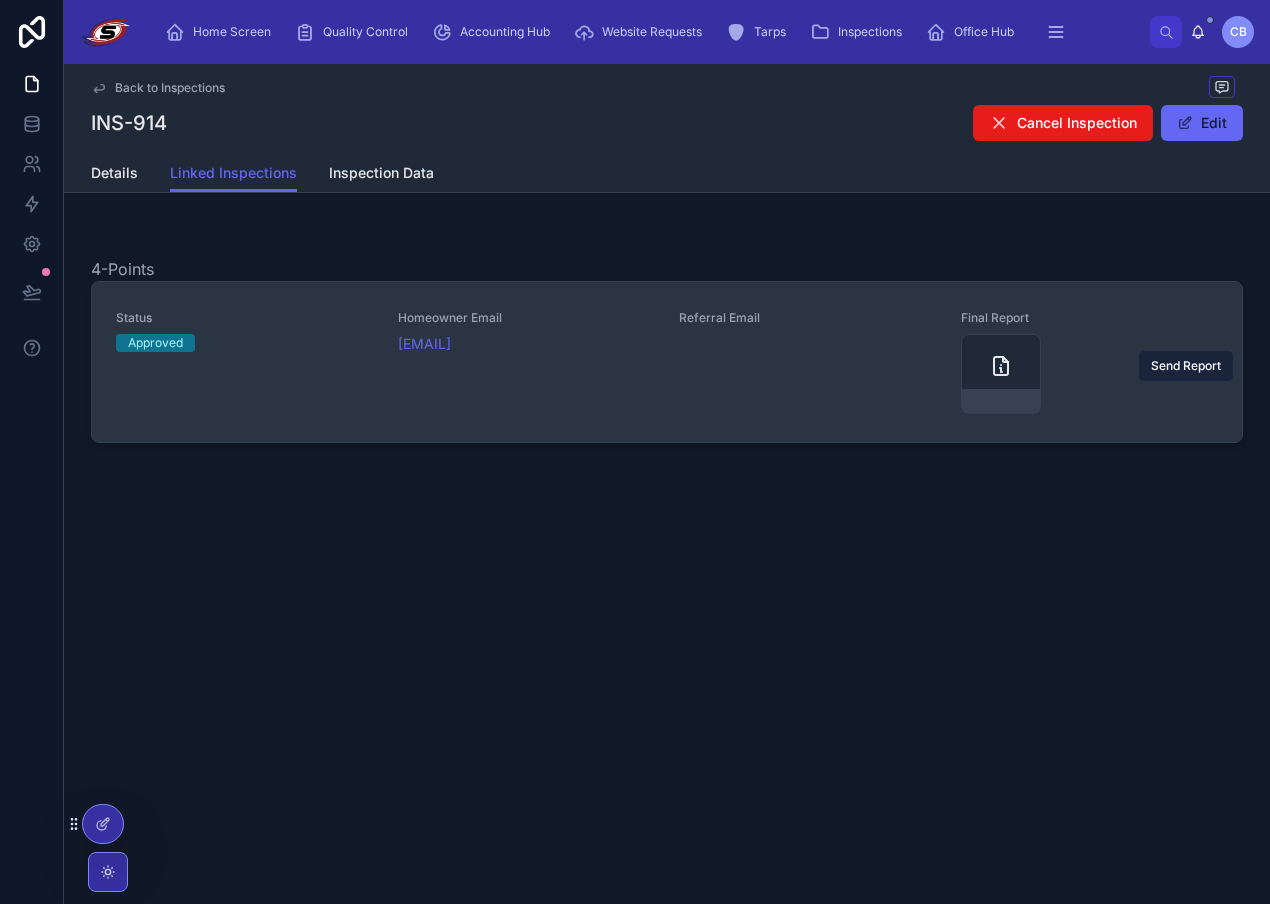click on "Send Report" at bounding box center (1186, 366) 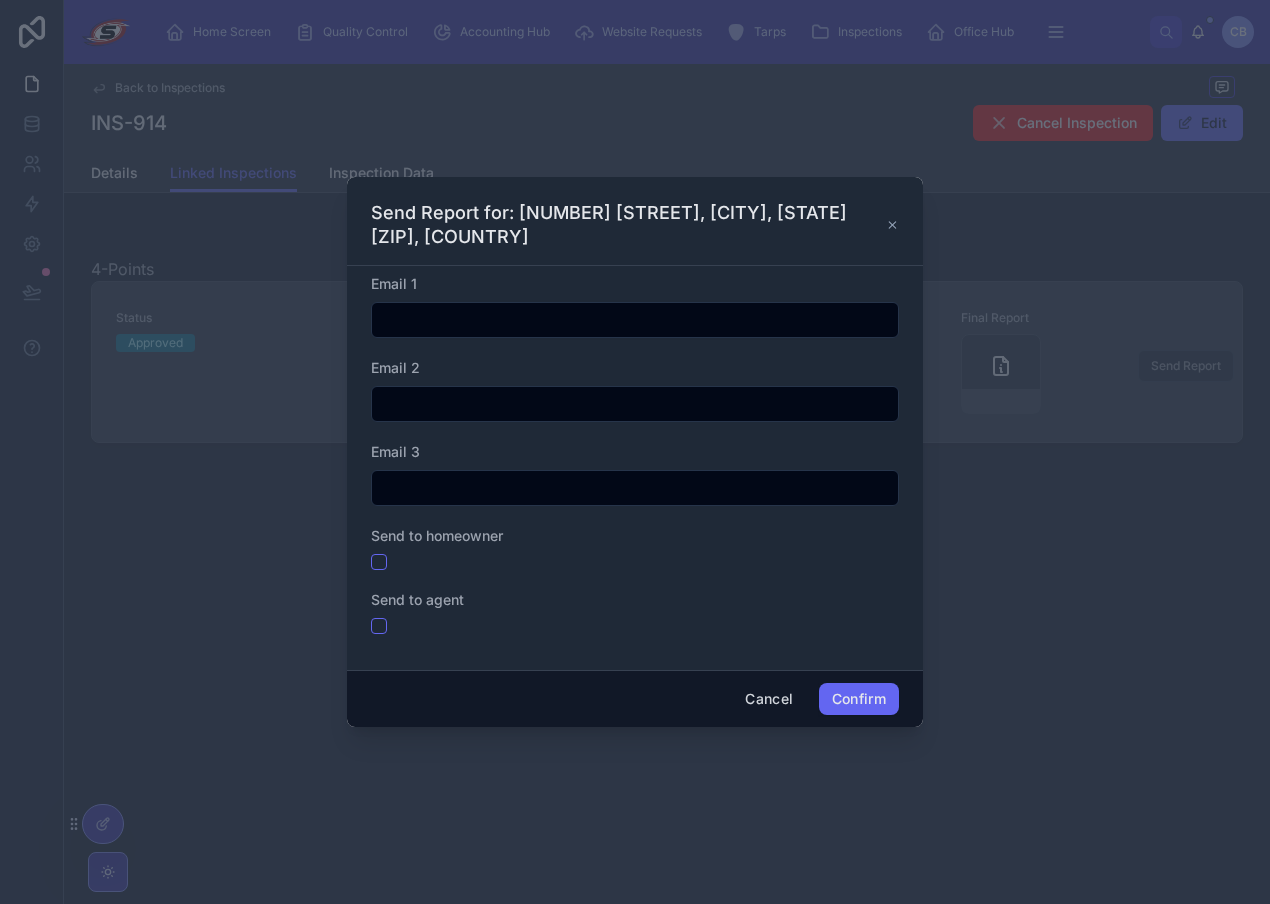 click at bounding box center (635, 562) 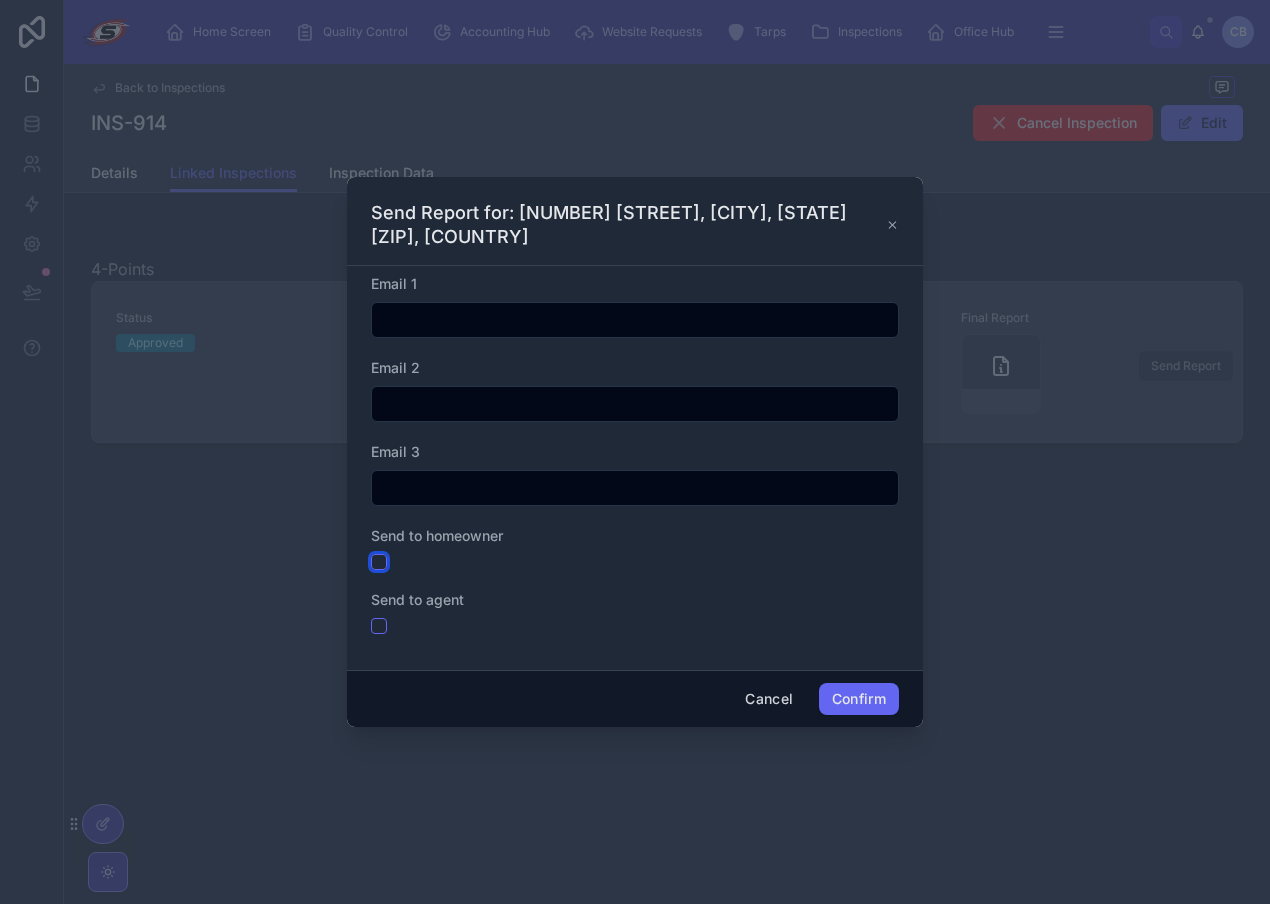 drag, startPoint x: 391, startPoint y: 565, endPoint x: 381, endPoint y: 558, distance: 12.206555 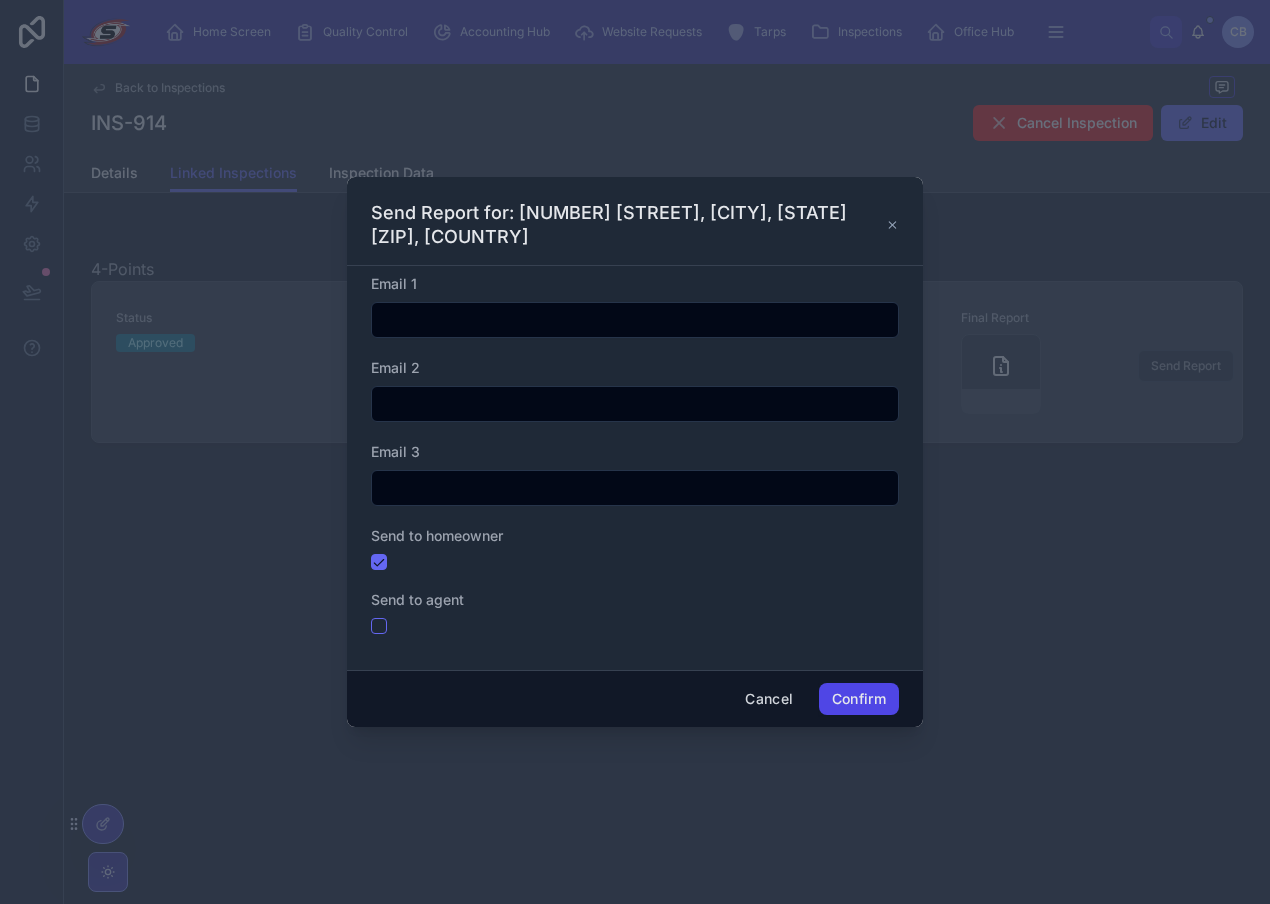 click on "Confirm" at bounding box center (859, 699) 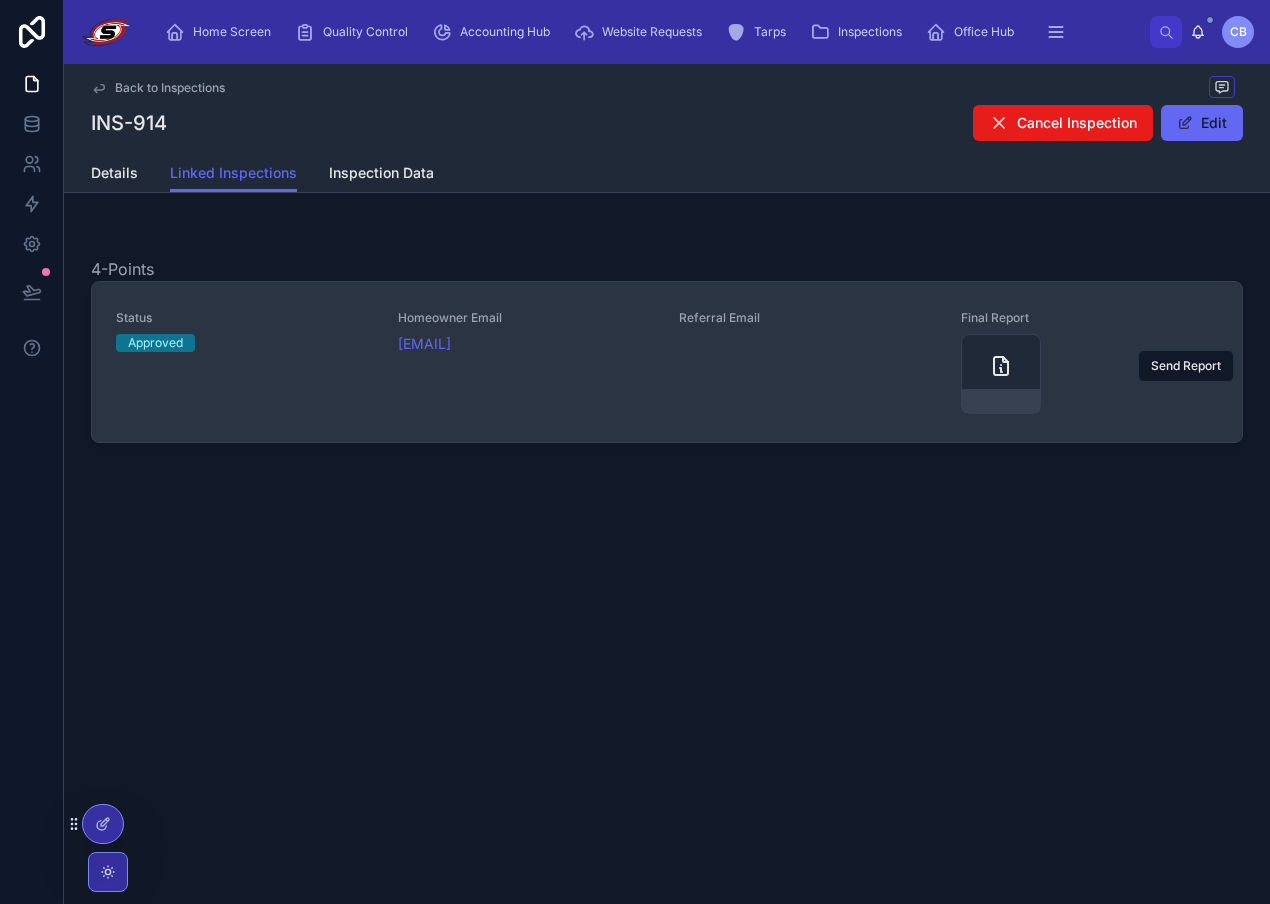click on "Default: most recently created created at: Newest -> Oldest created at: Oldest -> Newest updated at: Newest -> Oldest updated at: Oldest -> Newest Request ID: Z -> A Request ID: A -> Z QC Signoff: Z -> A QC Signoff: A -> Z County: Z -> A County: A -> Z Year of Home: Biggest -> Smallest Year of Home: Smallest -> Biggest # of stories: Z -> A # of stories: A -> Z A. Building Permit Application Date: Z -> A A. Building Permit Application Date: A -> Z B. Building Permit Application Date: Z -> A B. Building Permit Application Date: A -> Z Other Roof Covering Type: Z -> A Other Roof Covering Type: A -> Z Shingle Permit Application Date: Newest -> Oldest Shingle Permit Application Date: Oldest -> Newest Tile Permit Application Date: Newest -> Oldest Tile Permit Application Date: Oldest -> Newest Metal Permit Application Date: Newest -> Oldest Metal Permit Application Date: Oldest -> Newest Built Up Permit Application Date: Newest -> Oldest Built Up Permit Application Date: Oldest -> Newest Shingle PA: Z -> A" at bounding box center (667, 484) 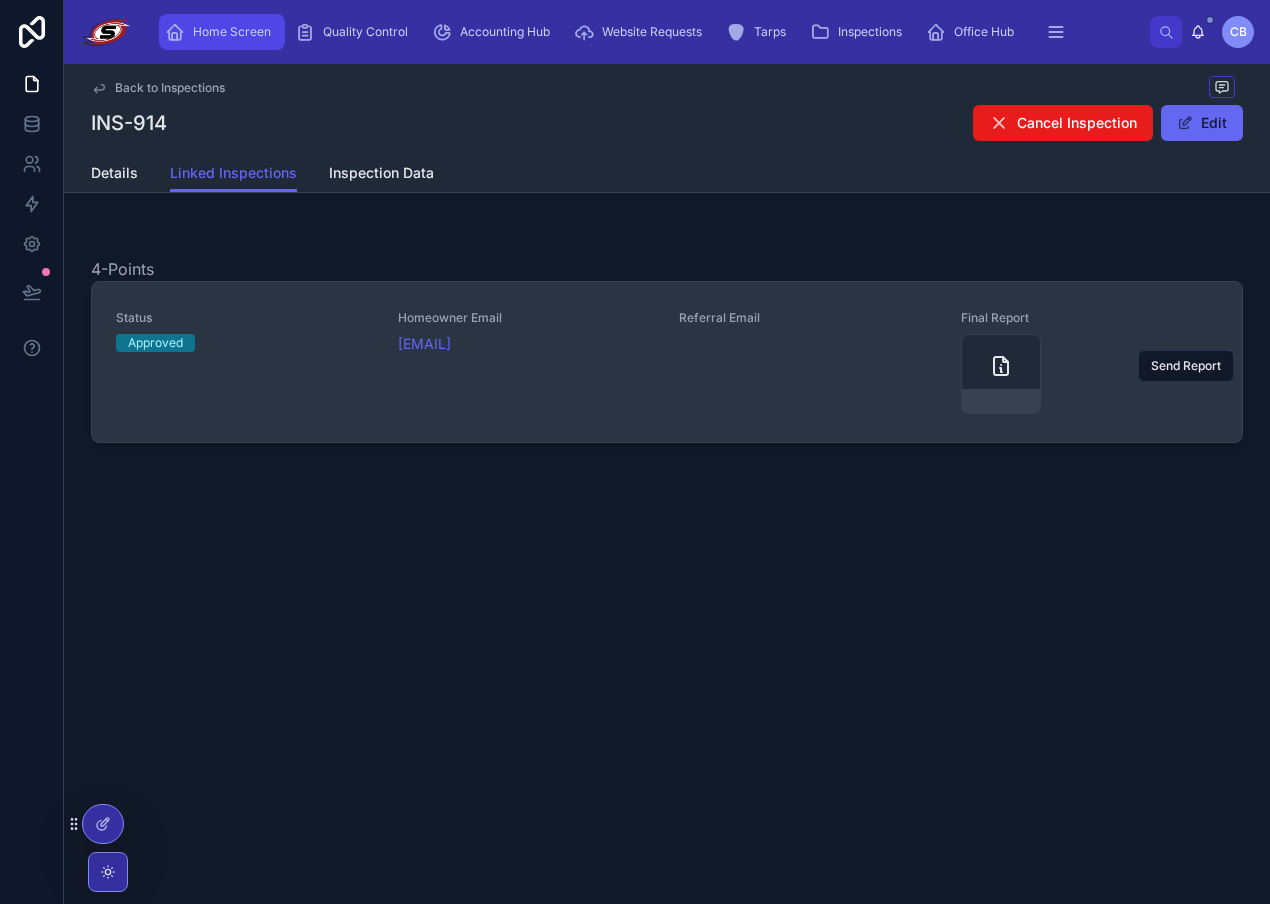 click on "Home Screen" at bounding box center [232, 32] 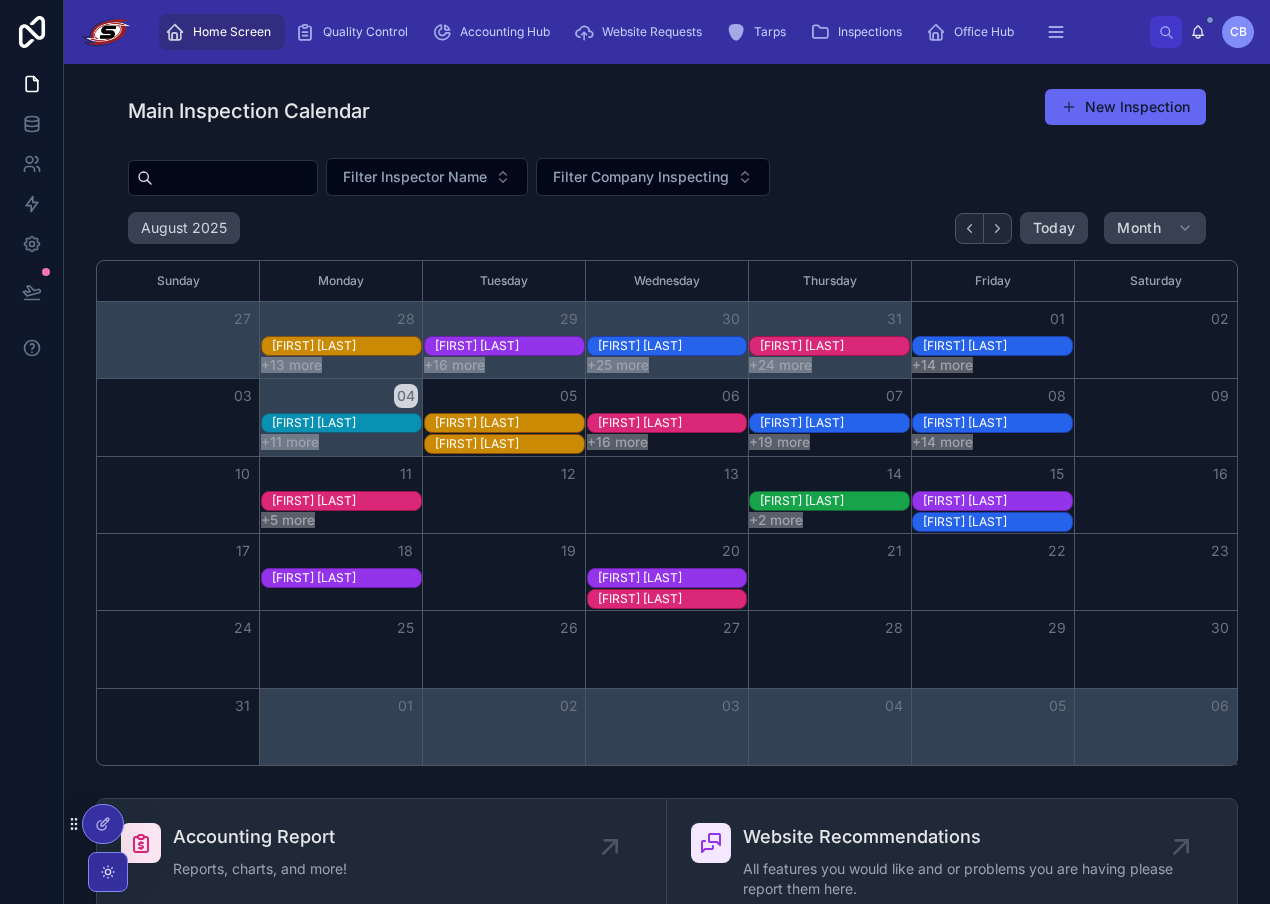 click on "Main Inspection Calendar New Inspection" at bounding box center [667, 111] 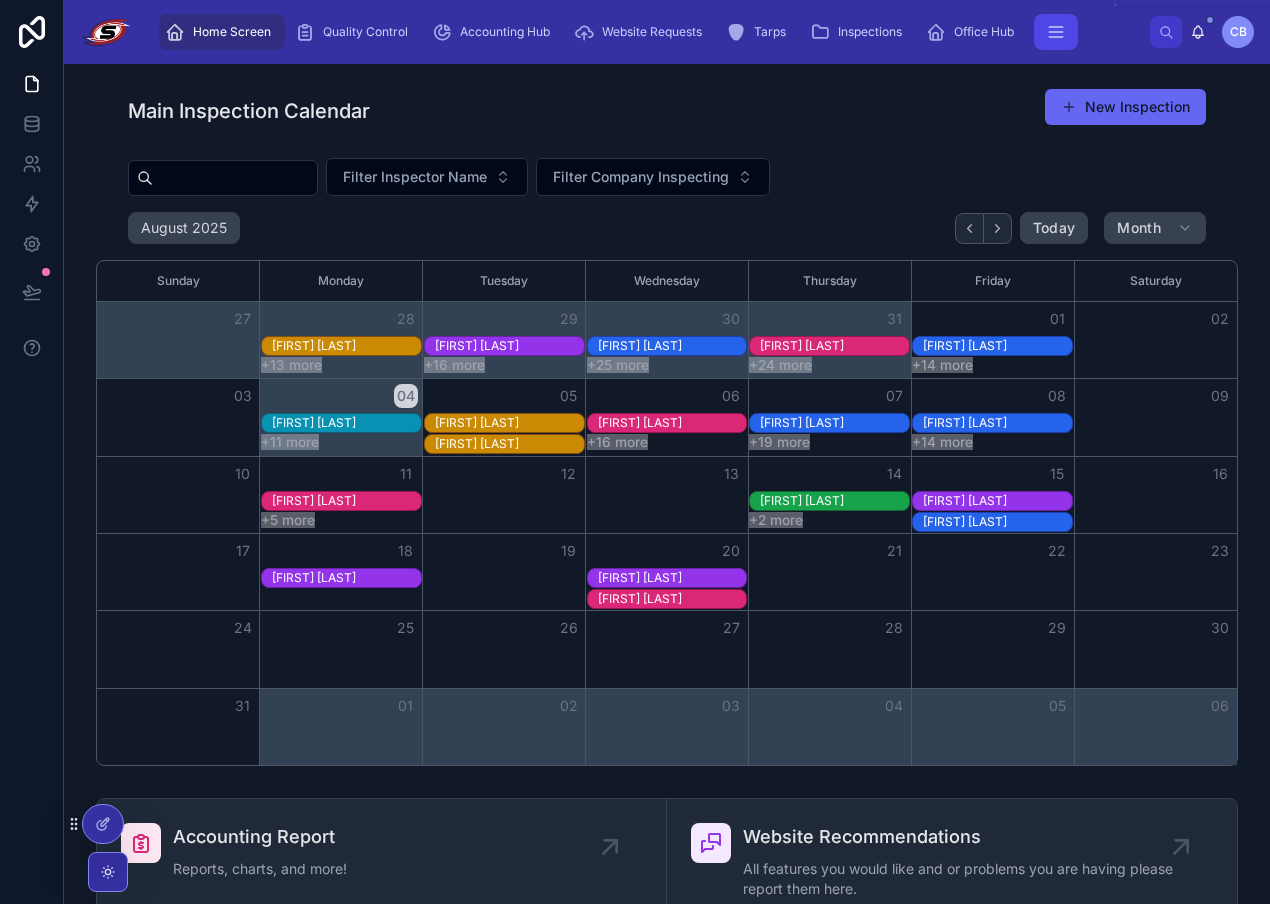 click 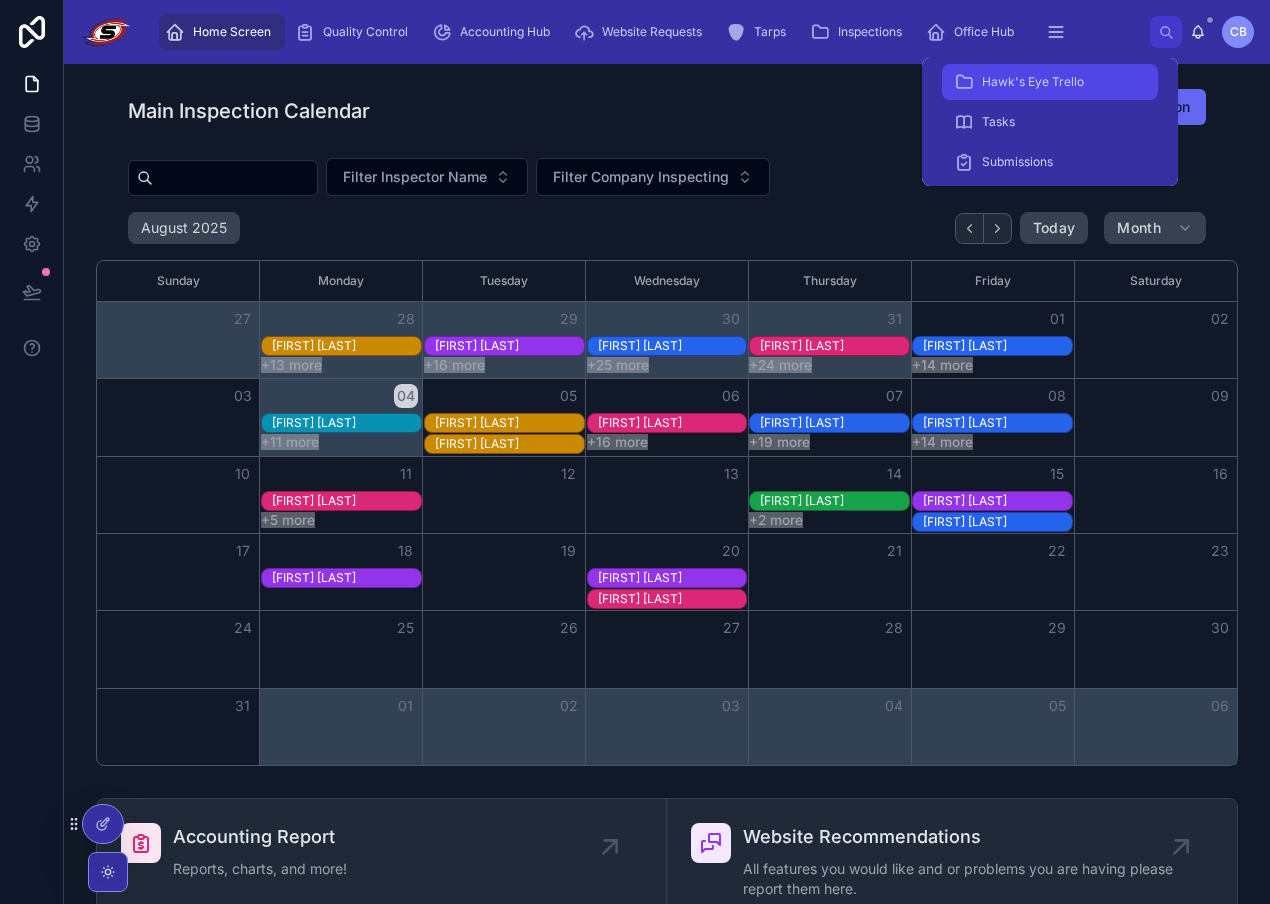 click on "Hawk's Eye Trello" at bounding box center (1033, 82) 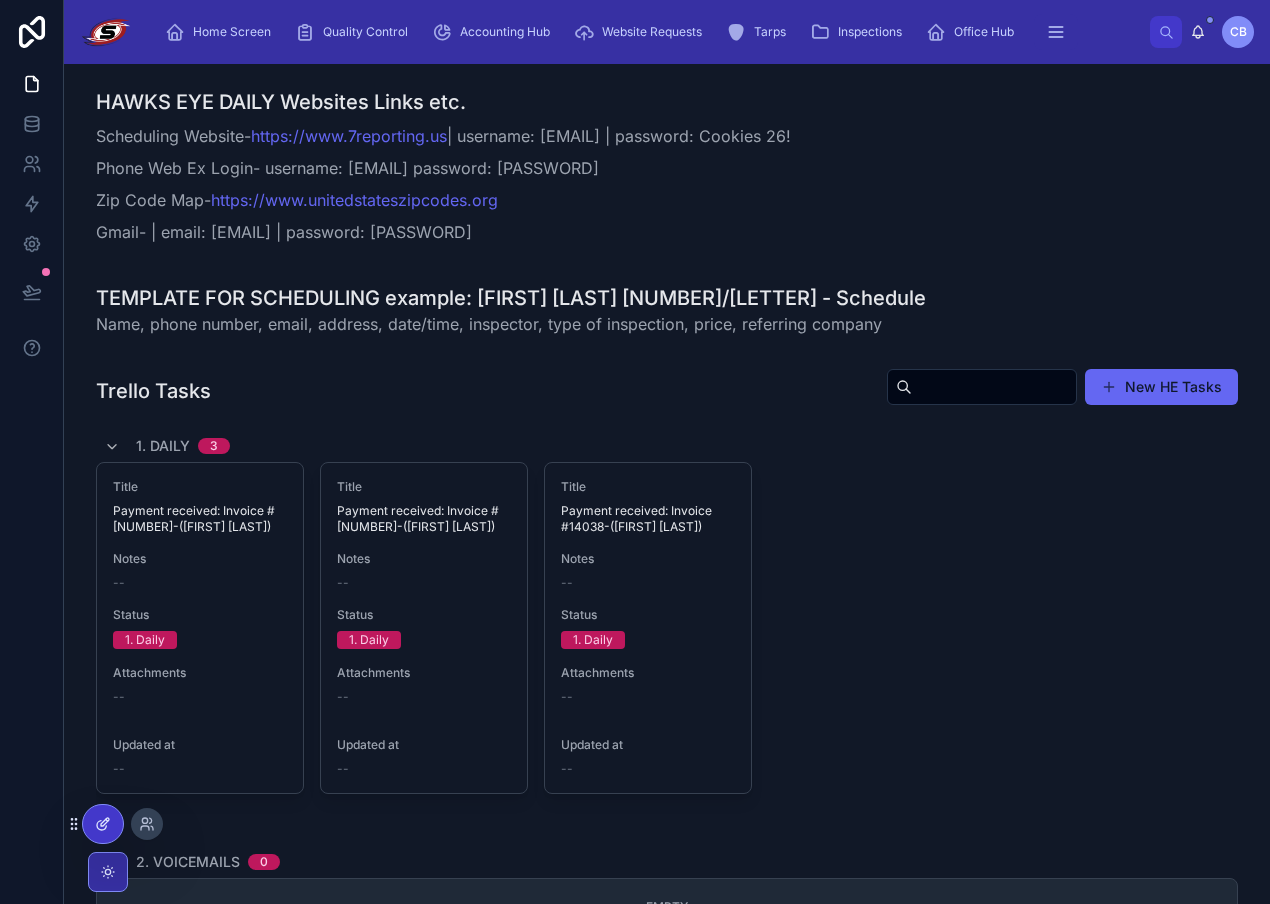 click at bounding box center [103, 824] 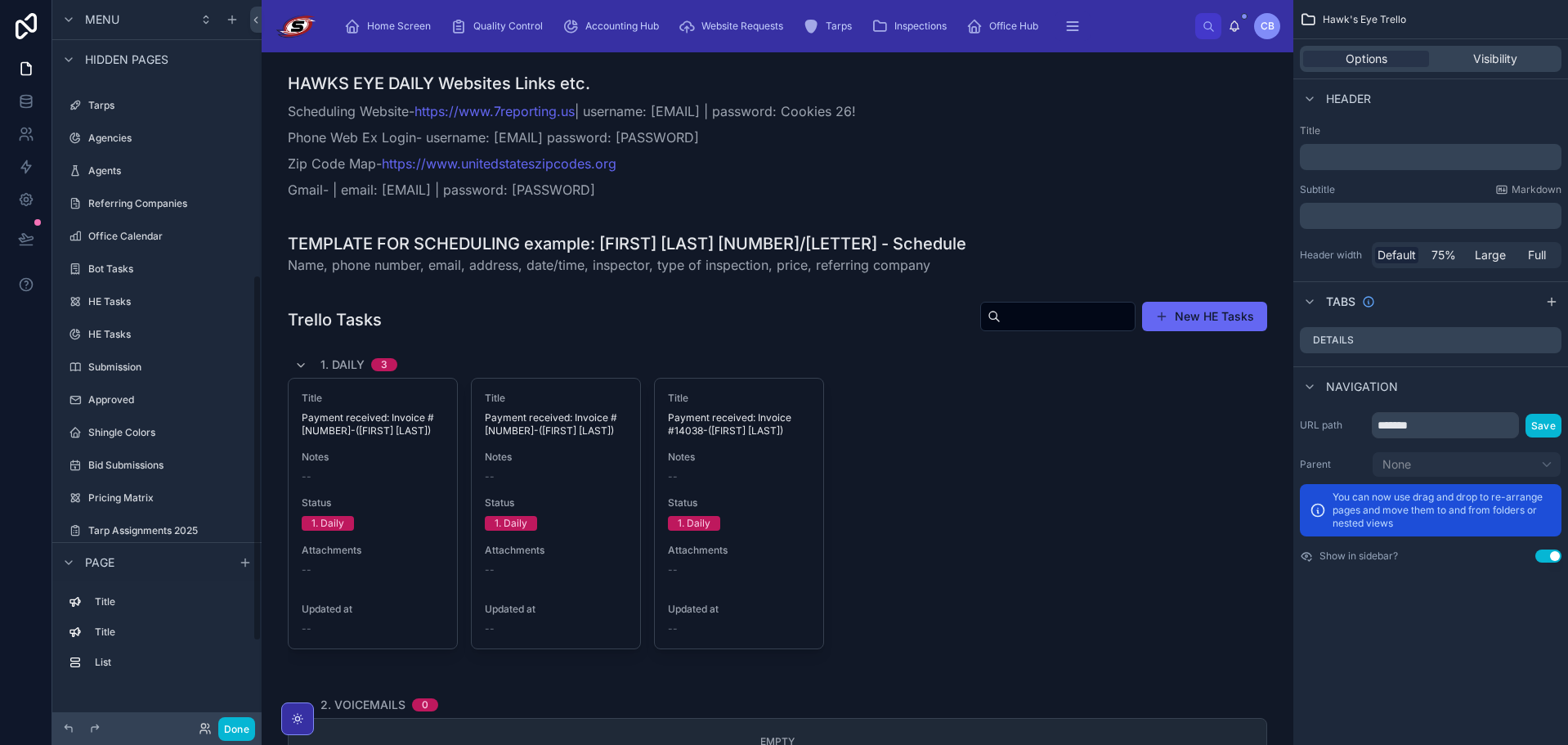 scroll, scrollTop: 615, scrollLeft: 0, axis: vertical 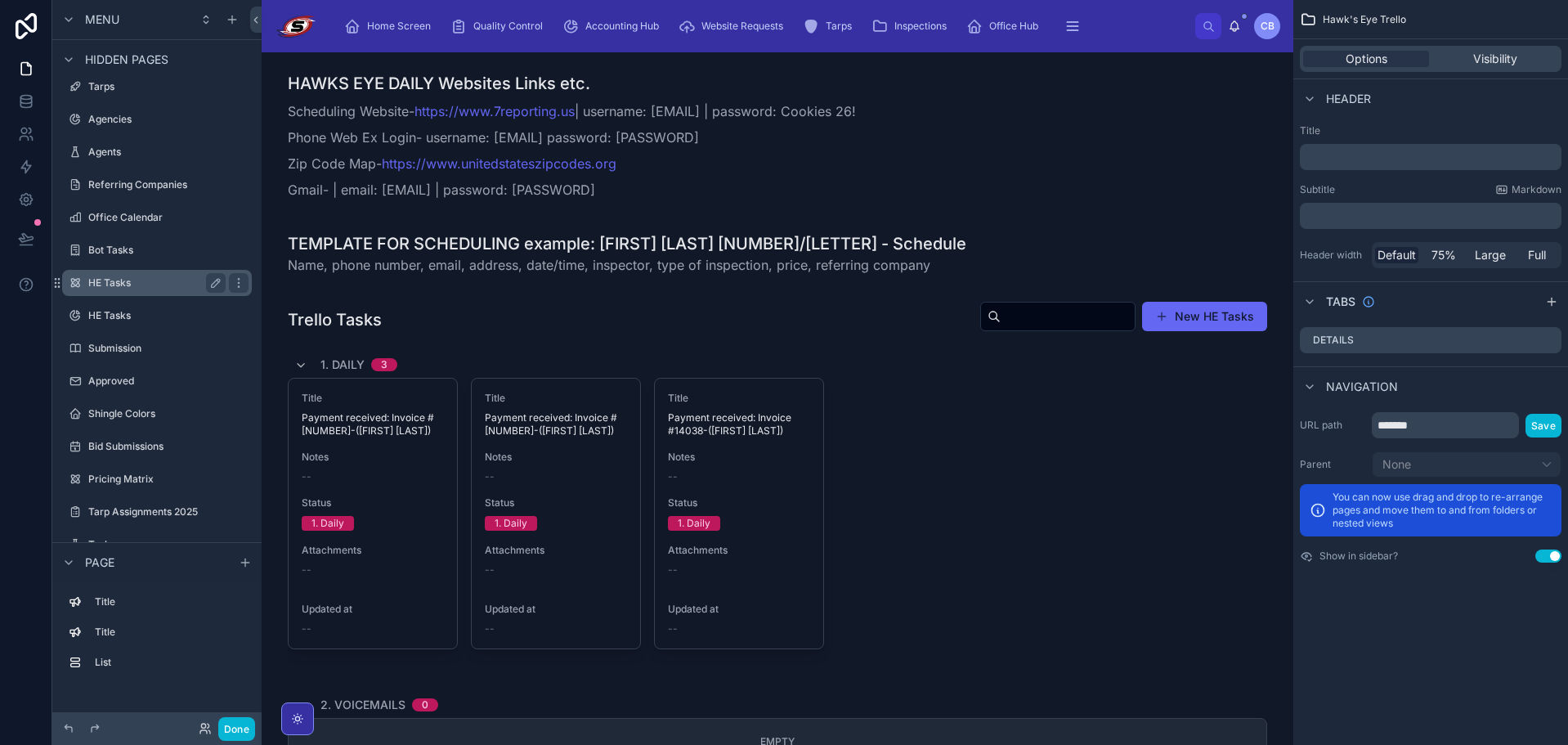 click on "HE Tasks" at bounding box center [154, 283] 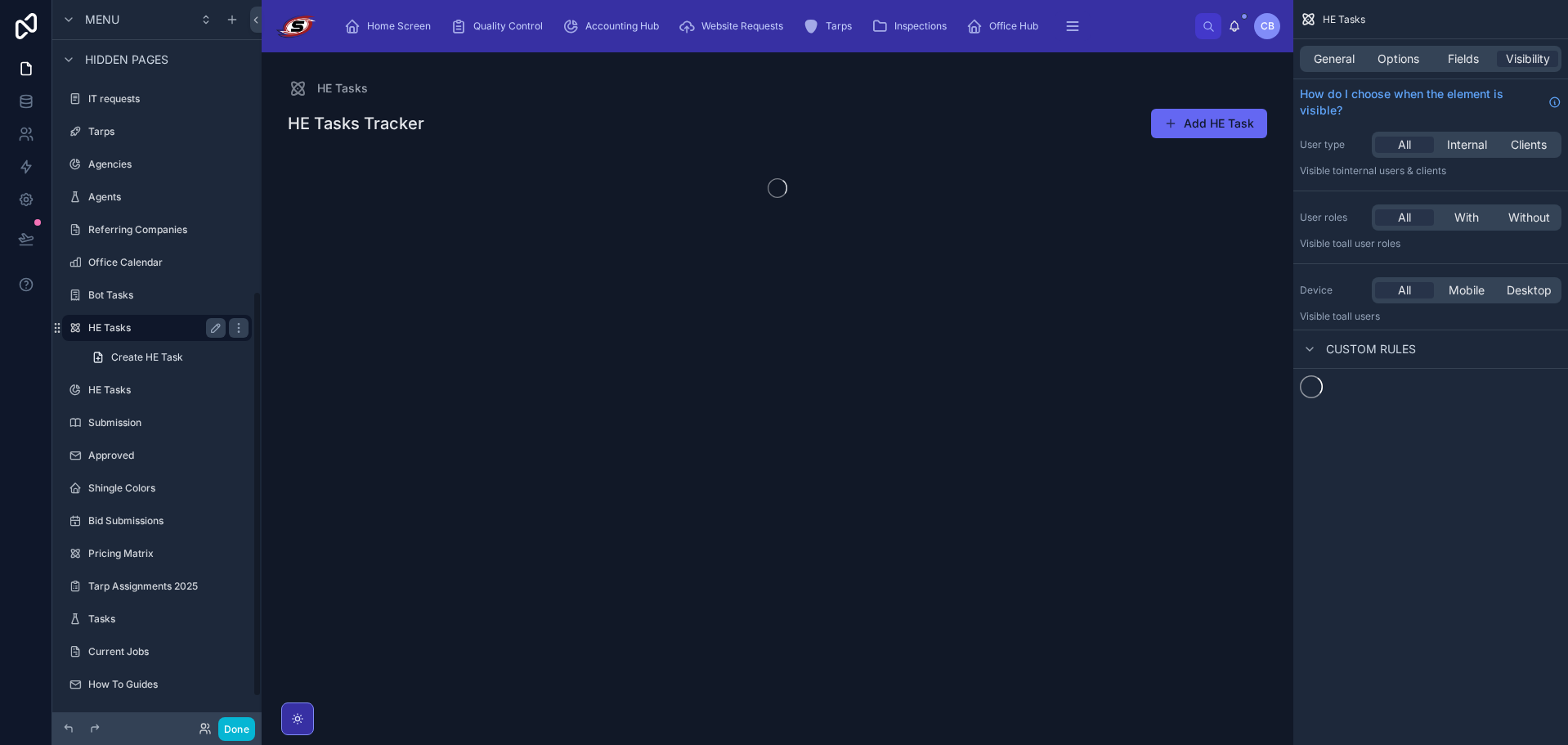 scroll, scrollTop: 519, scrollLeft: 0, axis: vertical 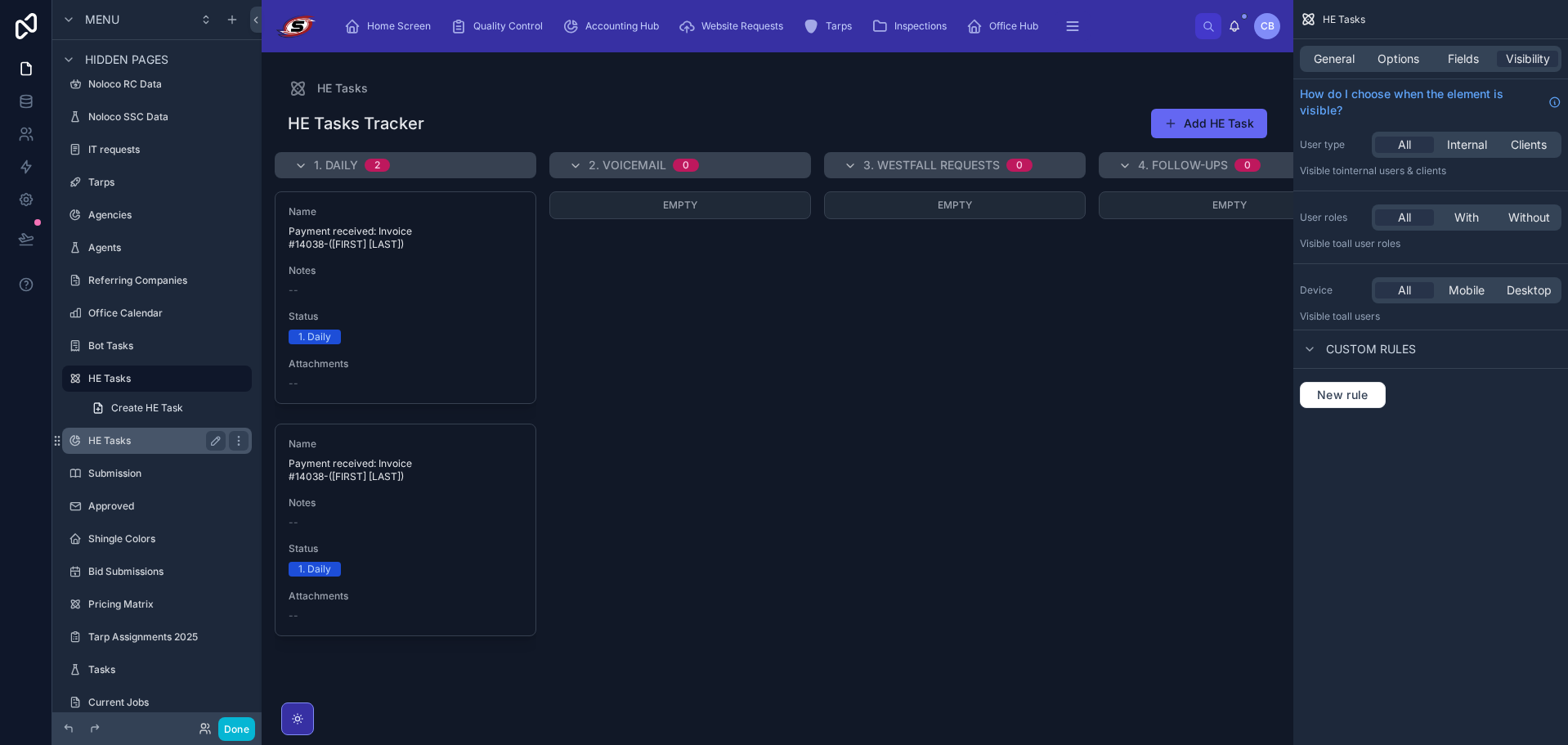 click on "HE Tasks" at bounding box center (157, 441) 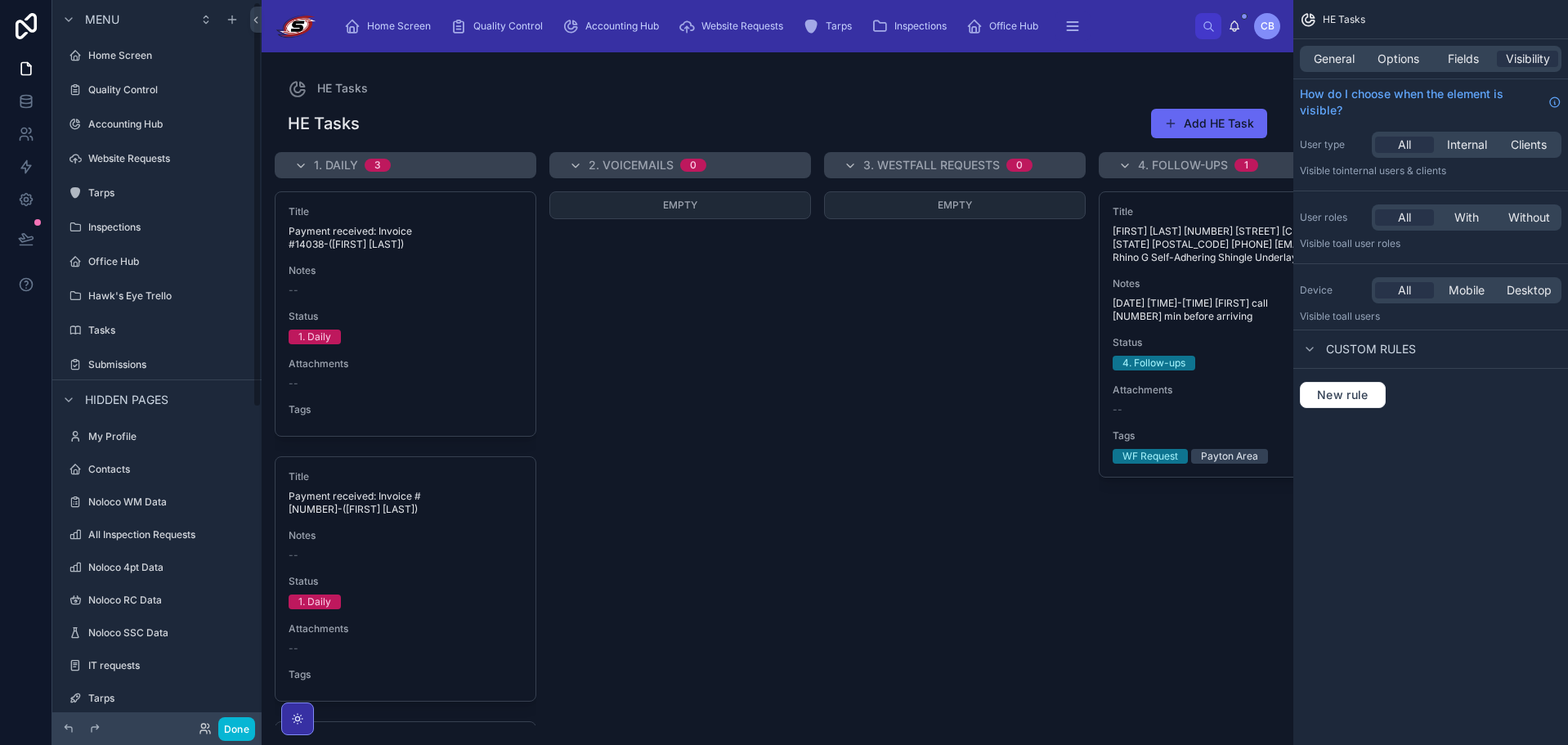 scroll, scrollTop: 0, scrollLeft: 0, axis: both 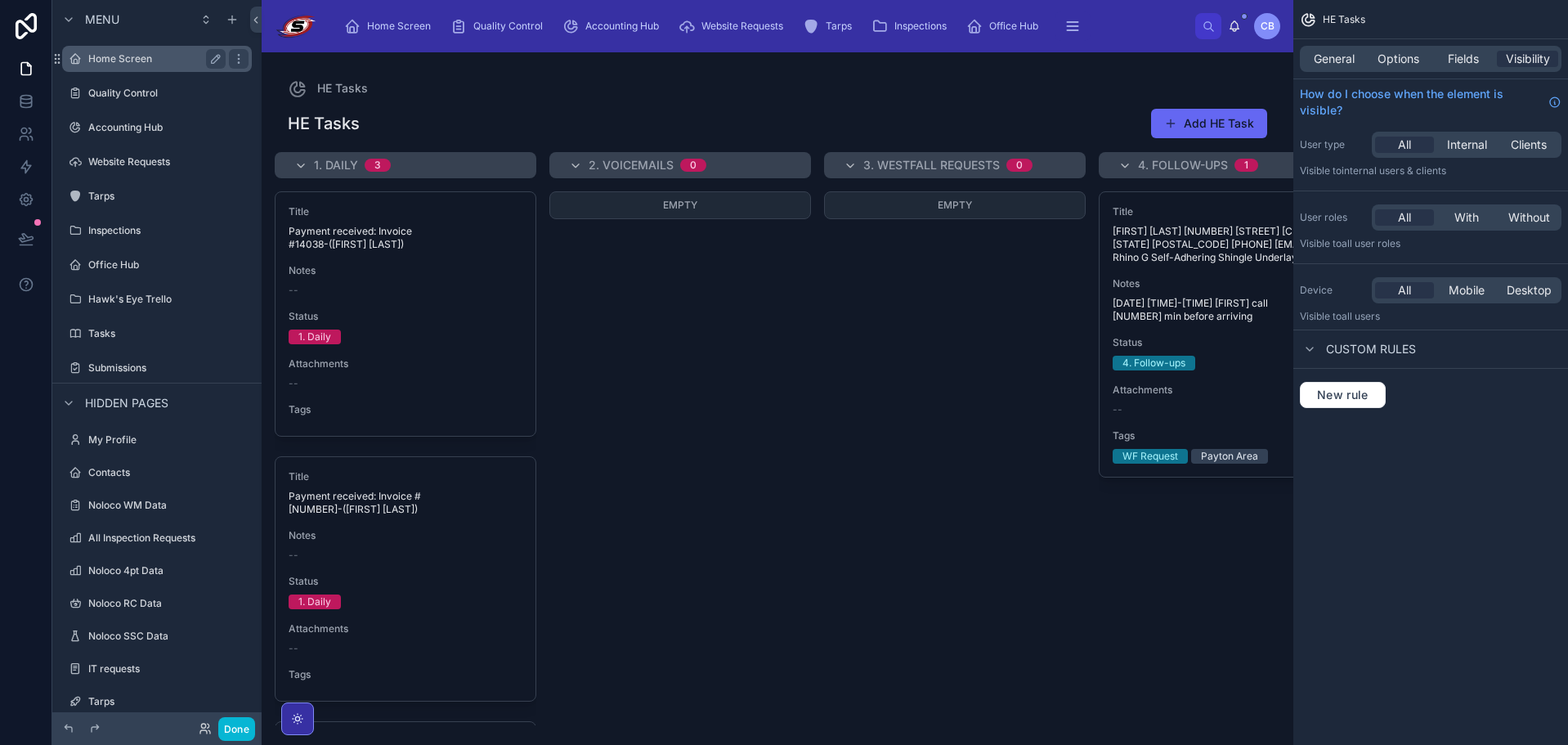 click on "Home Screen" at bounding box center (154, 59) 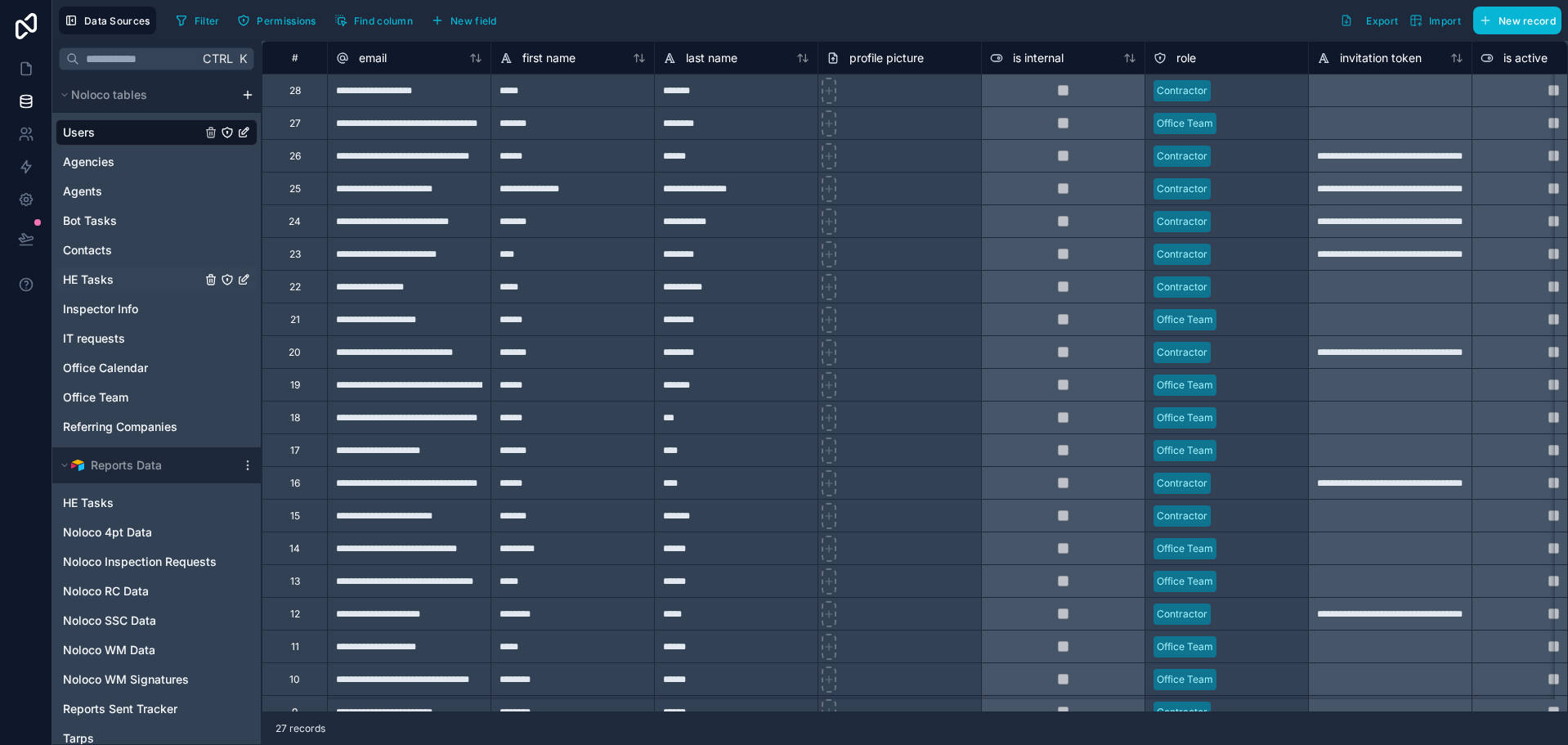 click on "HE Tasks" at bounding box center [156, 280] 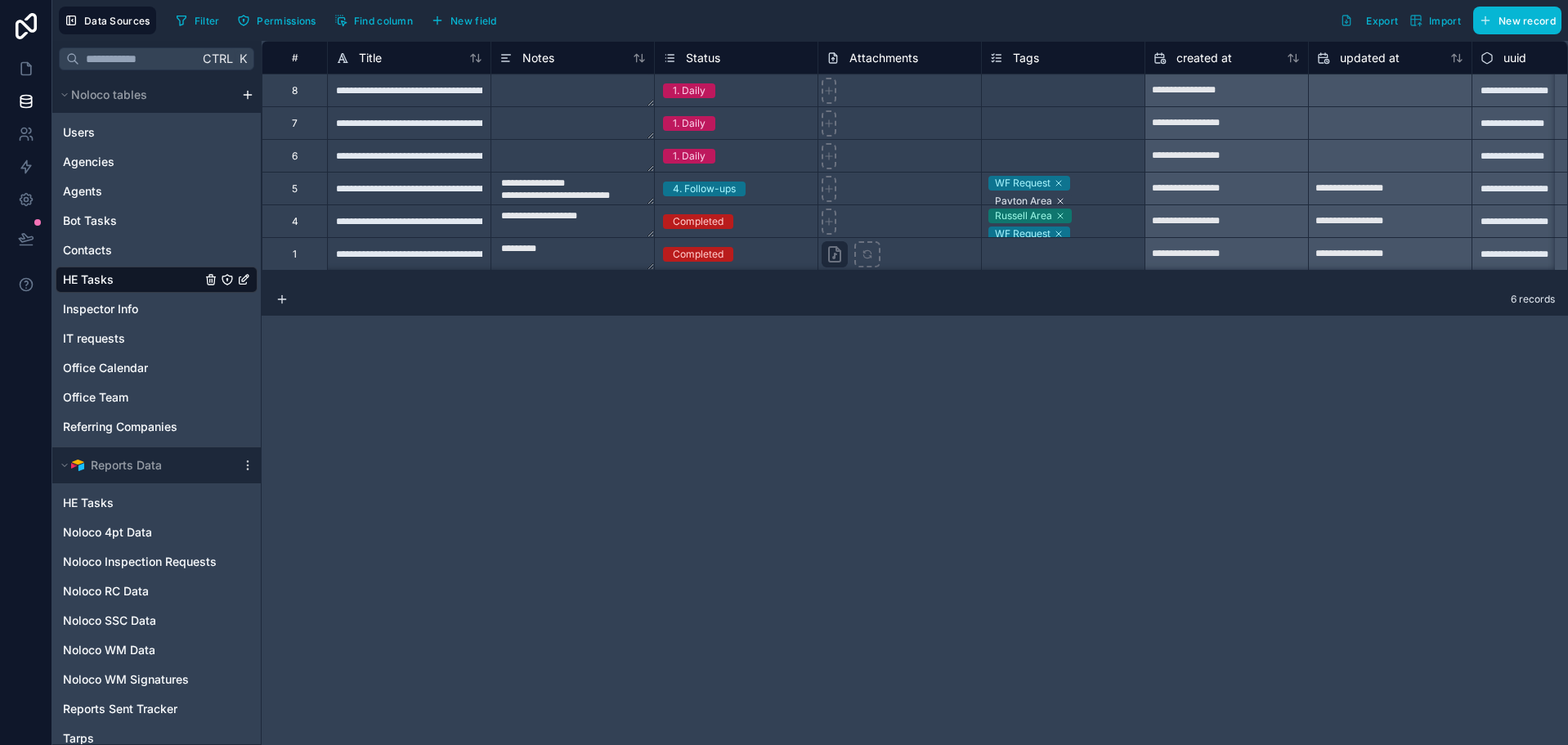 click on "**********" at bounding box center (409, 123) 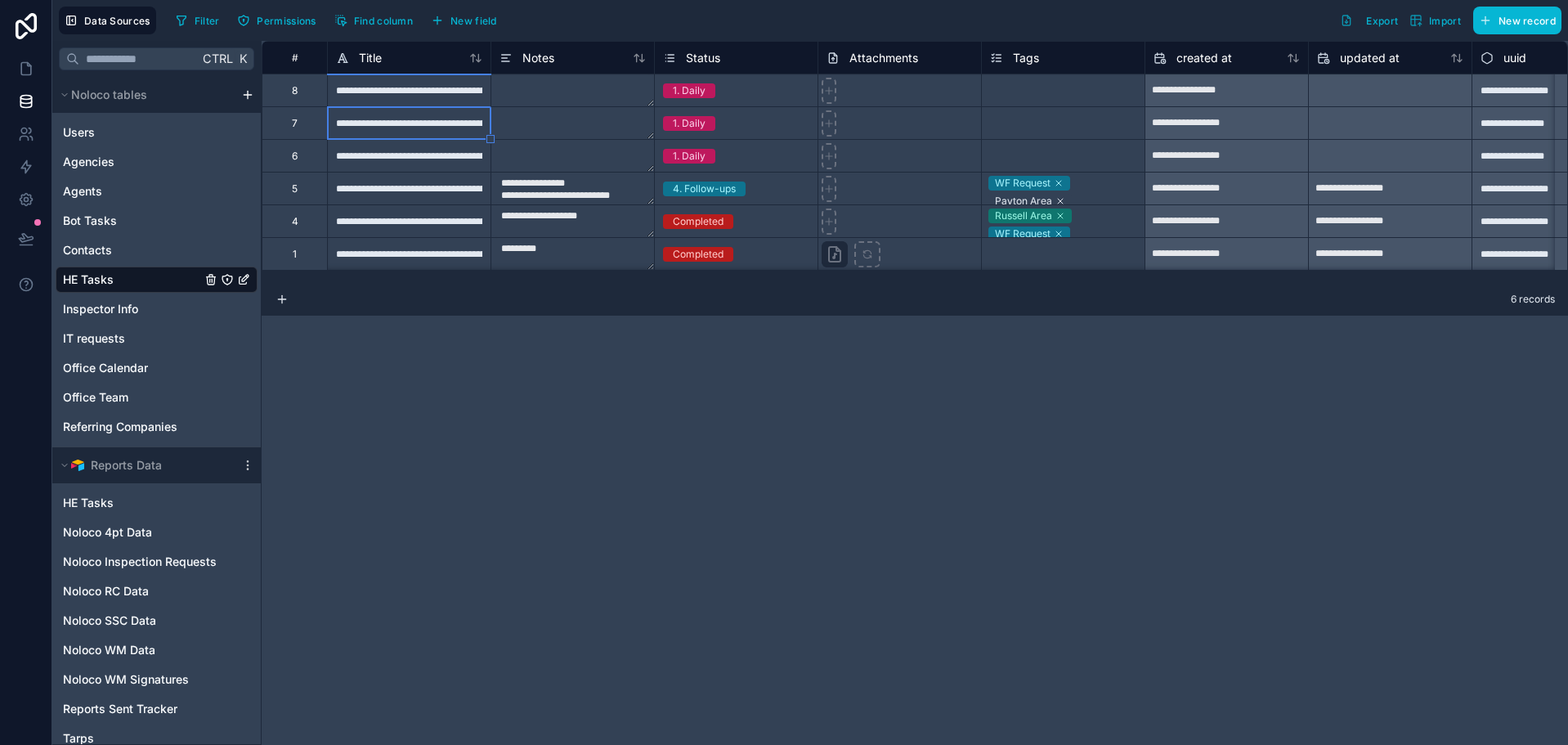 scroll, scrollTop: 0, scrollLeft: 81, axis: horizontal 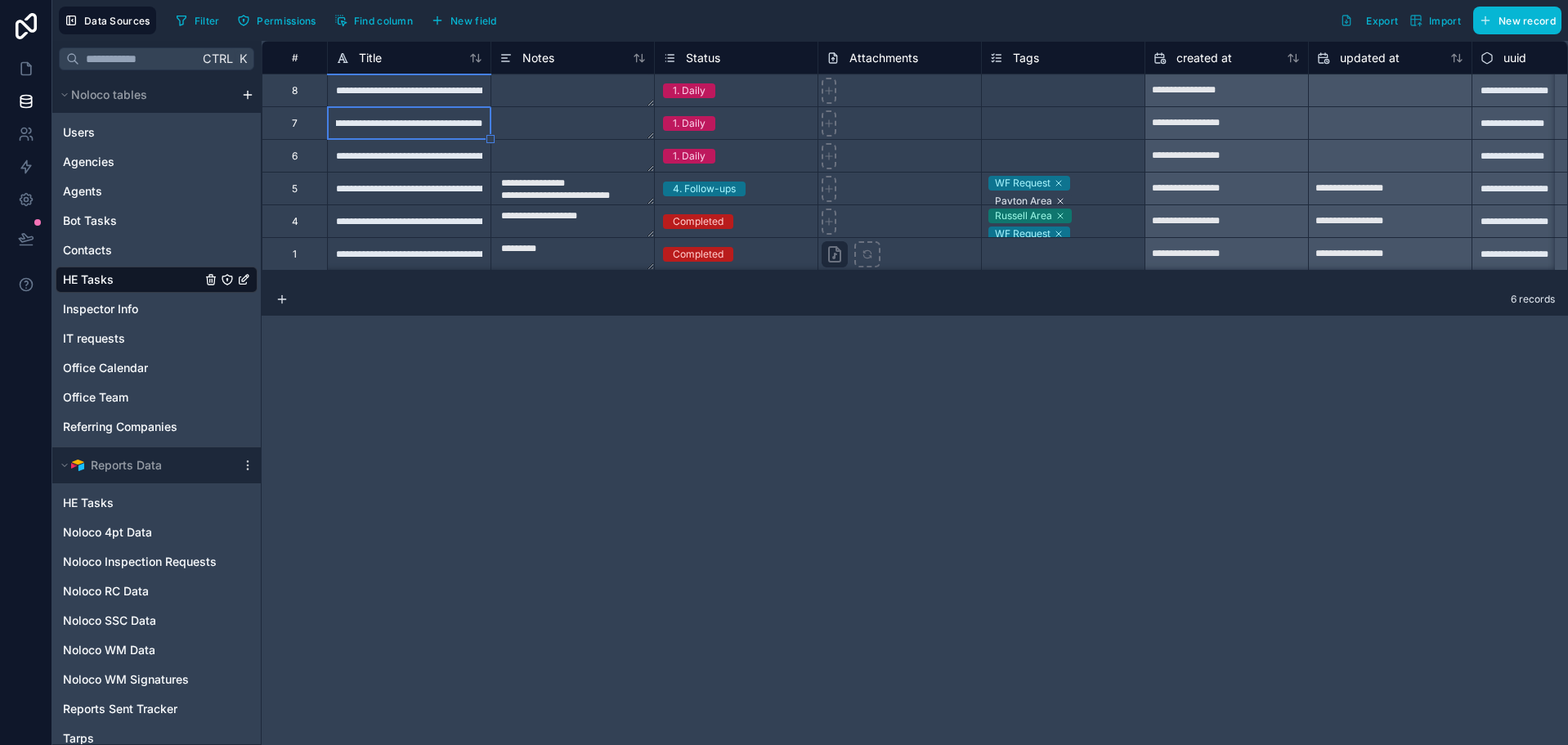 click on "**********" at bounding box center [409, 123] 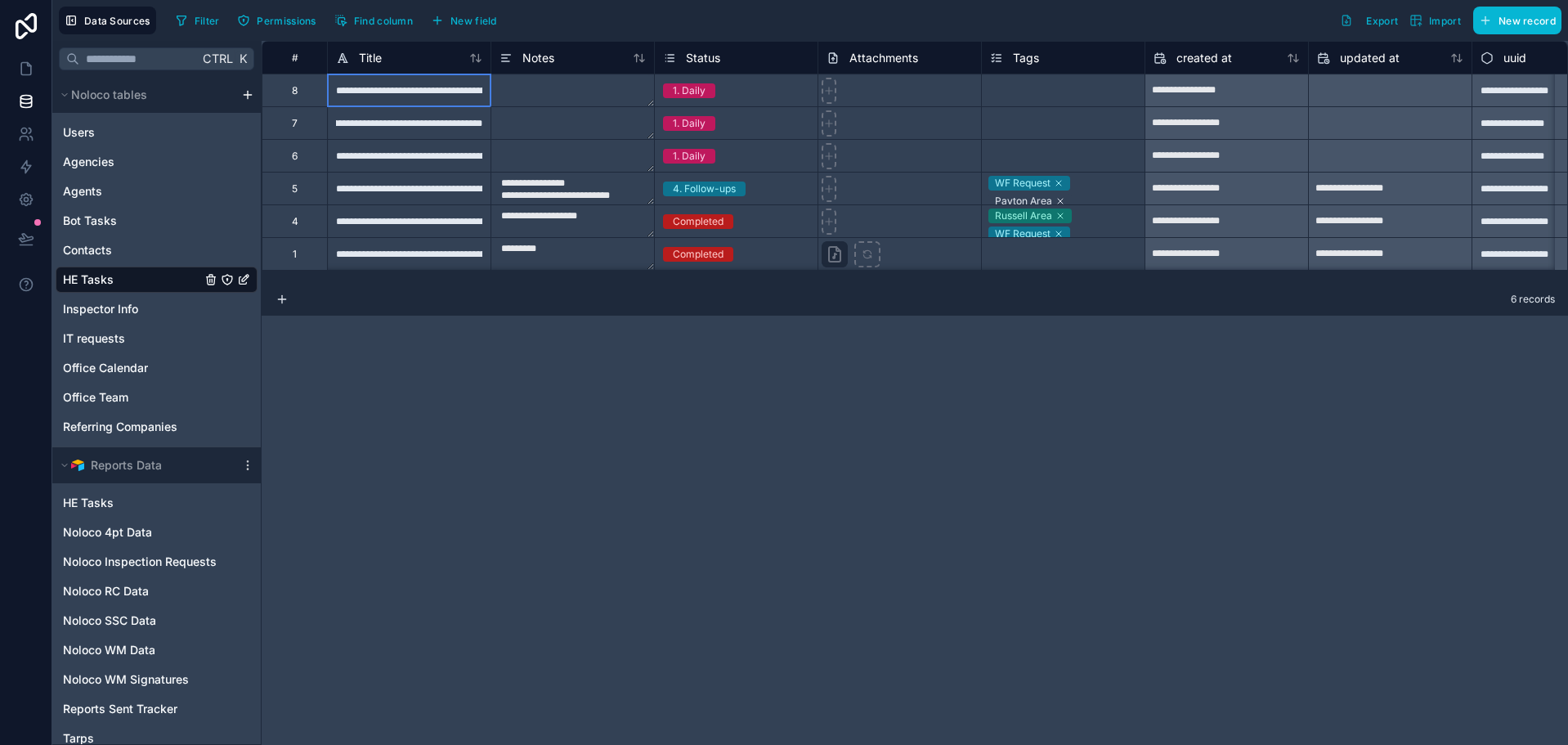 scroll, scrollTop: 0, scrollLeft: 0, axis: both 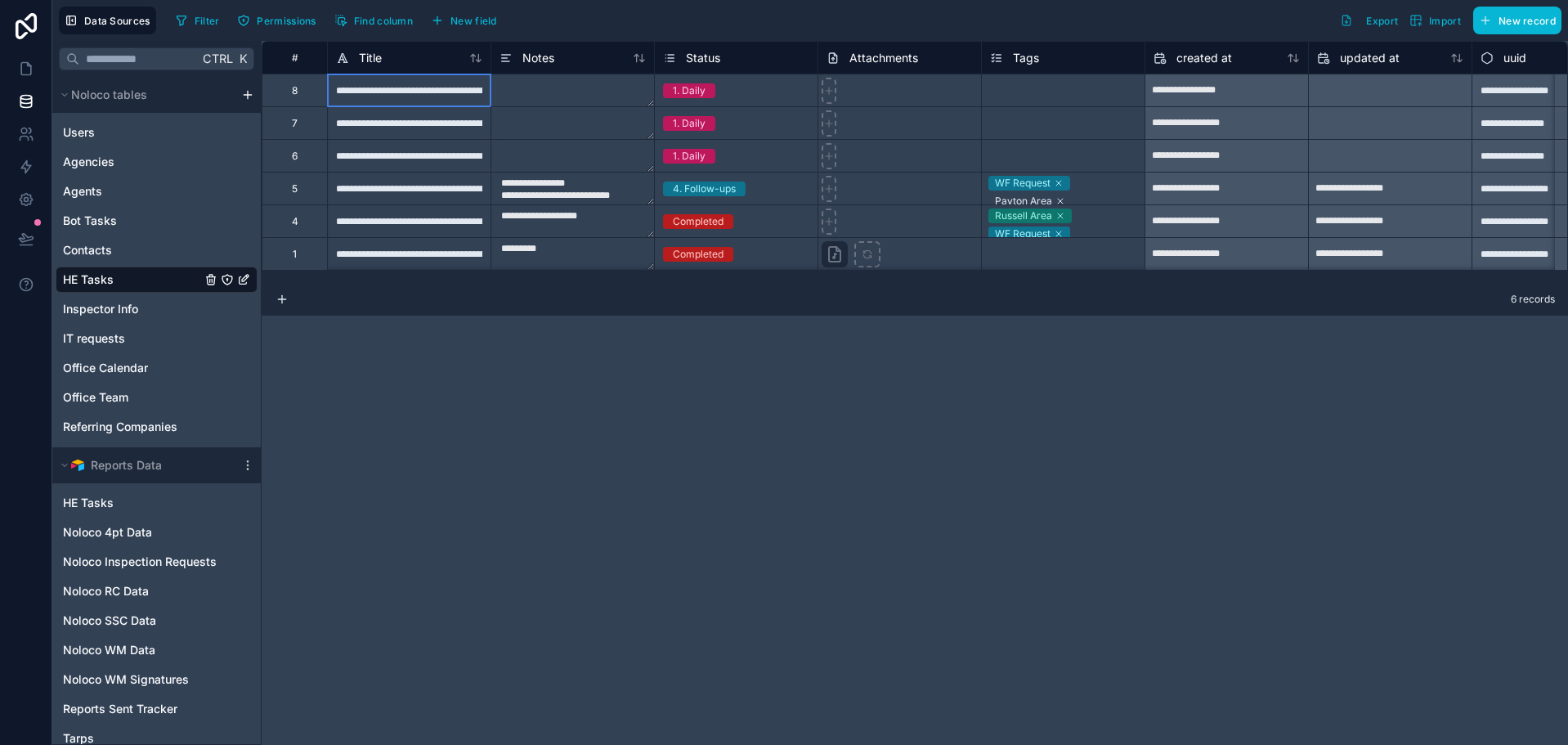 click on "**********" at bounding box center (409, 90) 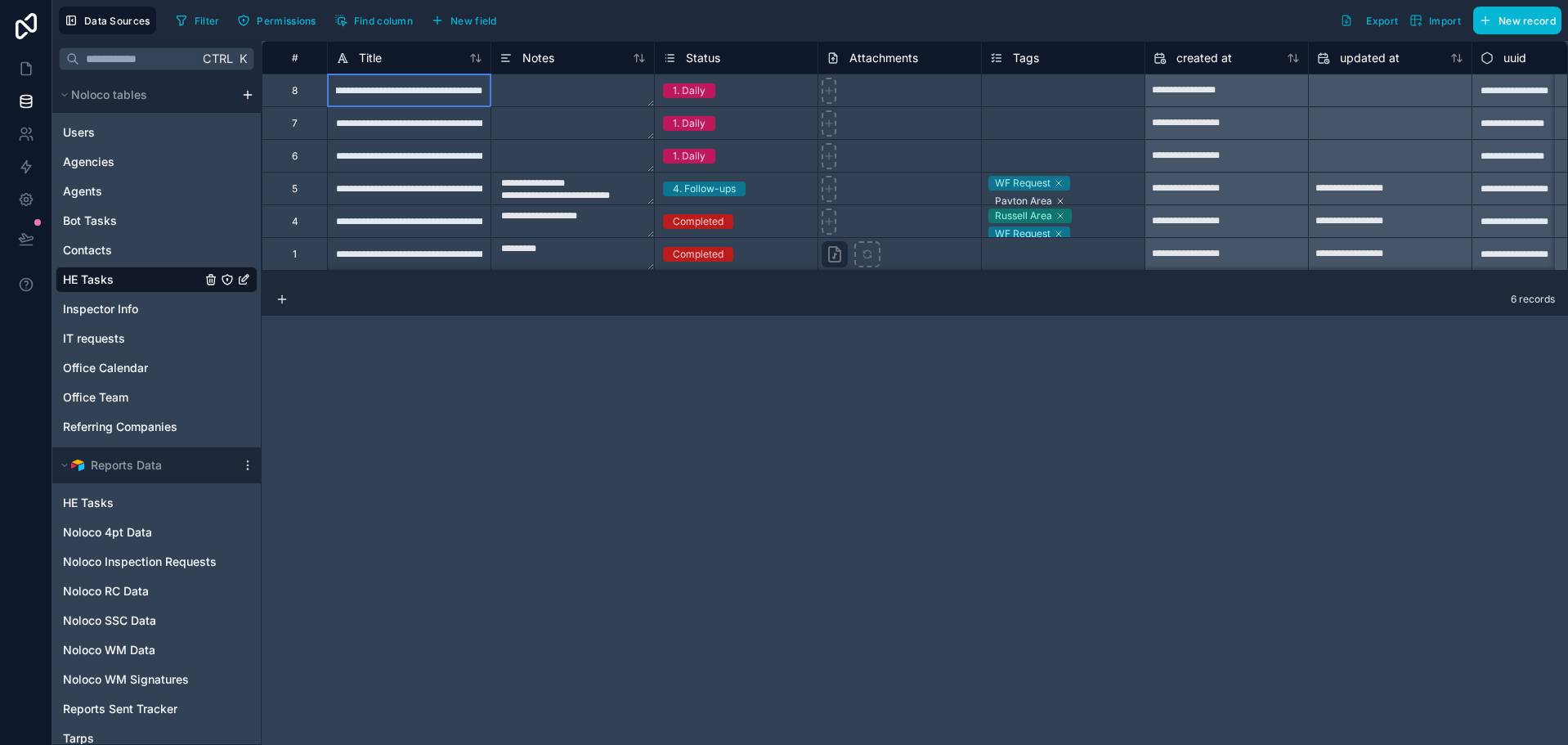 click on "**********" at bounding box center [409, 90] 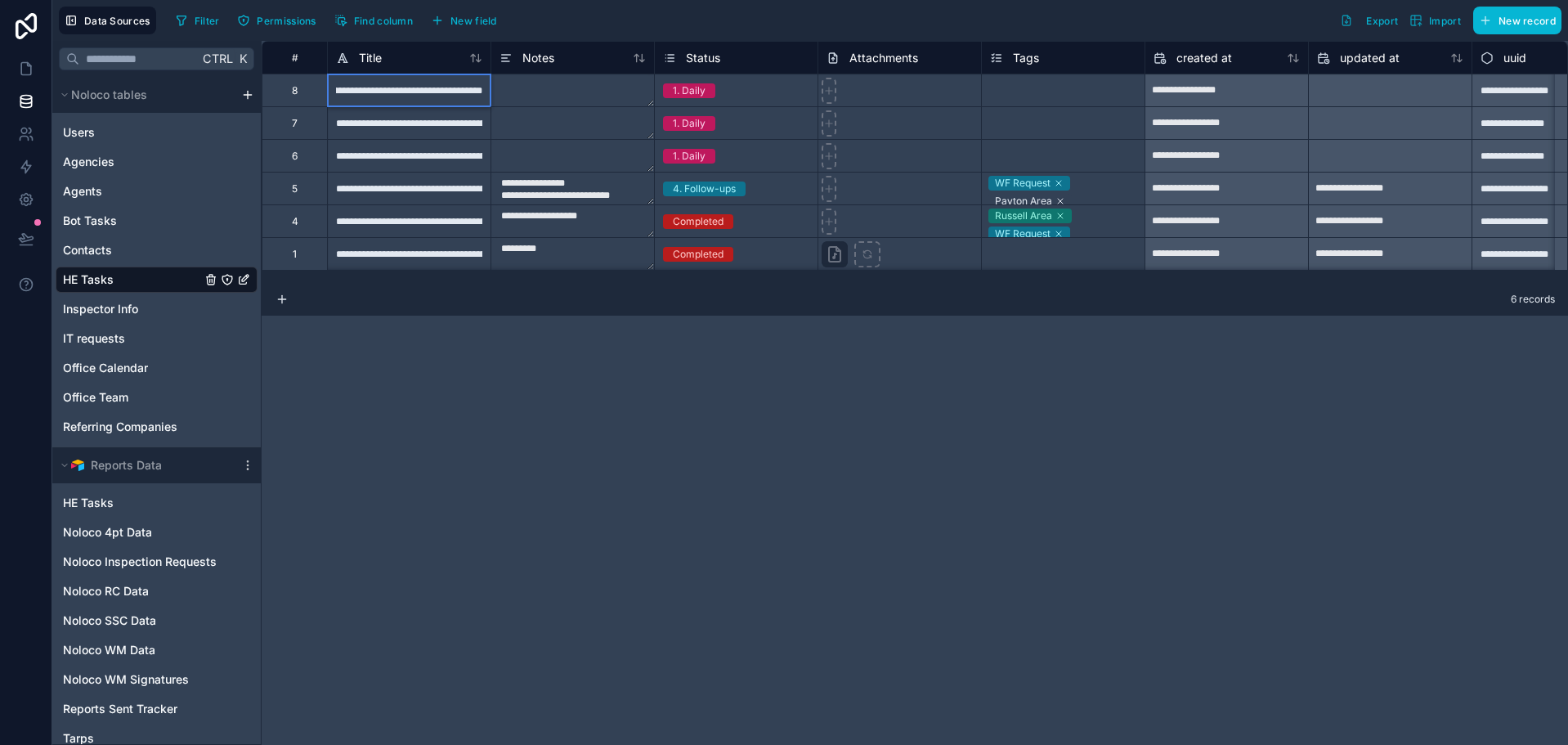 click on "6 records" at bounding box center (915, 299) 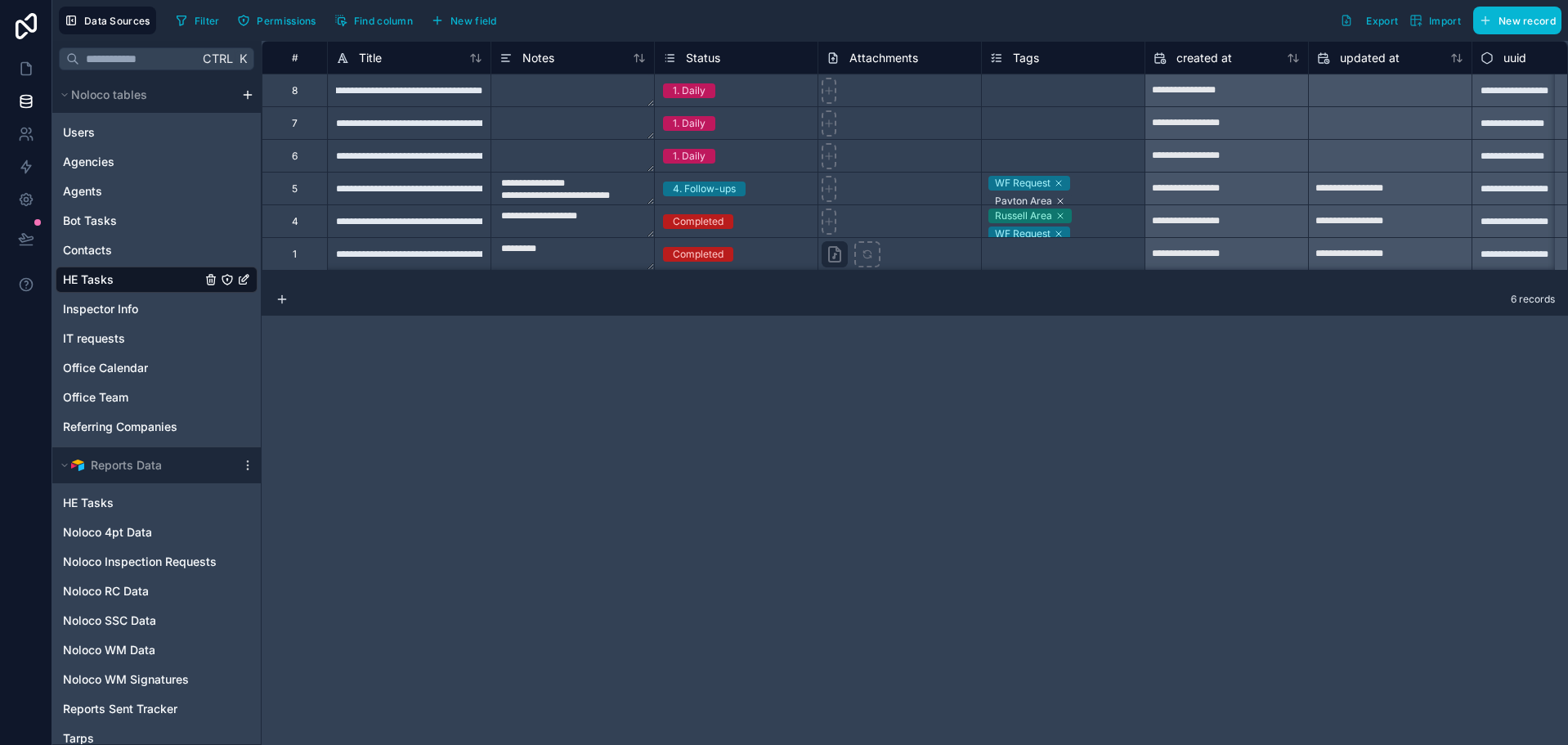 scroll, scrollTop: 0, scrollLeft: 0, axis: both 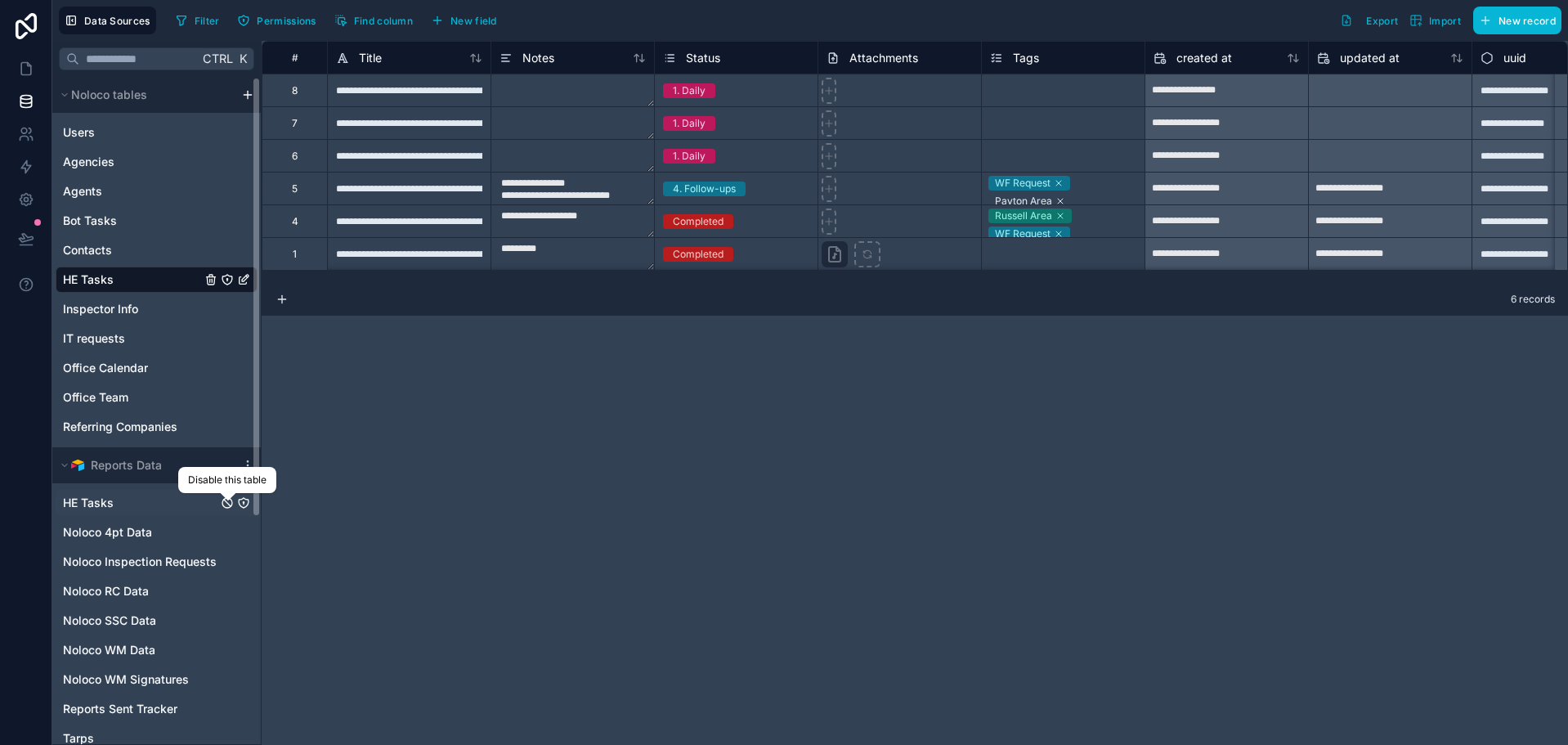 click 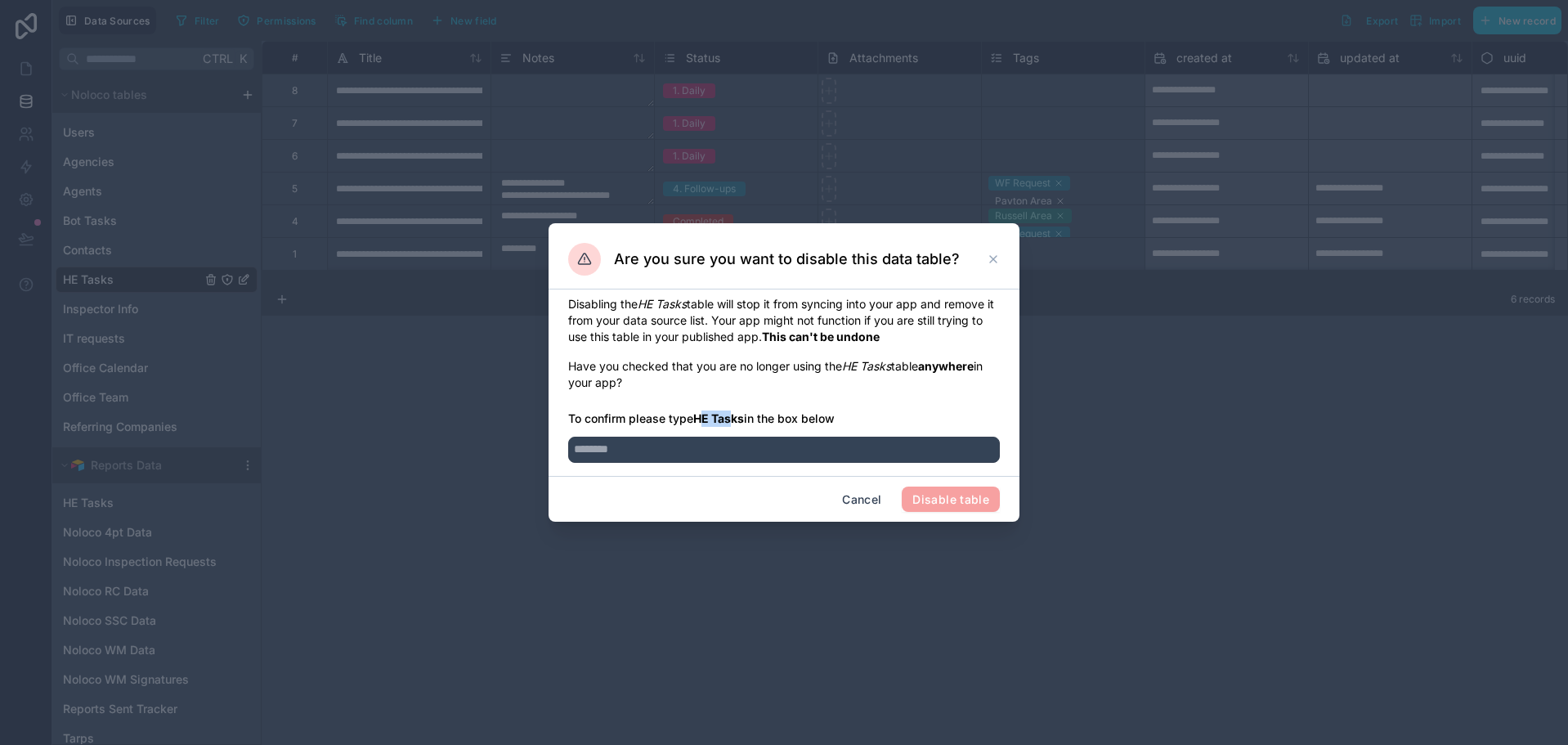 drag, startPoint x: 701, startPoint y: 415, endPoint x: 737, endPoint y: 416, distance: 36.01389 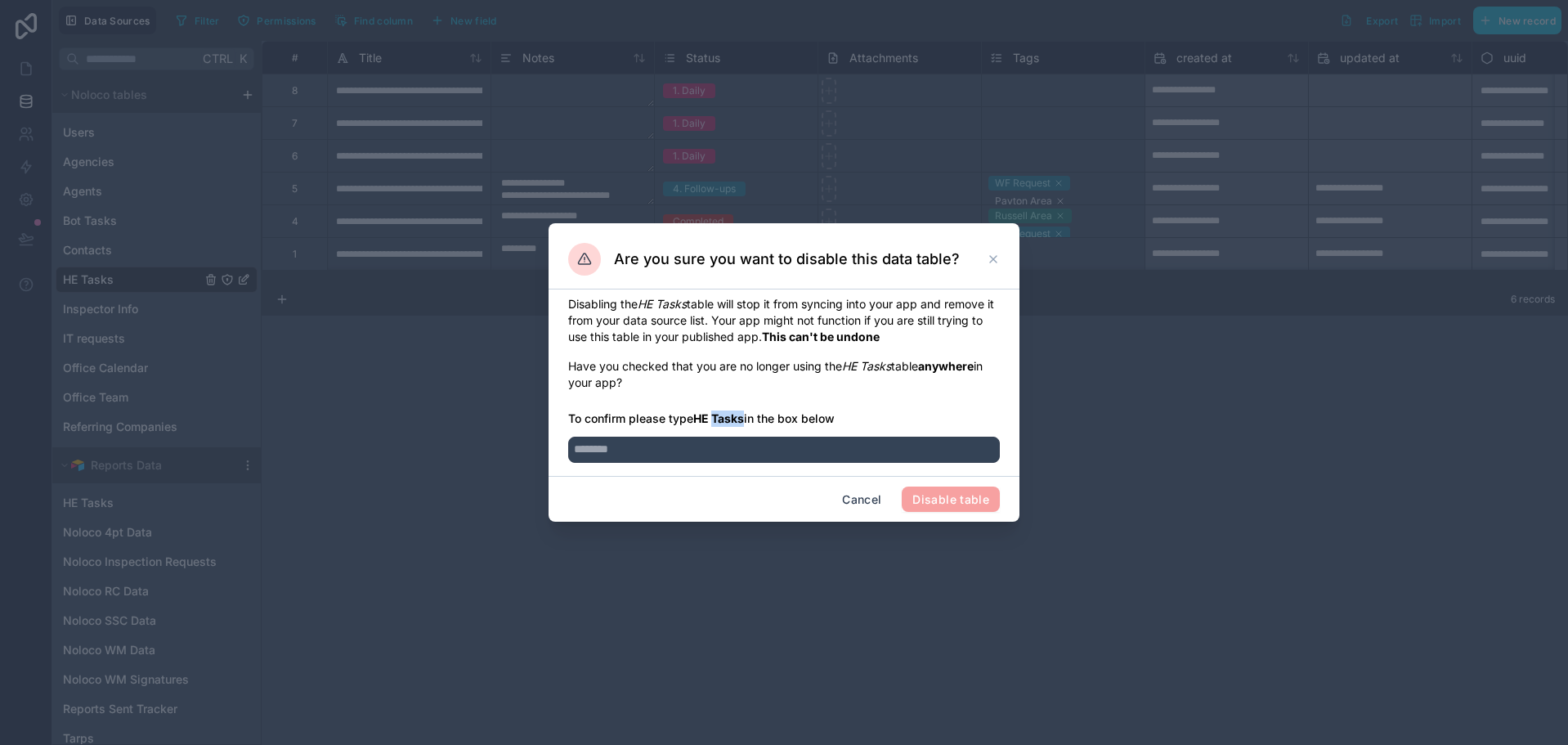 click on "HE Tasks" at bounding box center [719, 418] 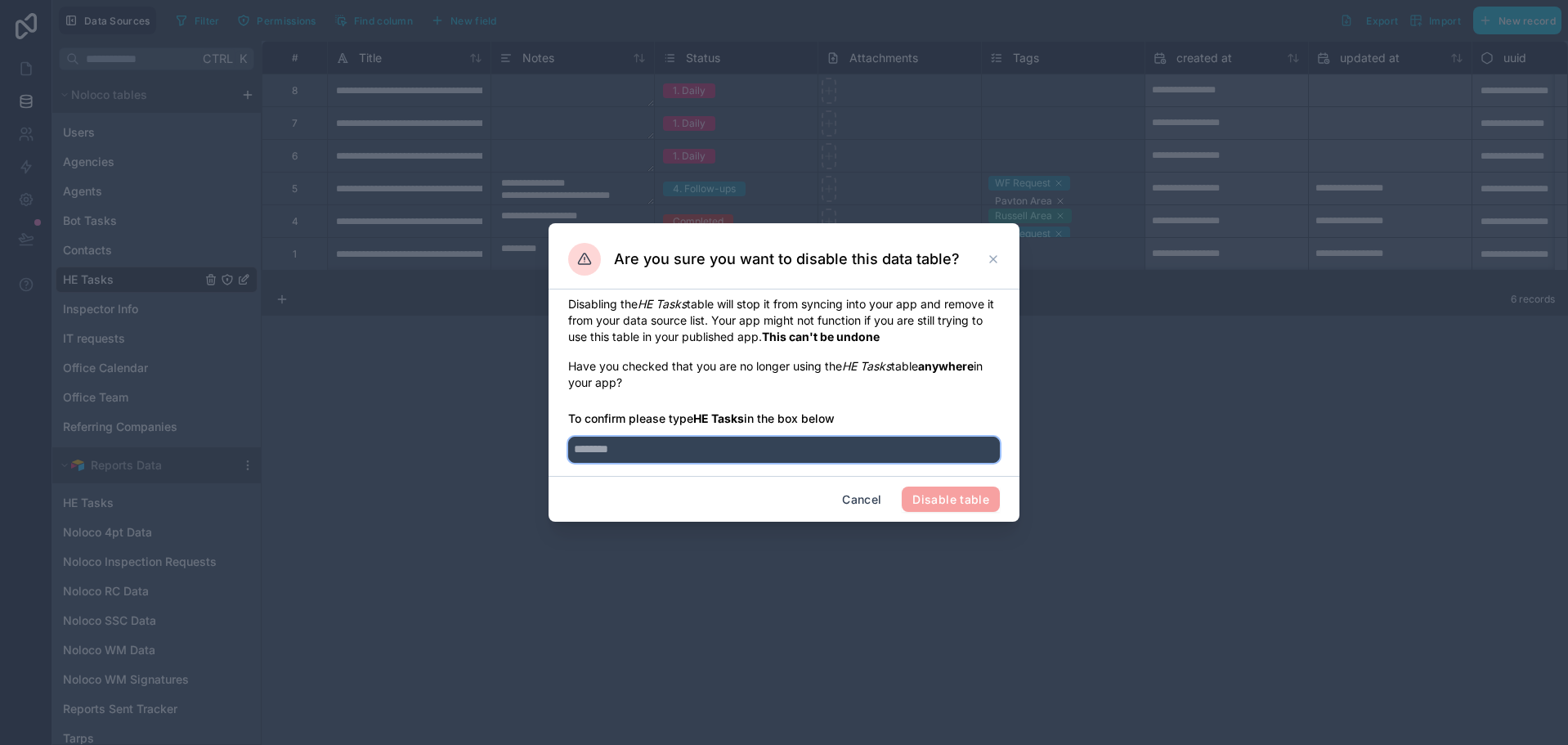 click at bounding box center (784, 450) 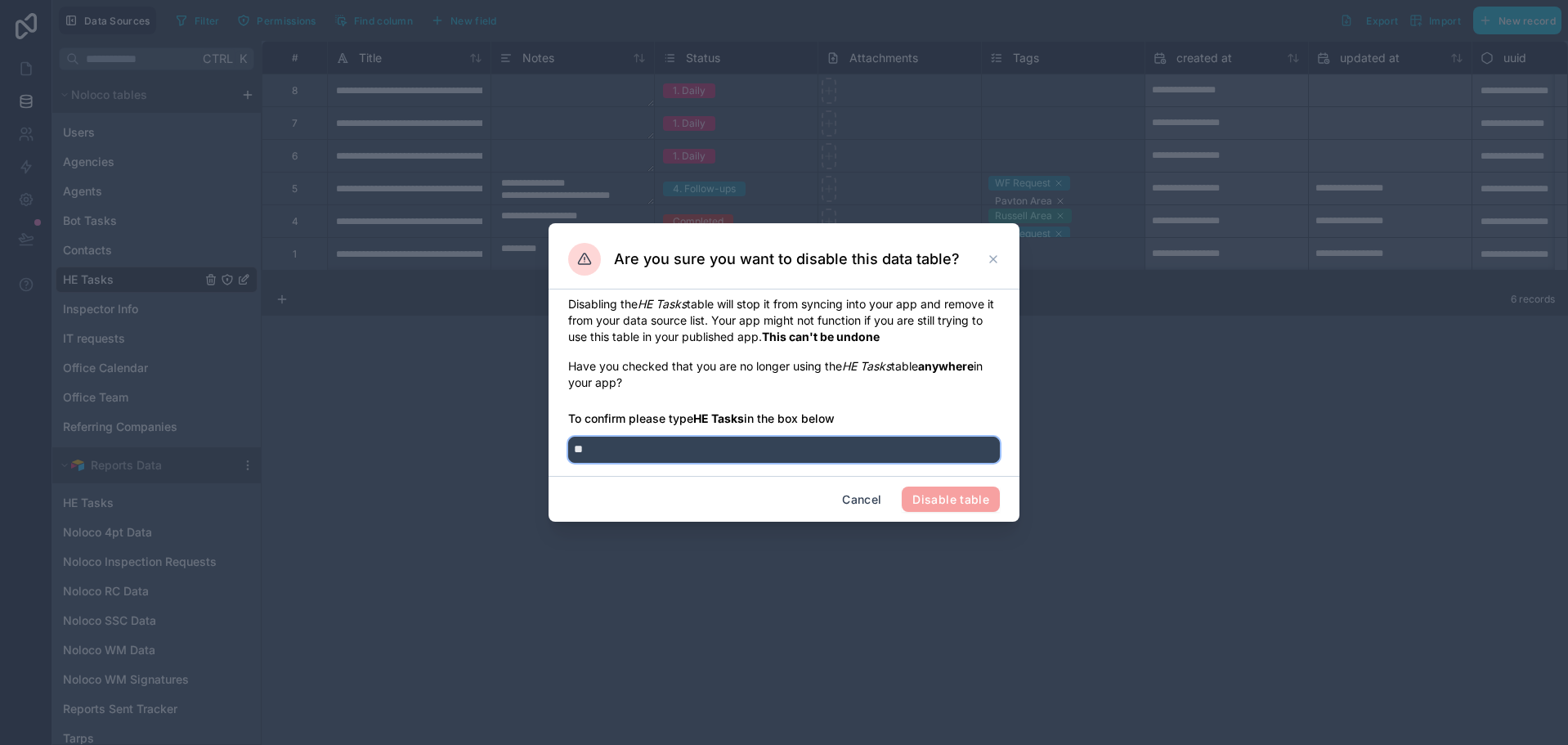 type on "*" 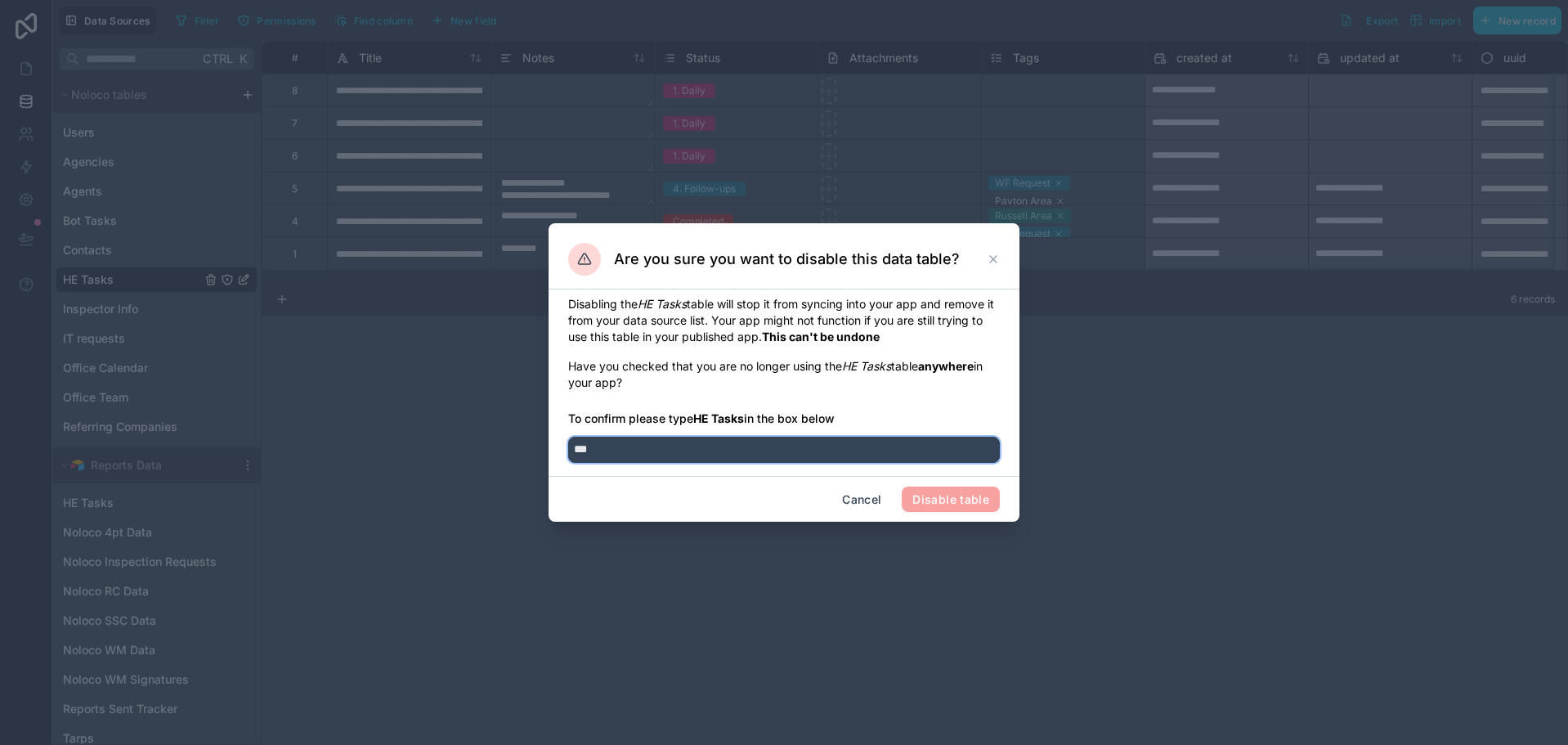 paste on "******" 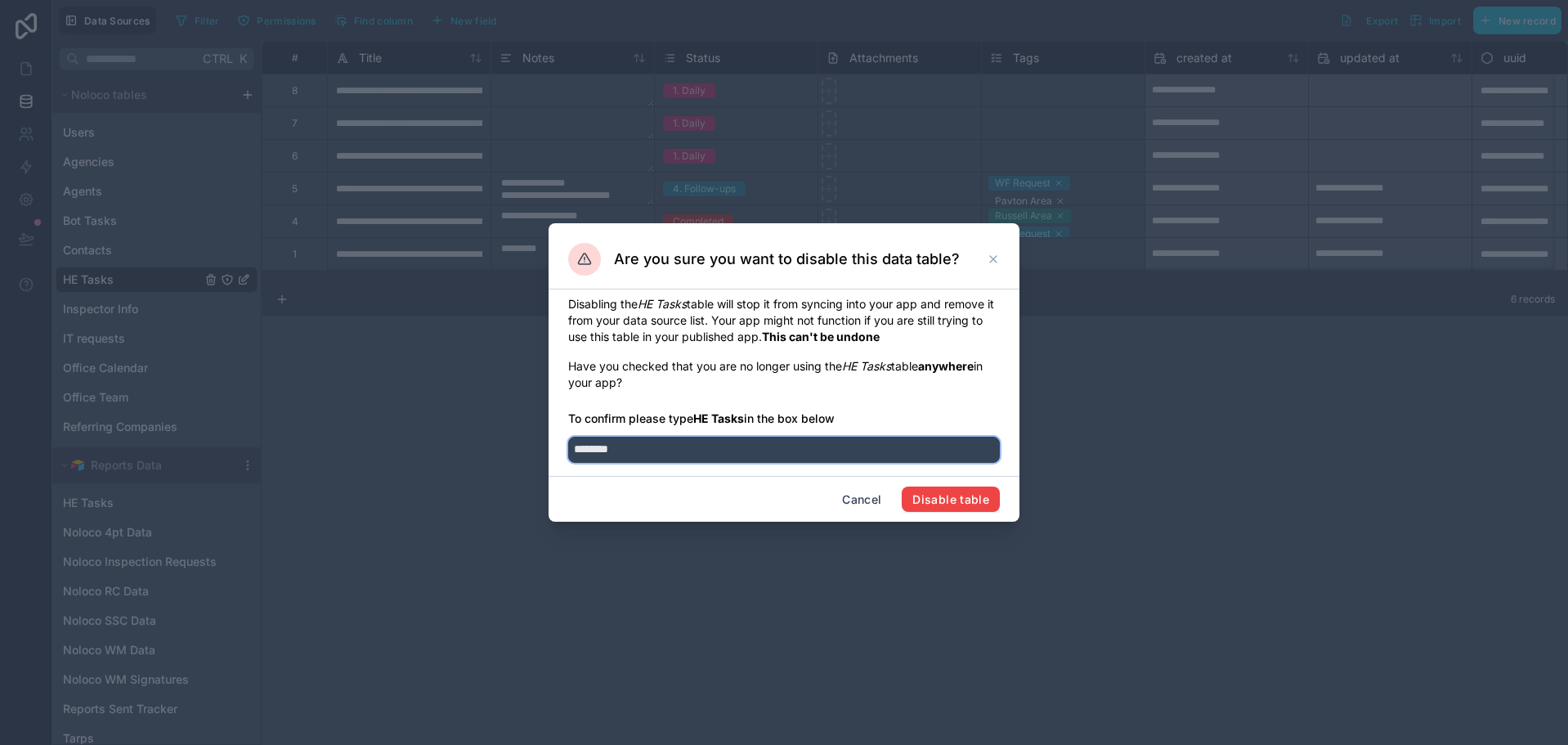 type on "********" 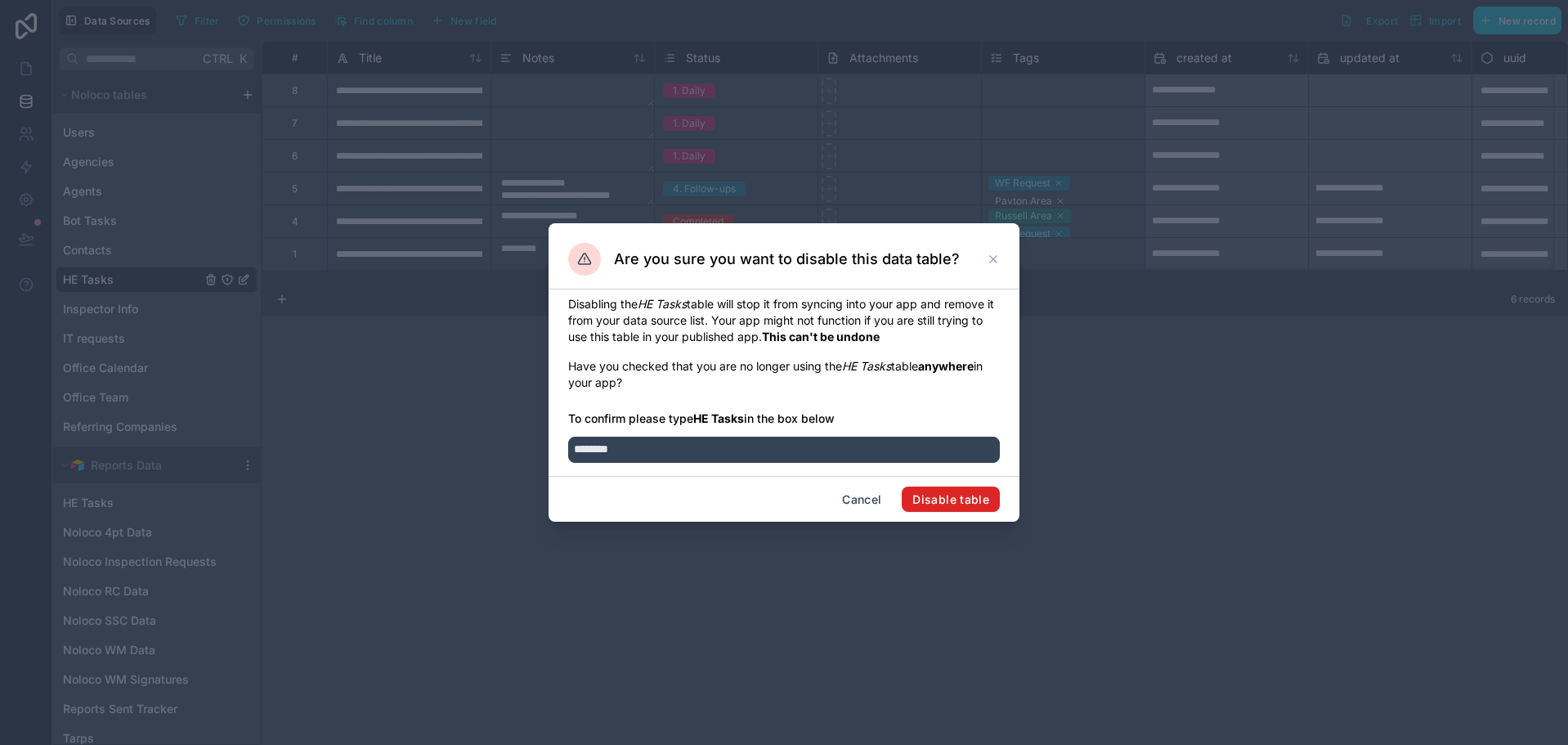 click on "Disable table" at bounding box center (951, 500) 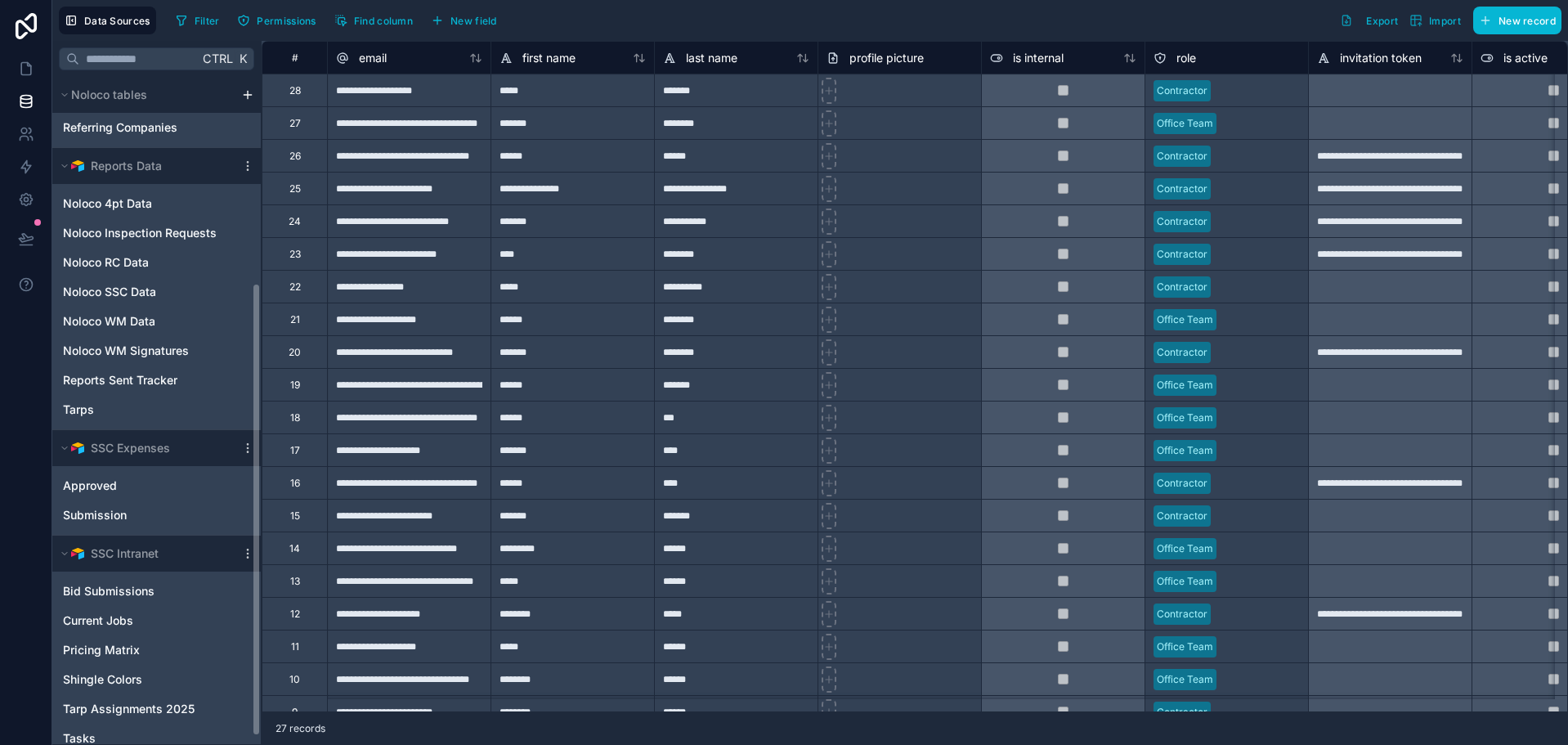 scroll, scrollTop: 314, scrollLeft: 0, axis: vertical 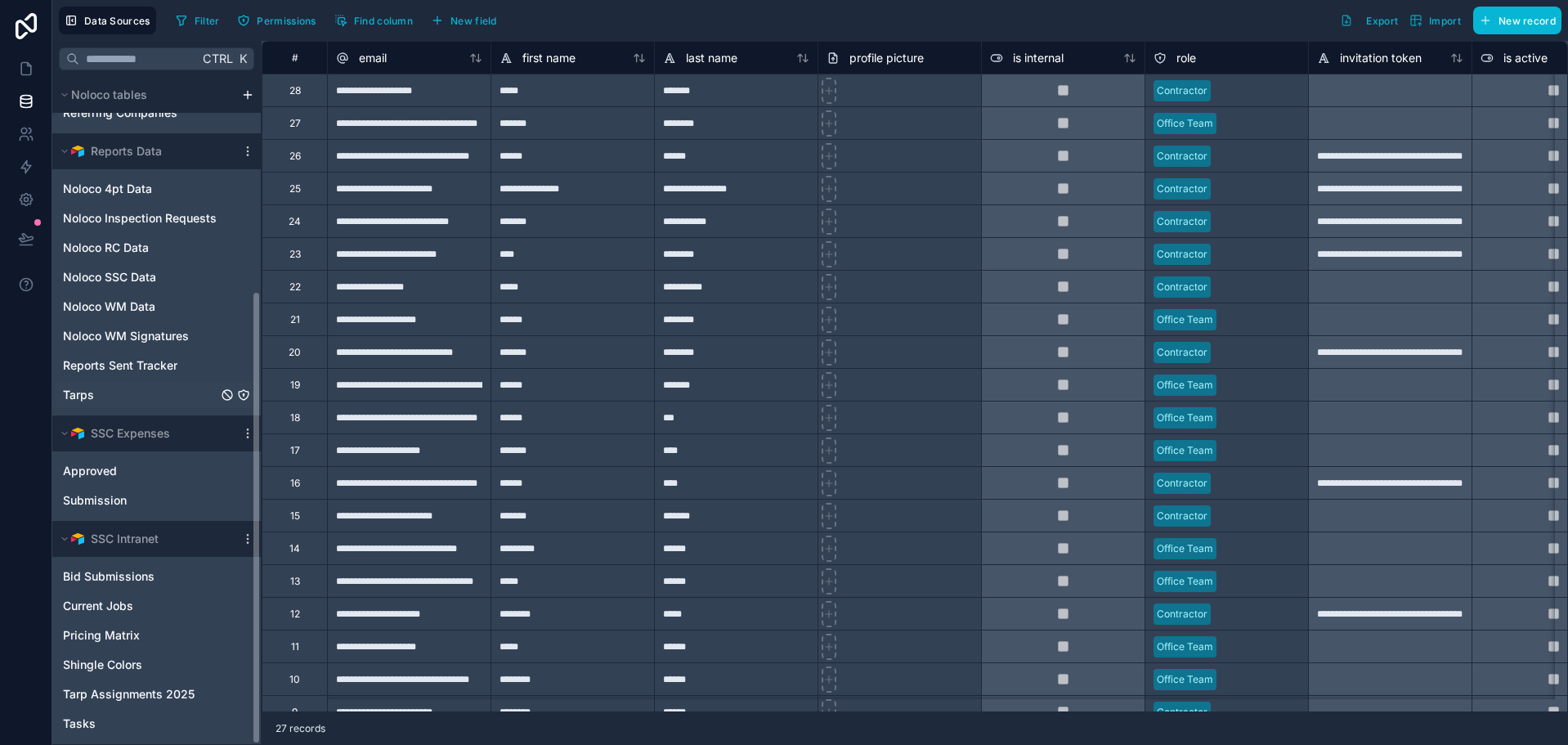 click on "Tarps" at bounding box center [156, 395] 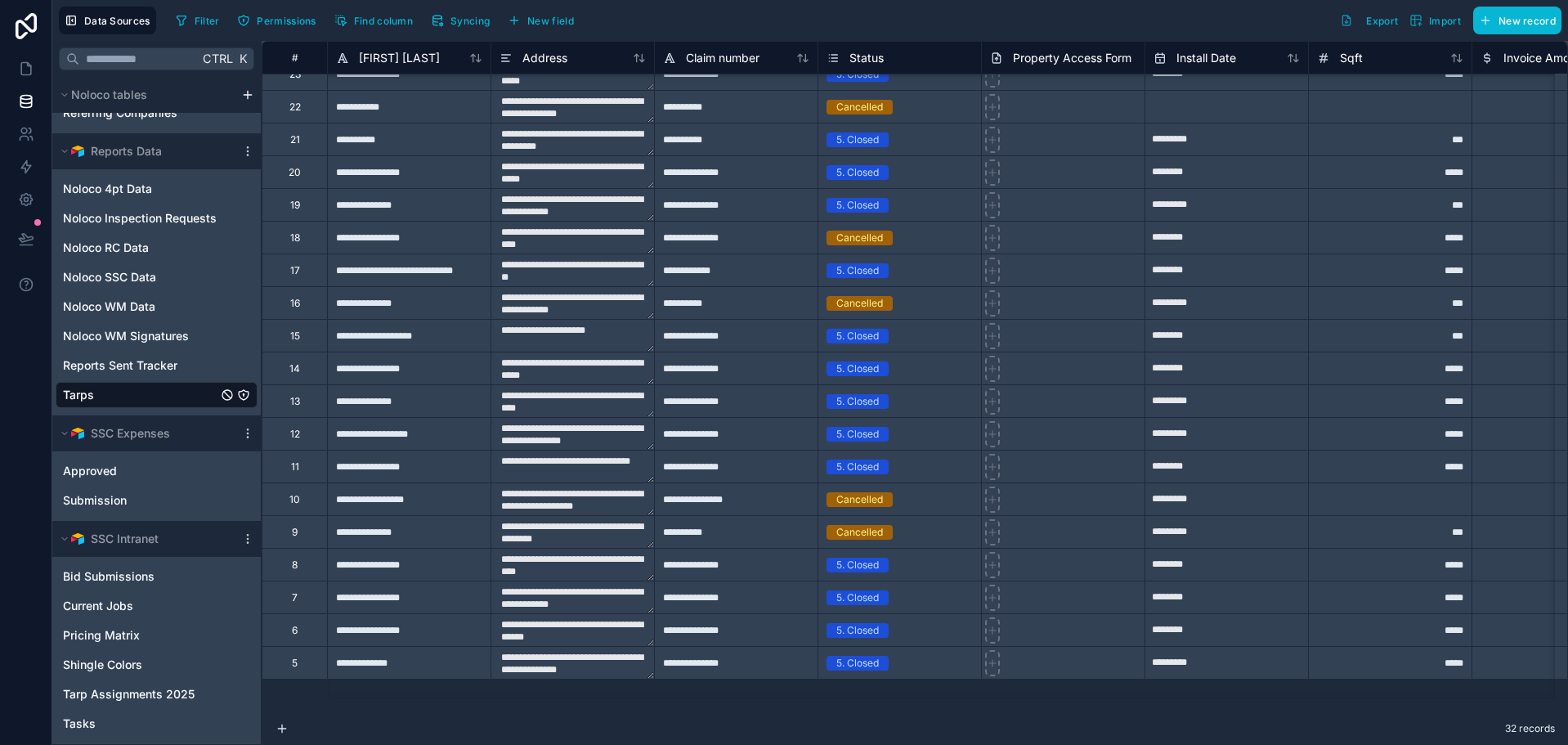 scroll, scrollTop: 0, scrollLeft: 0, axis: both 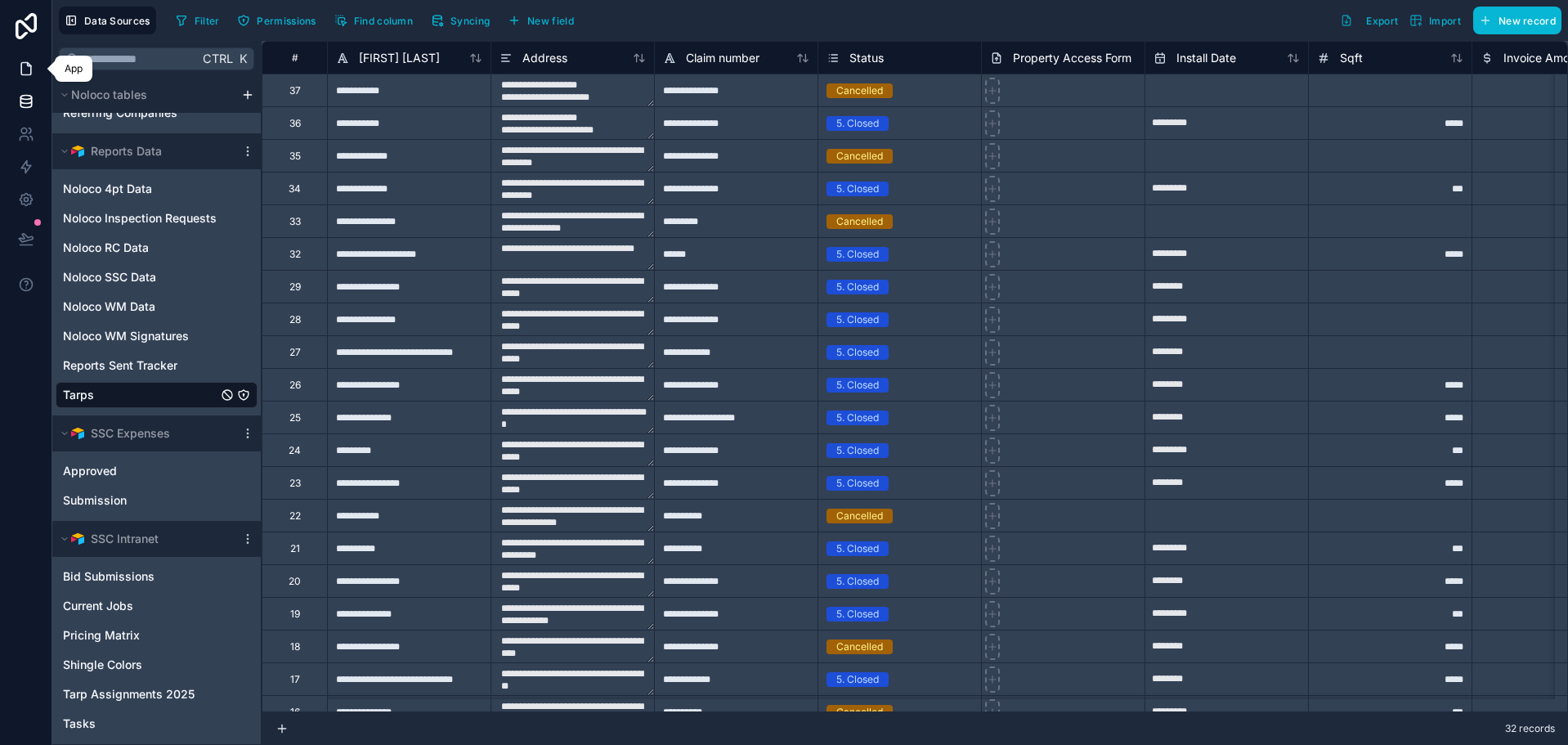click 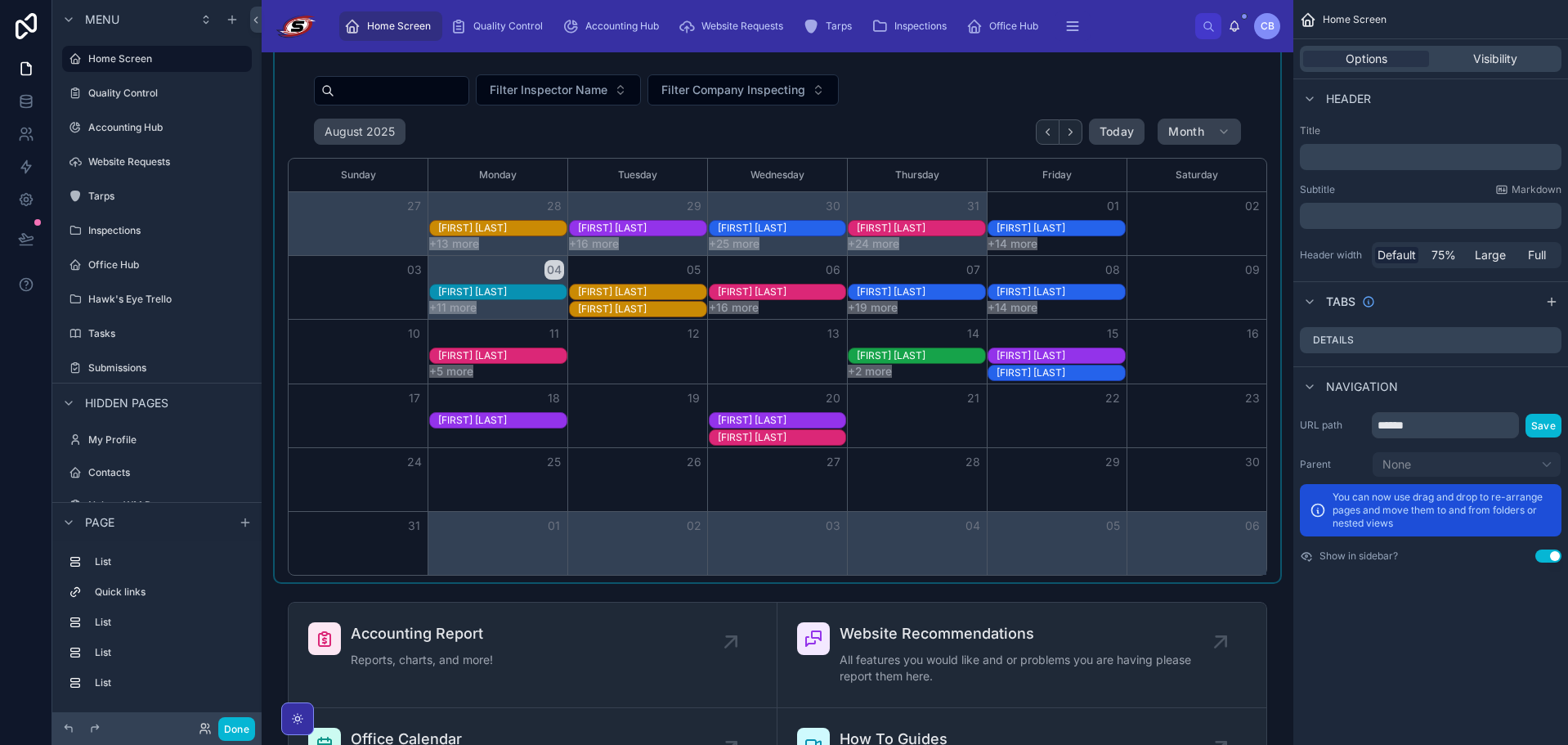 scroll, scrollTop: 0, scrollLeft: 0, axis: both 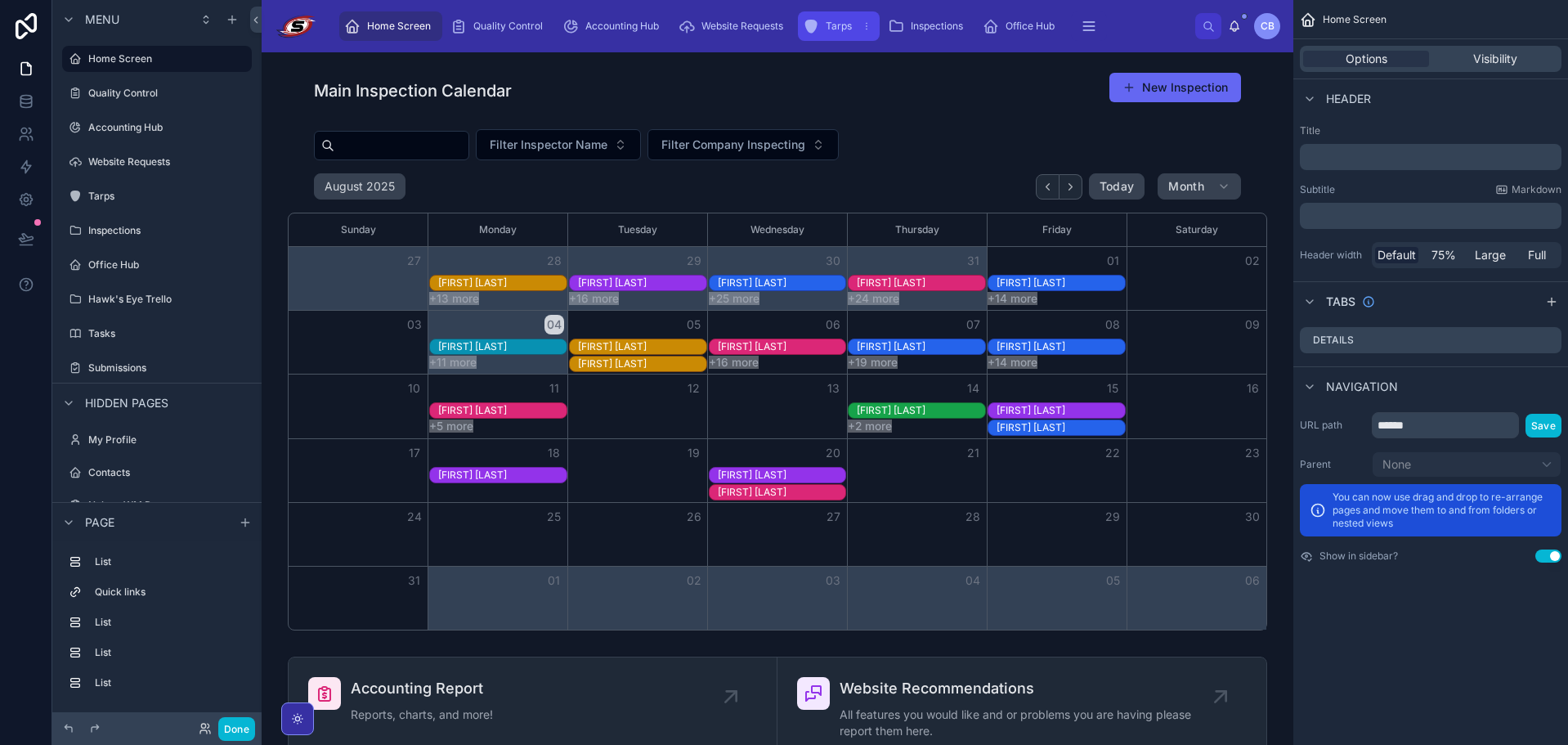 click on "Tarps" at bounding box center [839, 26] 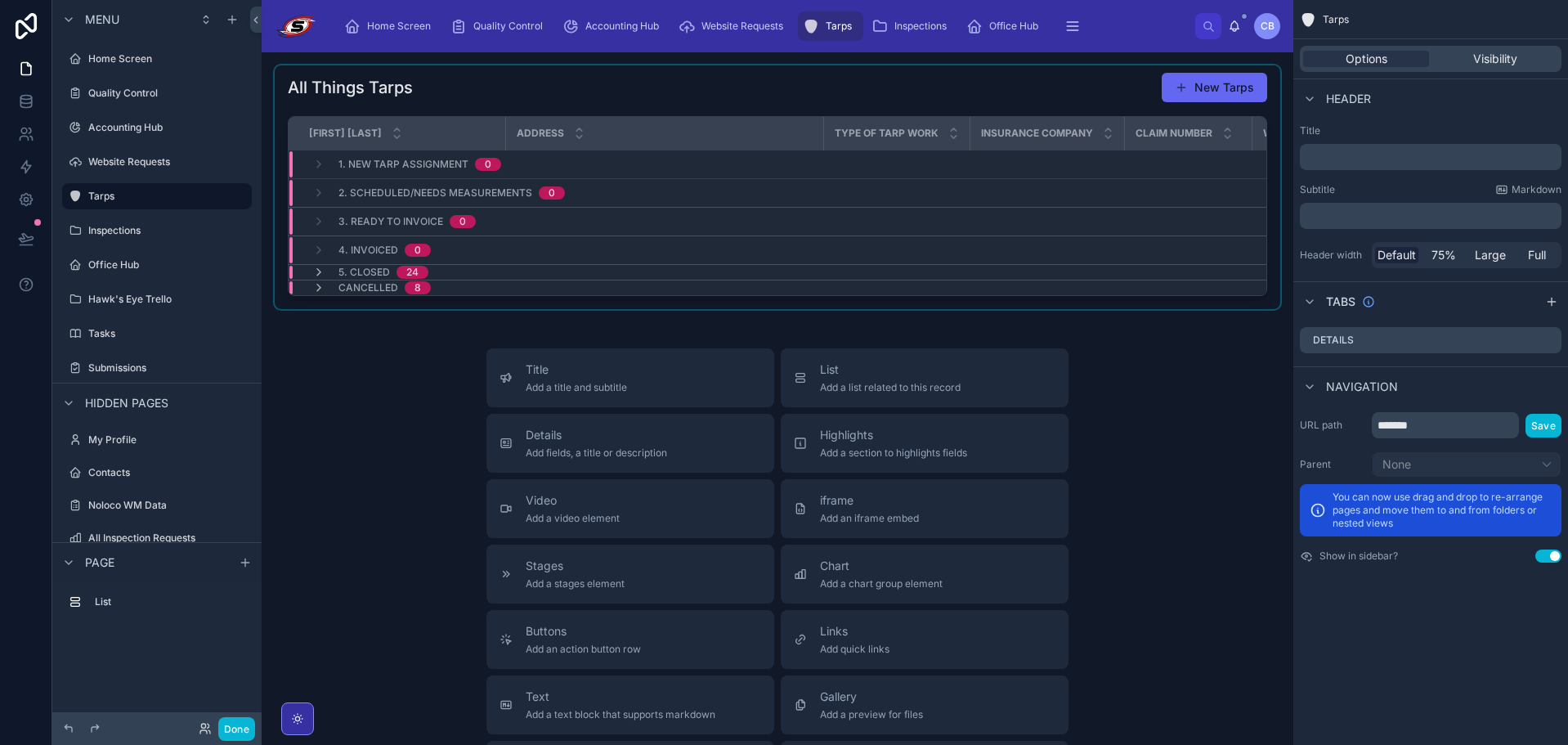 click at bounding box center (777, 187) 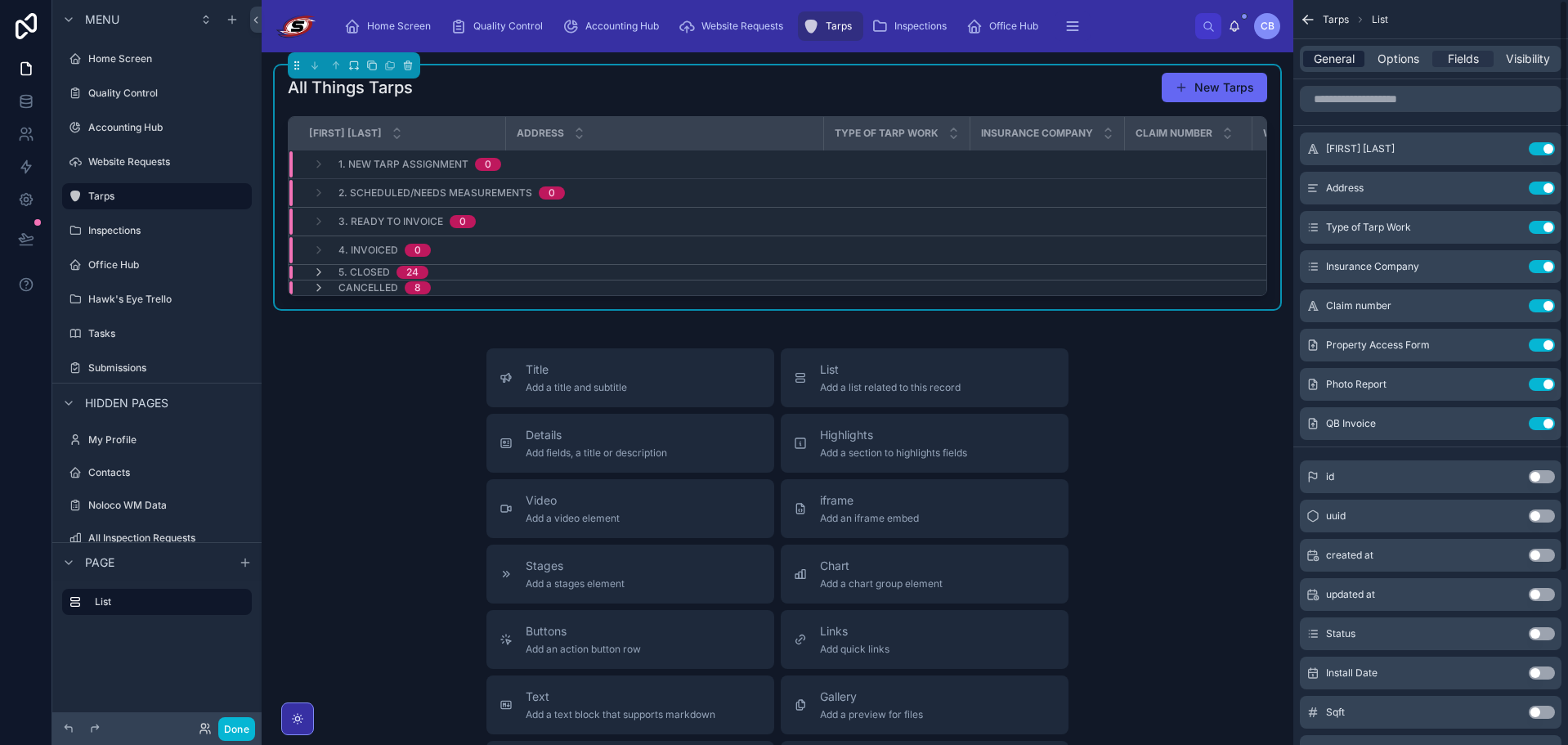 click on "General" at bounding box center [1334, 59] 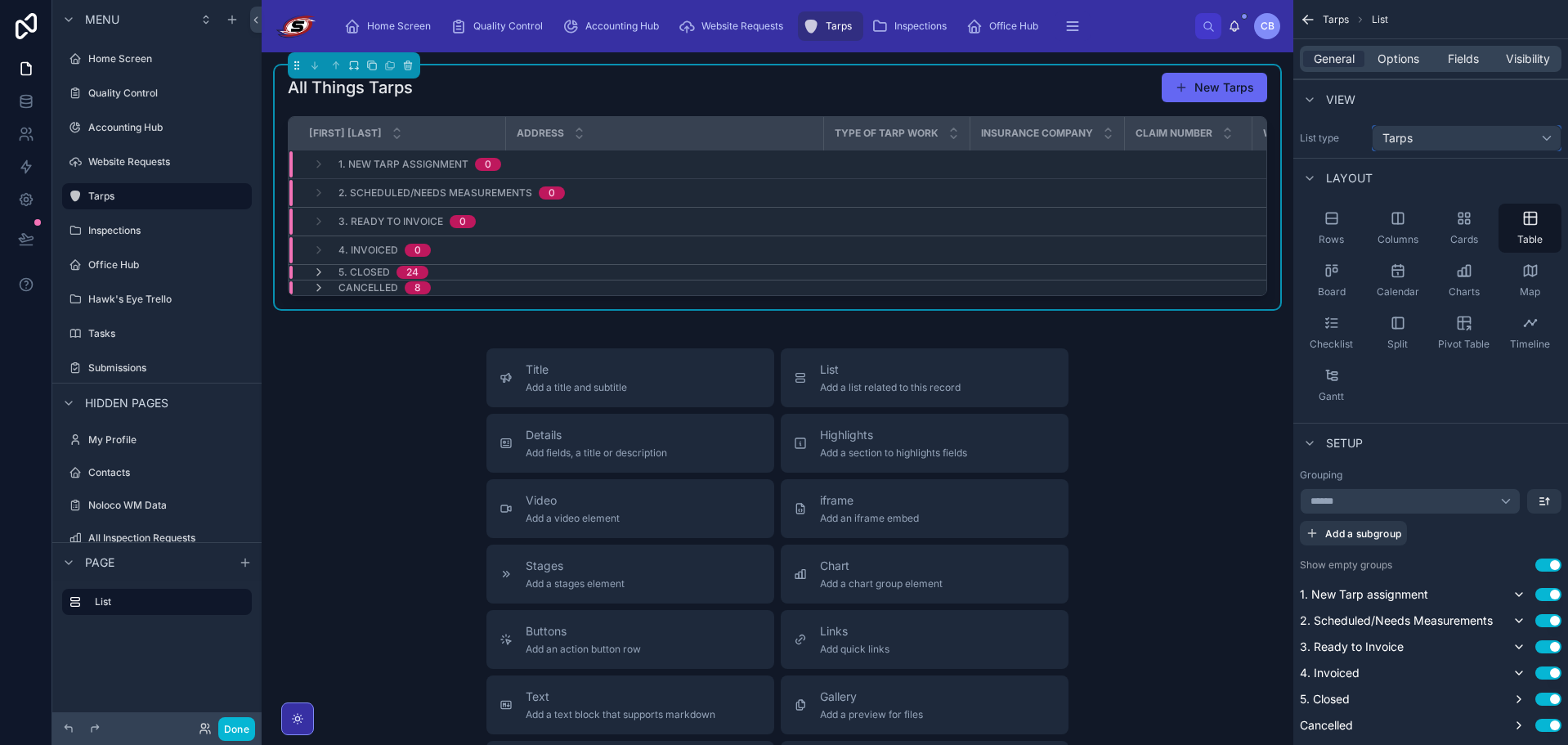 click on "Tarps" at bounding box center (1467, 138) 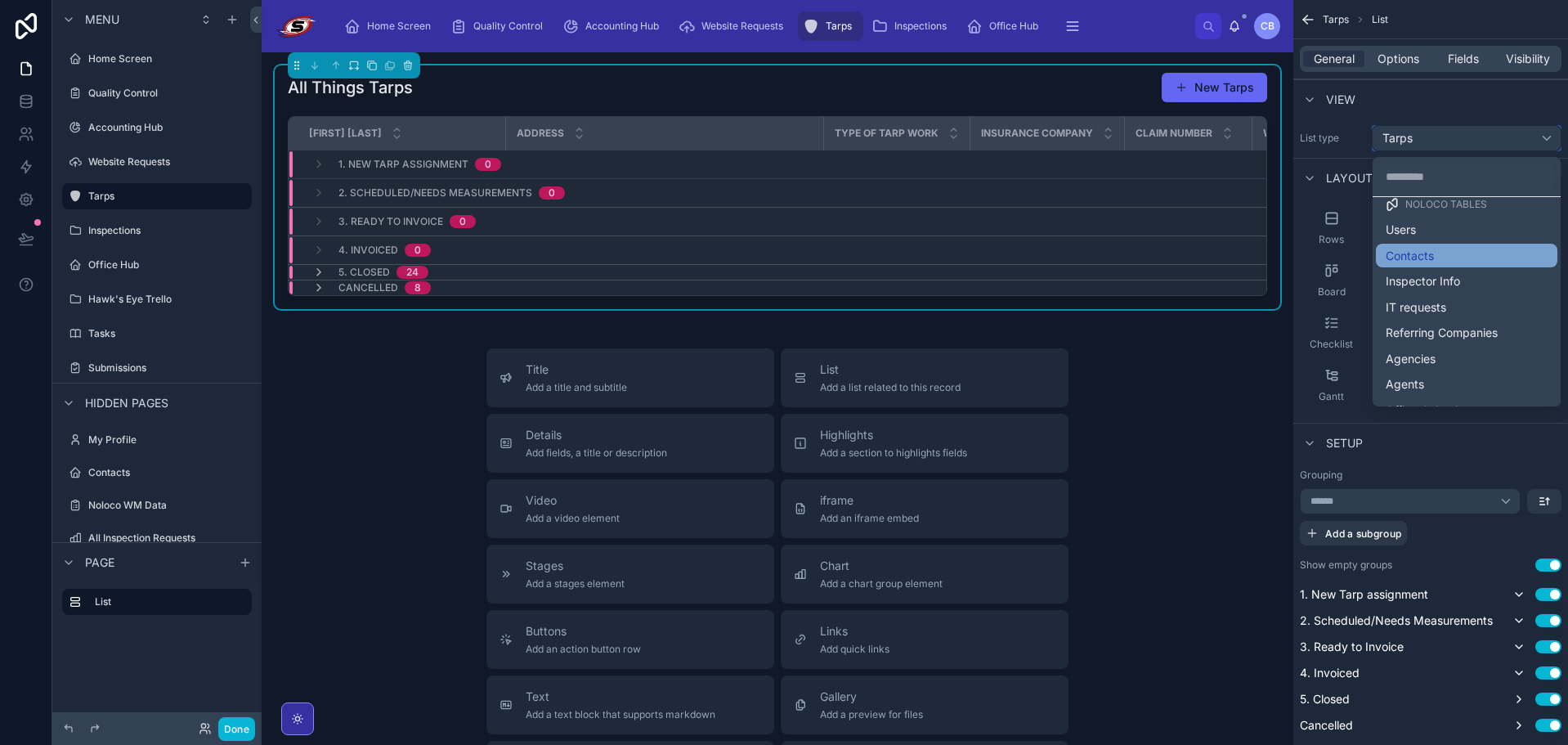 scroll, scrollTop: 0, scrollLeft: 0, axis: both 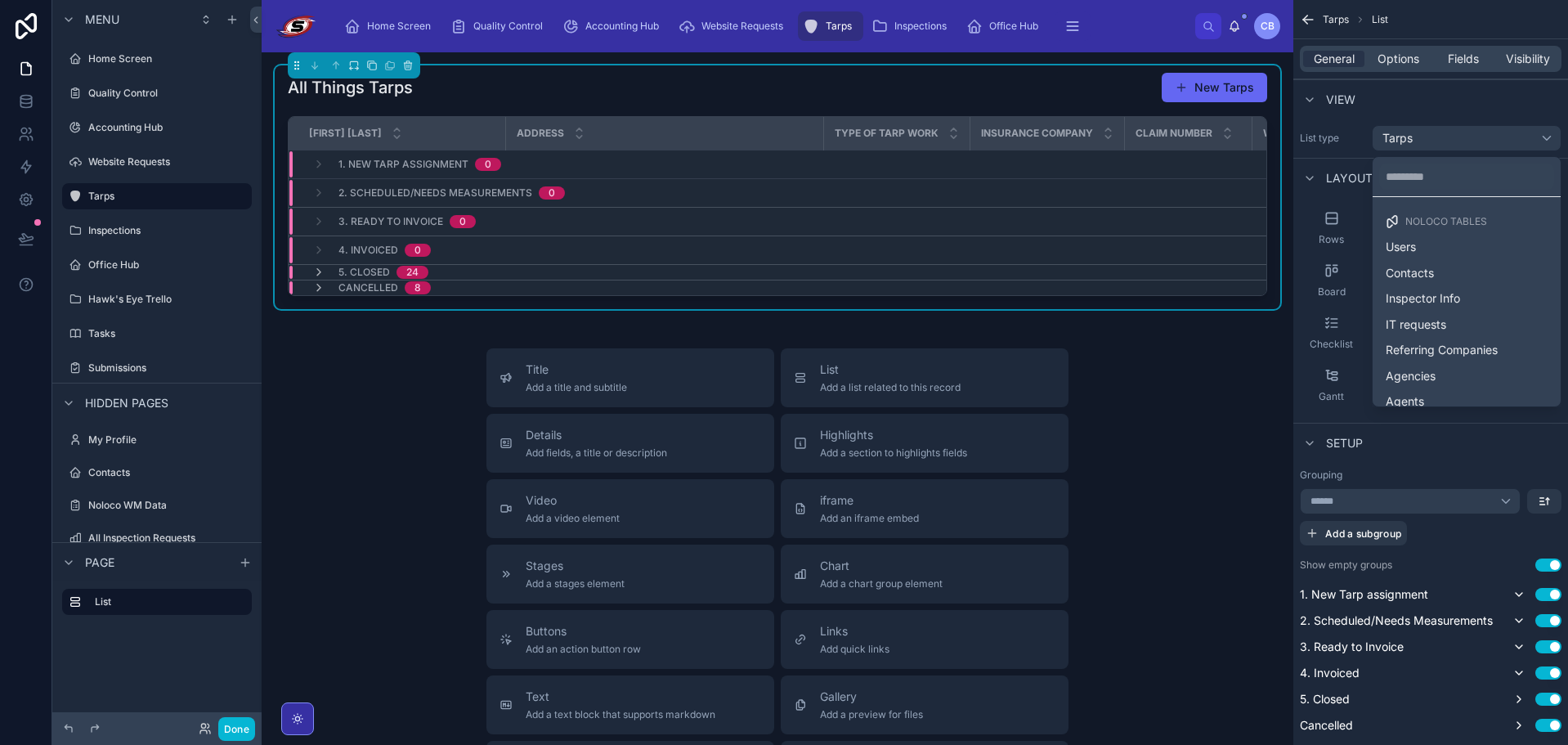 click at bounding box center (784, 372) 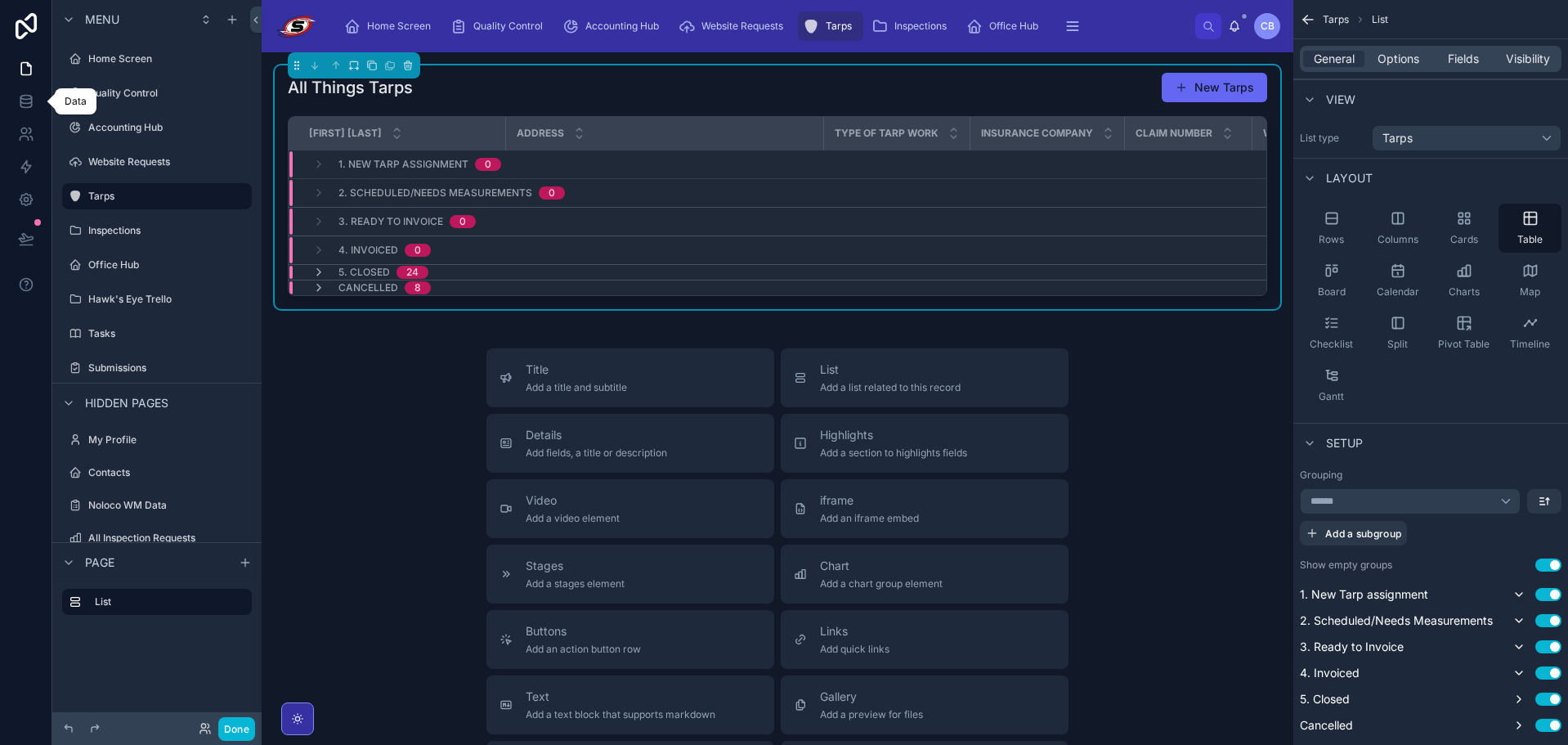 click 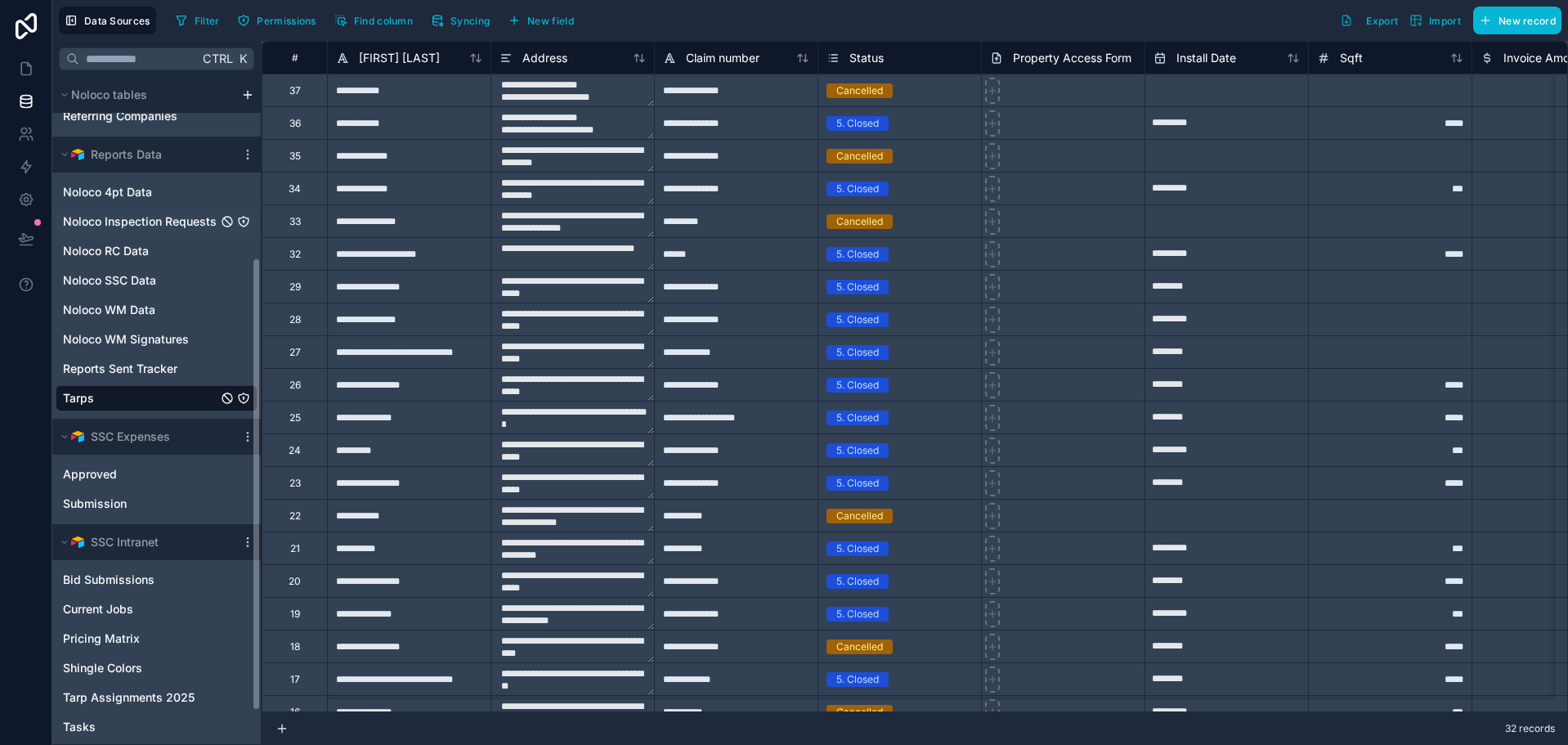 scroll, scrollTop: 314, scrollLeft: 0, axis: vertical 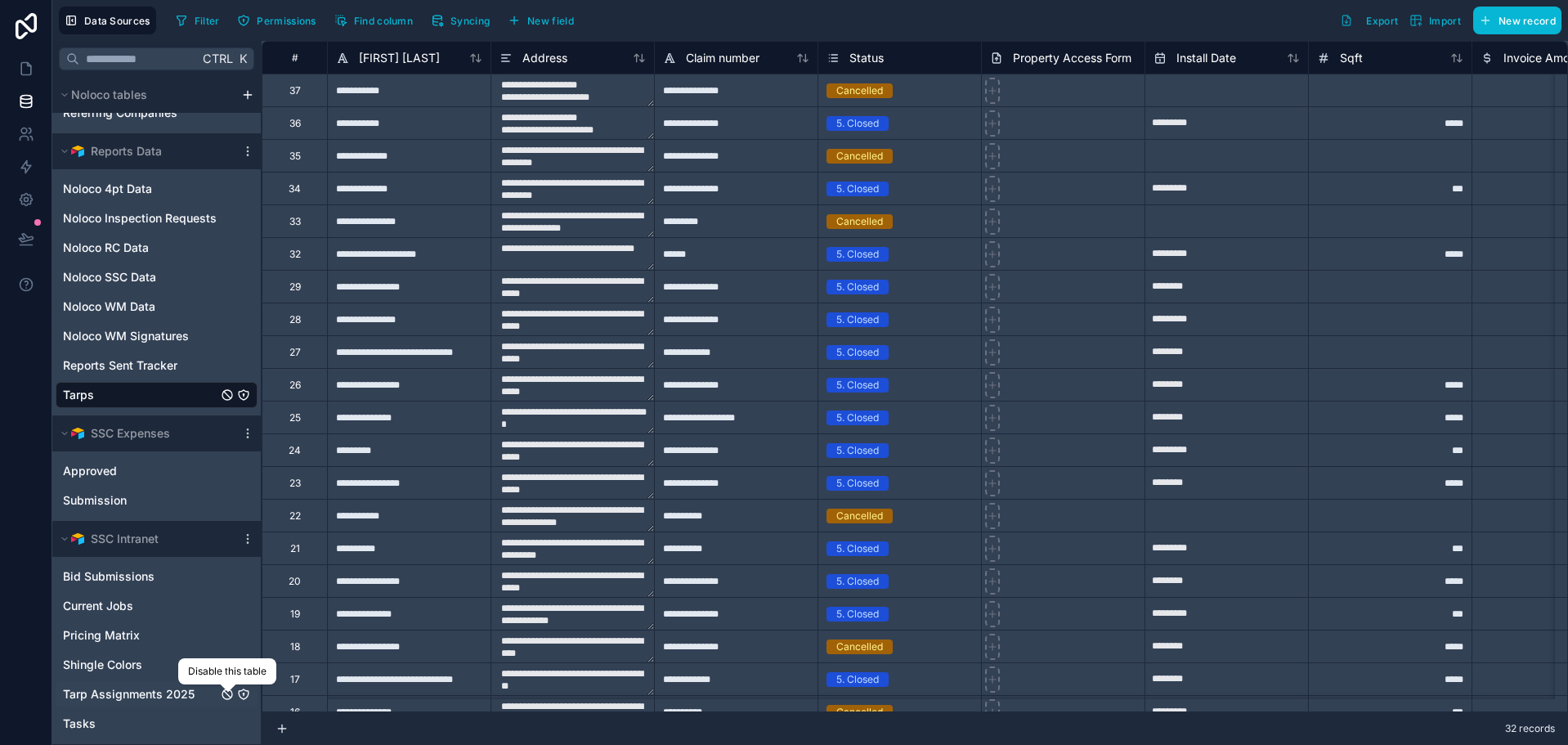 click 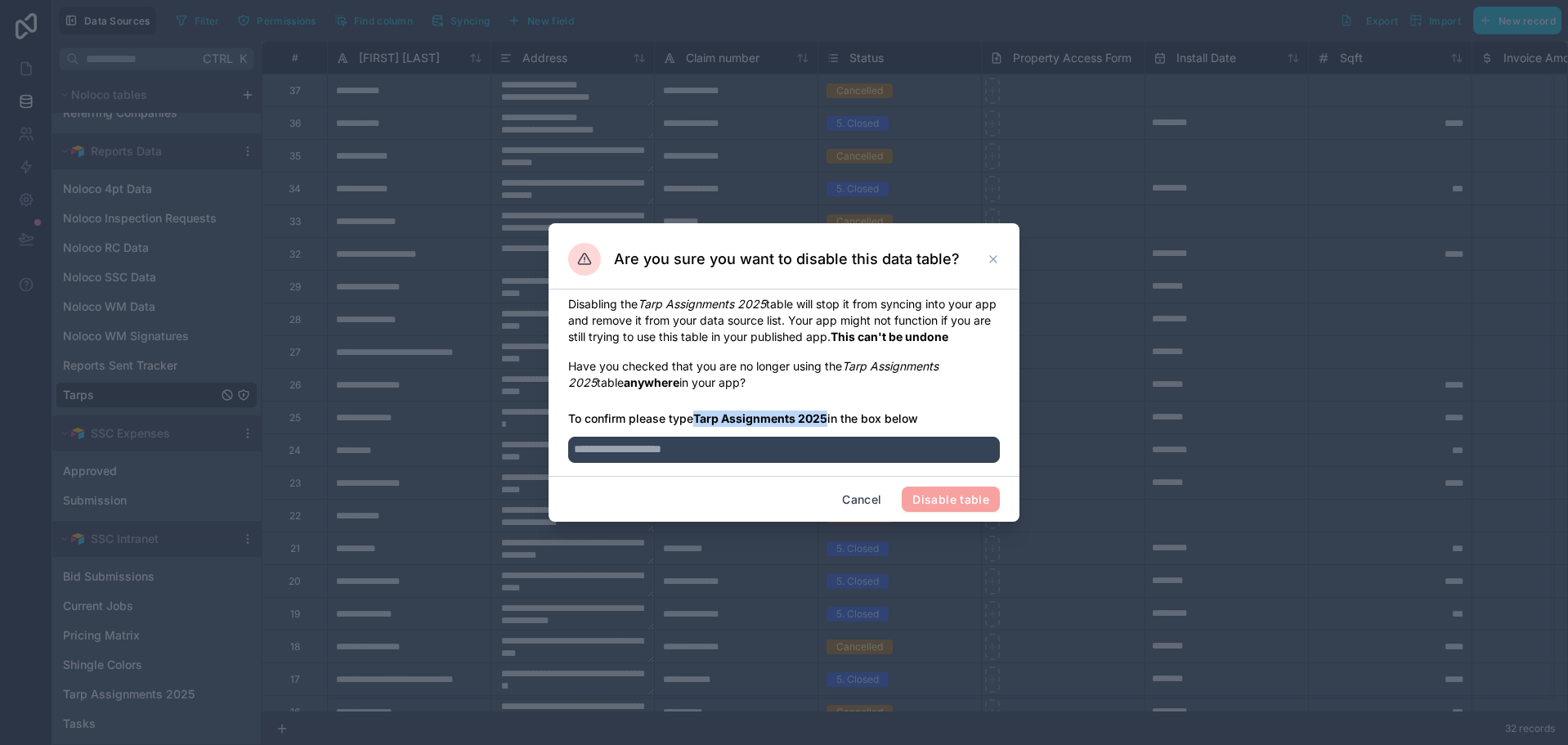 drag, startPoint x: 698, startPoint y: 418, endPoint x: 830, endPoint y: 421, distance: 132.03409 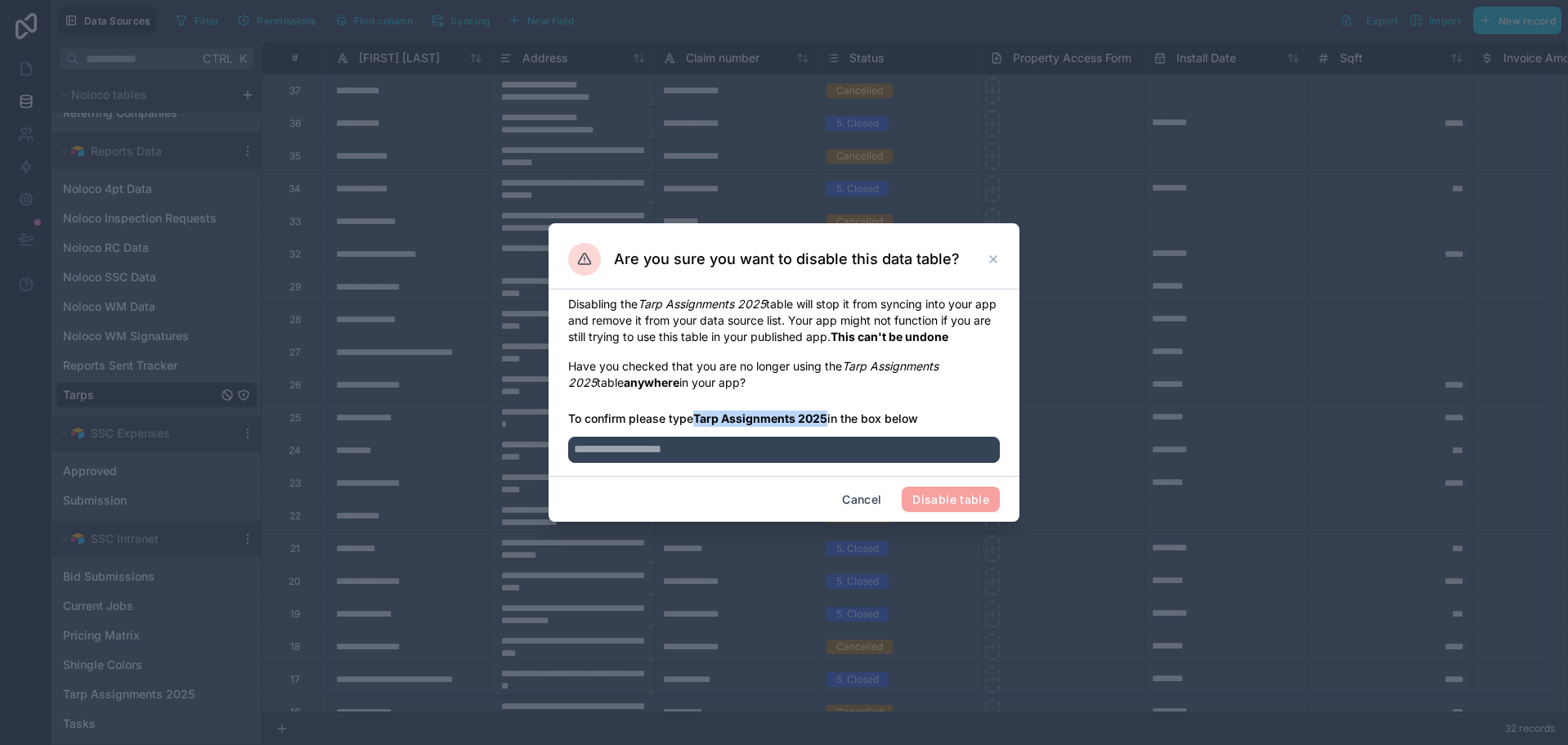 click on "Tarp Assignments 2025" at bounding box center [760, 418] 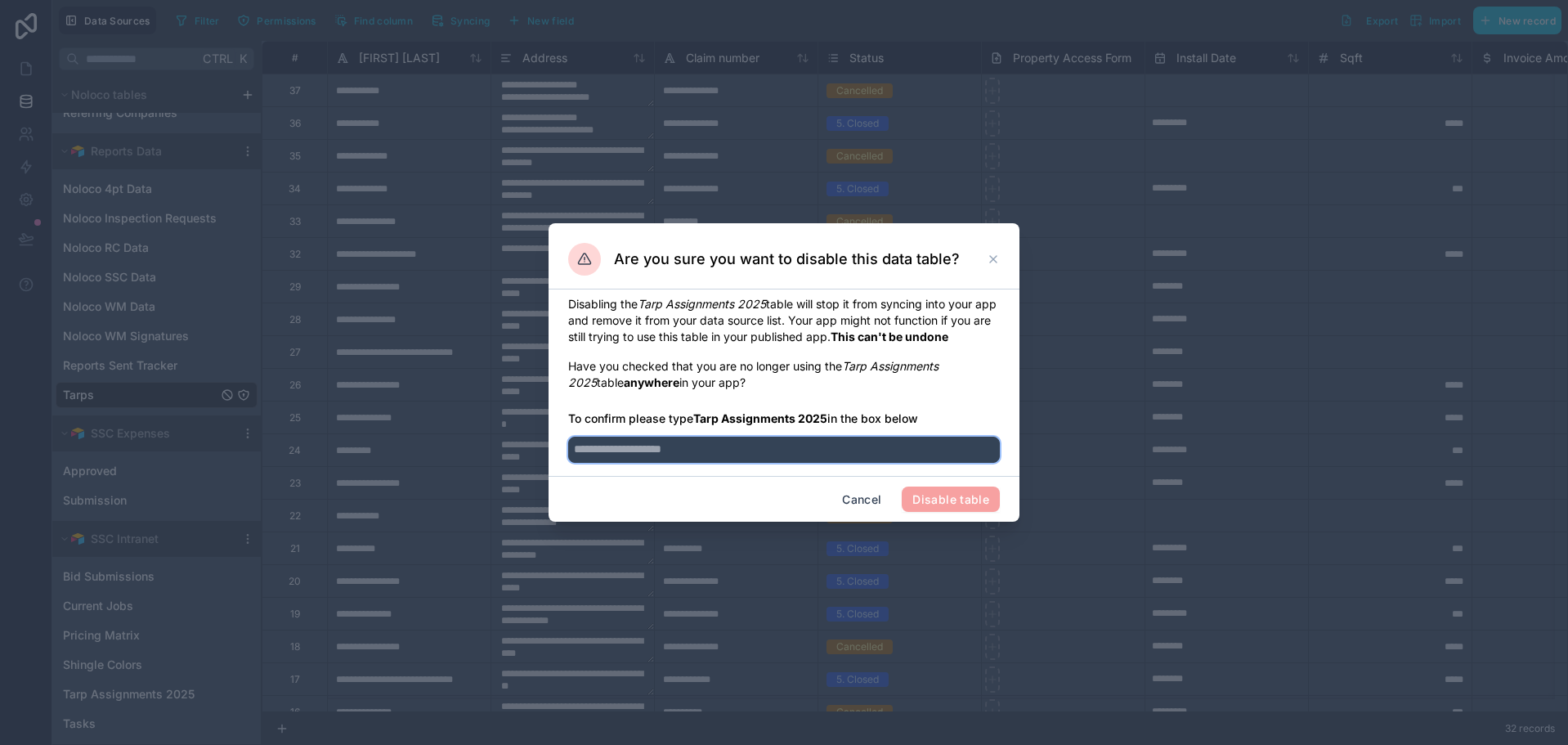 click at bounding box center [784, 450] 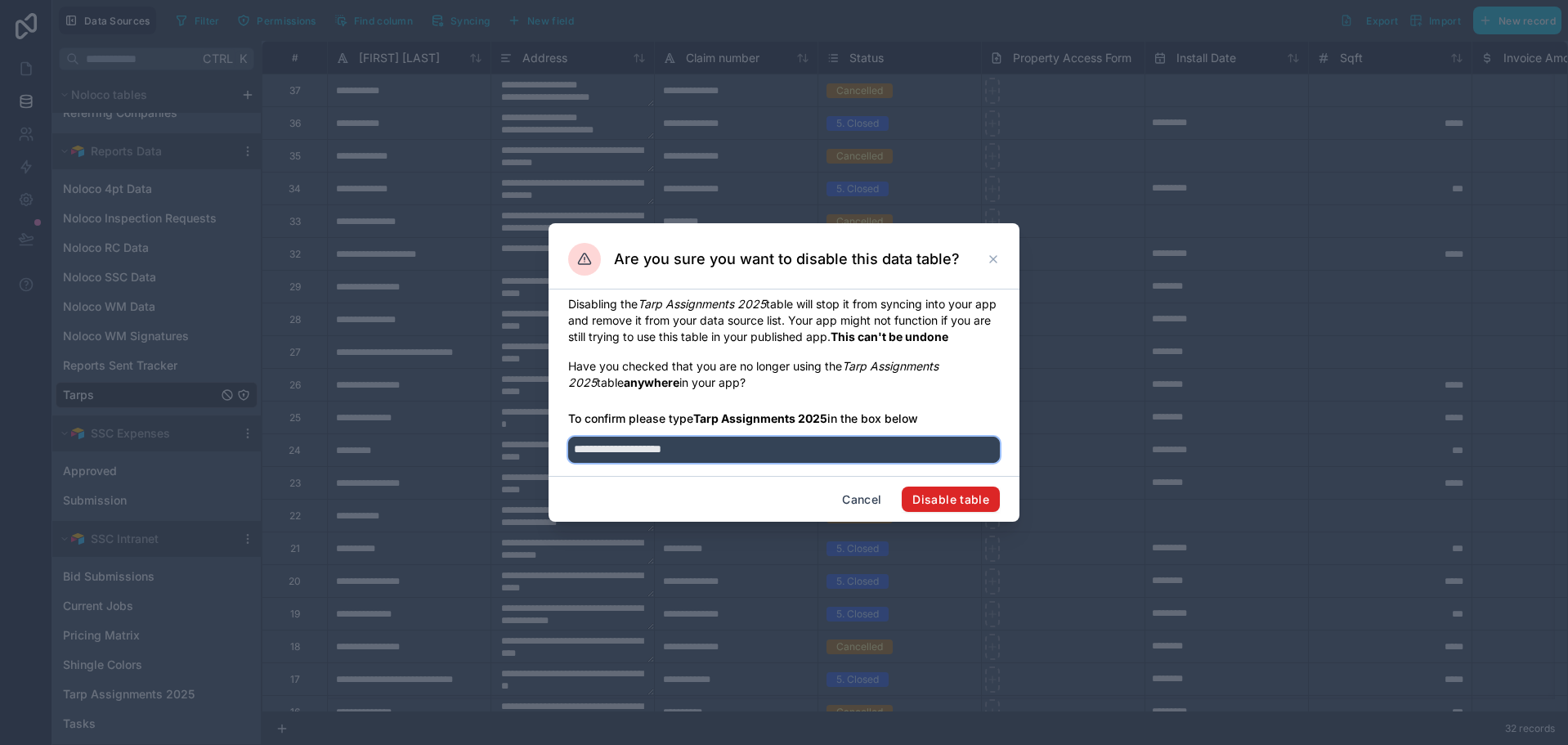 type on "**********" 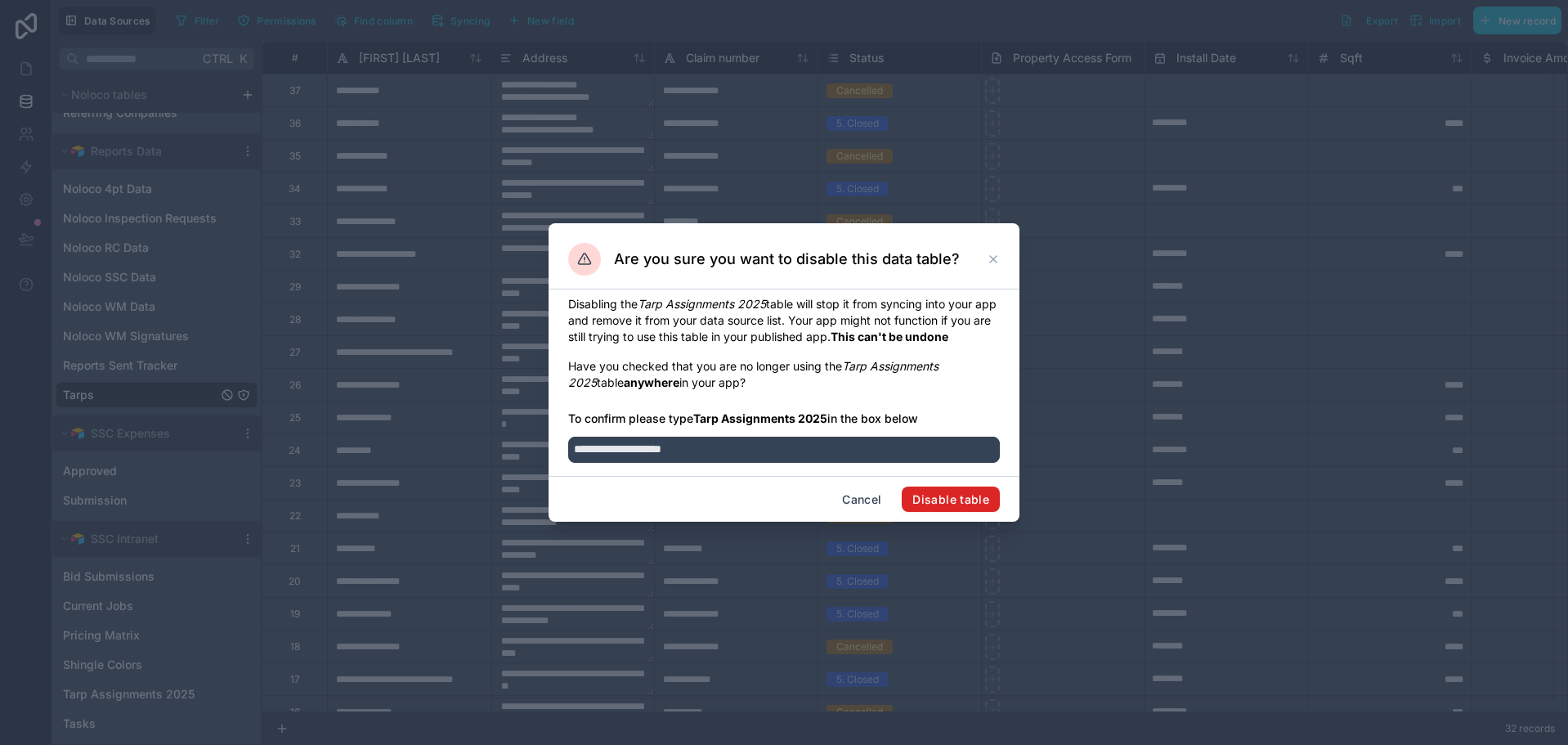click on "Disable table" at bounding box center (951, 500) 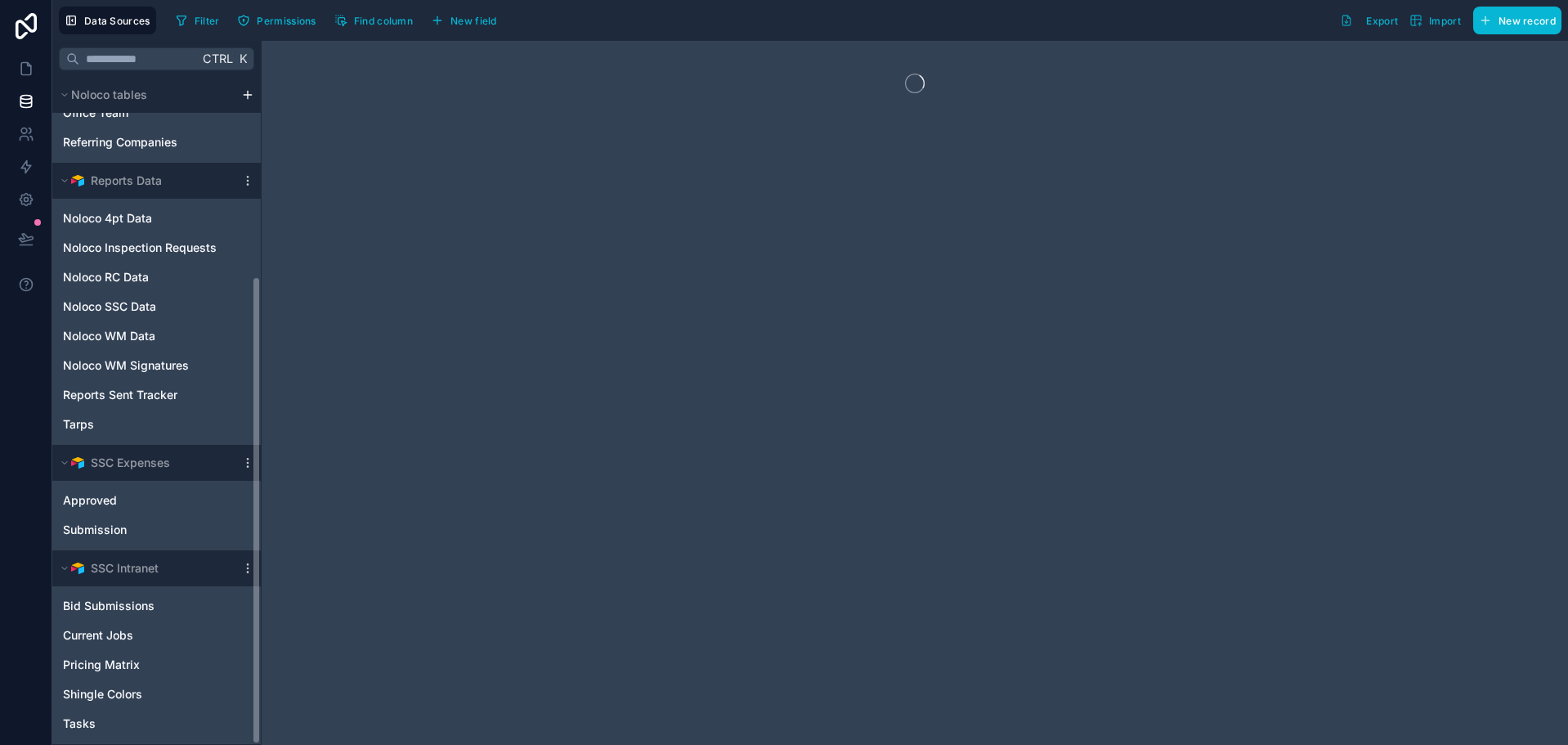 scroll, scrollTop: 285, scrollLeft: 0, axis: vertical 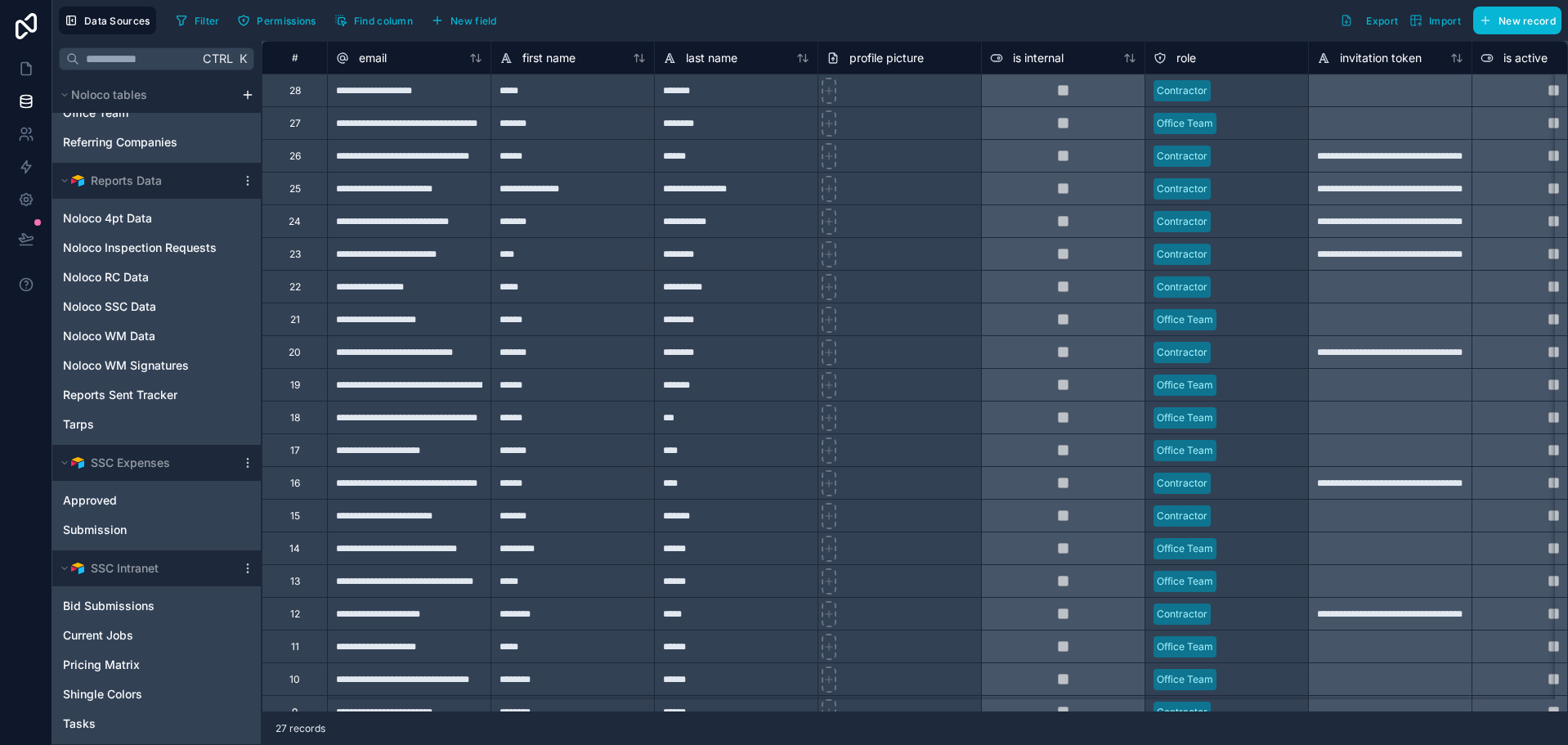 click on "Filter Permissions Find column New field Export Import New record" at bounding box center [865, 20] 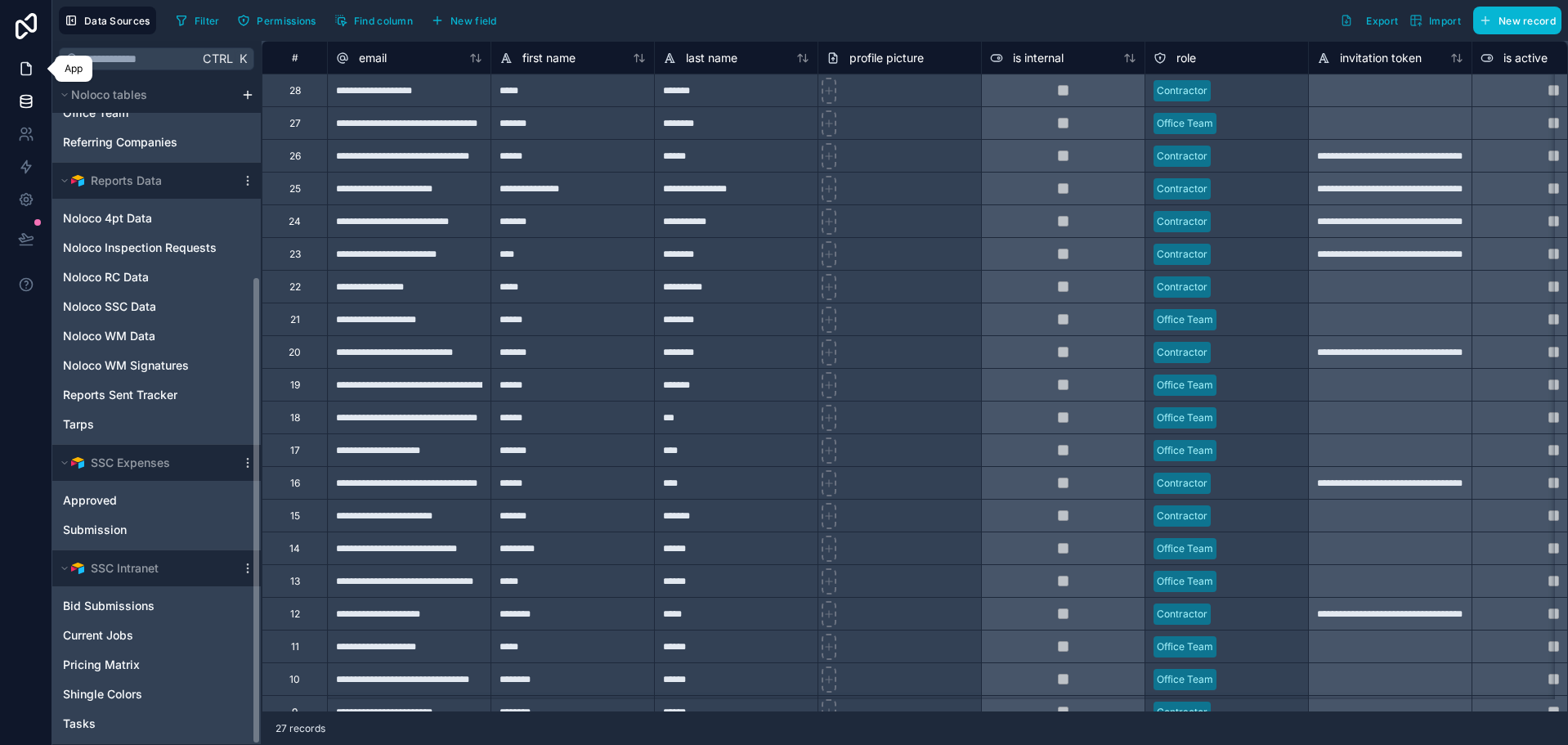 click at bounding box center [25, 69] 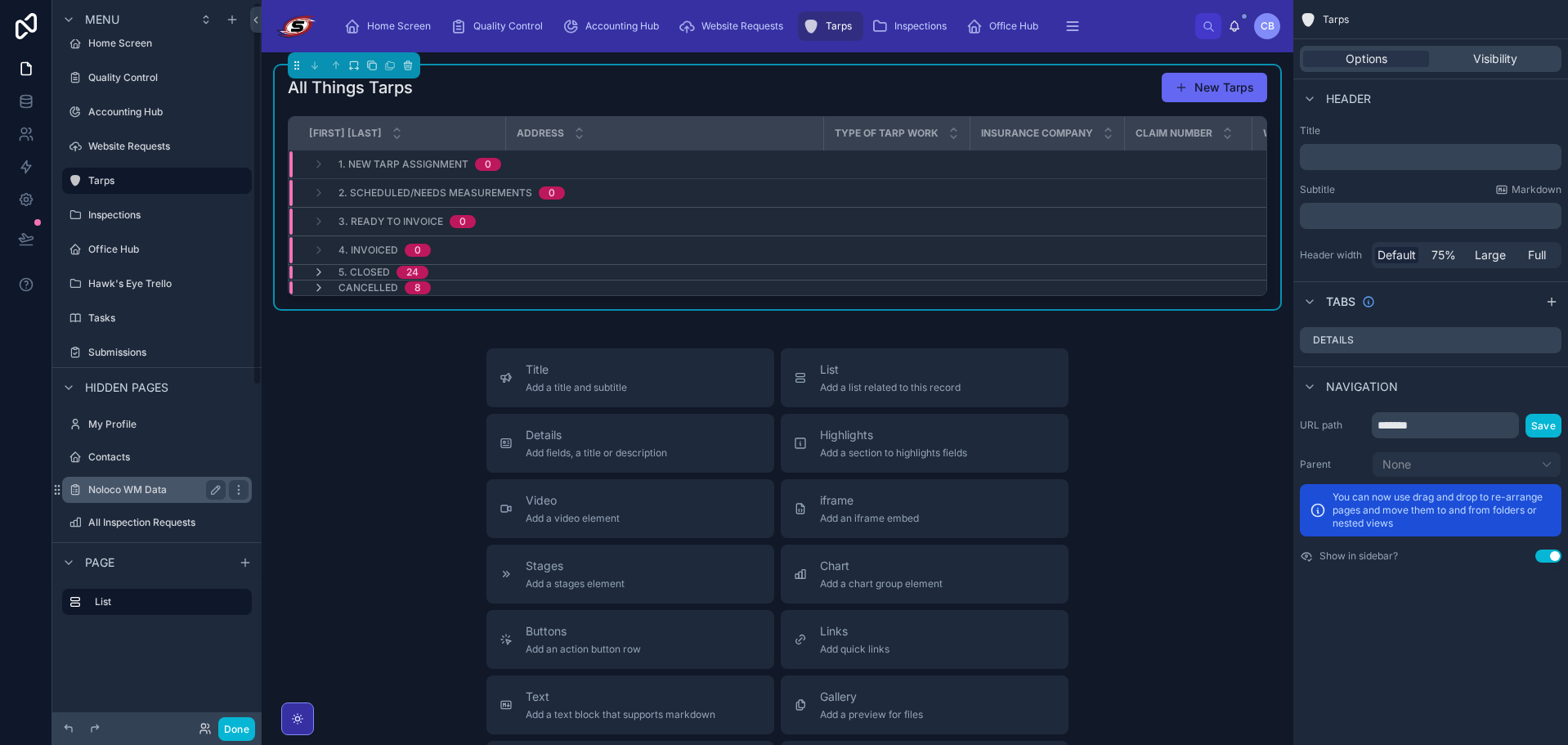 scroll, scrollTop: 0, scrollLeft: 0, axis: both 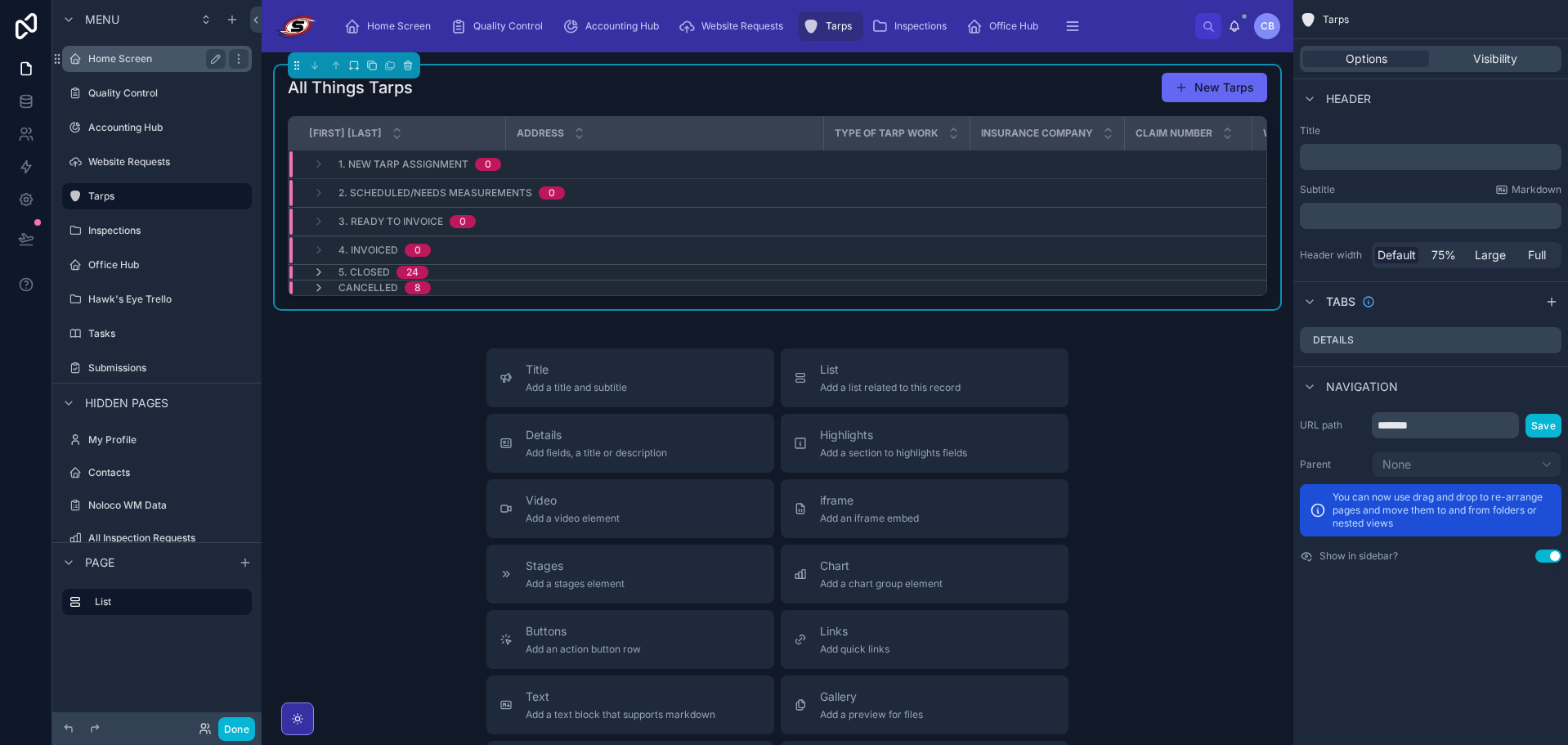click on "Home Screen" at bounding box center (157, 59) 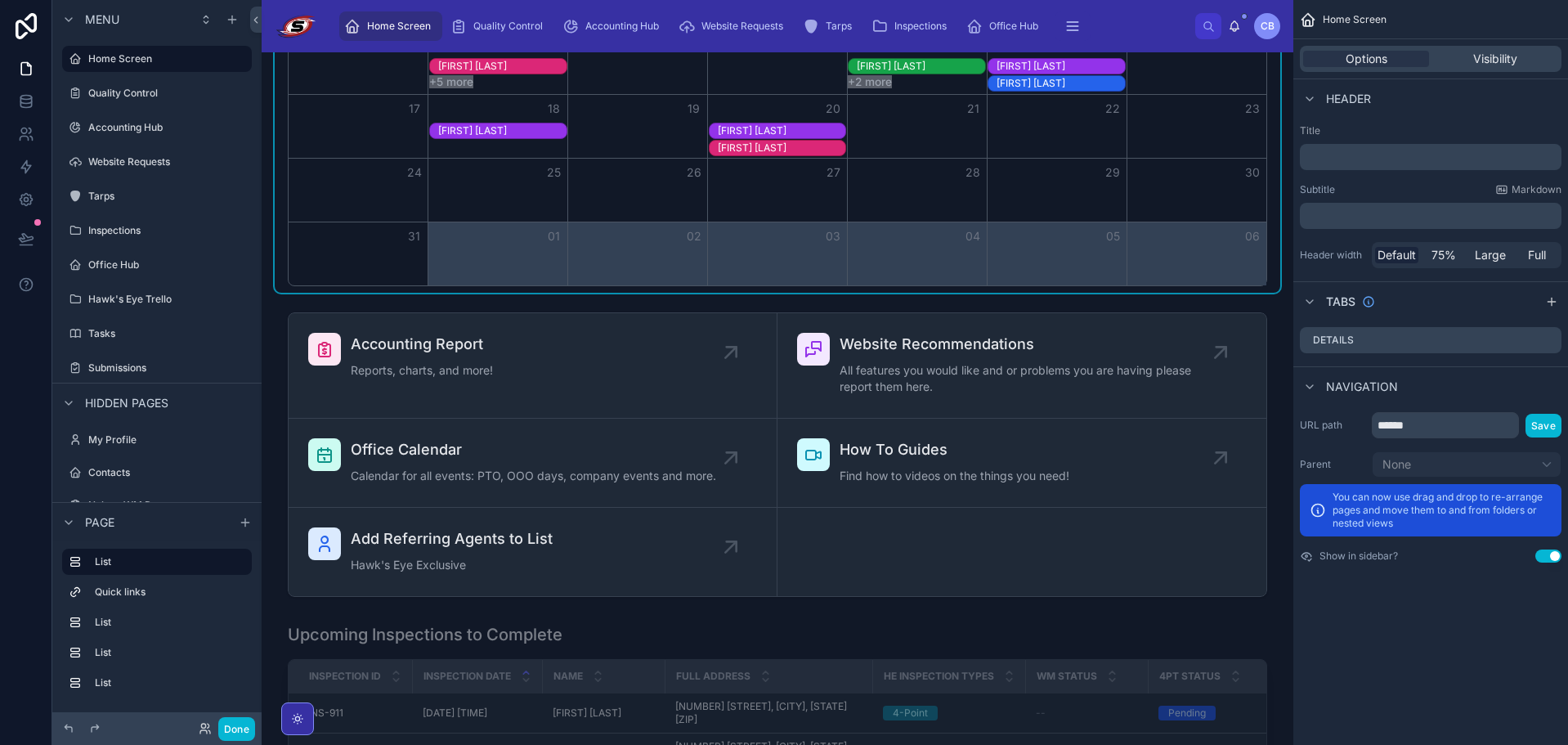 scroll, scrollTop: 350, scrollLeft: 0, axis: vertical 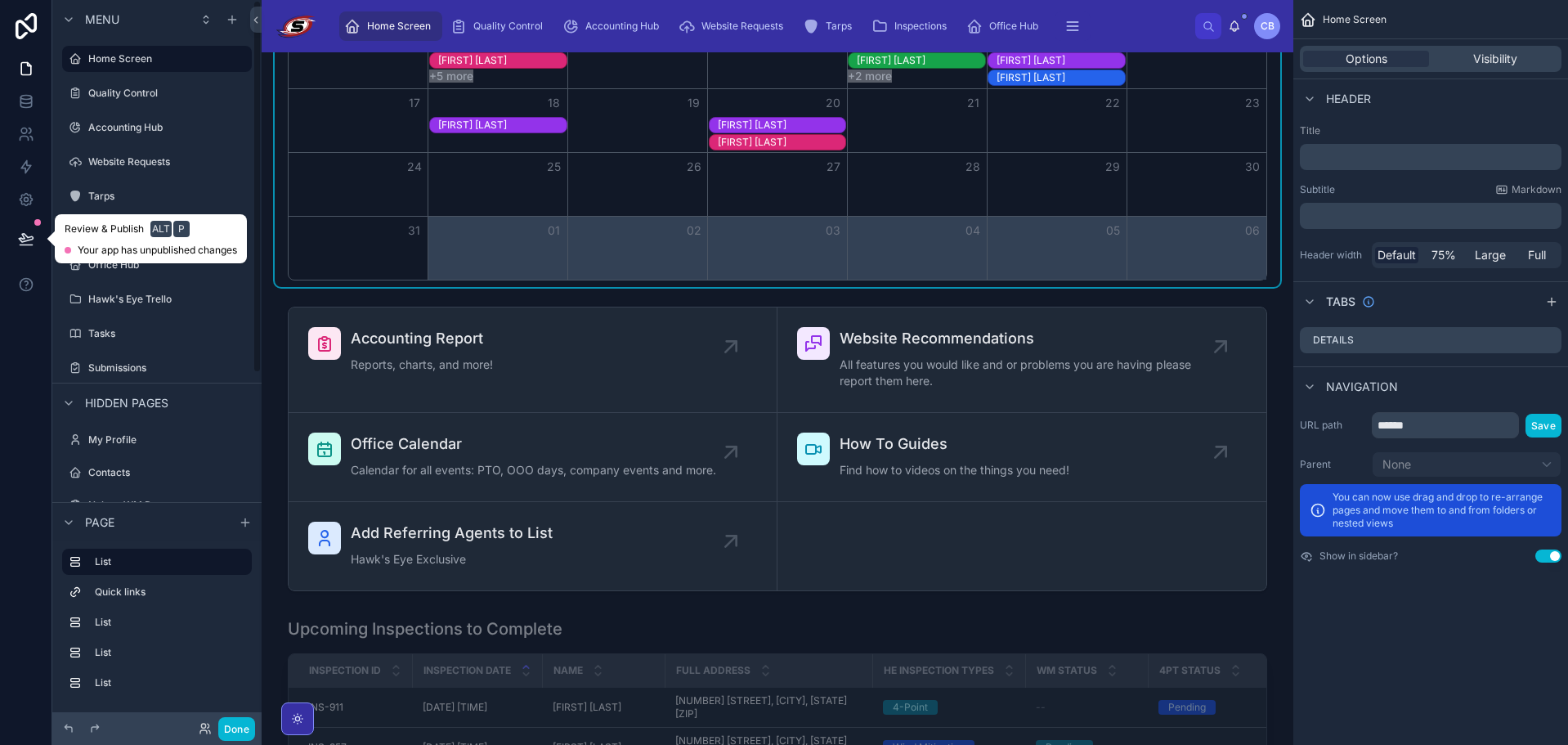 click 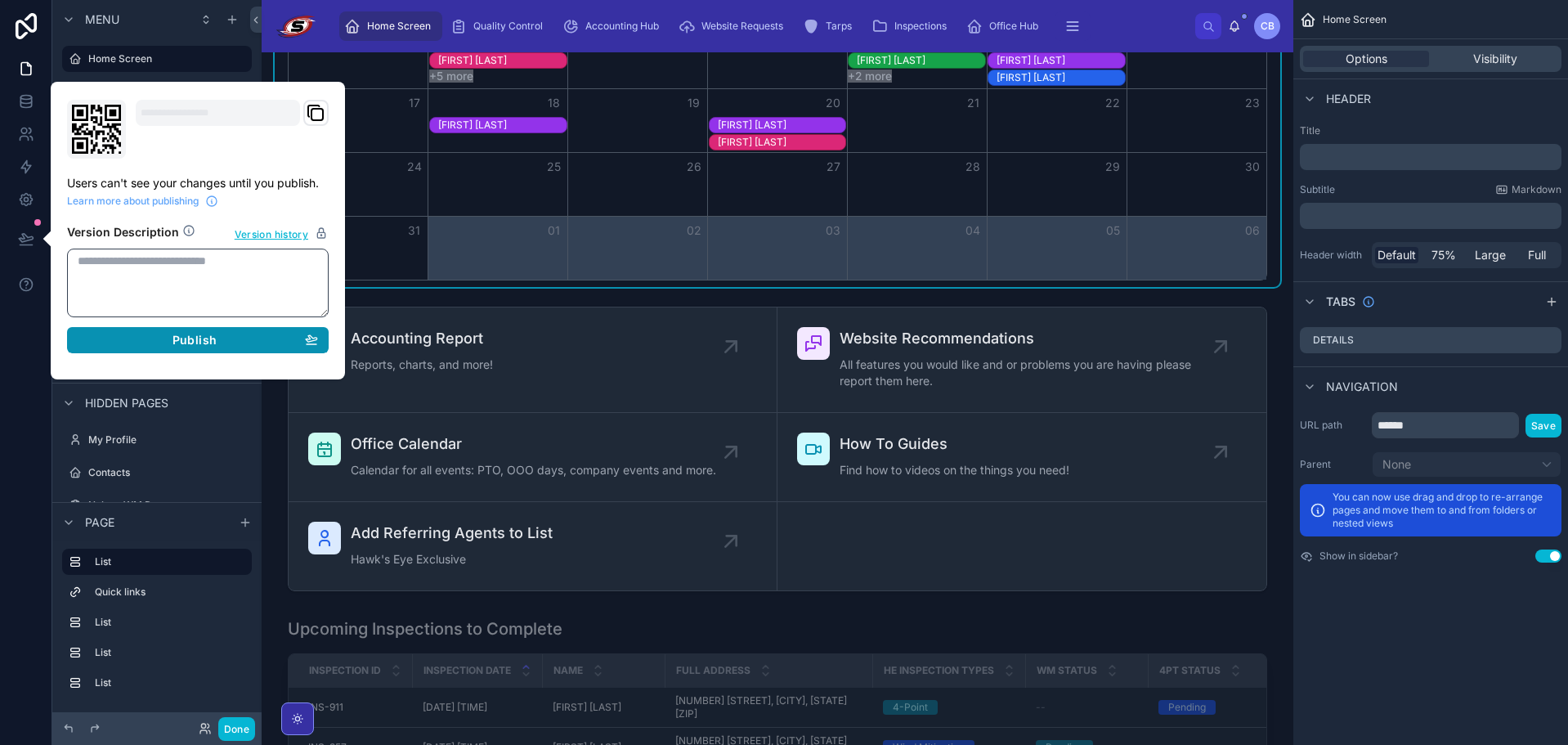 click on "Publish" at bounding box center (195, 340) 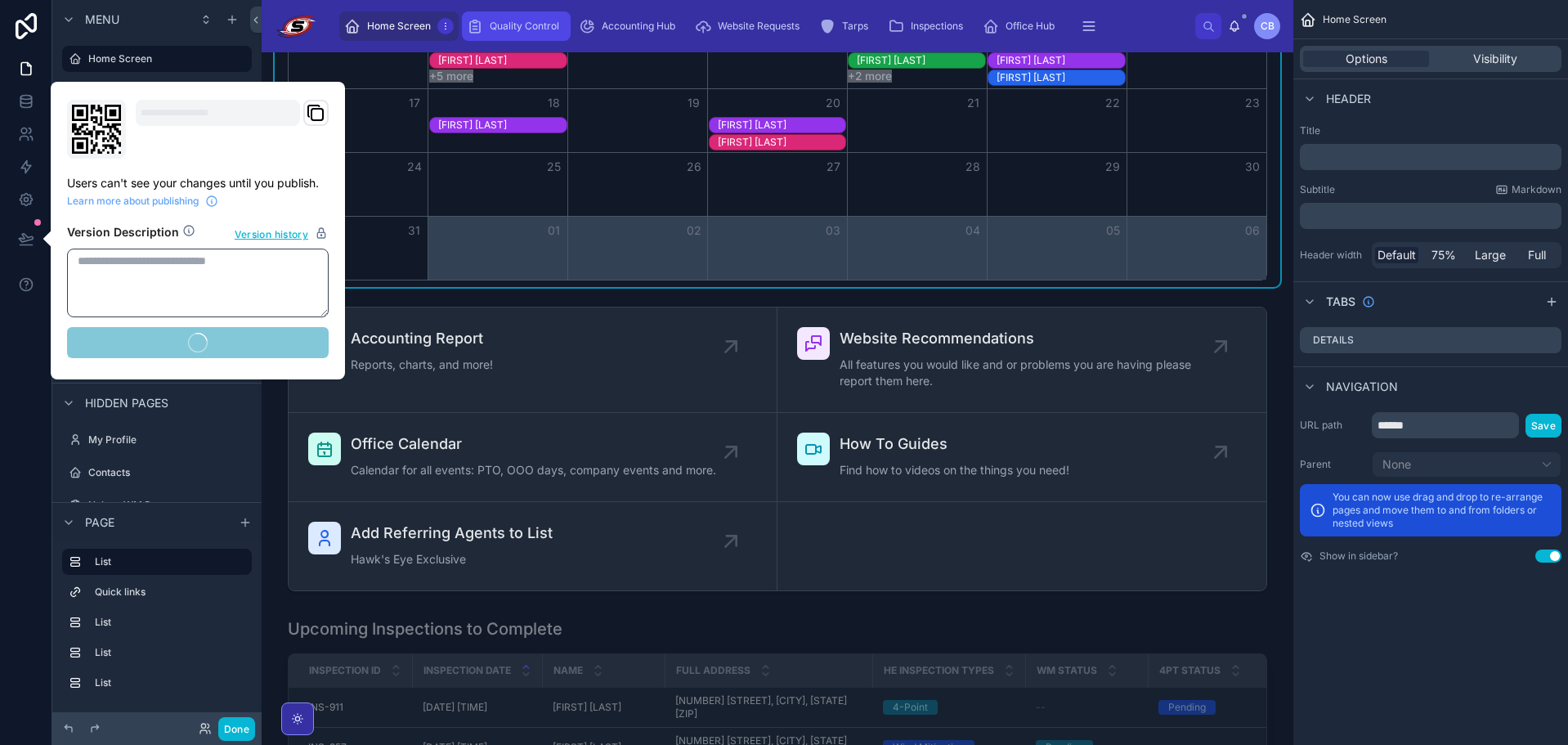 click on "Quality Control" at bounding box center [516, 26] 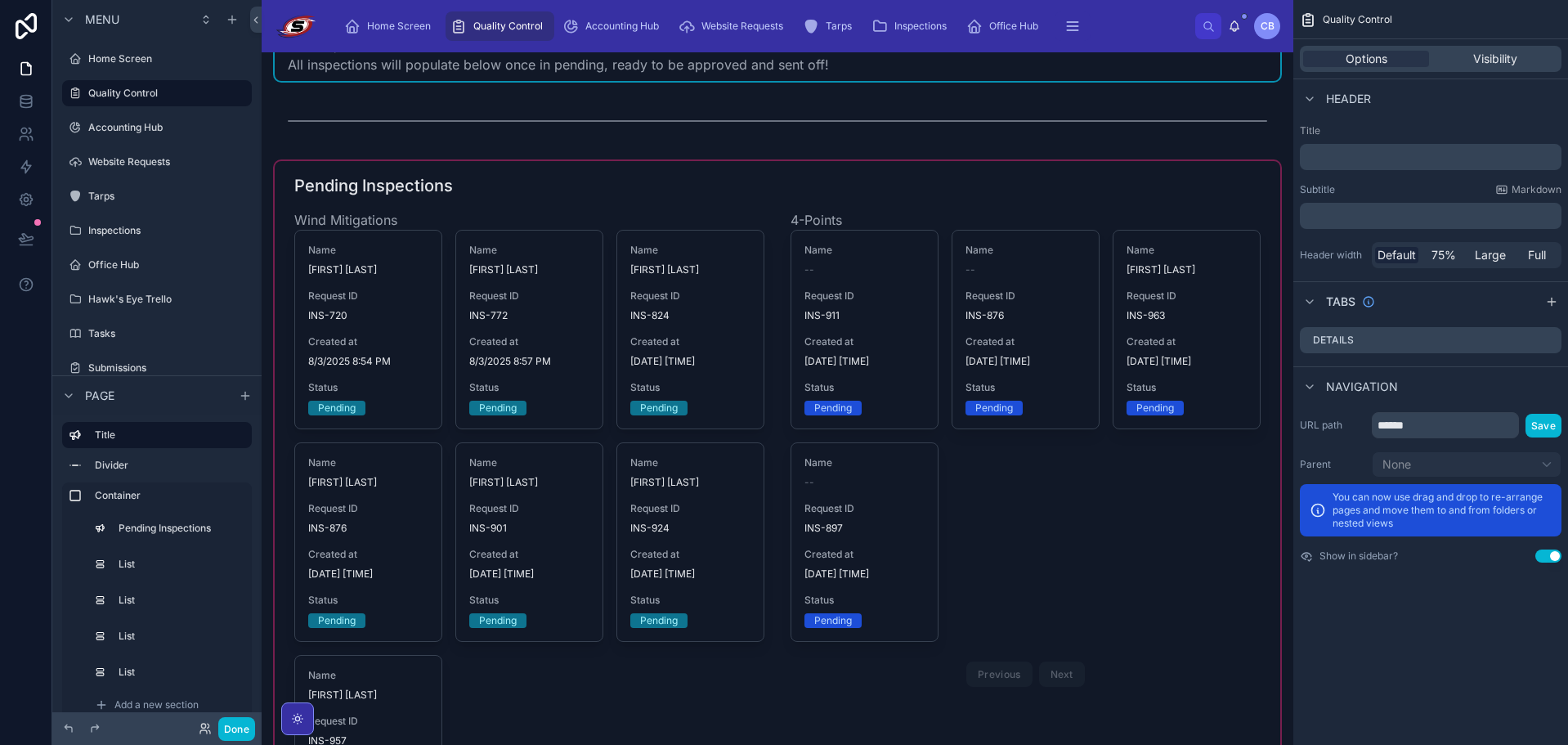 scroll, scrollTop: 41, scrollLeft: 0, axis: vertical 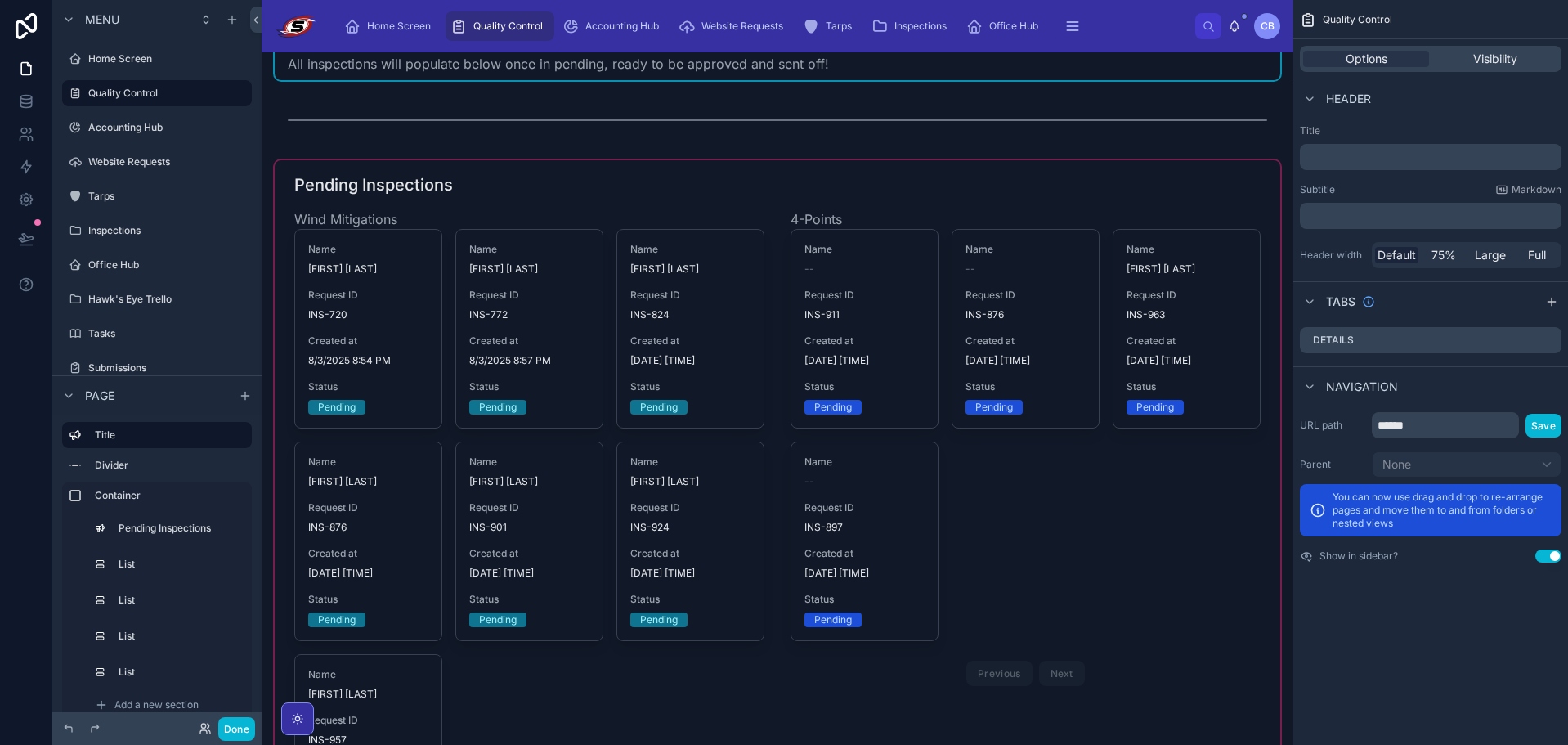 click at bounding box center (777, 755) 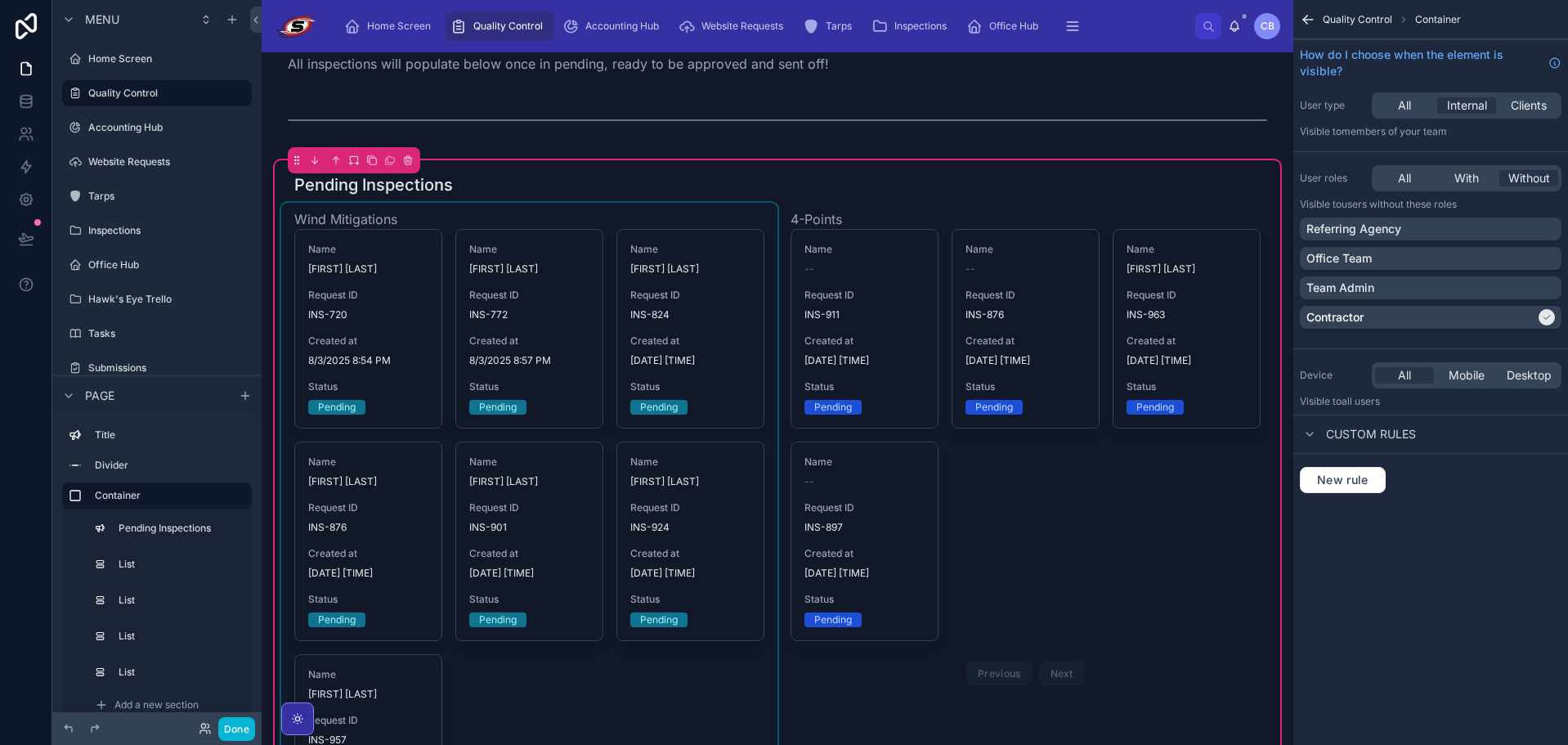 click at bounding box center (529, 557) 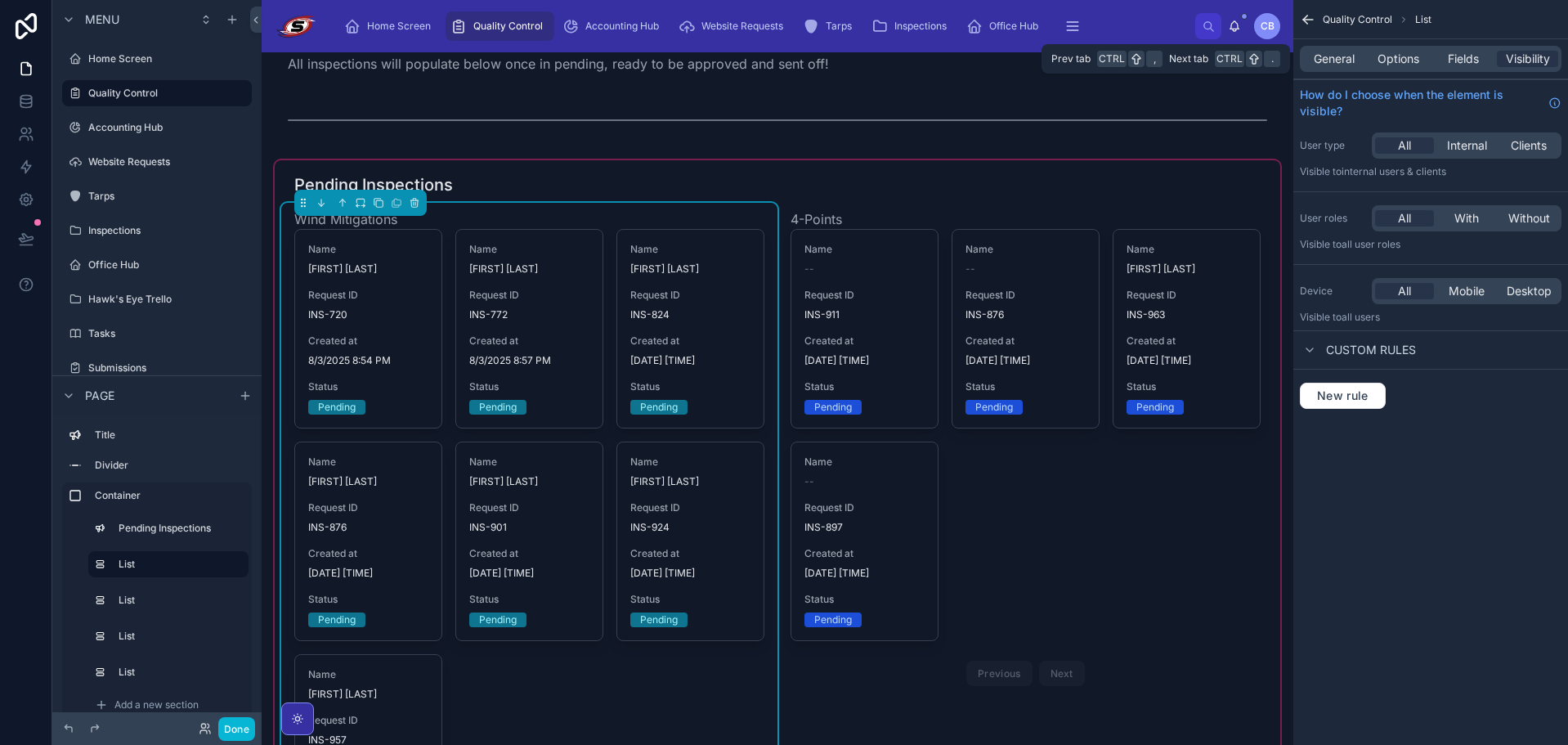 click on "General Options Fields Visibility" at bounding box center [1431, 59] 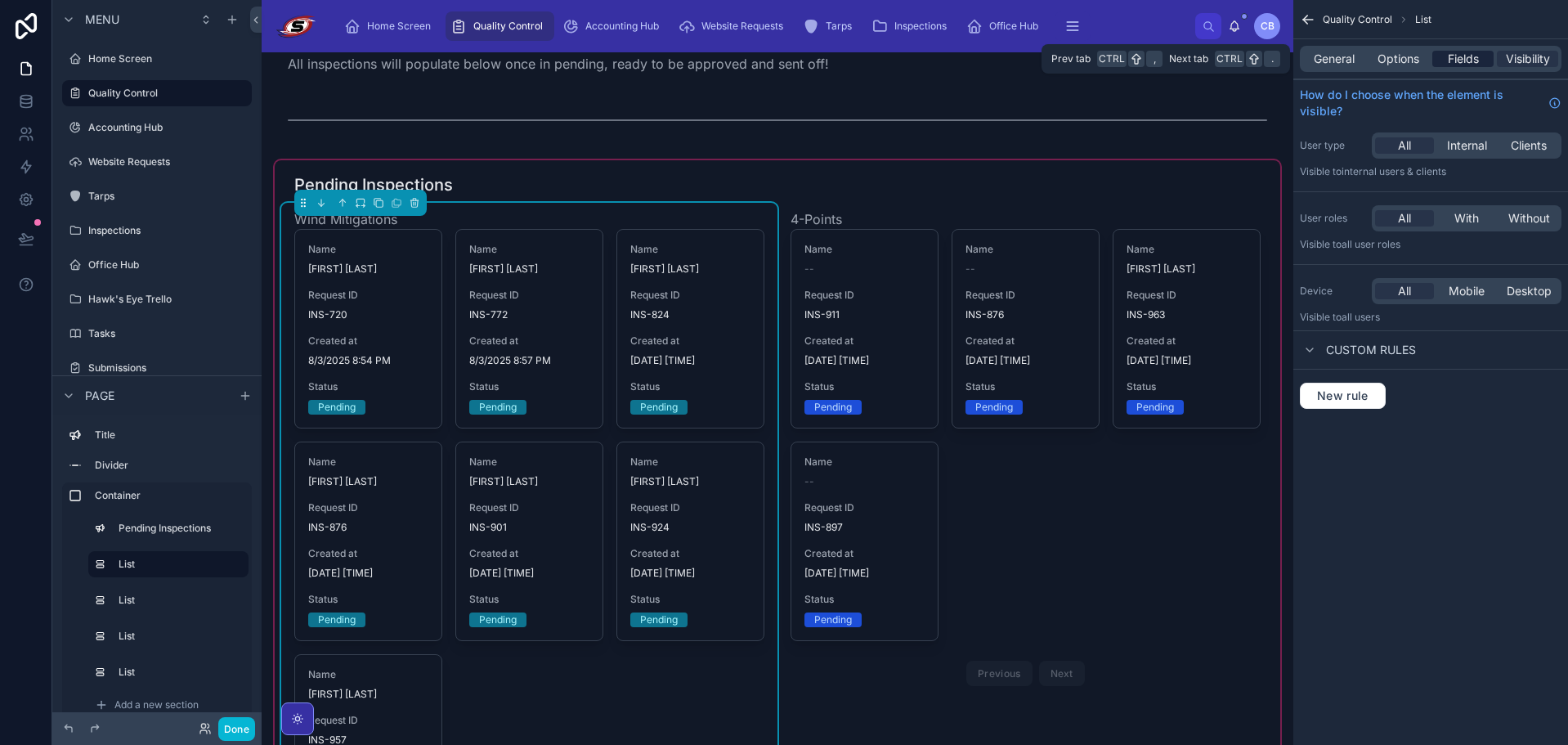 click on "Fields" at bounding box center (1463, 59) 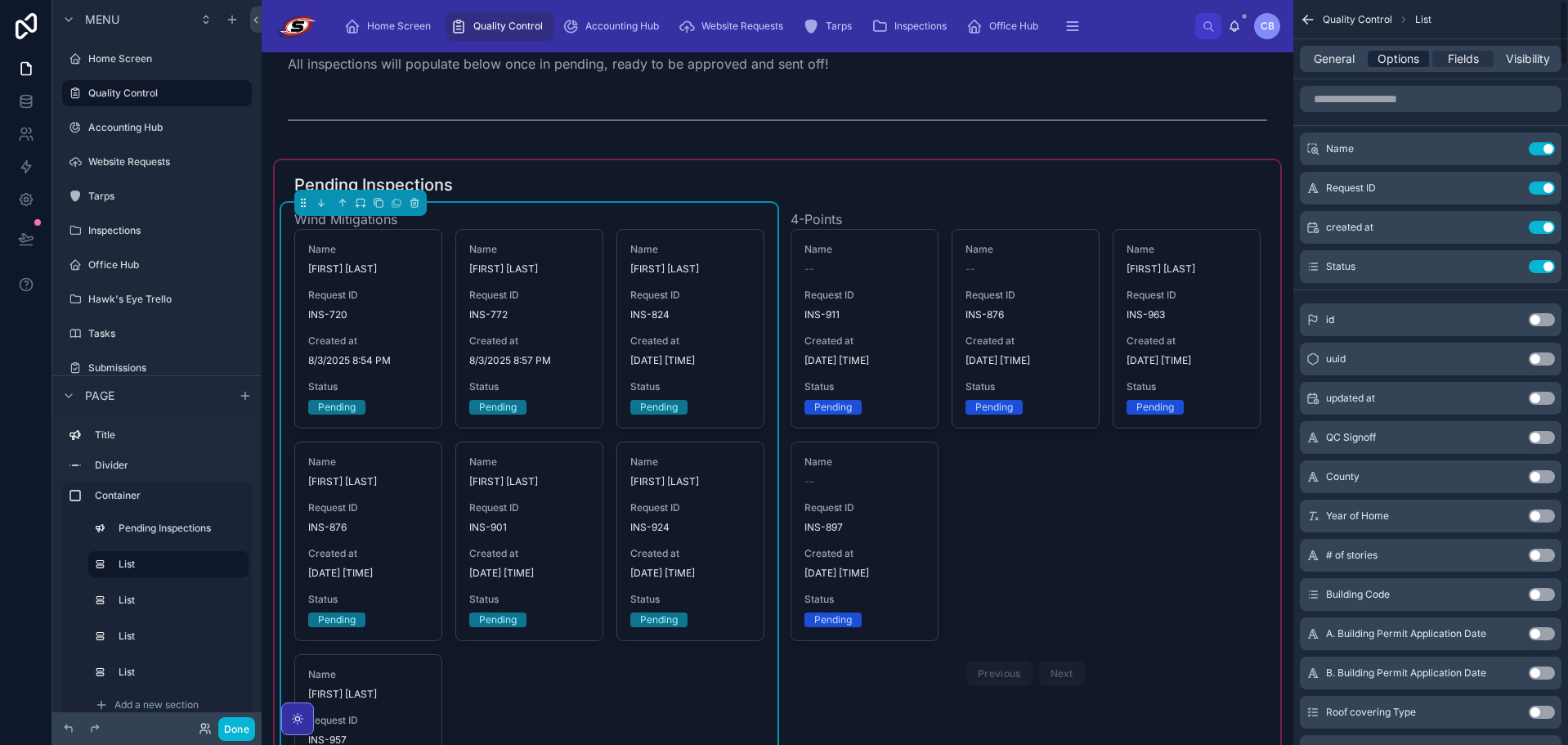 click on "Options" at bounding box center (1398, 59) 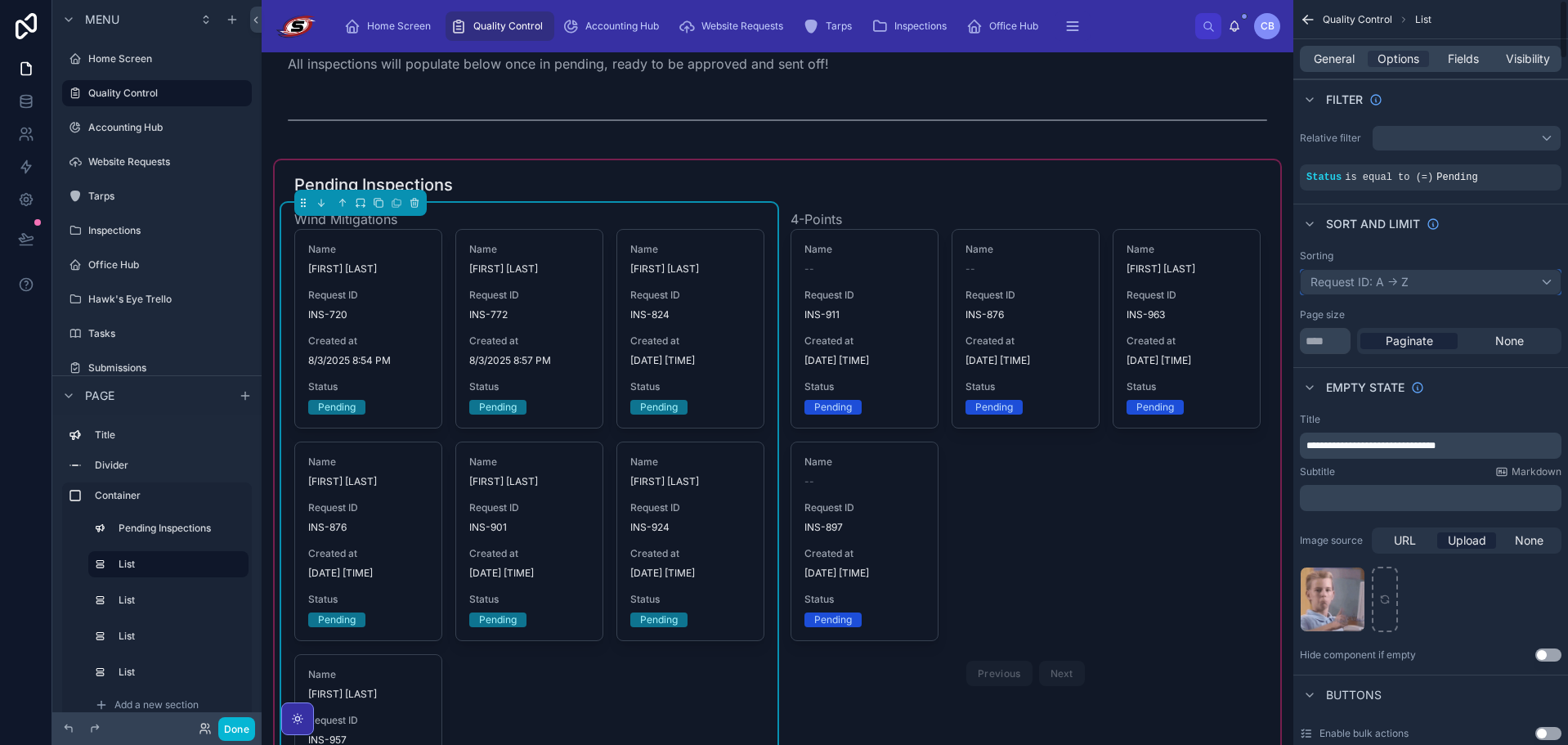 click on "Request ID: A -> Z" at bounding box center (1431, 282) 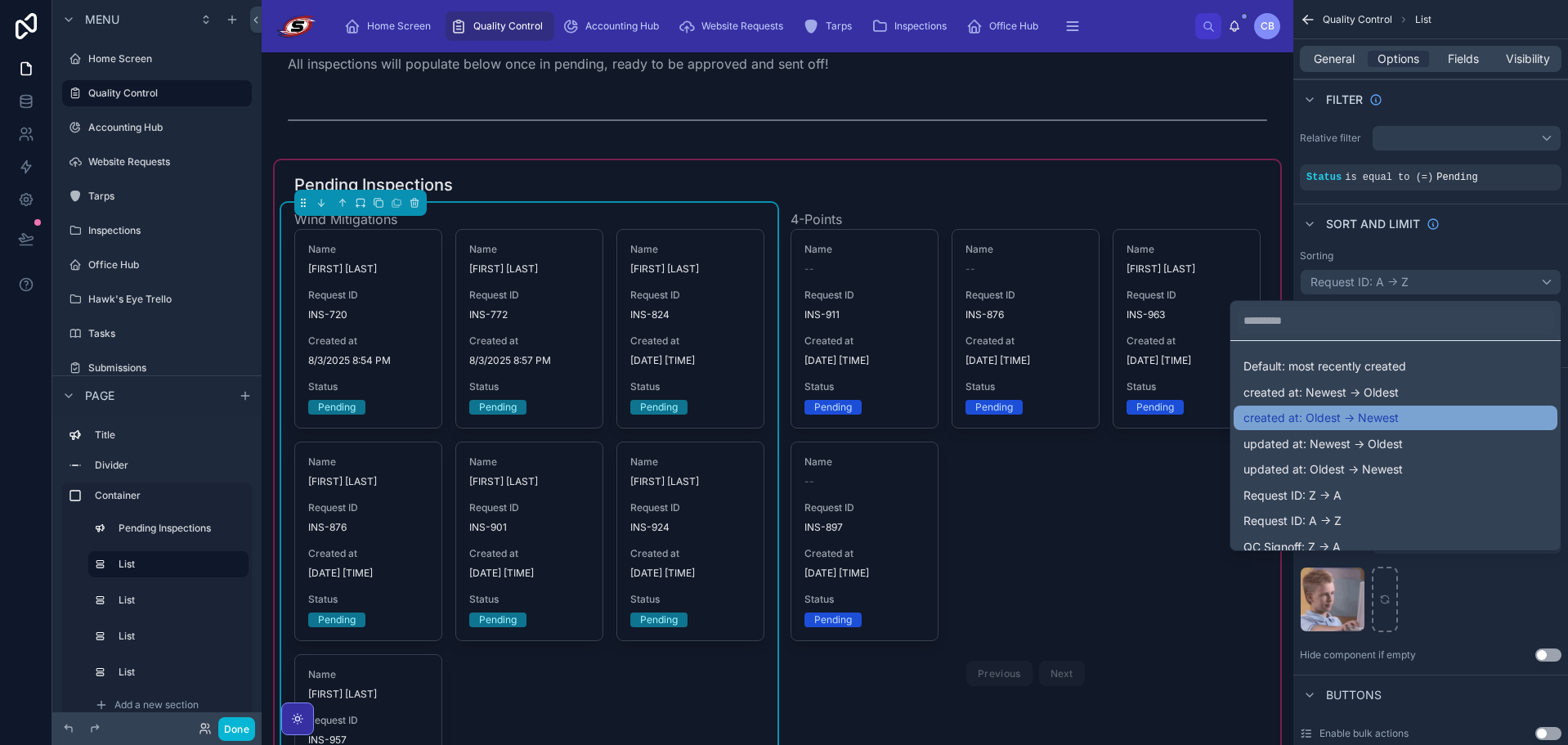 click on "created at: Oldest -> Newest" at bounding box center [1321, 418] 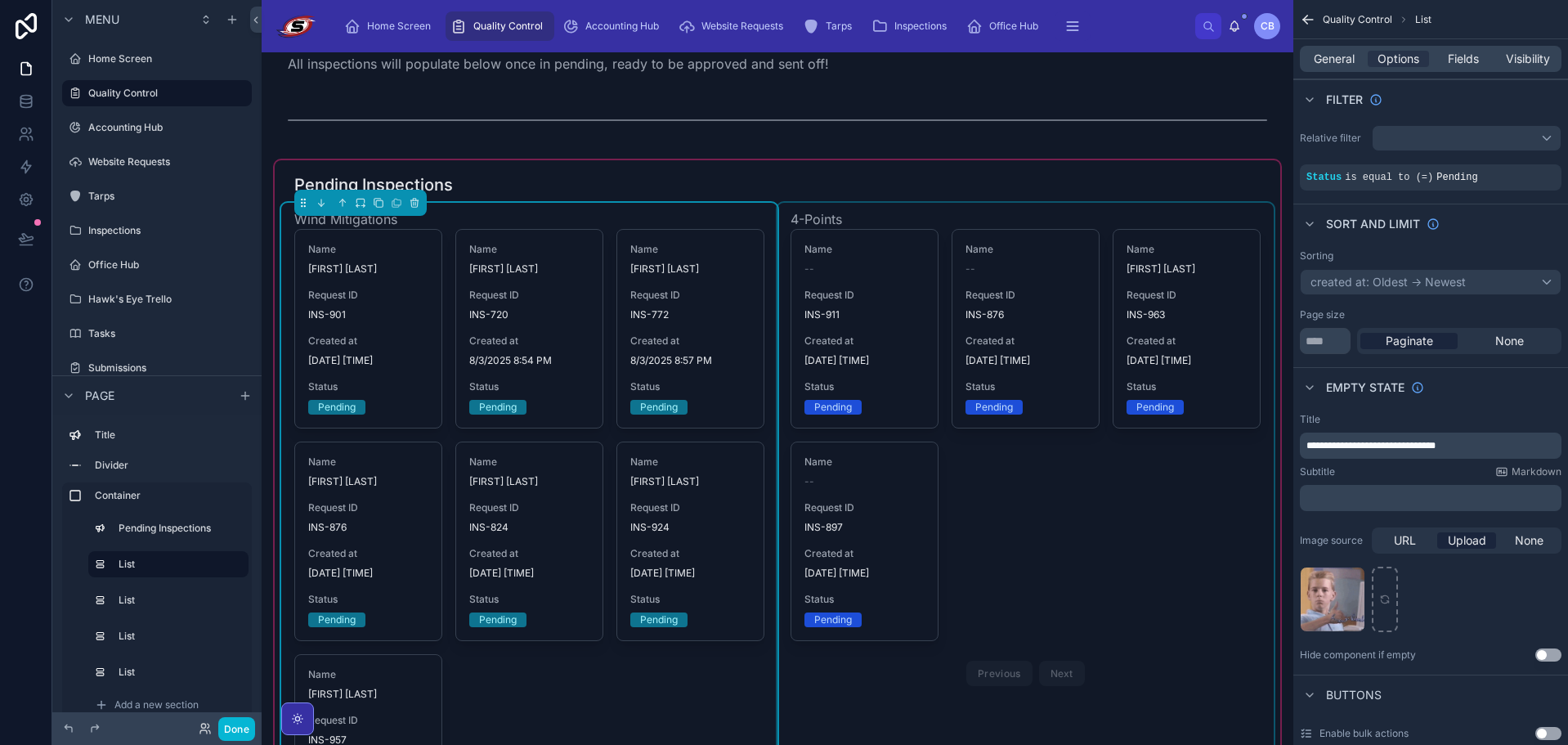click at bounding box center [1025, 557] 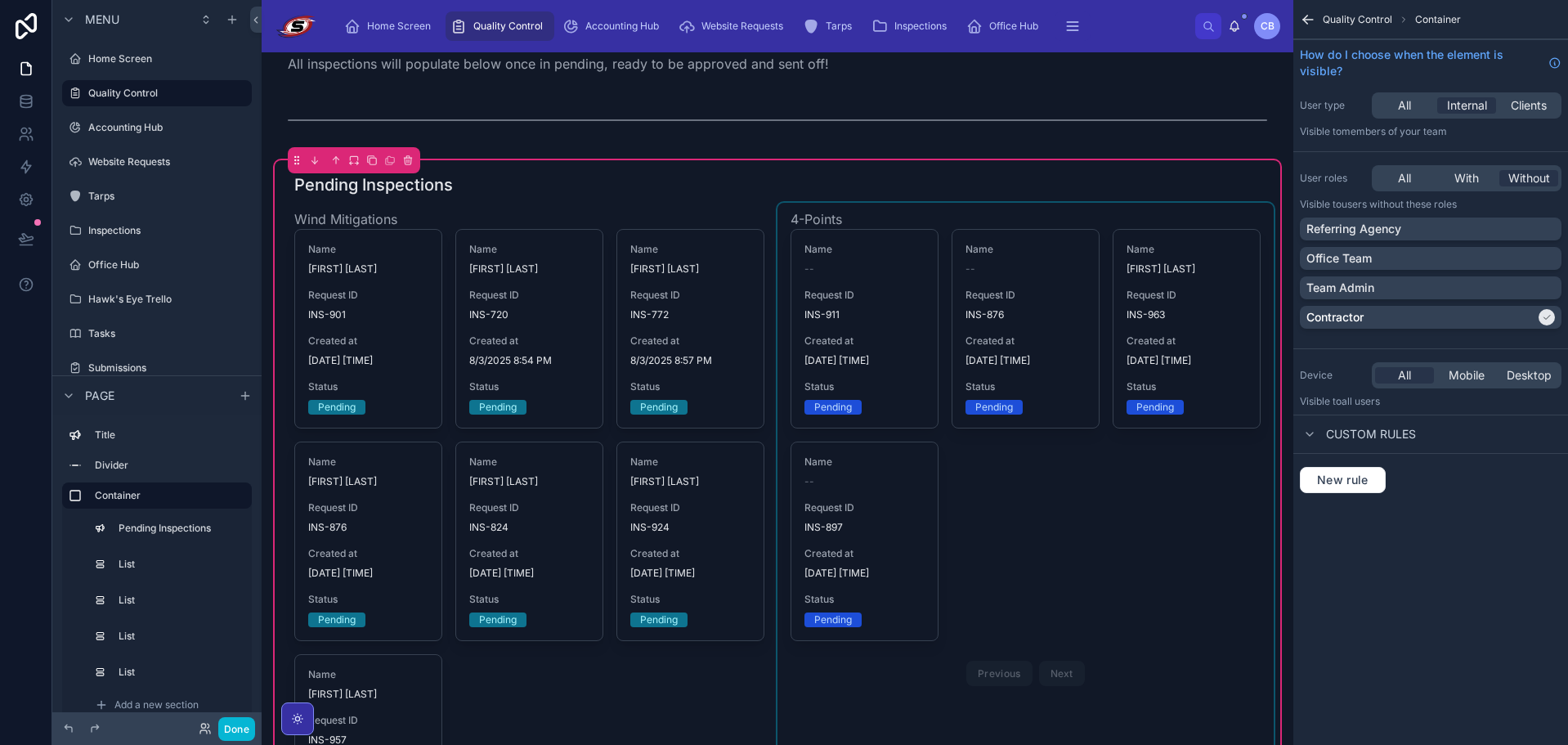 click at bounding box center (1025, 557) 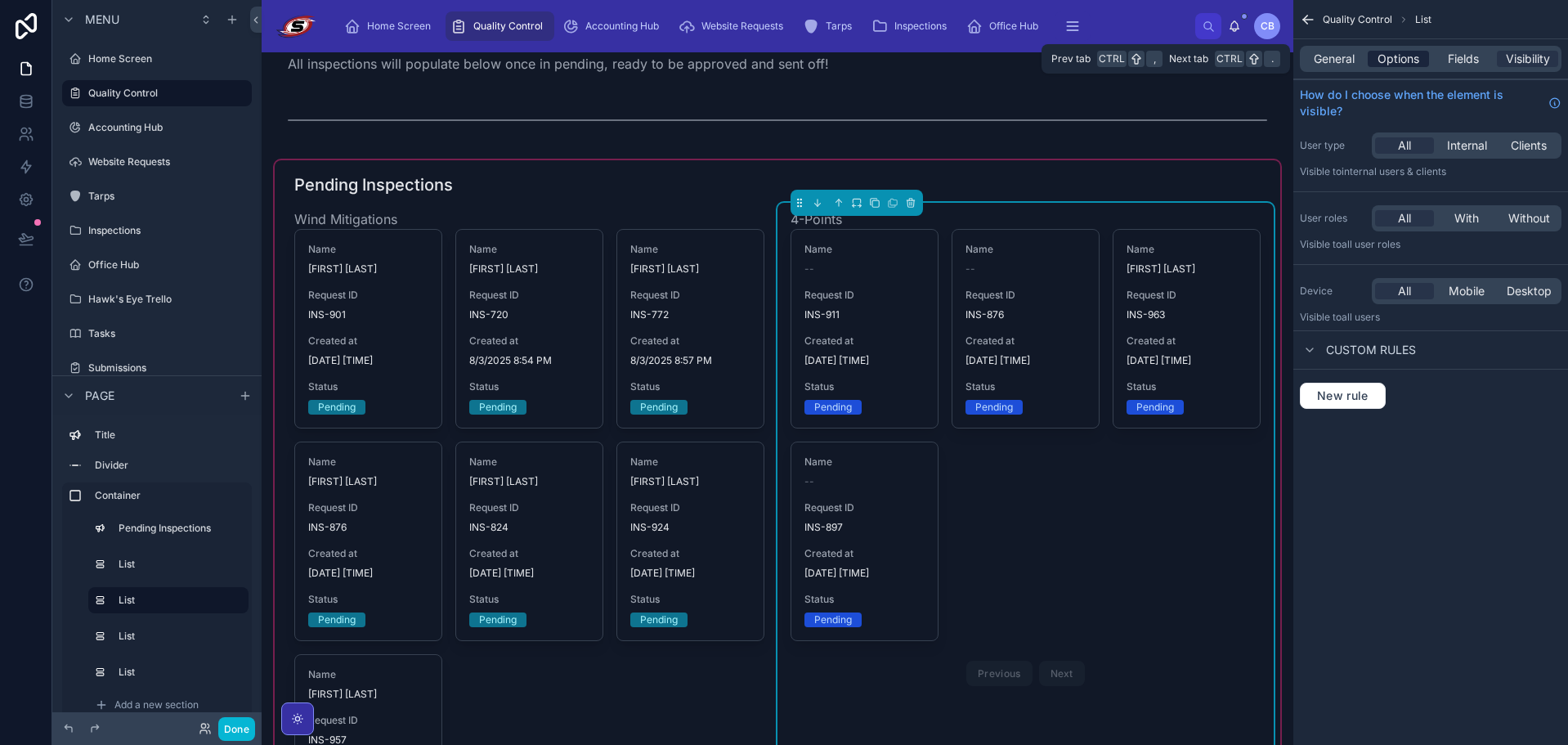 click on "Options" at bounding box center [1398, 59] 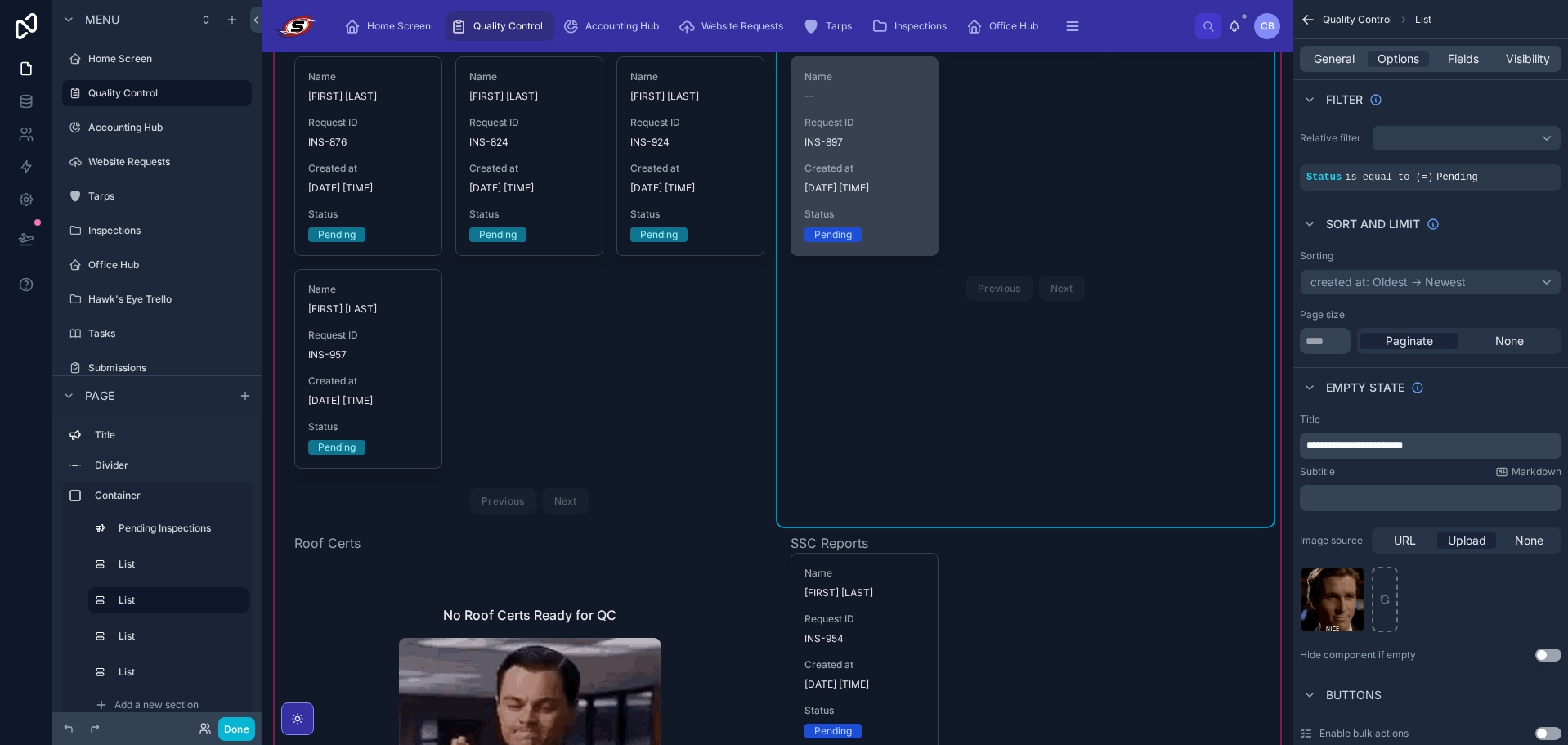 scroll, scrollTop: 440, scrollLeft: 0, axis: vertical 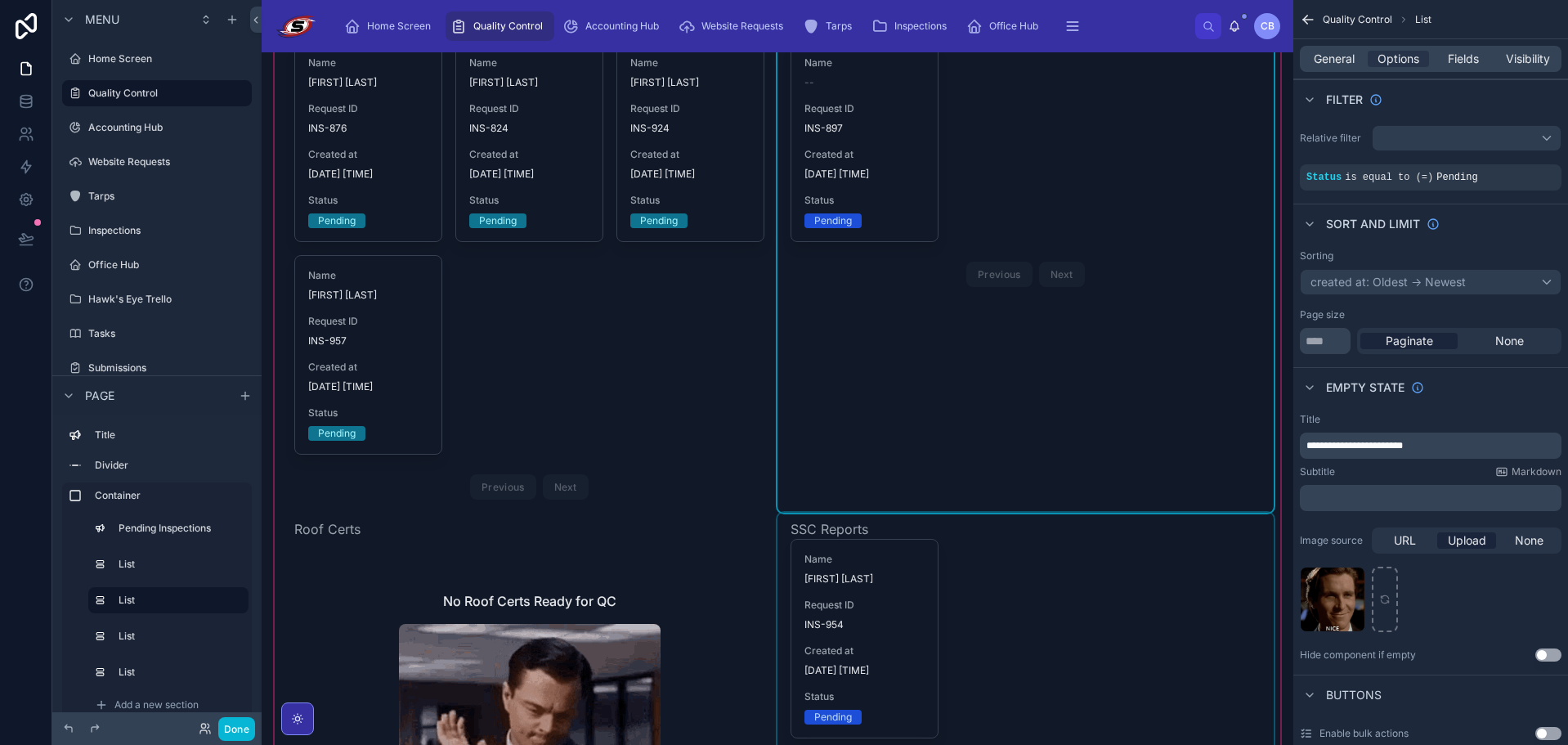 click at bounding box center [1025, 729] 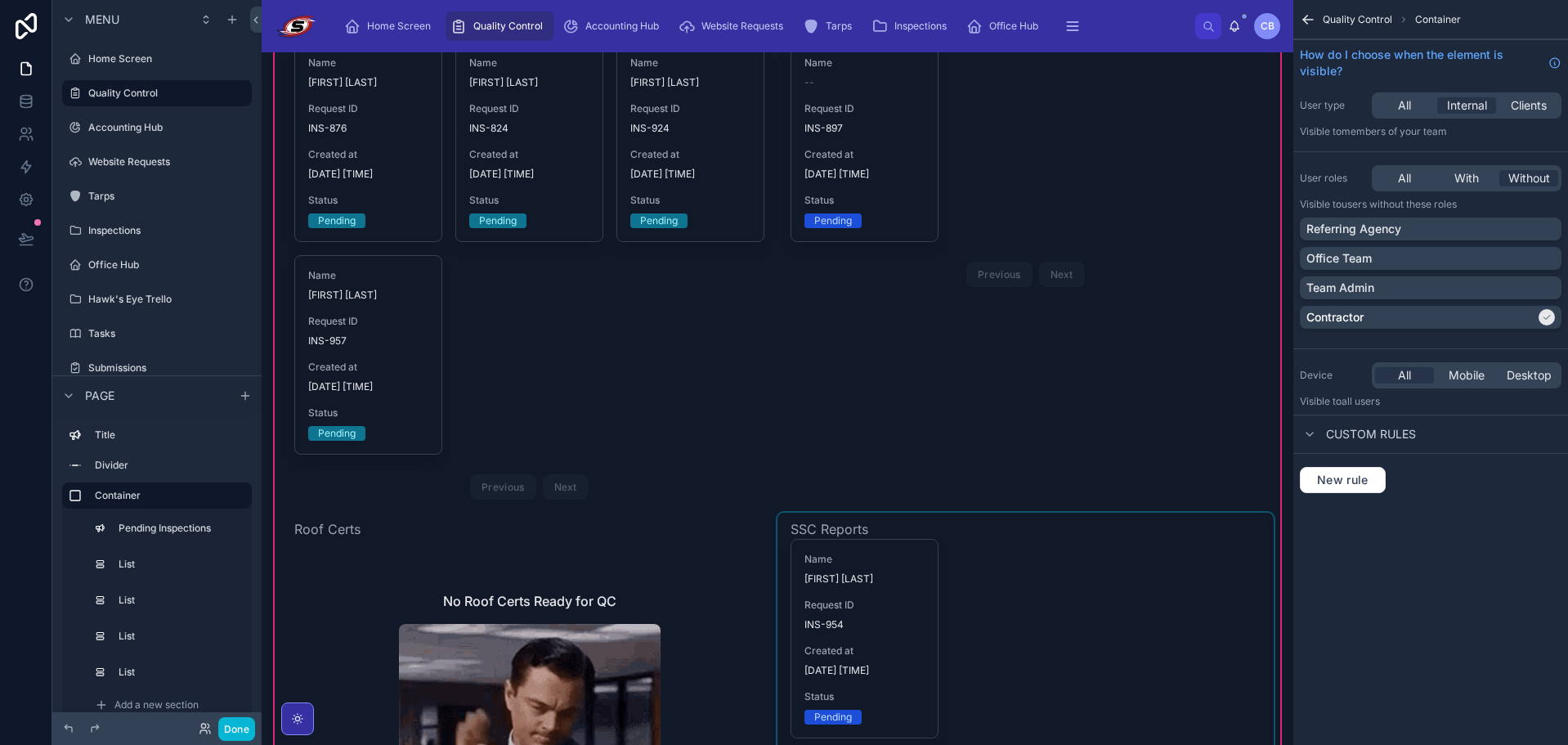click at bounding box center (1025, 729) 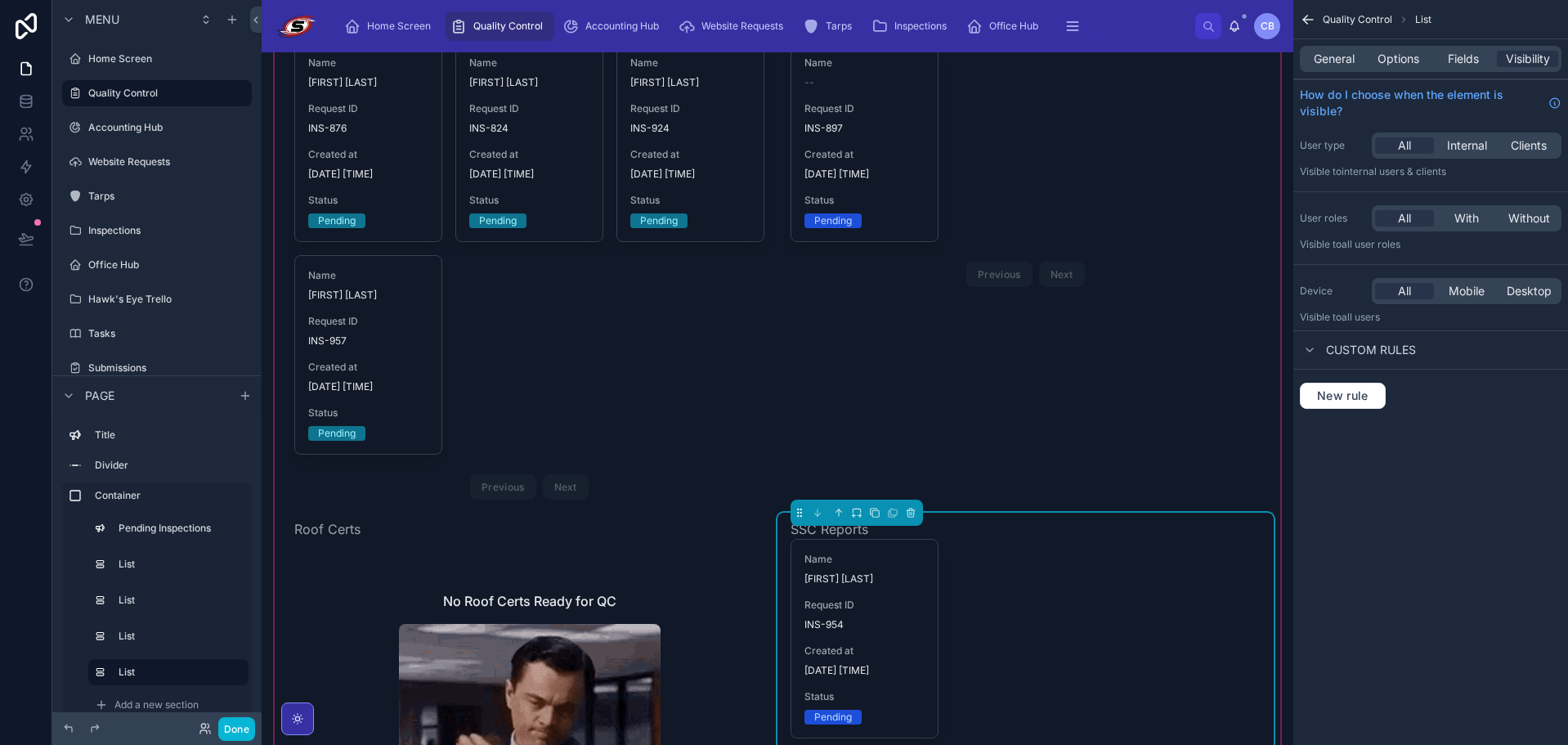 click on "General Options Fields Visibility" at bounding box center (1431, 59) 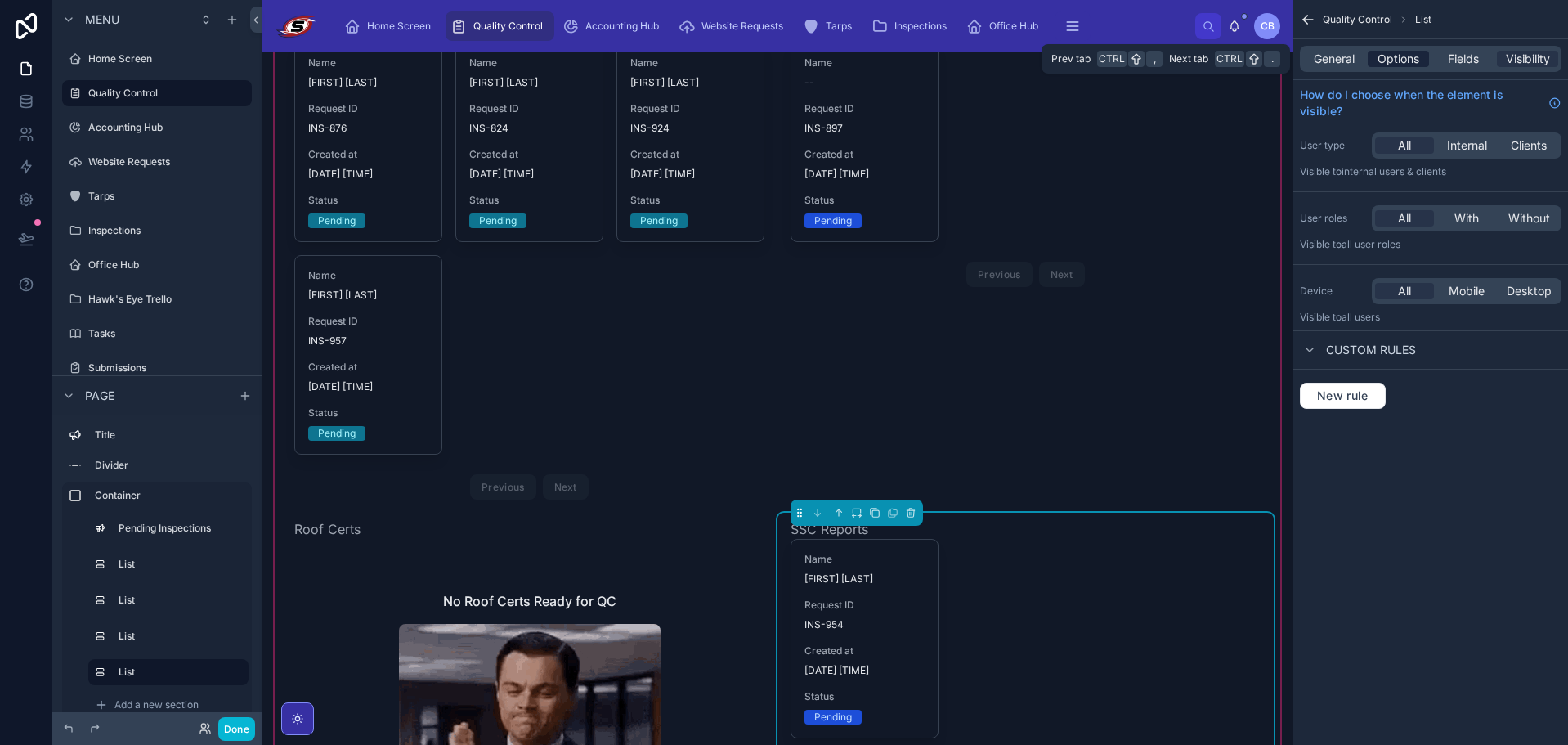 click on "Options" at bounding box center [1398, 59] 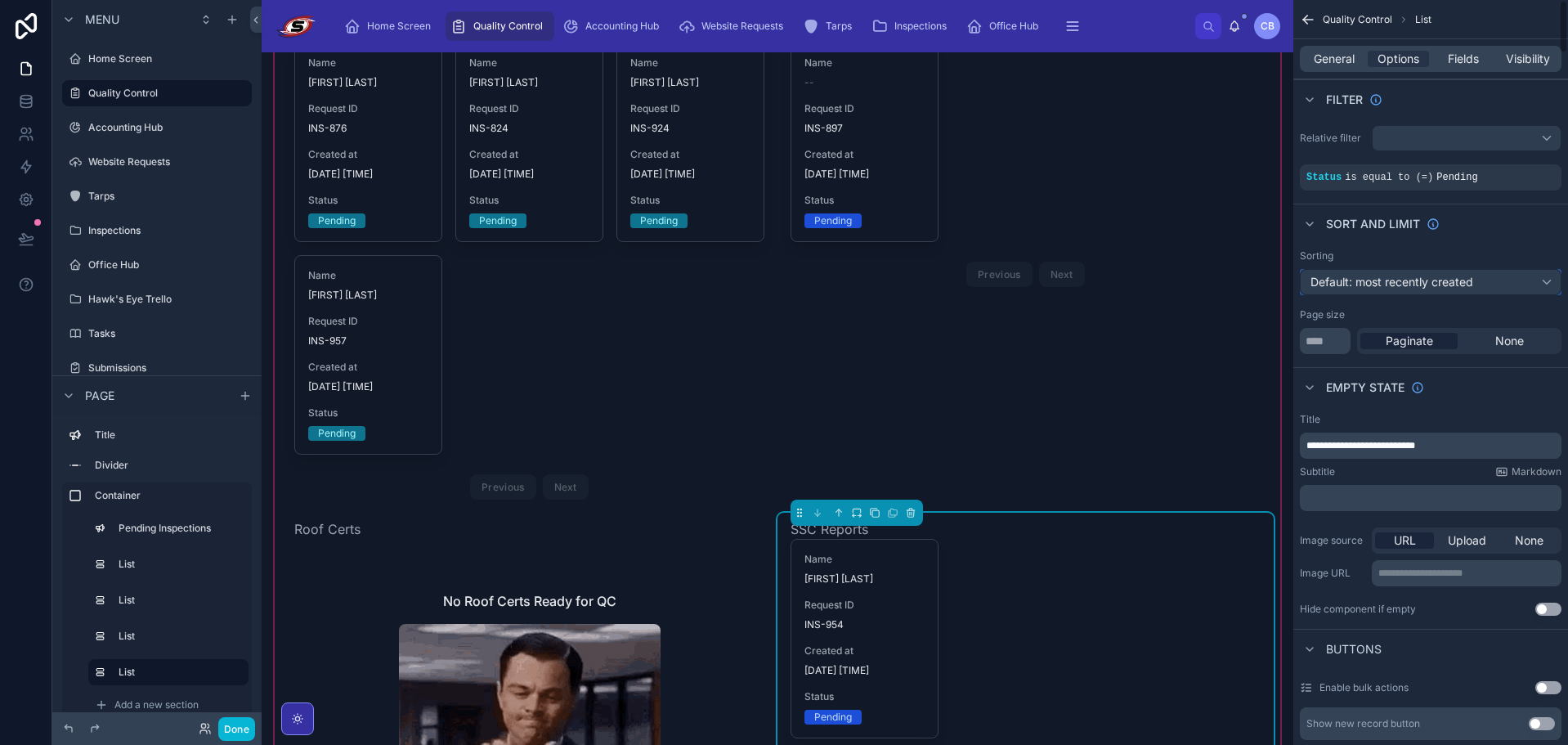 click on "Default: most recently created" at bounding box center [1391, 281] 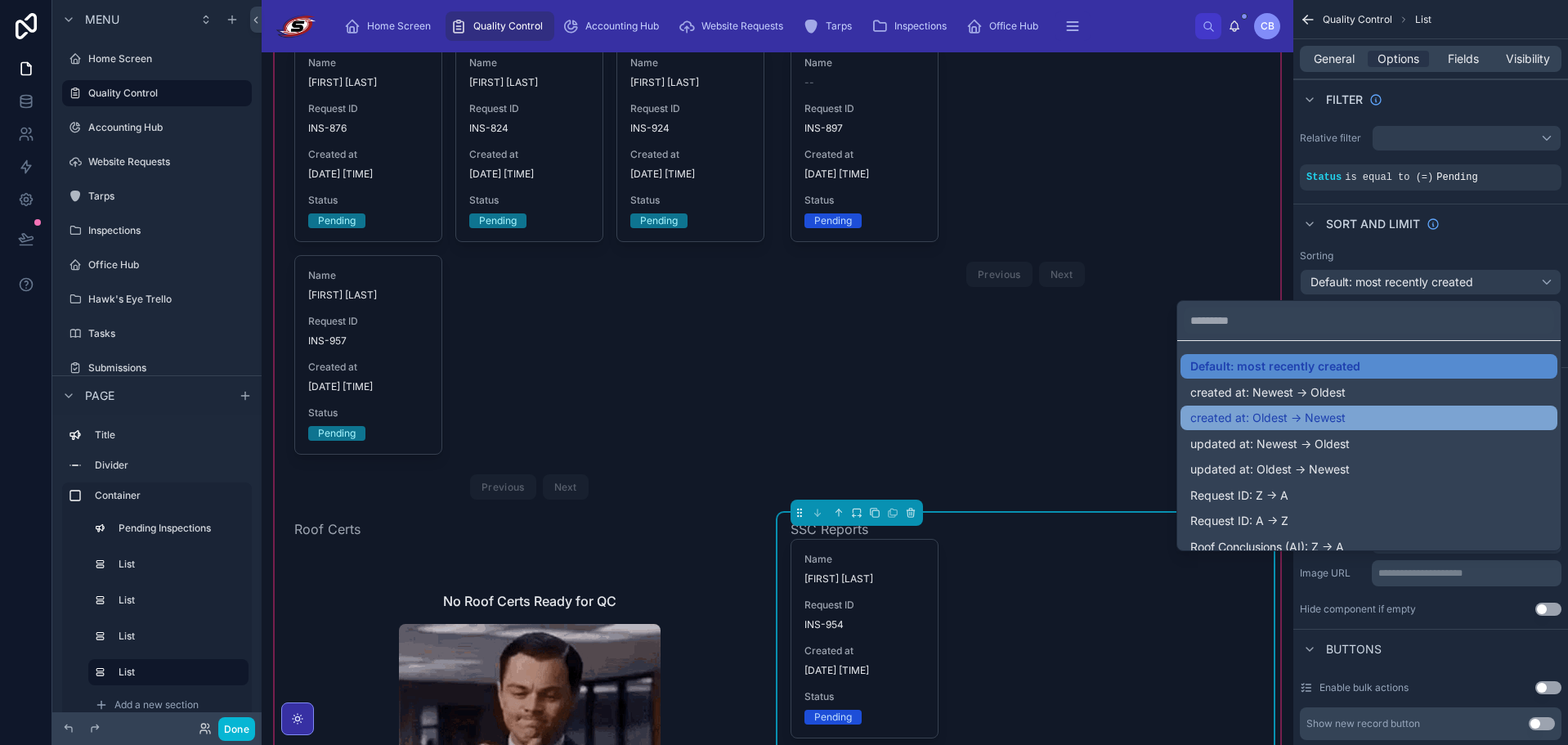 click on "created at: Oldest -> Newest" at bounding box center (1369, 418) 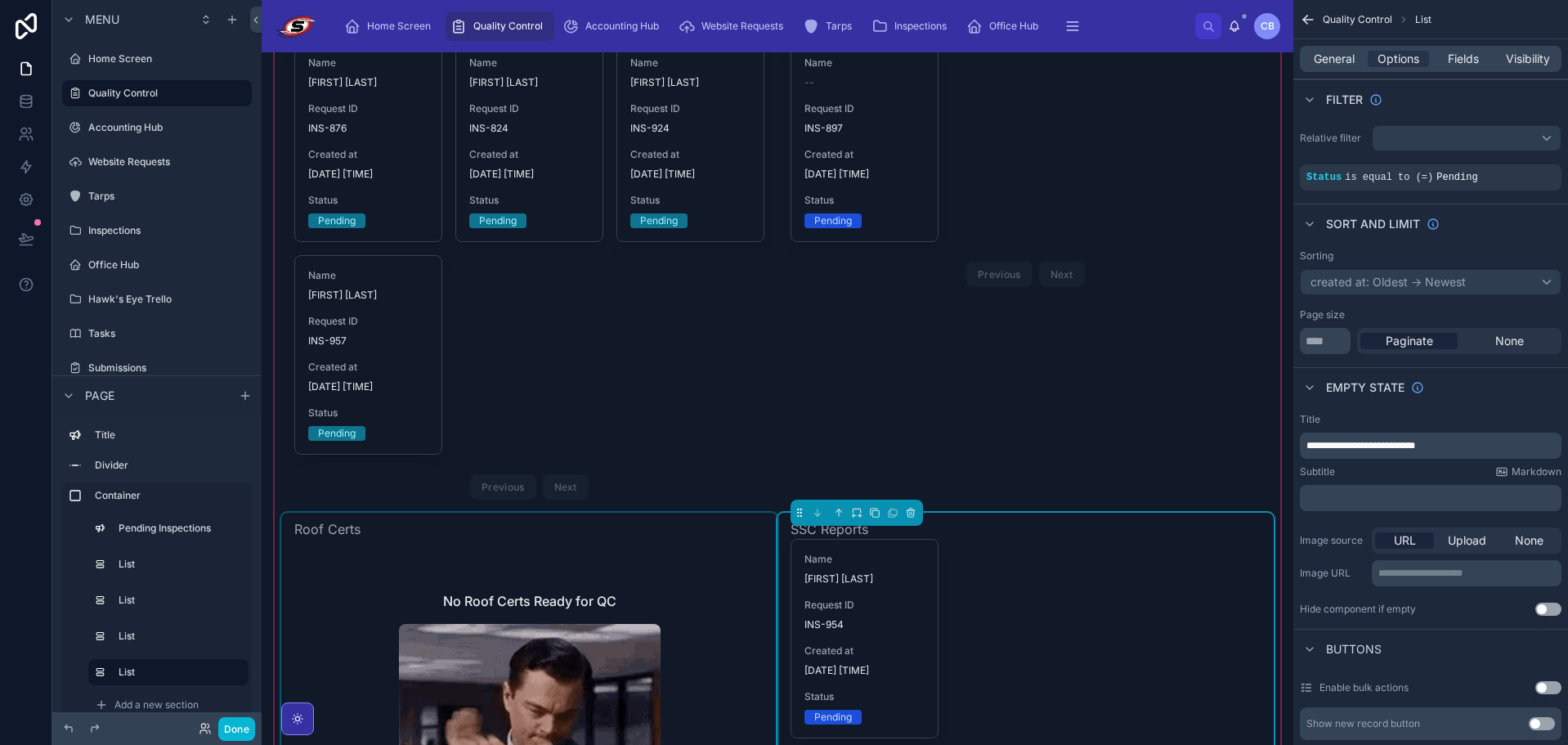 click at bounding box center (529, 729) 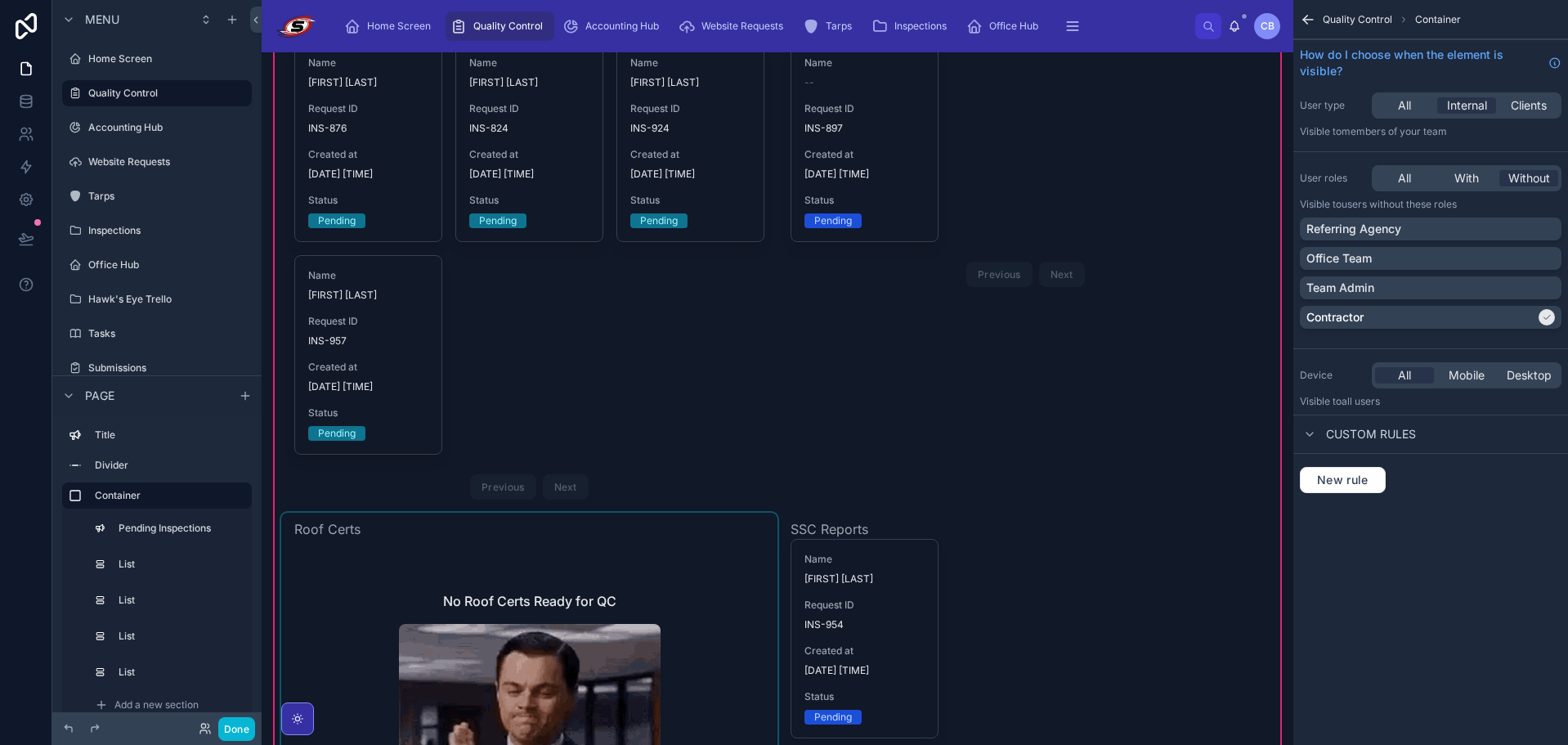 click at bounding box center [529, 729] 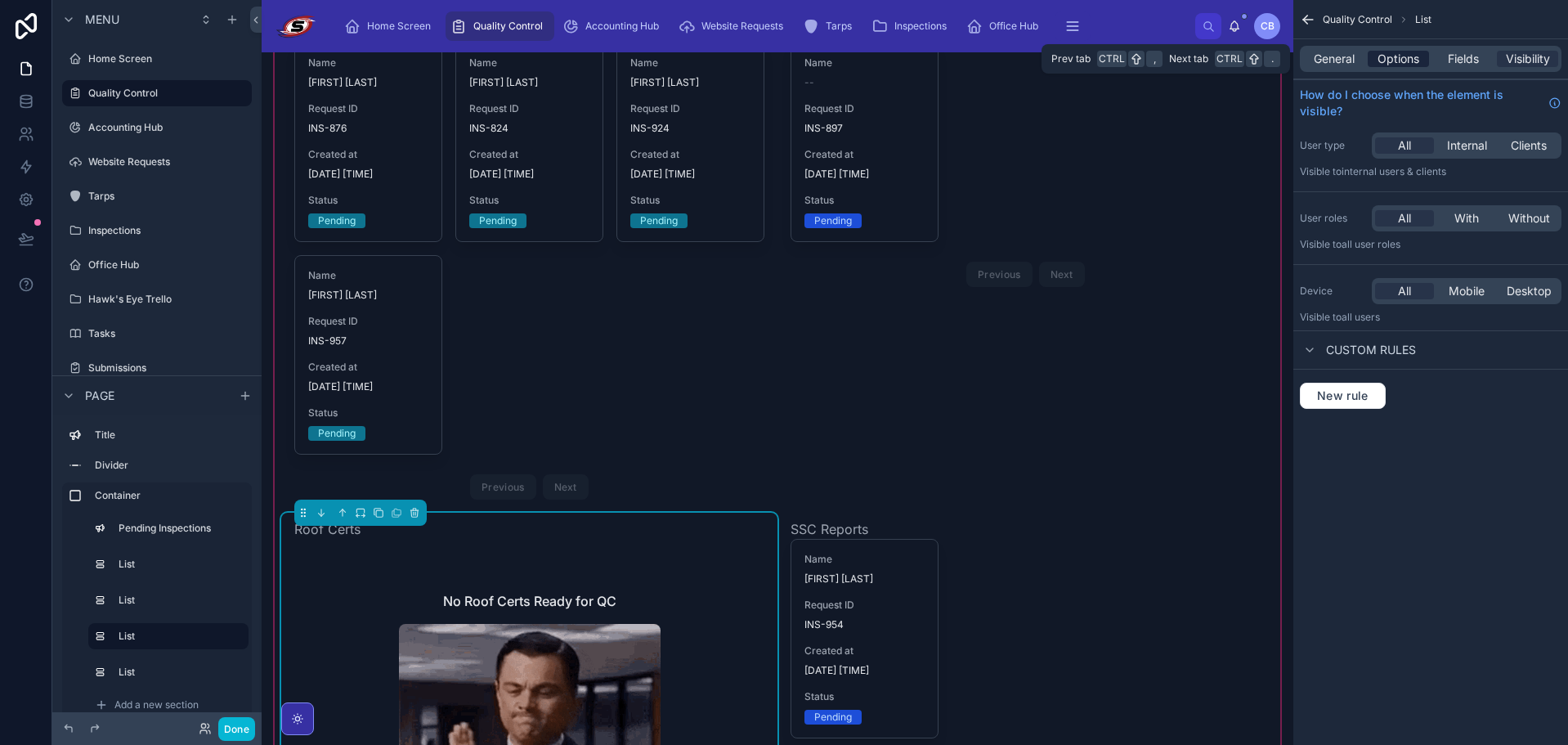 click on "Options" at bounding box center [1398, 59] 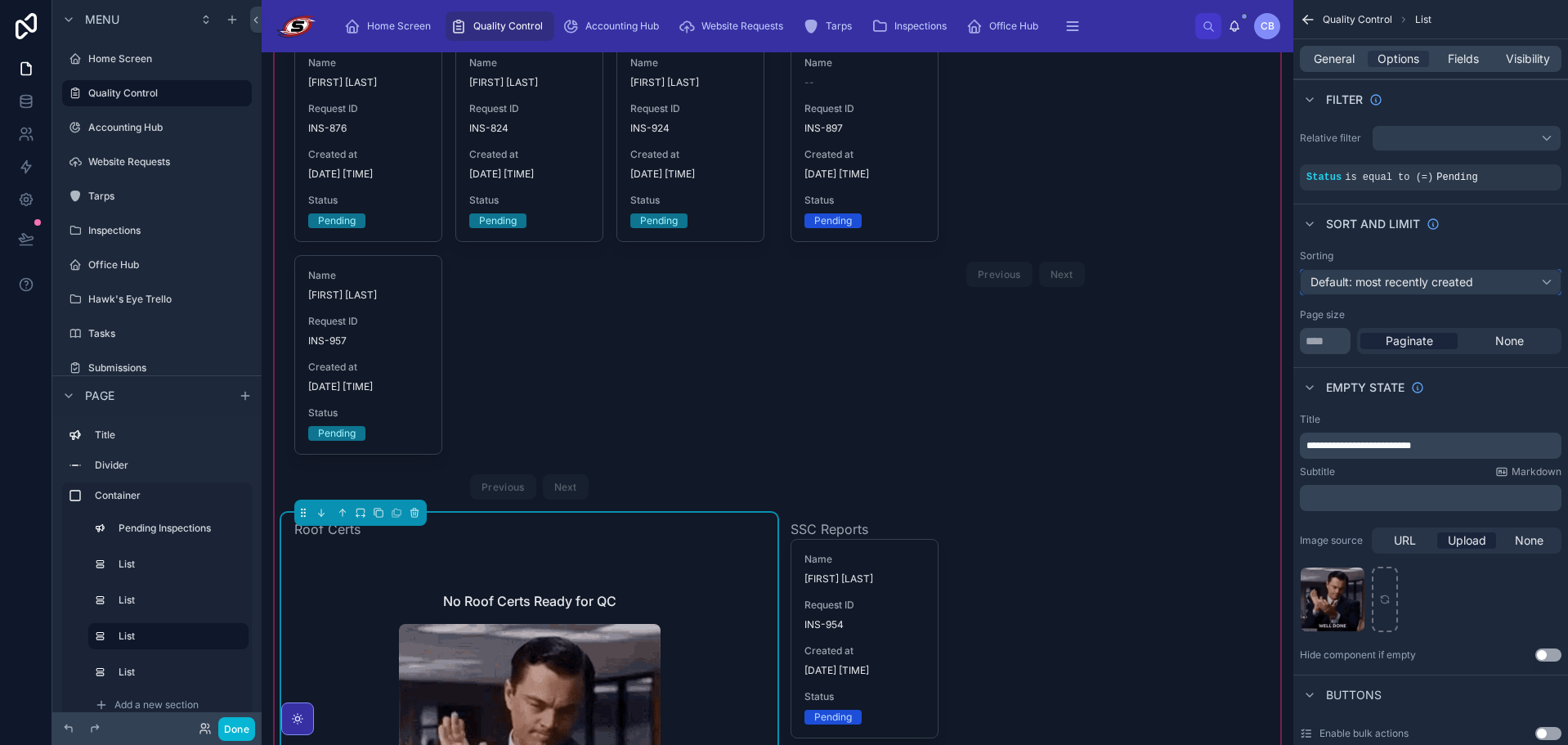 click on "Default: most recently created" at bounding box center (1391, 281) 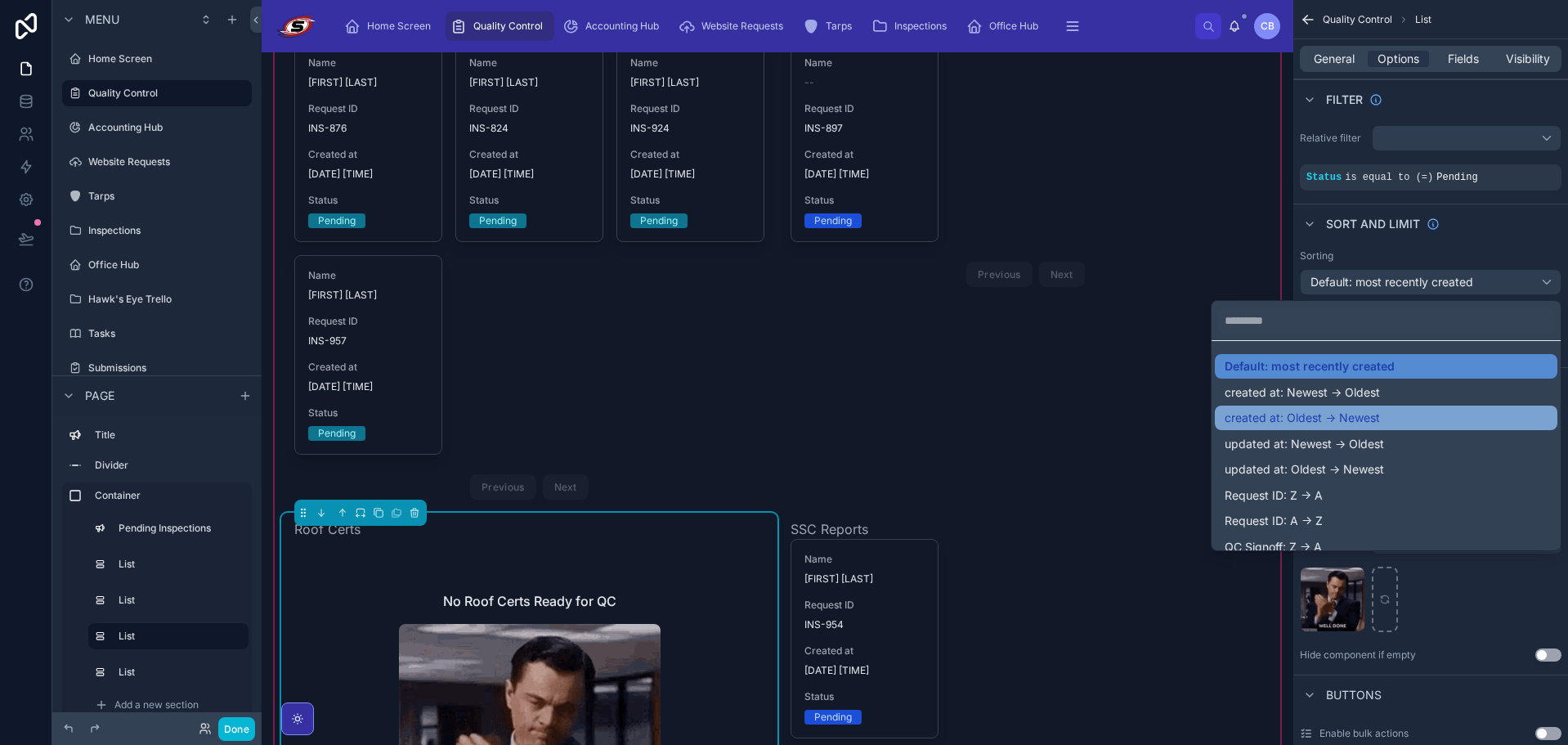 click on "created at: Oldest -> Newest" at bounding box center (1386, 418) 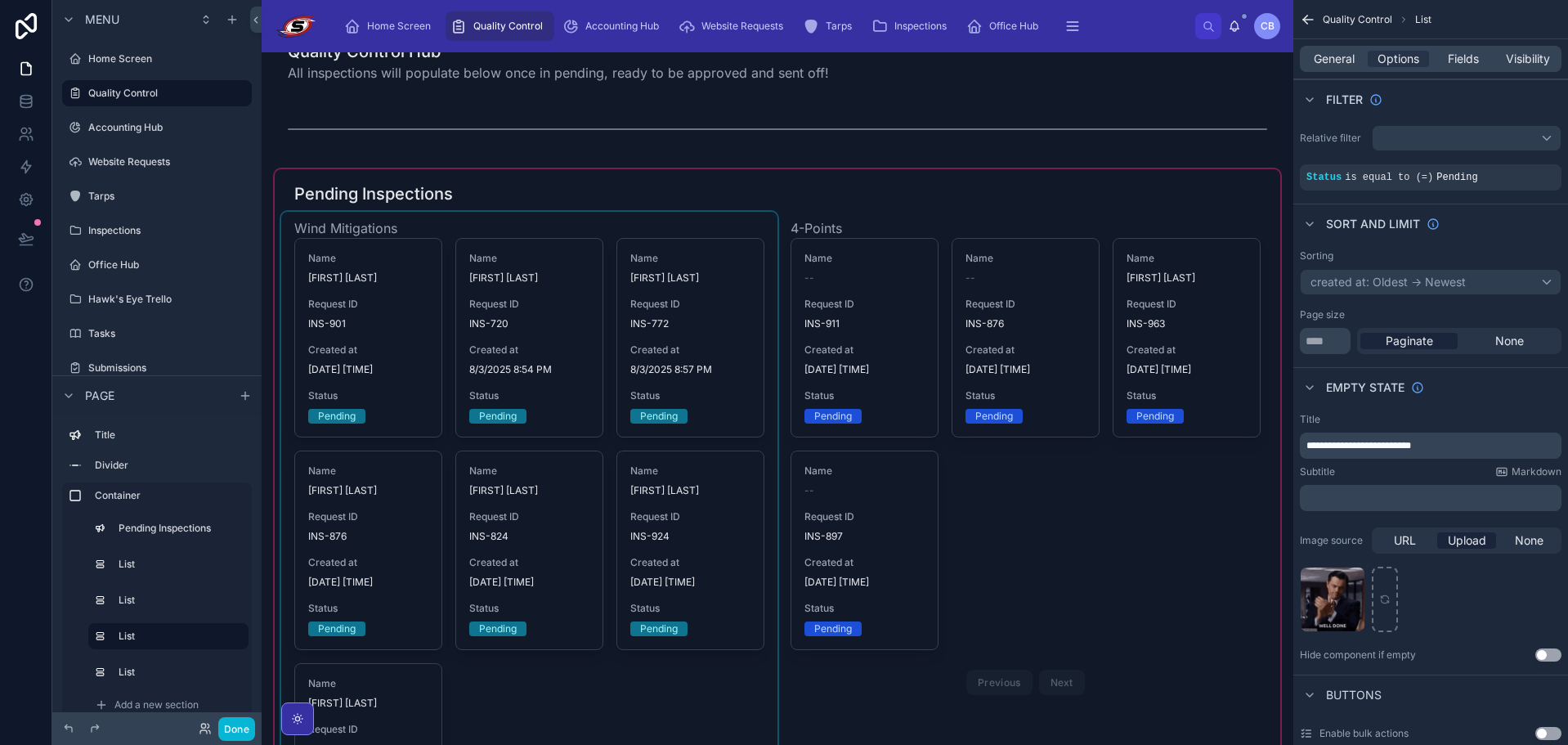 scroll, scrollTop: 0, scrollLeft: 0, axis: both 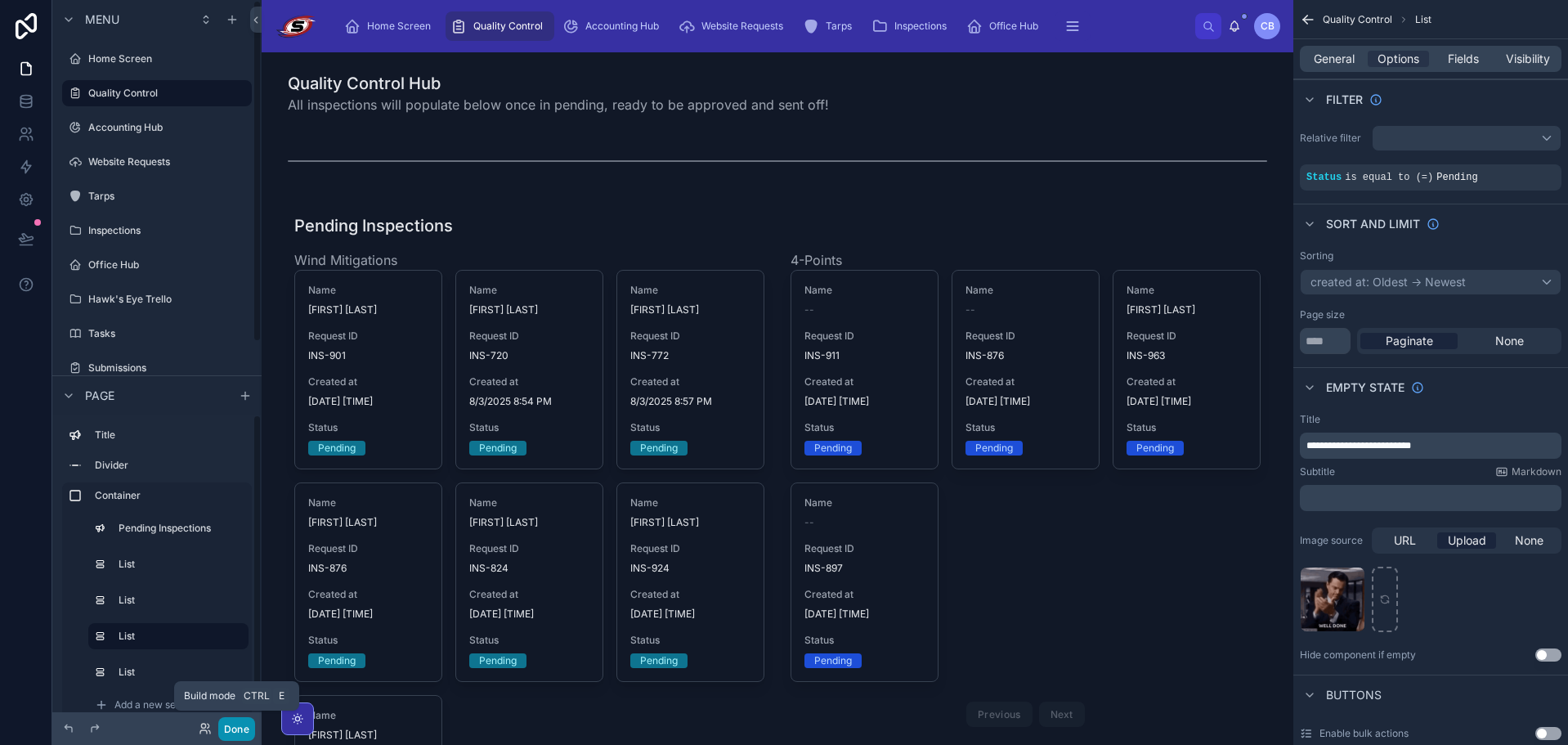 click on "Done" at bounding box center [236, 729] 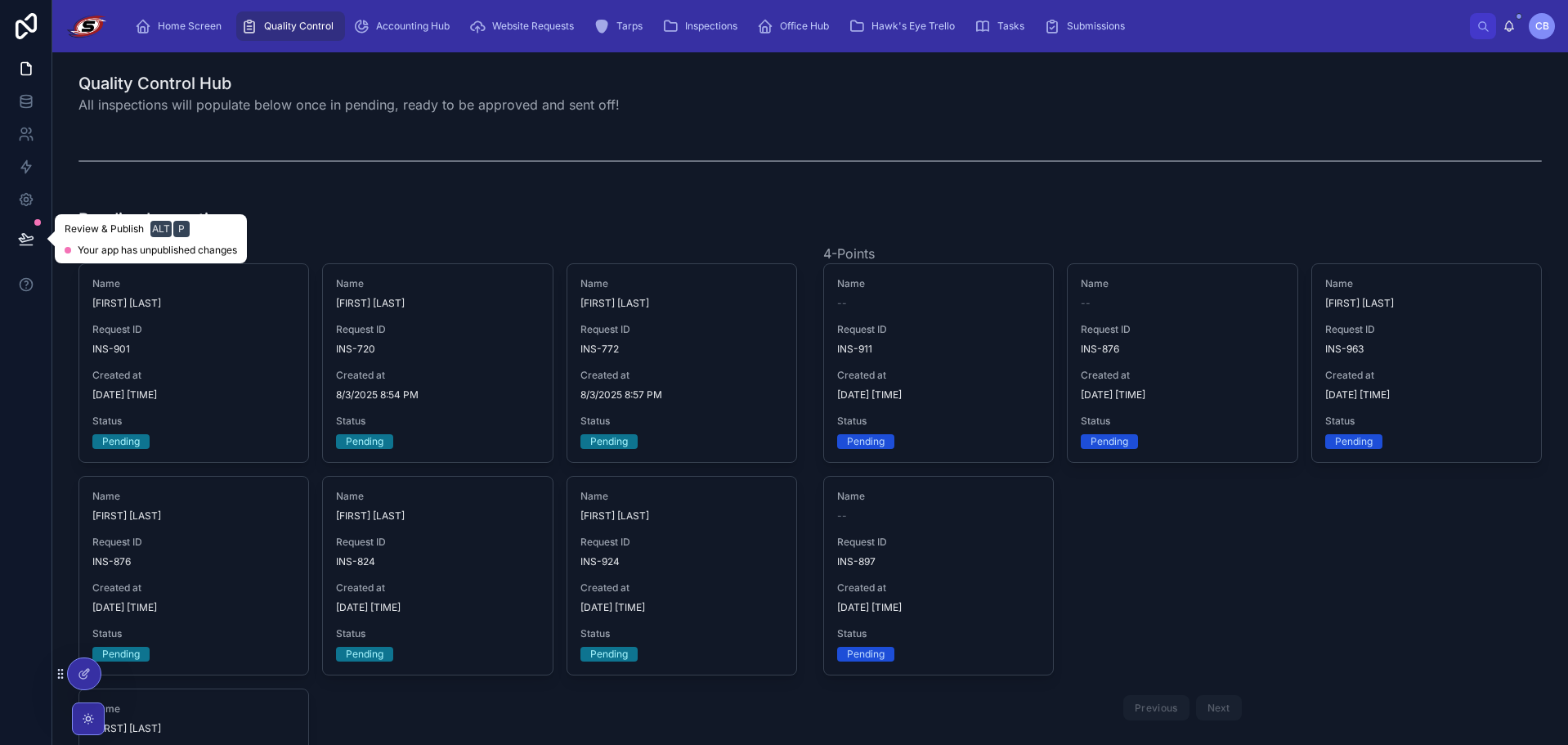 click at bounding box center [26, 239] 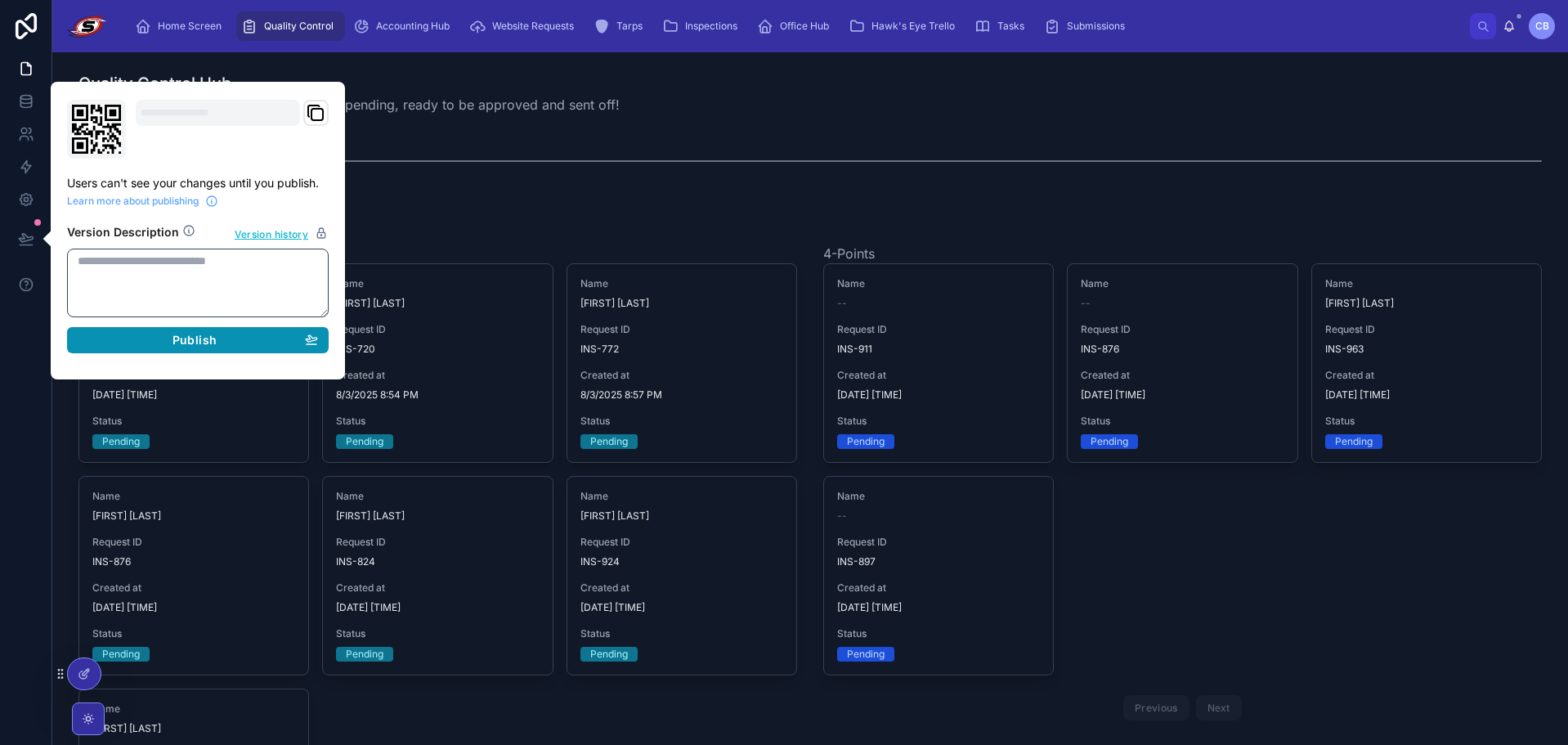 click on "Publish" at bounding box center (195, 340) 